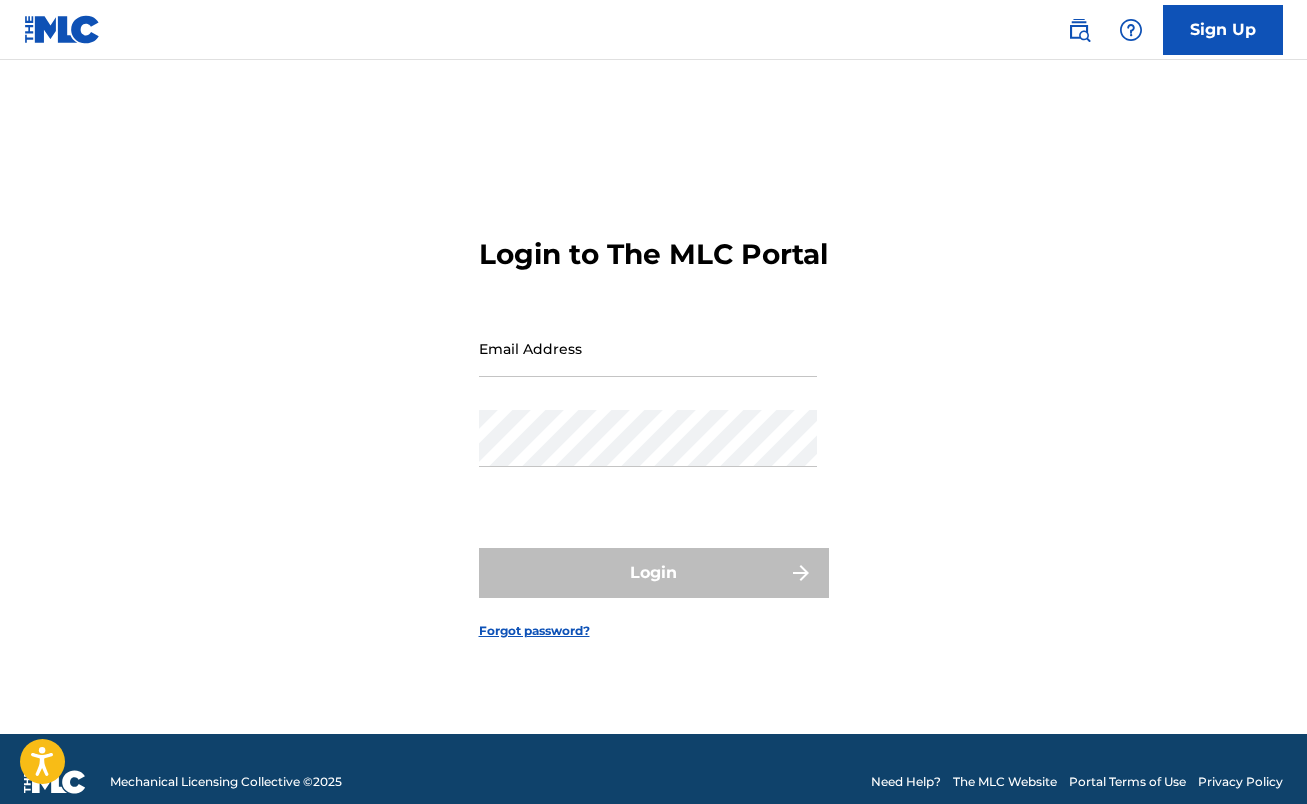scroll, scrollTop: 0, scrollLeft: 0, axis: both 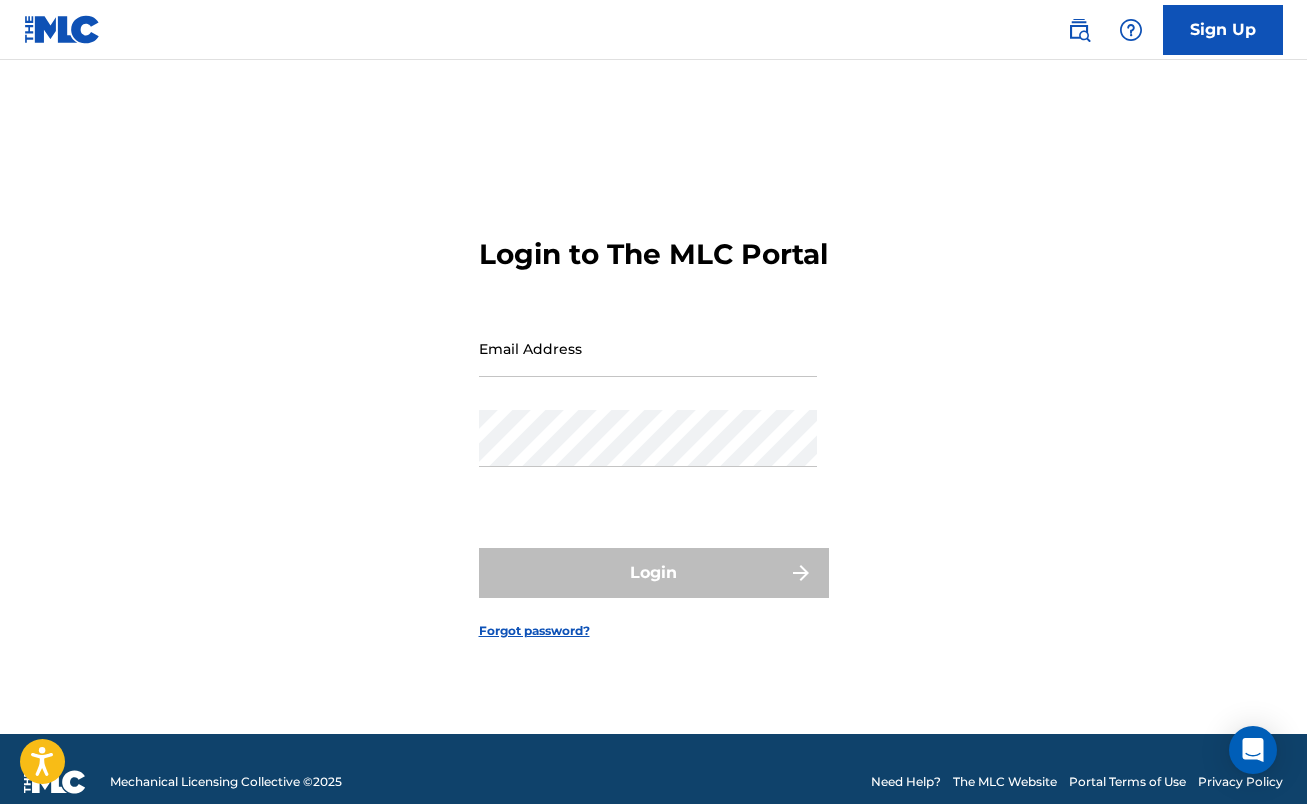 click on "Email Address" at bounding box center (648, 348) 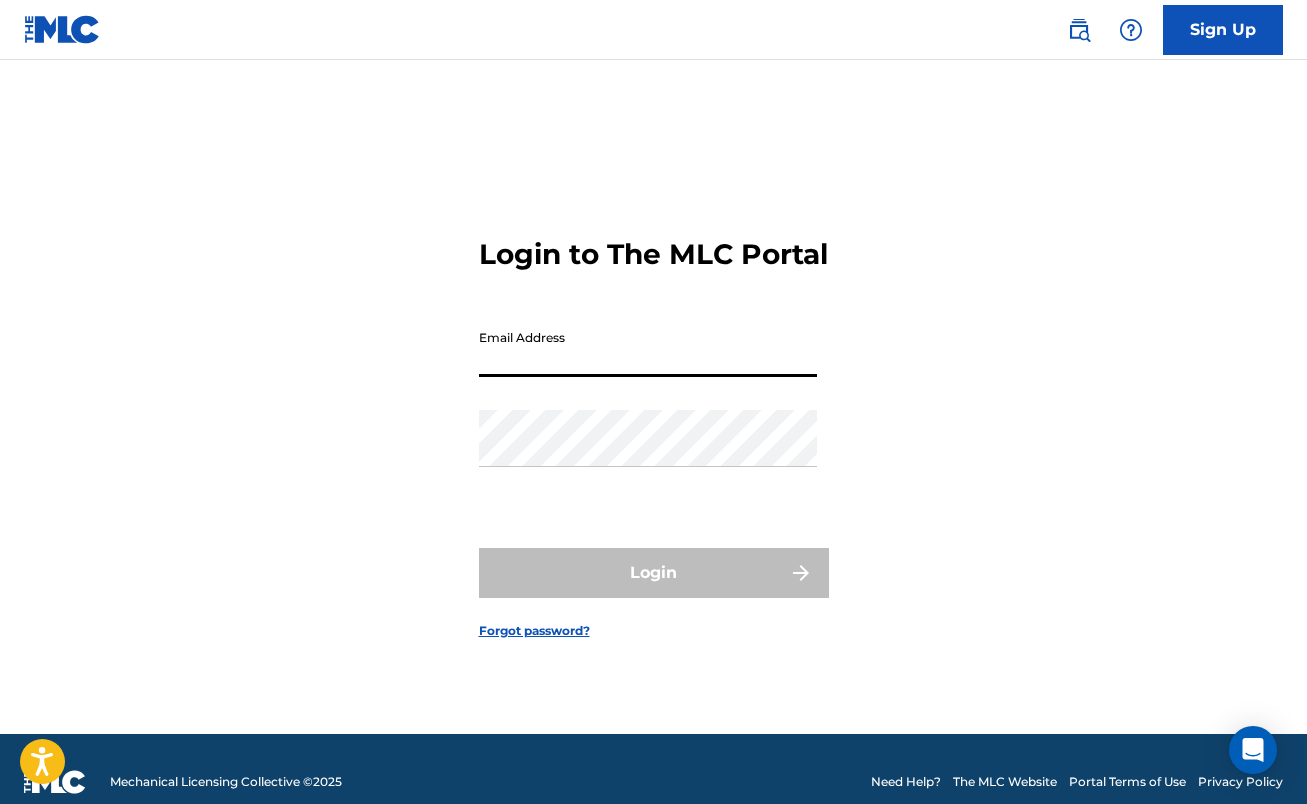 type on "[EMAIL_ADDRESS][DOMAIN_NAME]" 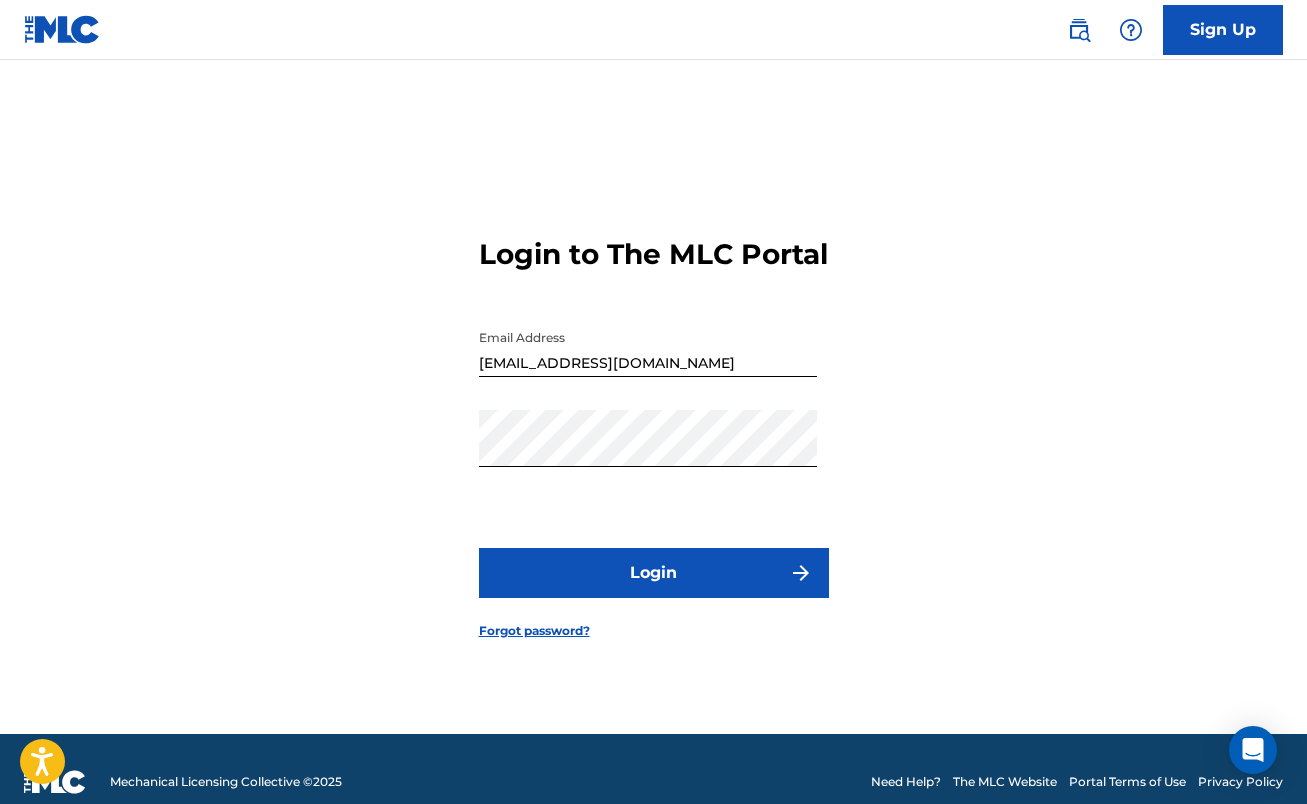 click on "Login" at bounding box center [654, 573] 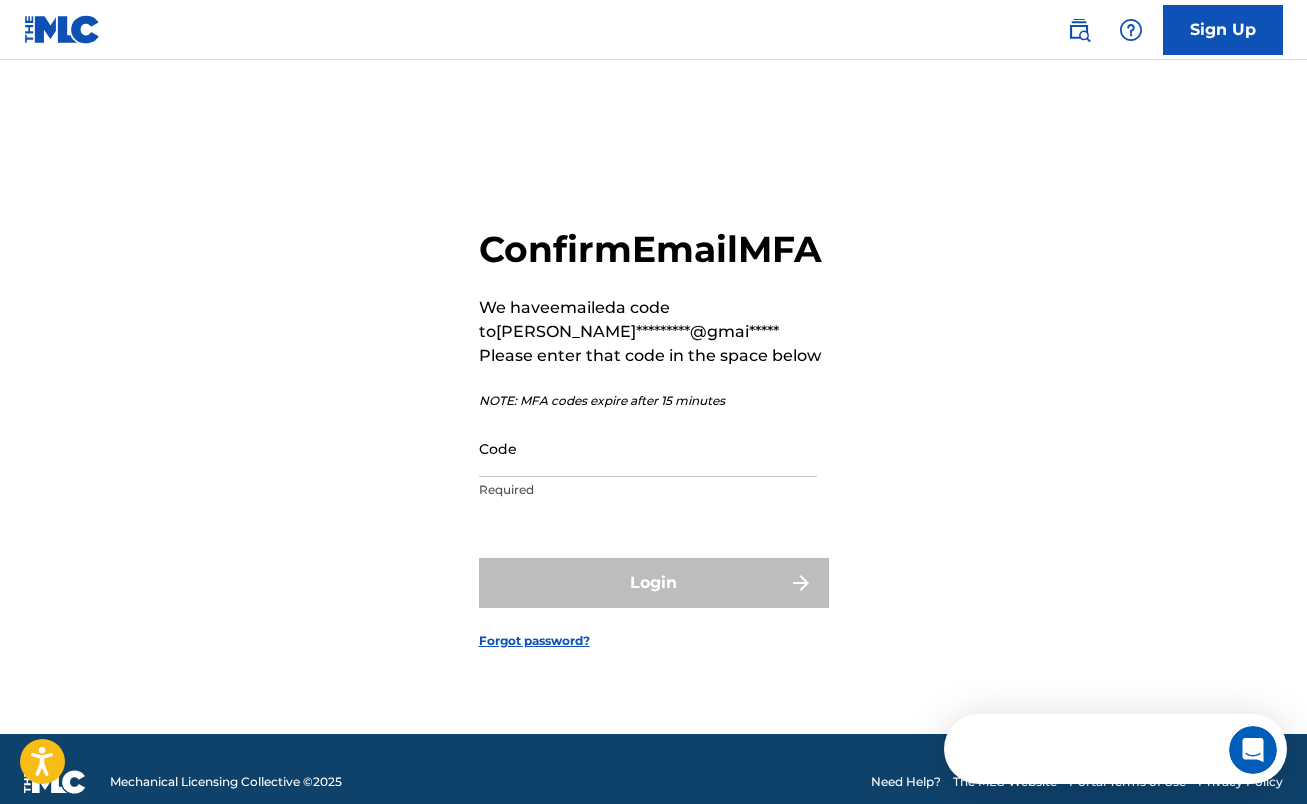 scroll, scrollTop: 0, scrollLeft: 0, axis: both 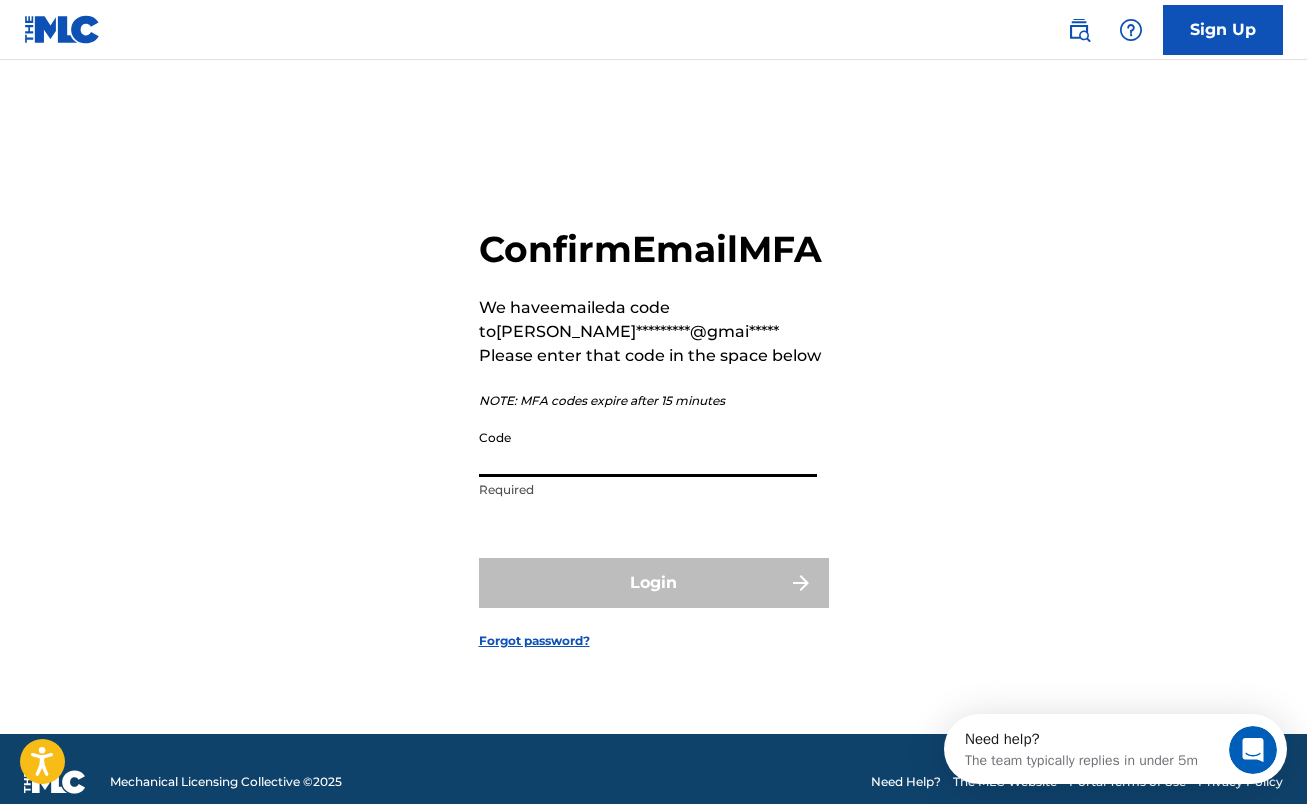 click on "Code" at bounding box center [648, 448] 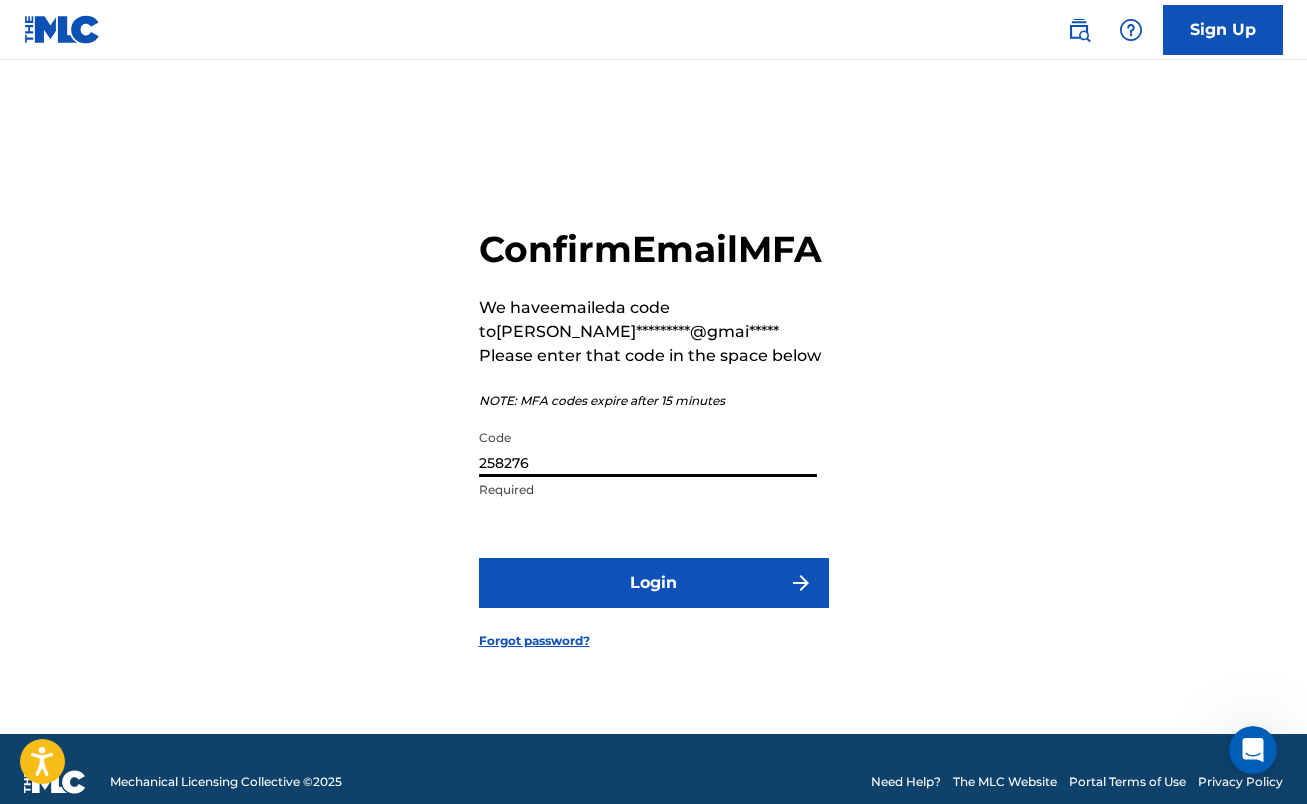 type on "258276" 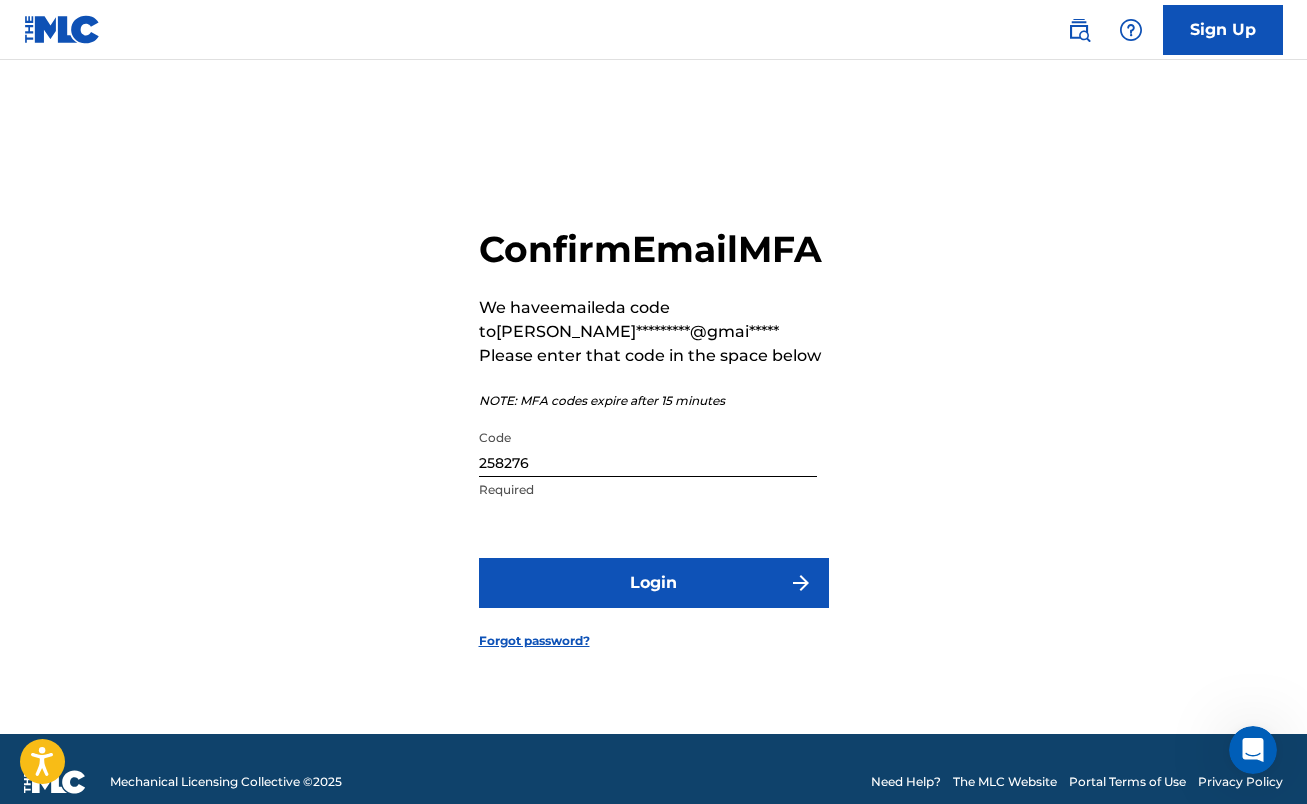 click on "Login" at bounding box center [654, 583] 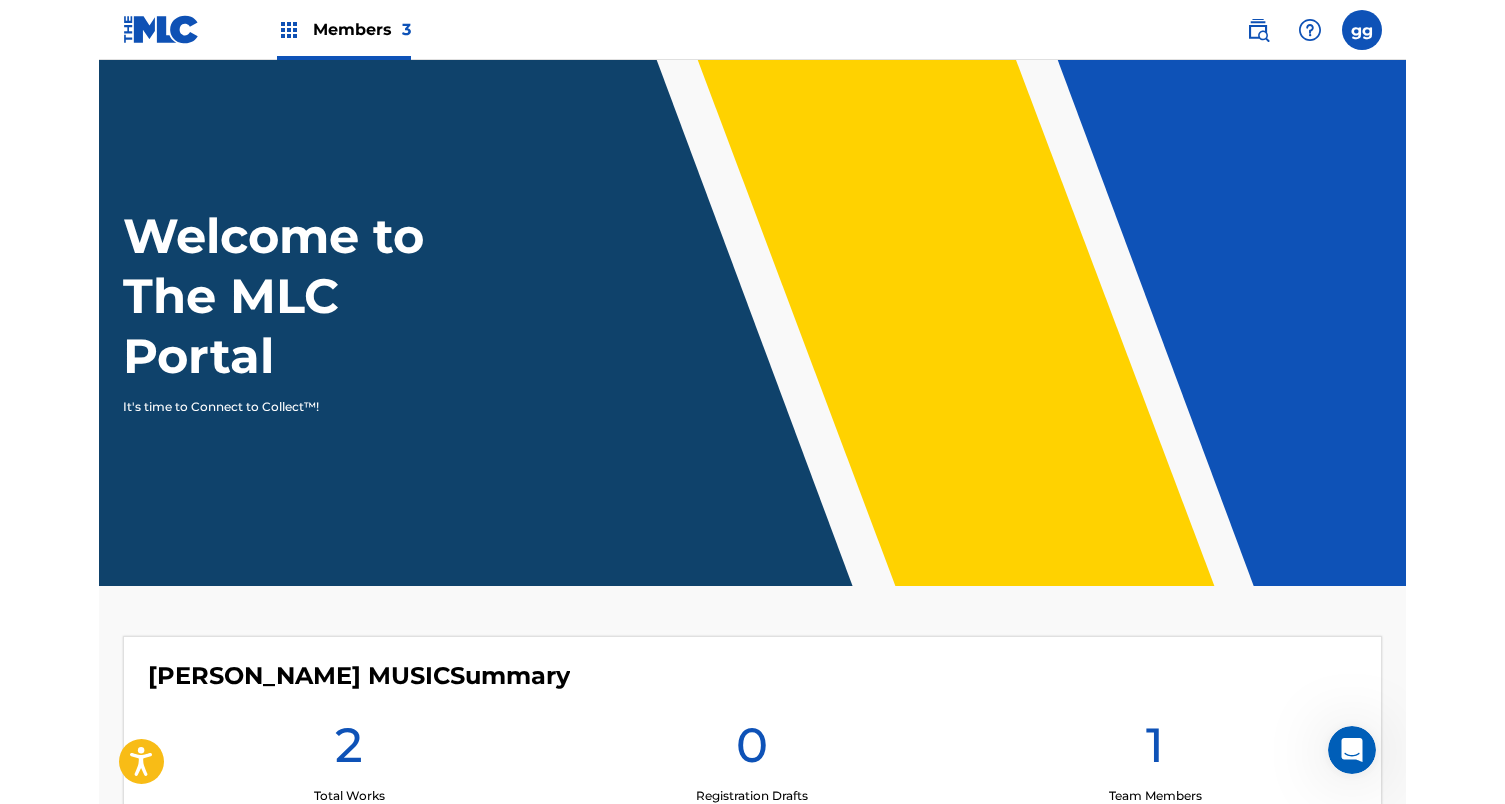 scroll, scrollTop: 0, scrollLeft: 0, axis: both 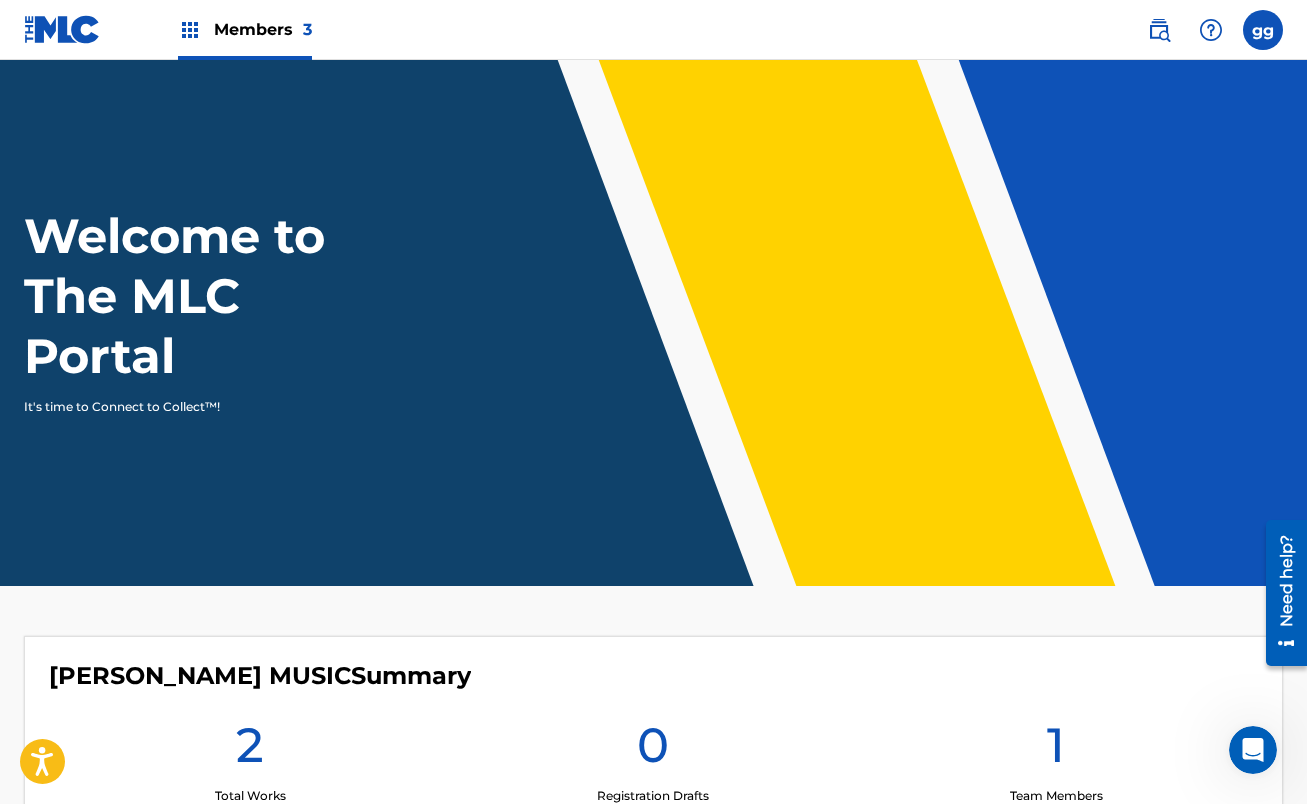 click at bounding box center (62, 29) 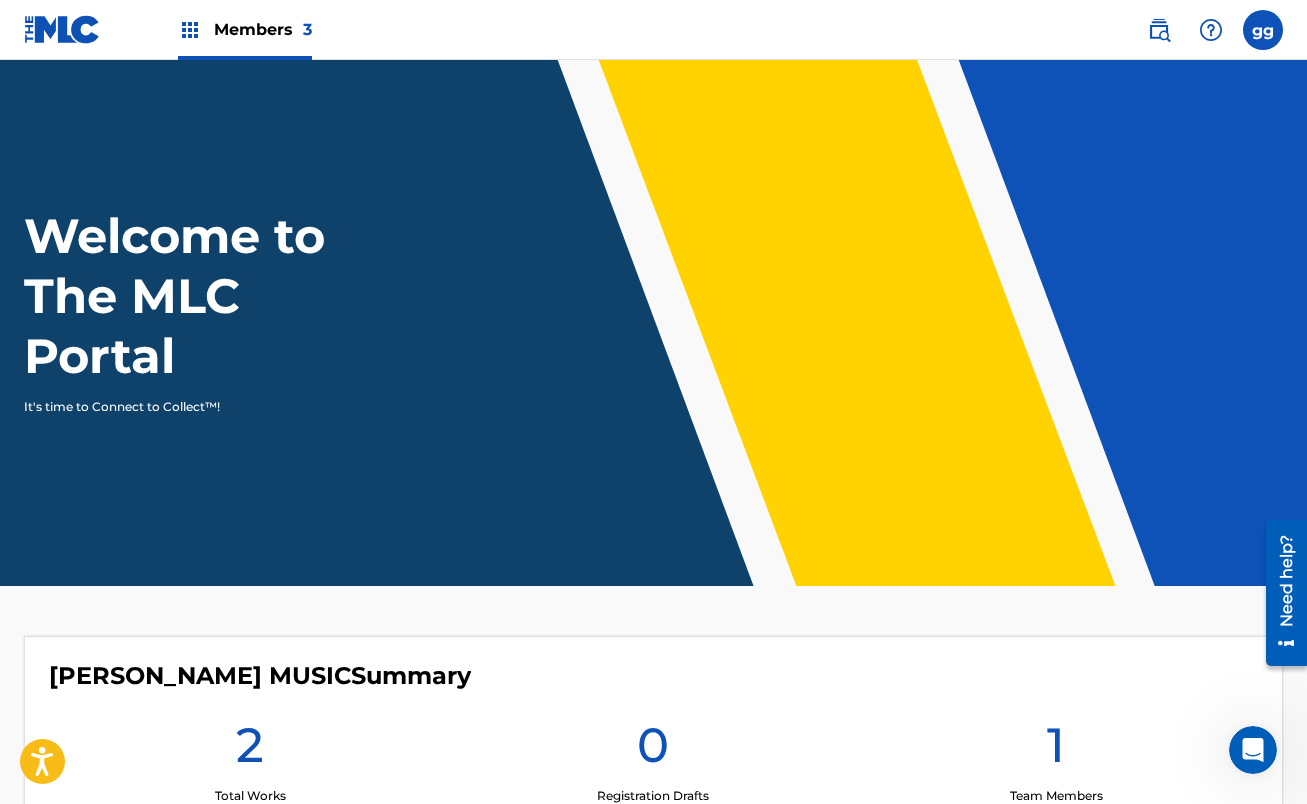 click at bounding box center (62, 29) 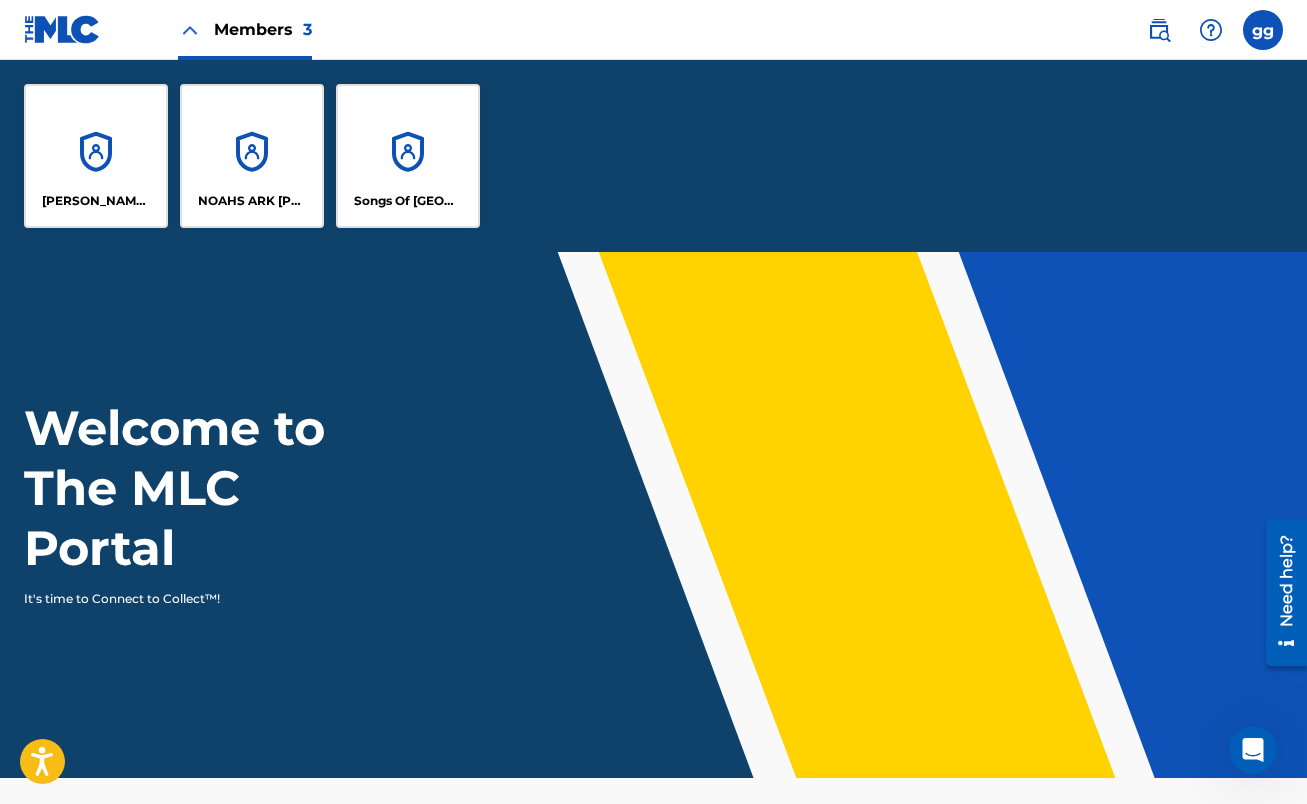 click on "[PERSON_NAME] MUSIC" at bounding box center (96, 156) 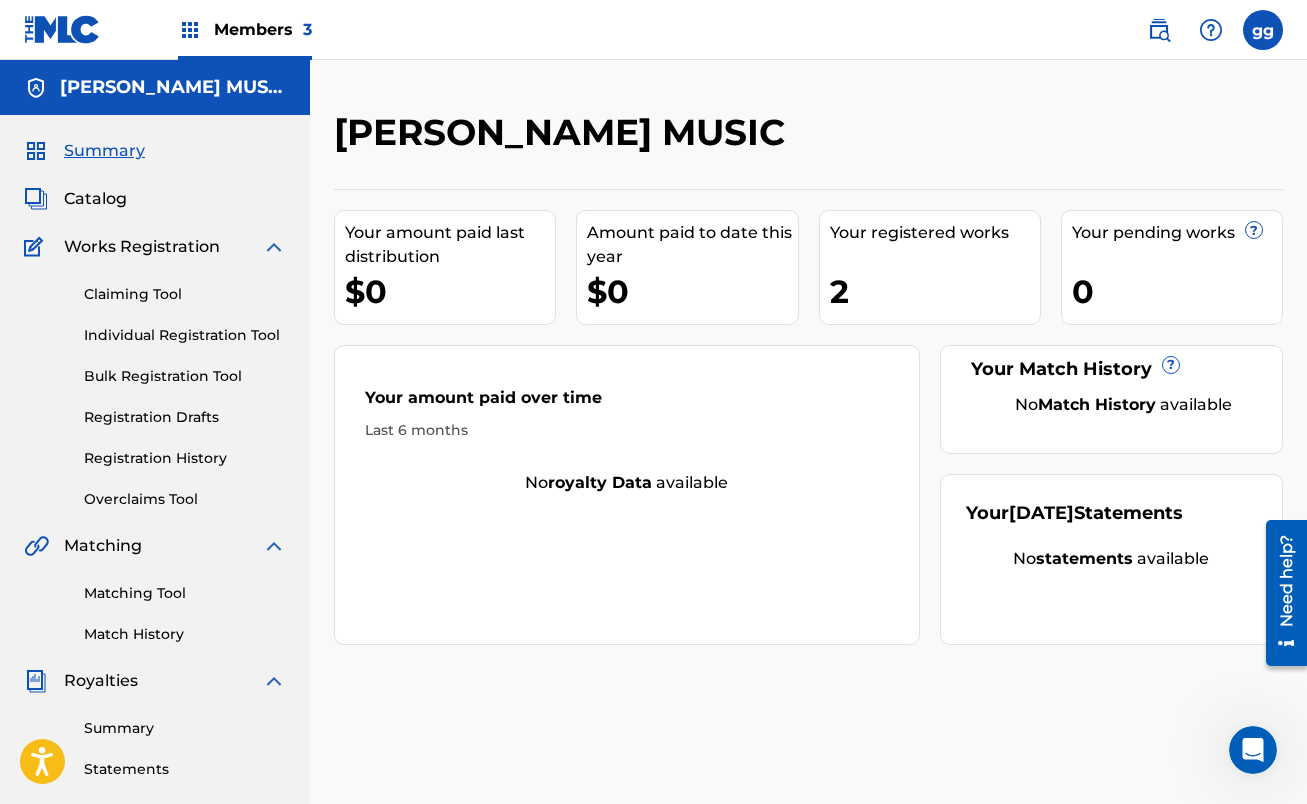 click on "2" at bounding box center [935, 291] 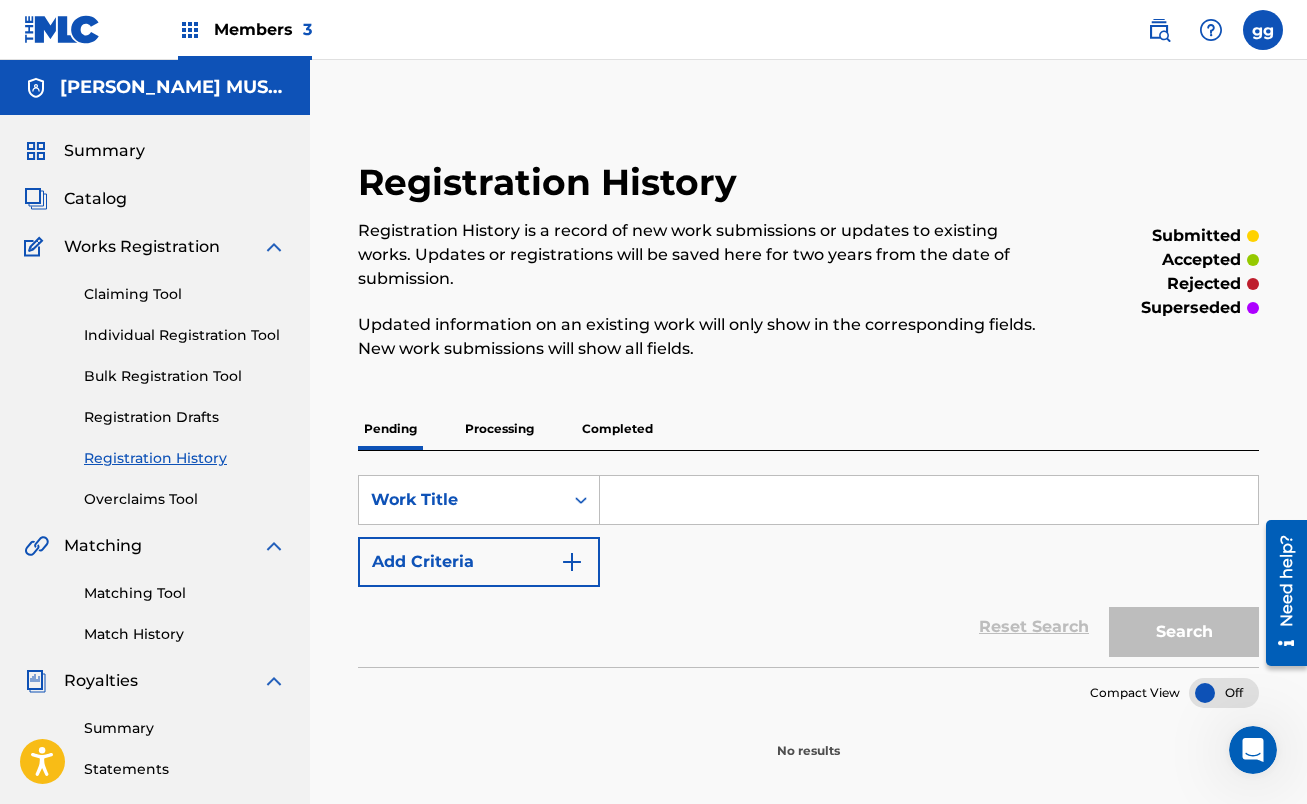 click on "Processing" at bounding box center [499, 429] 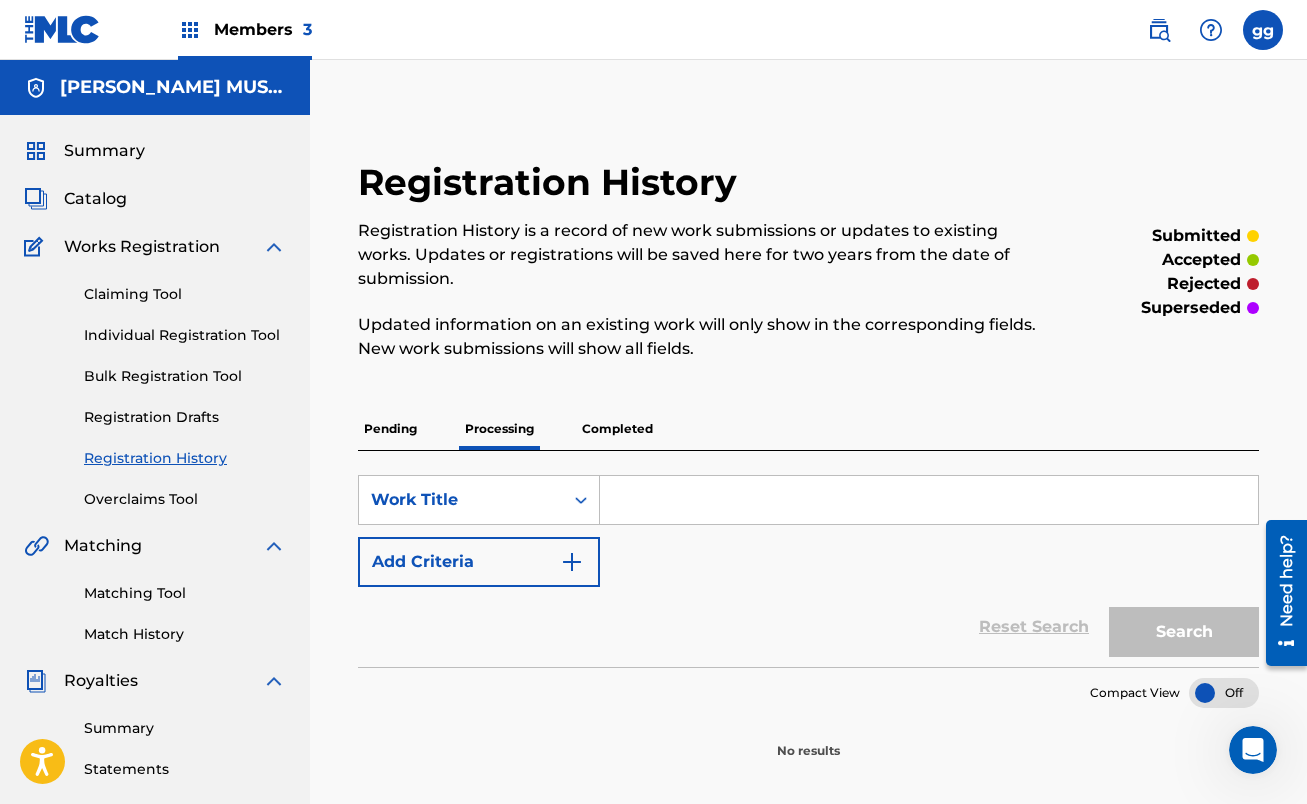 click on "Completed" at bounding box center (617, 429) 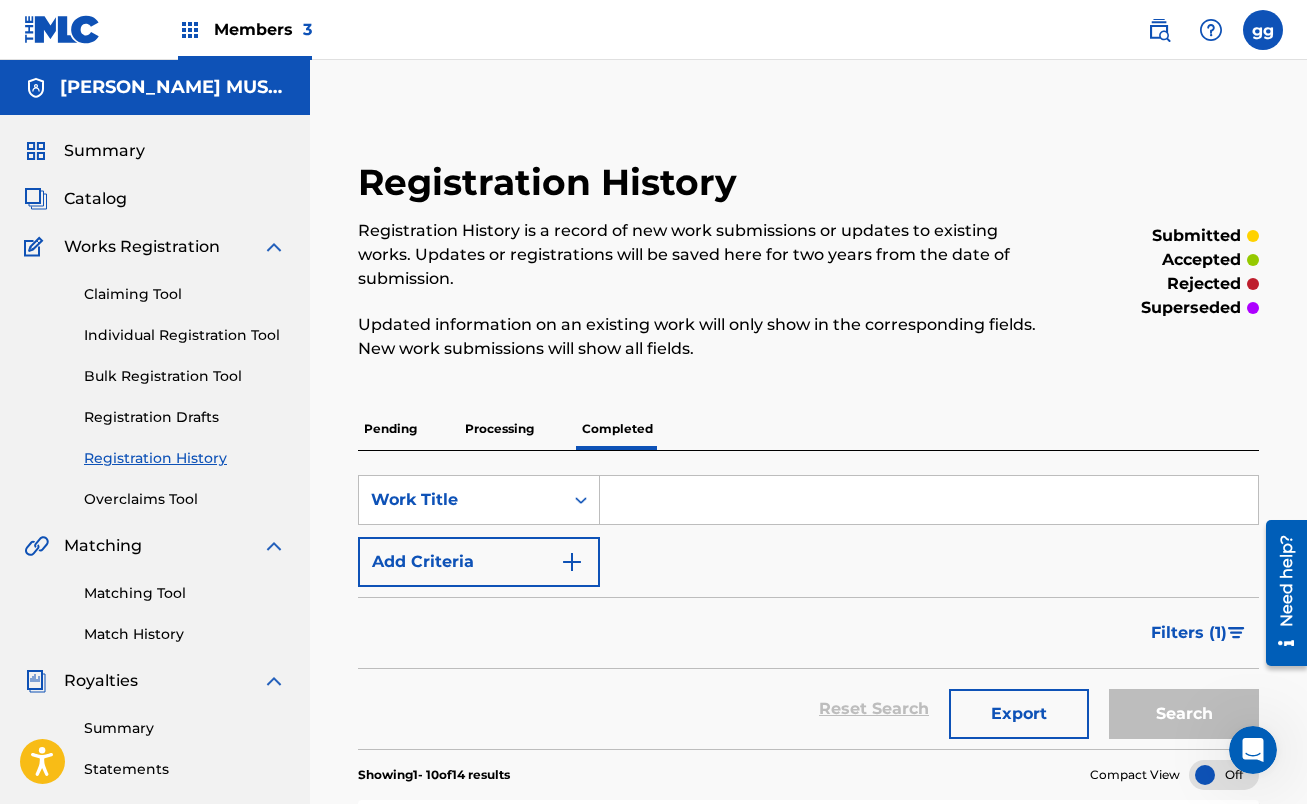 click on "Summary" at bounding box center [104, 151] 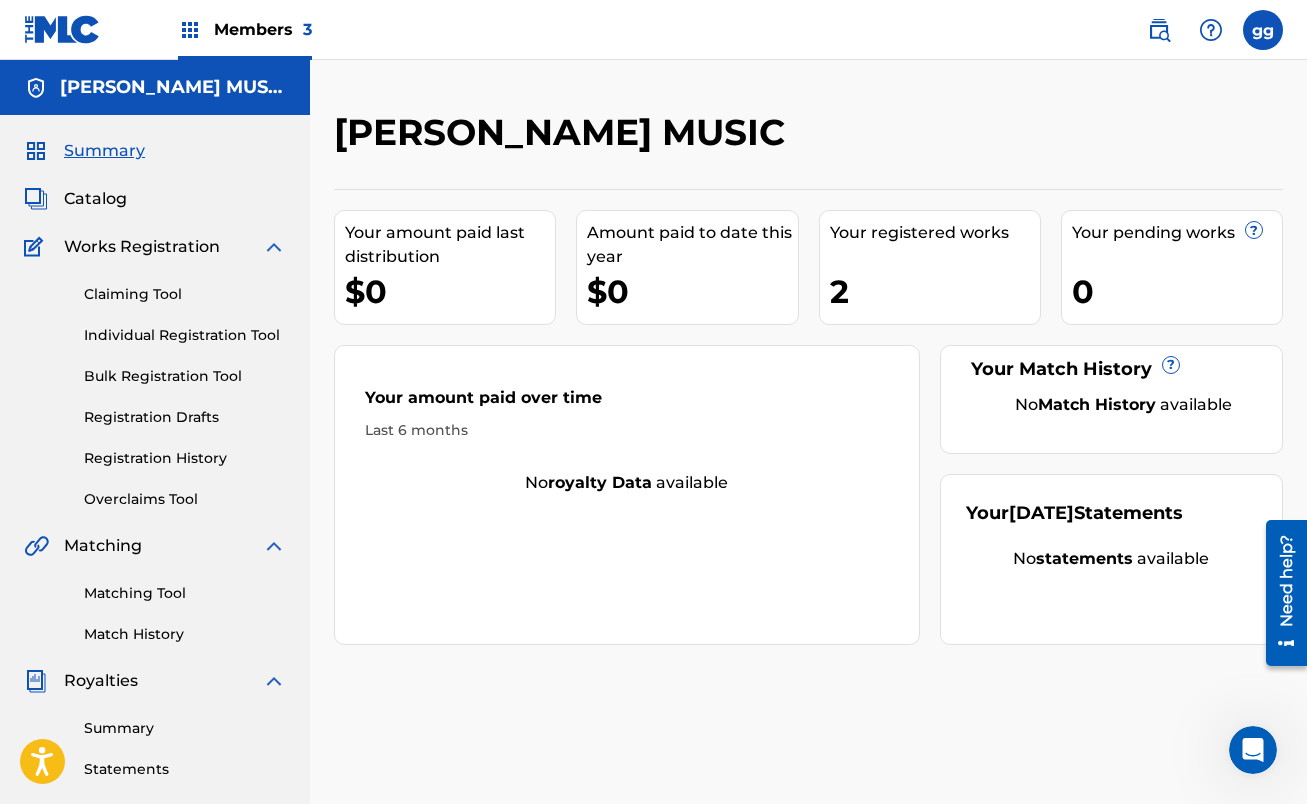click on "Catalog" at bounding box center (95, 199) 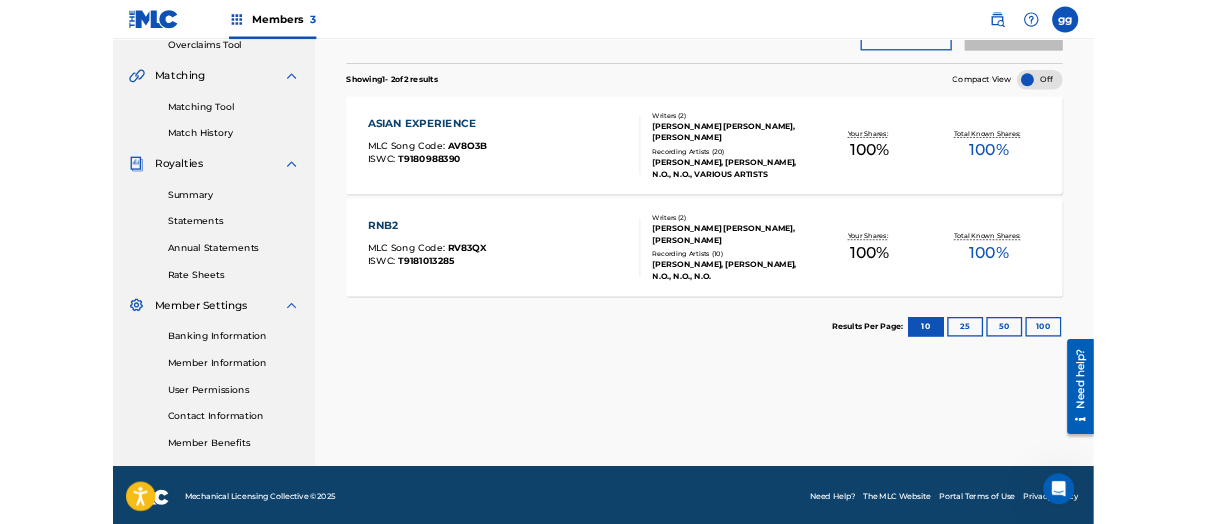 scroll, scrollTop: 436, scrollLeft: 0, axis: vertical 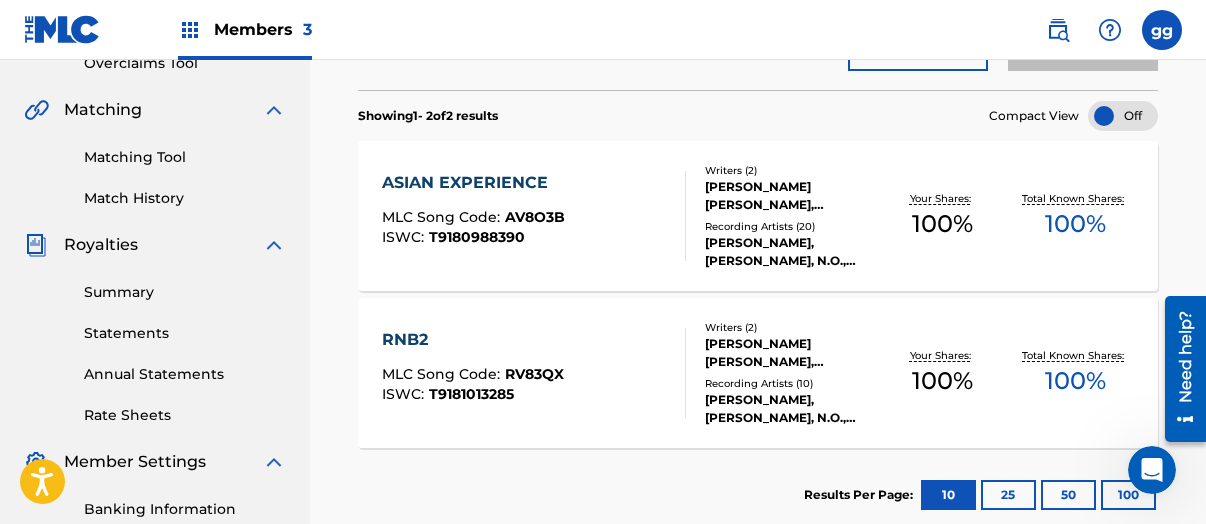 click on "ASIAN EXPERIENCE" at bounding box center [473, 183] 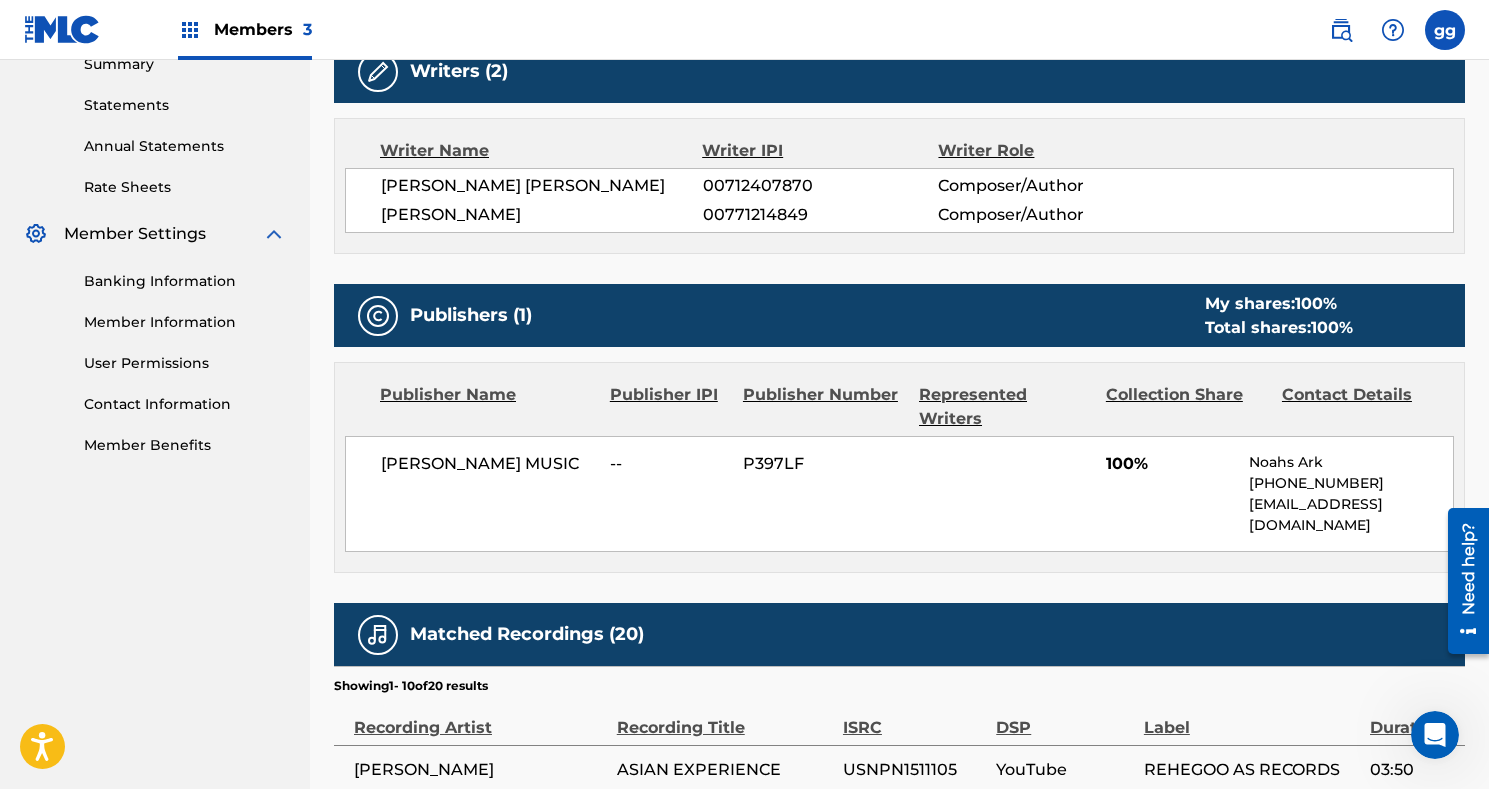 scroll, scrollTop: 741, scrollLeft: 0, axis: vertical 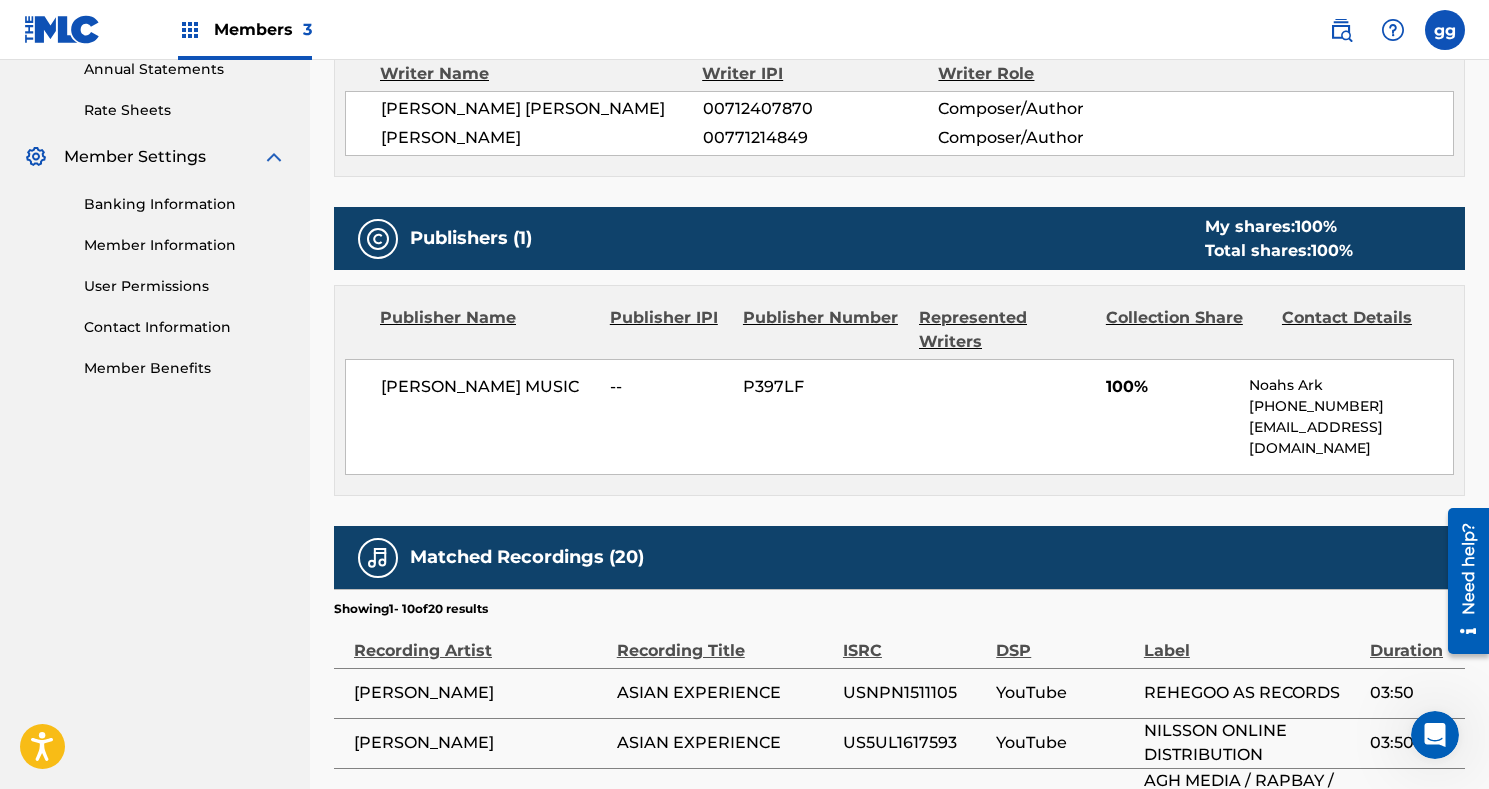 click on "REHEGOO AS RECORDS" at bounding box center (1257, 693) 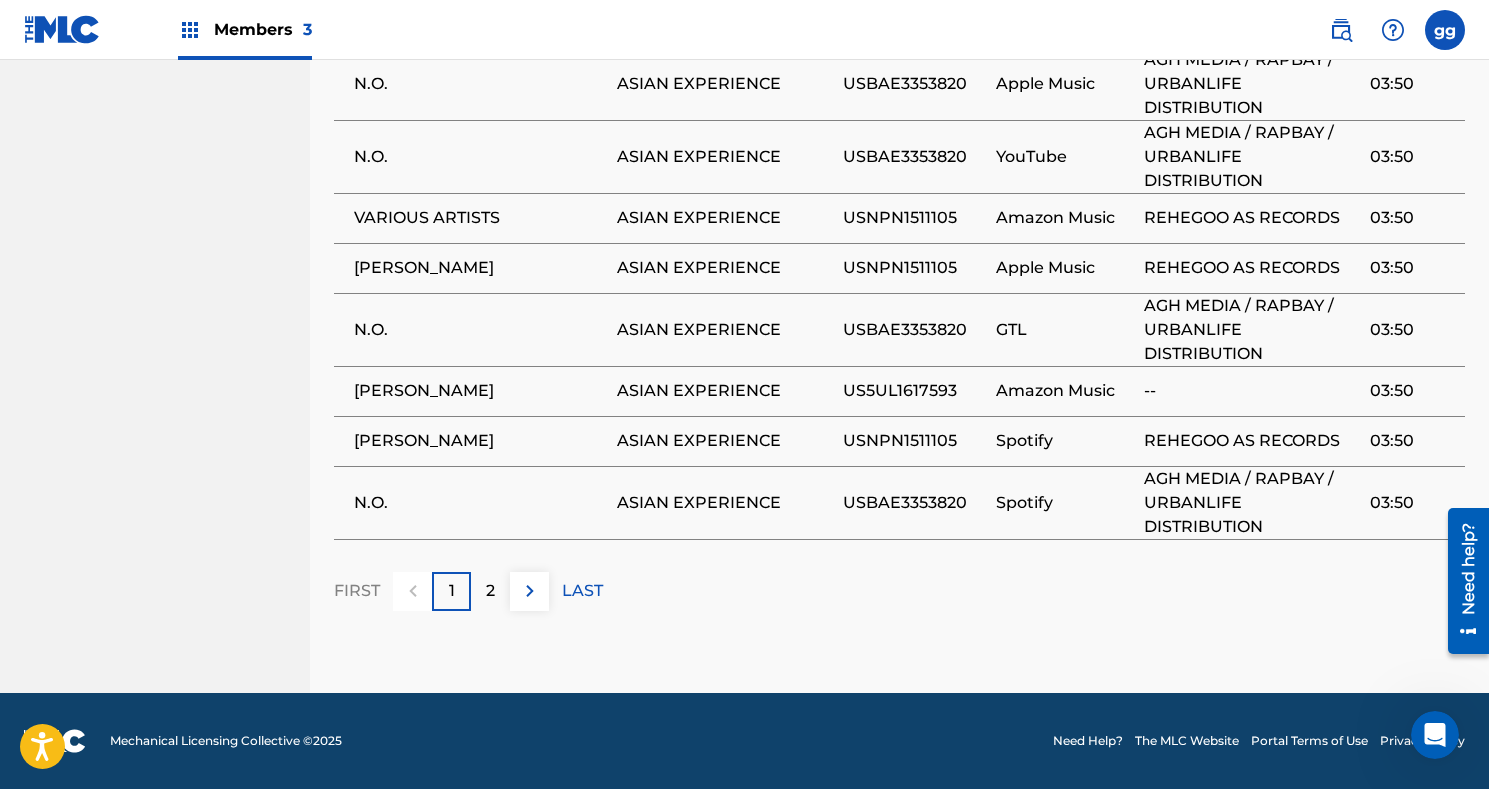 scroll, scrollTop: 1460, scrollLeft: 0, axis: vertical 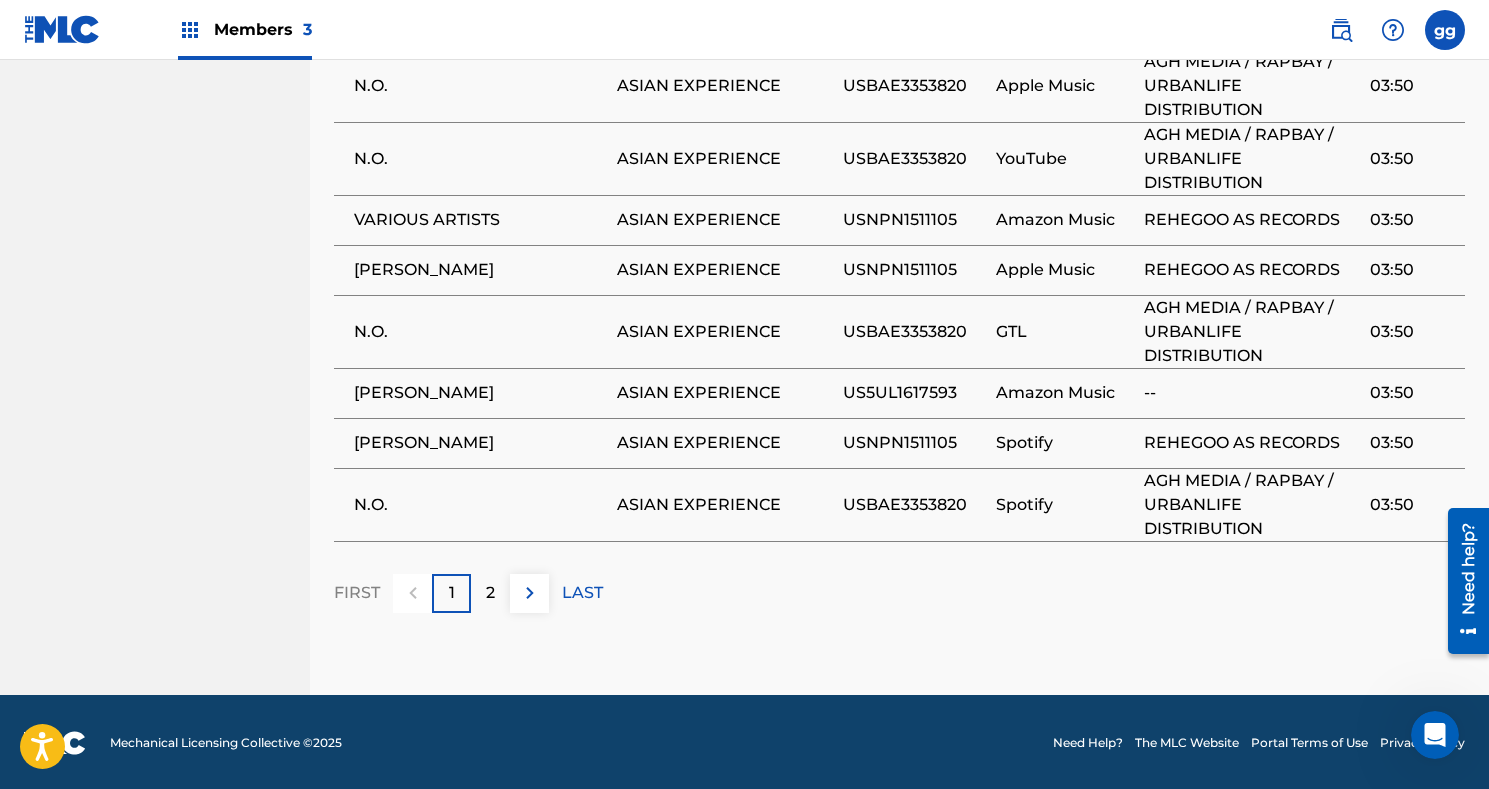 click on "2" at bounding box center [490, 593] 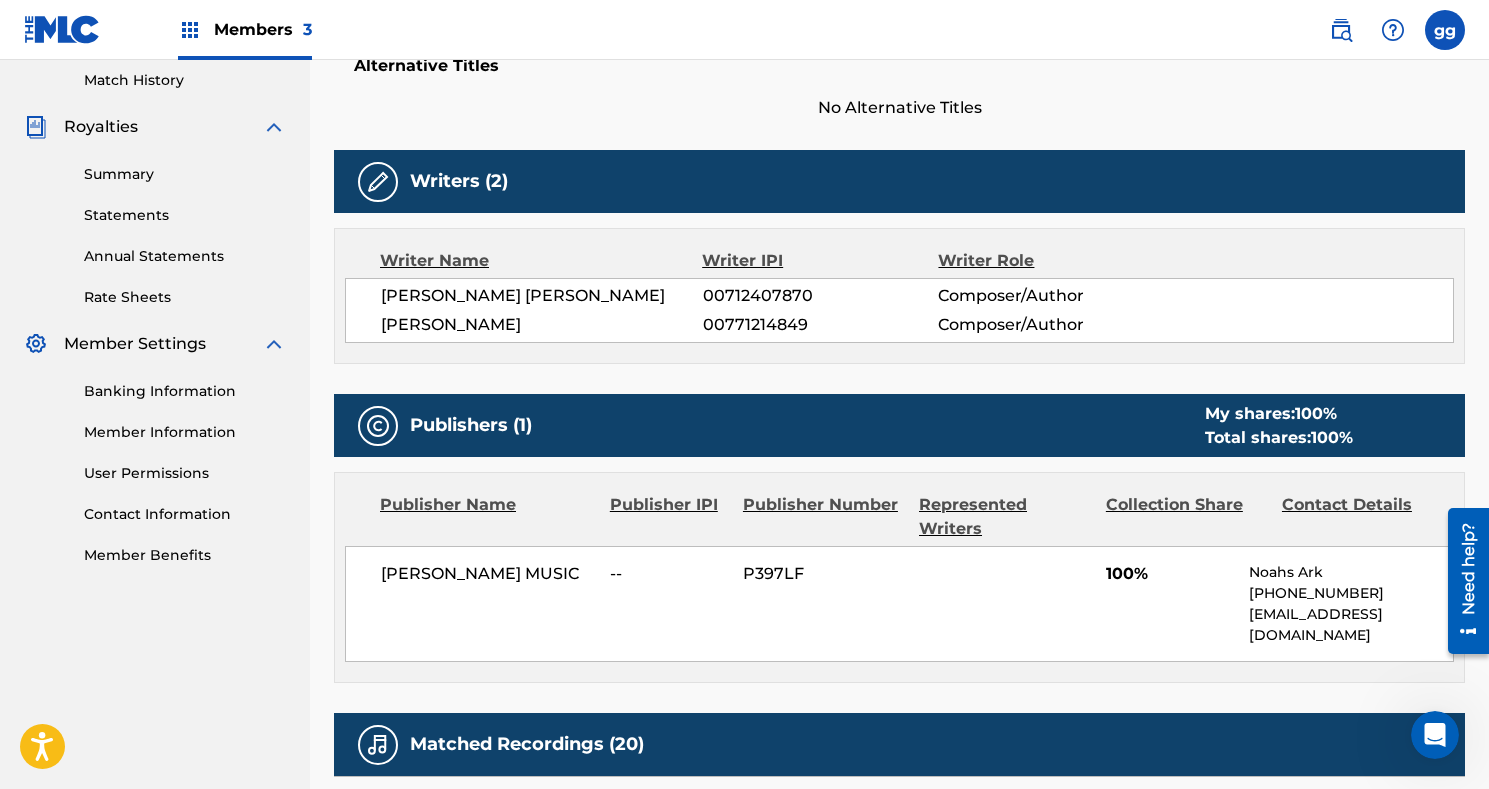 scroll, scrollTop: 529, scrollLeft: 0, axis: vertical 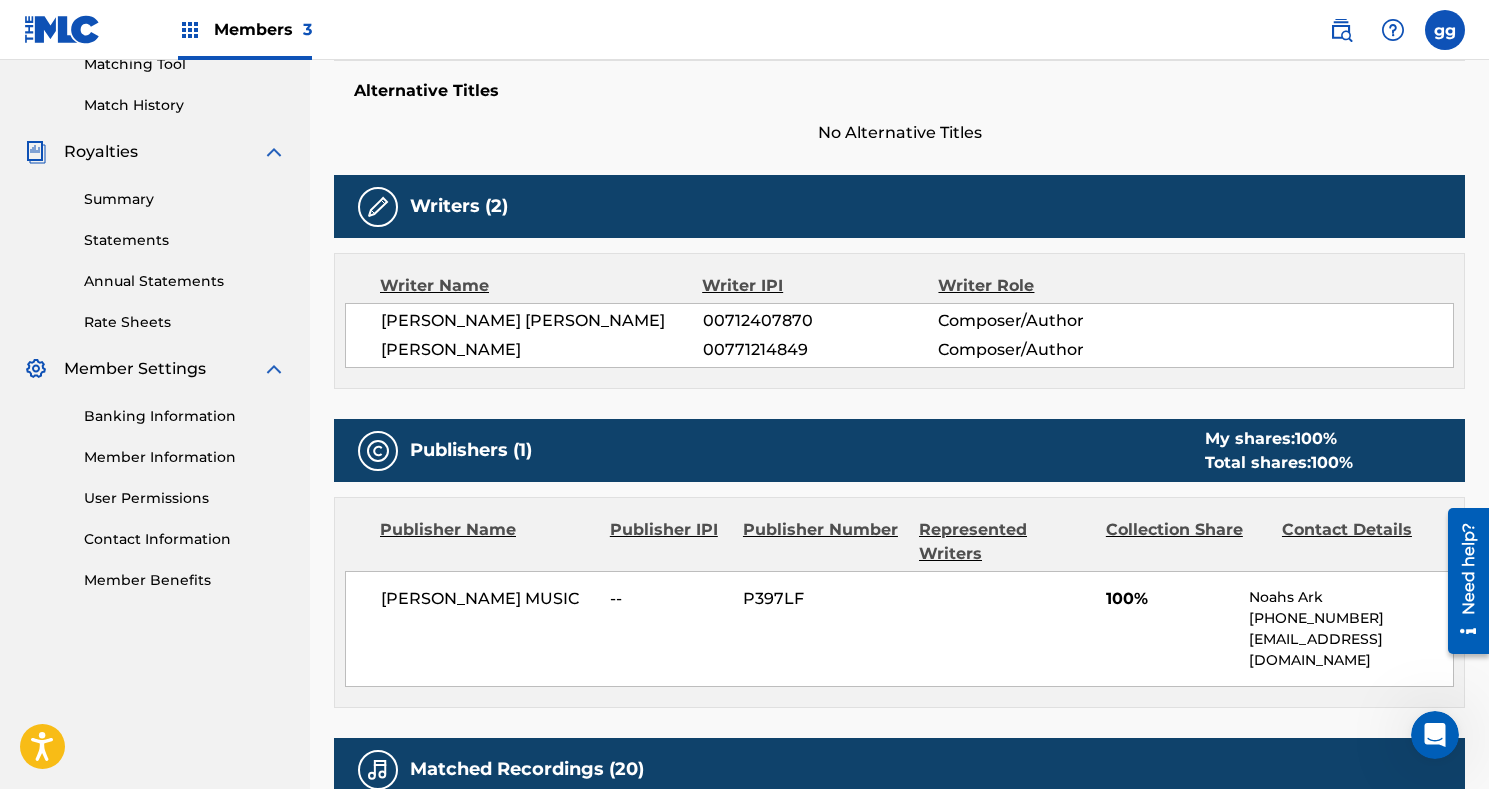 click on "Banking Information" at bounding box center (185, 416) 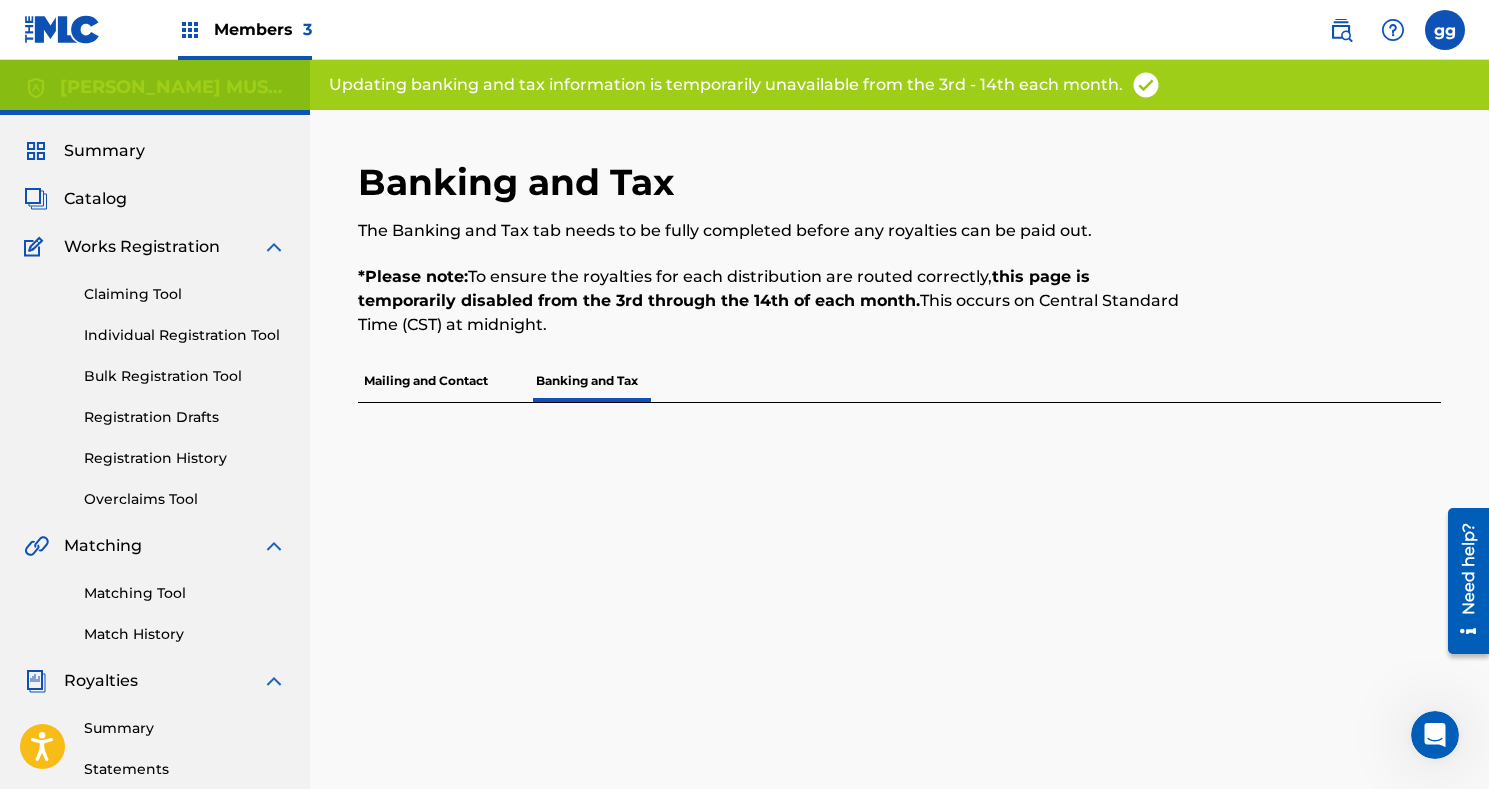 click on "Banking and Tax" at bounding box center (587, 381) 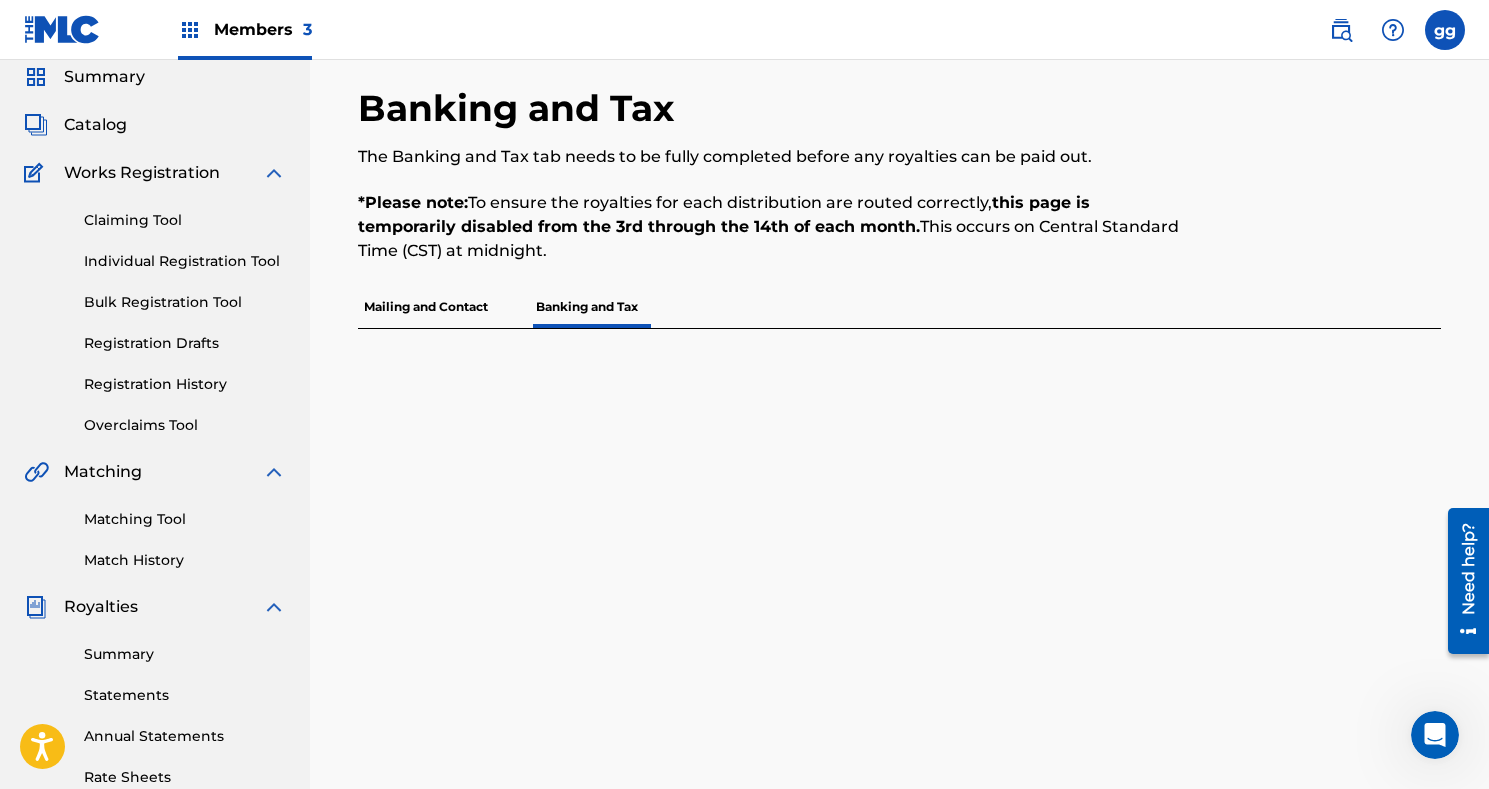 scroll, scrollTop: 77, scrollLeft: 0, axis: vertical 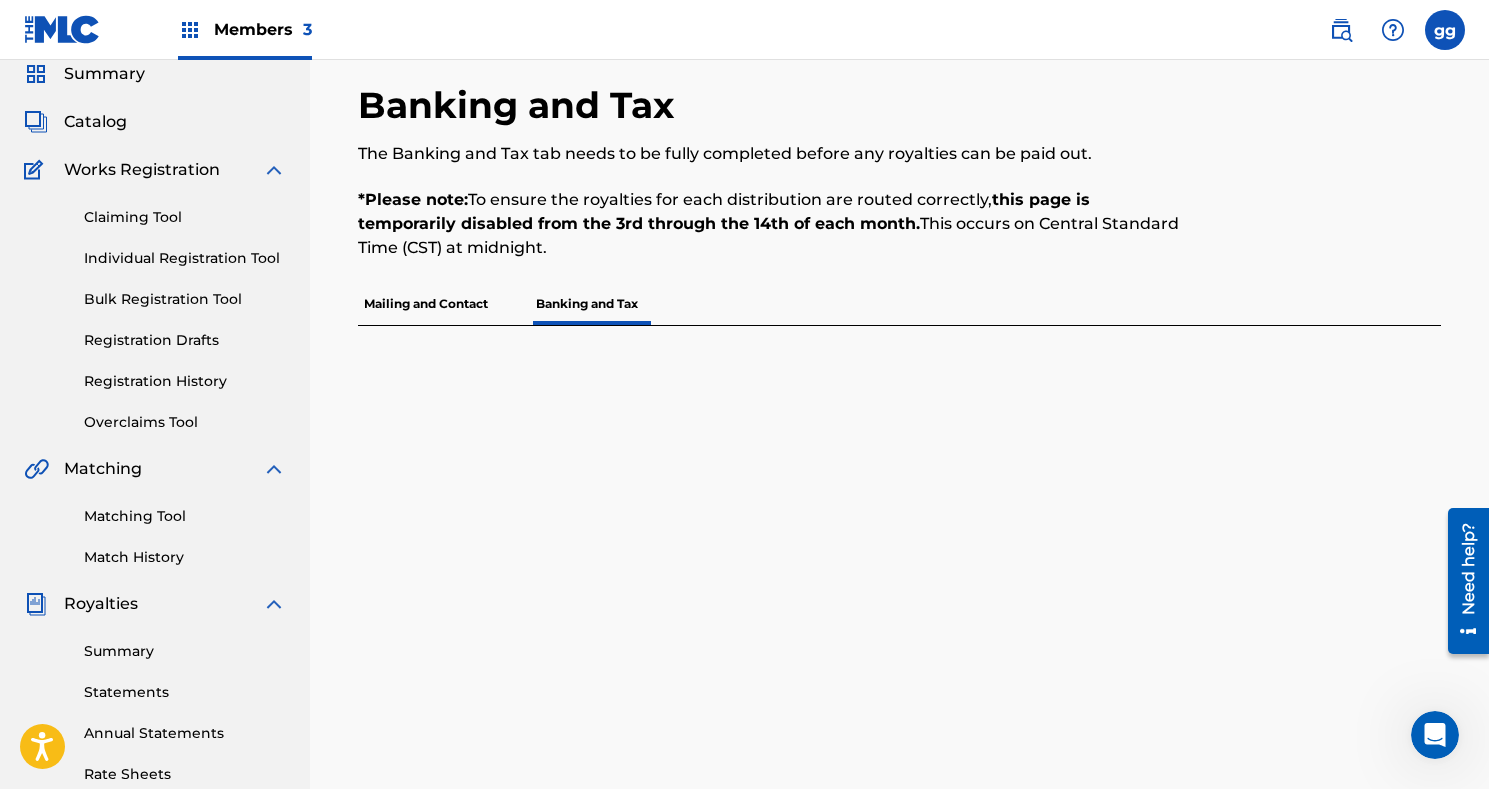 click on "Summary" at bounding box center [185, 651] 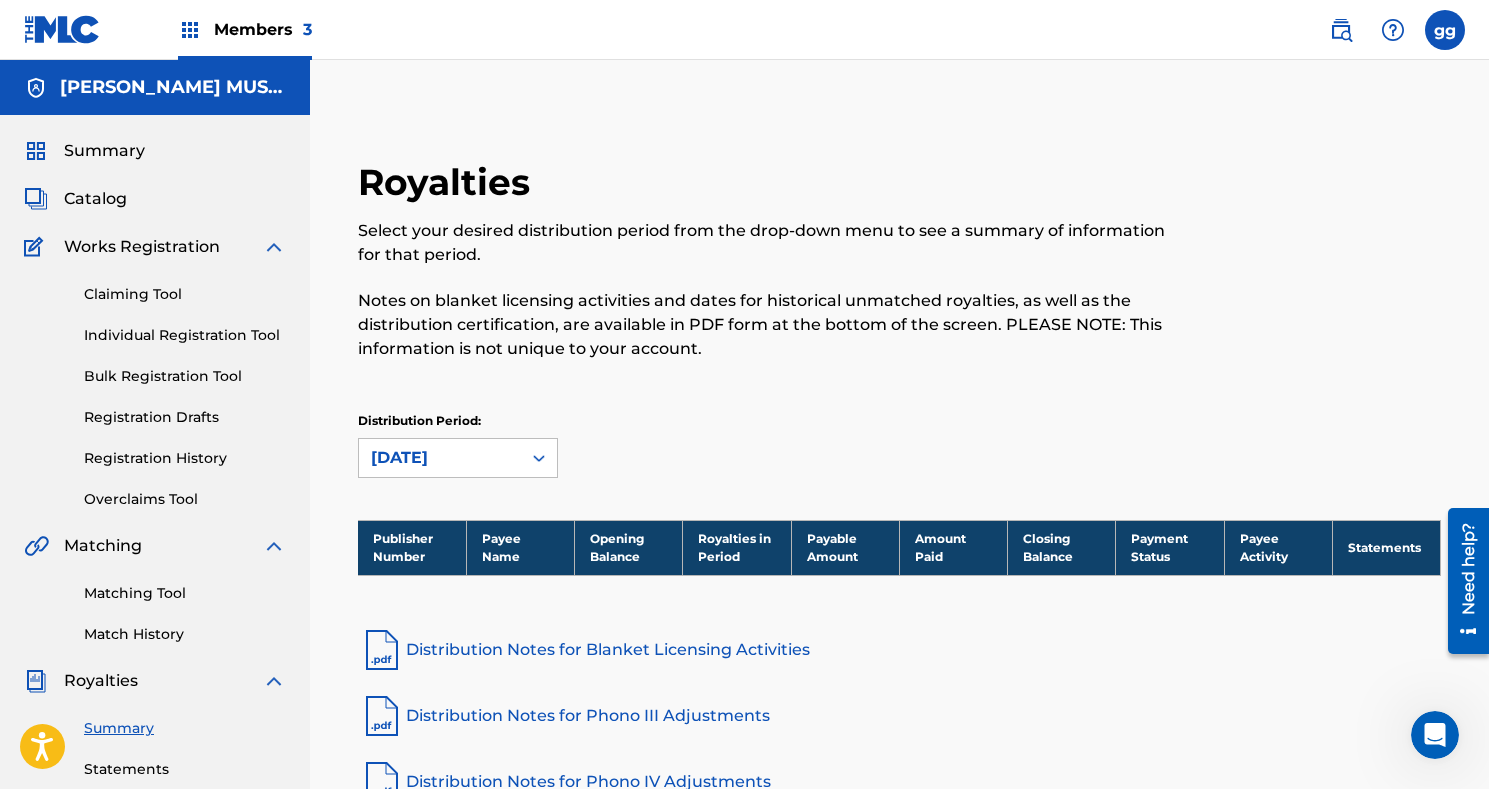 click on "Distribution Notes for Blanket Licensing Activities" at bounding box center (899, 650) 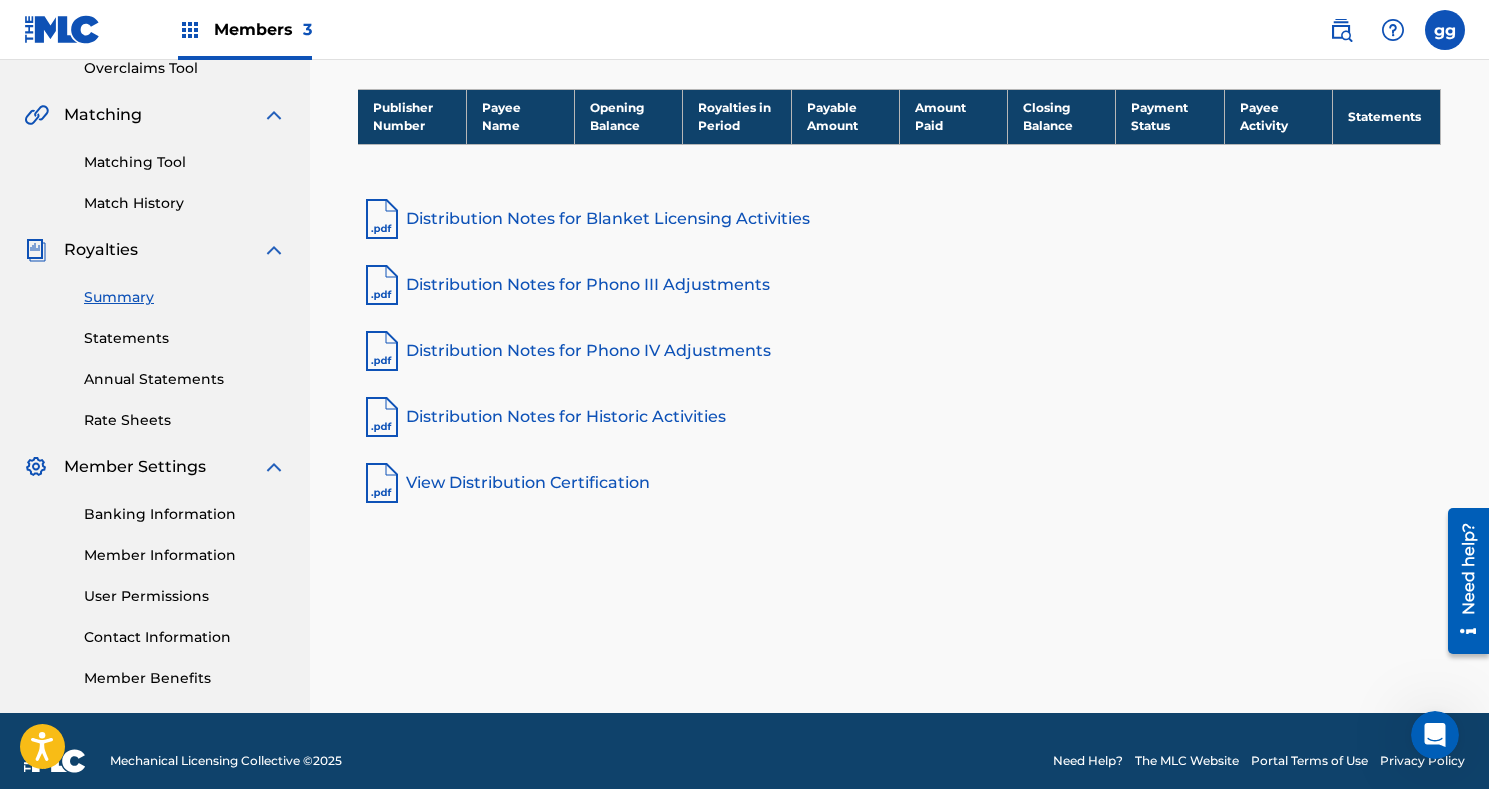 scroll, scrollTop: 452, scrollLeft: 0, axis: vertical 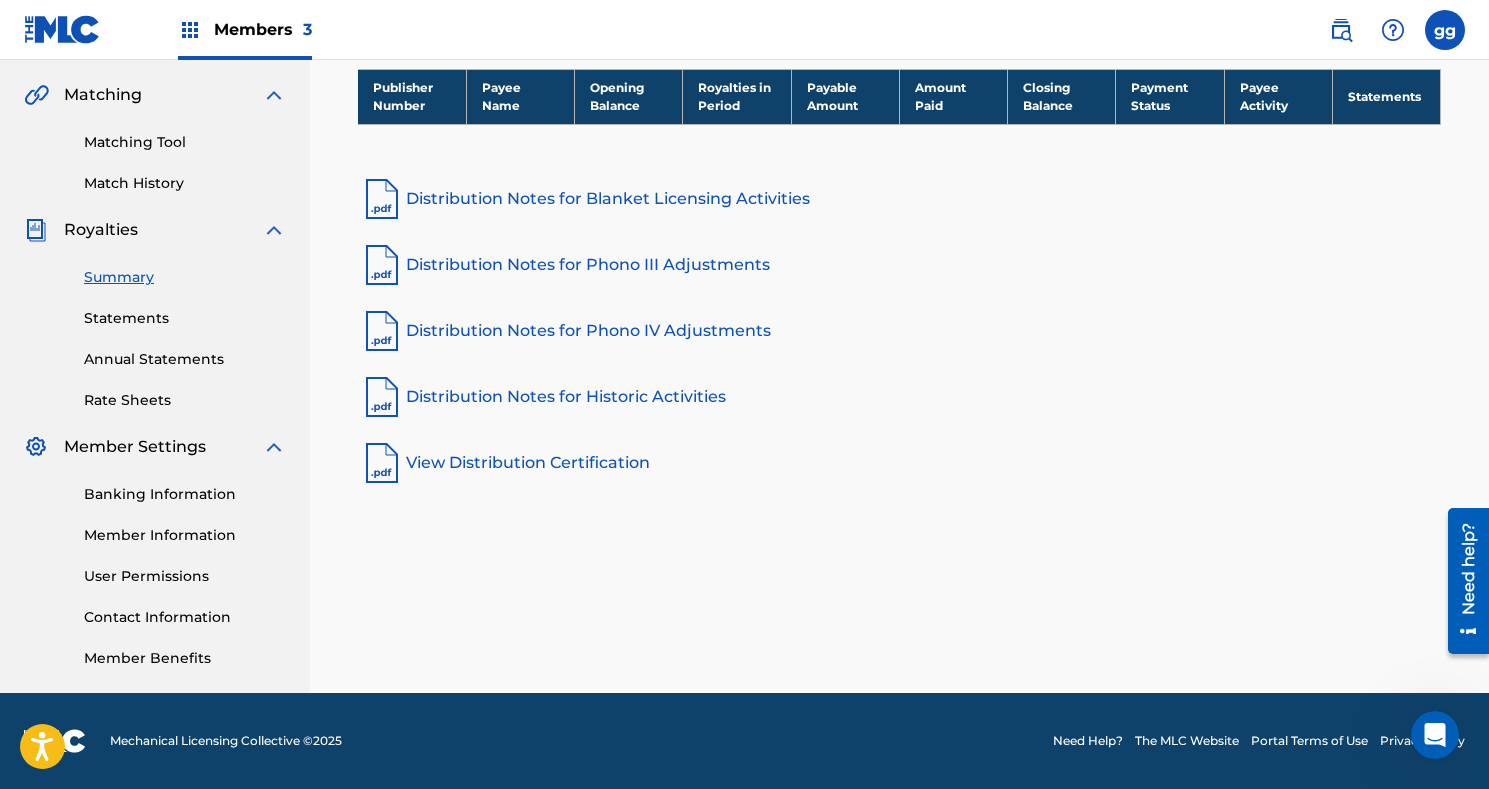 click on "Banking Information" at bounding box center (185, 494) 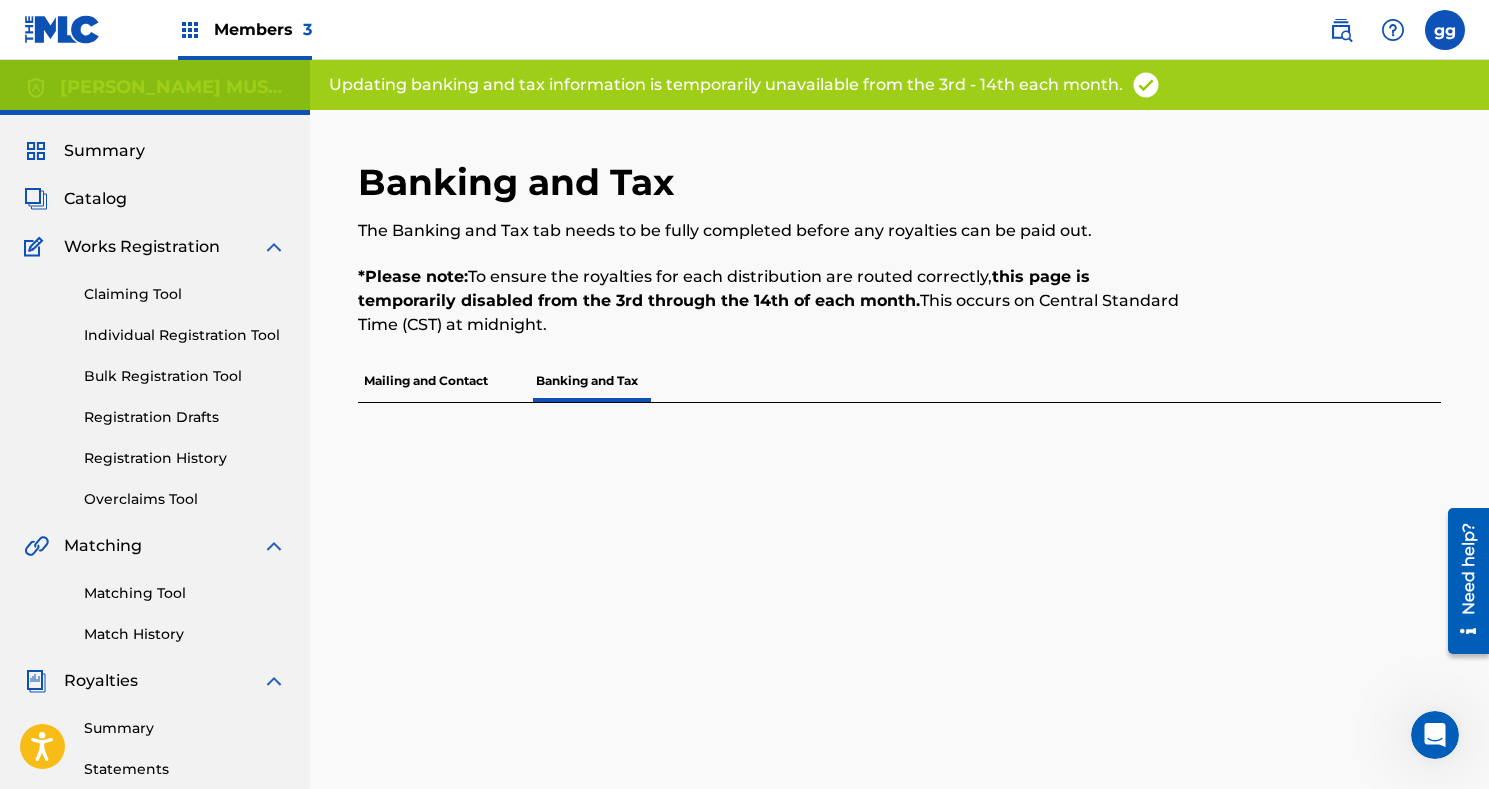 click on "Mailing and Contact" at bounding box center (426, 381) 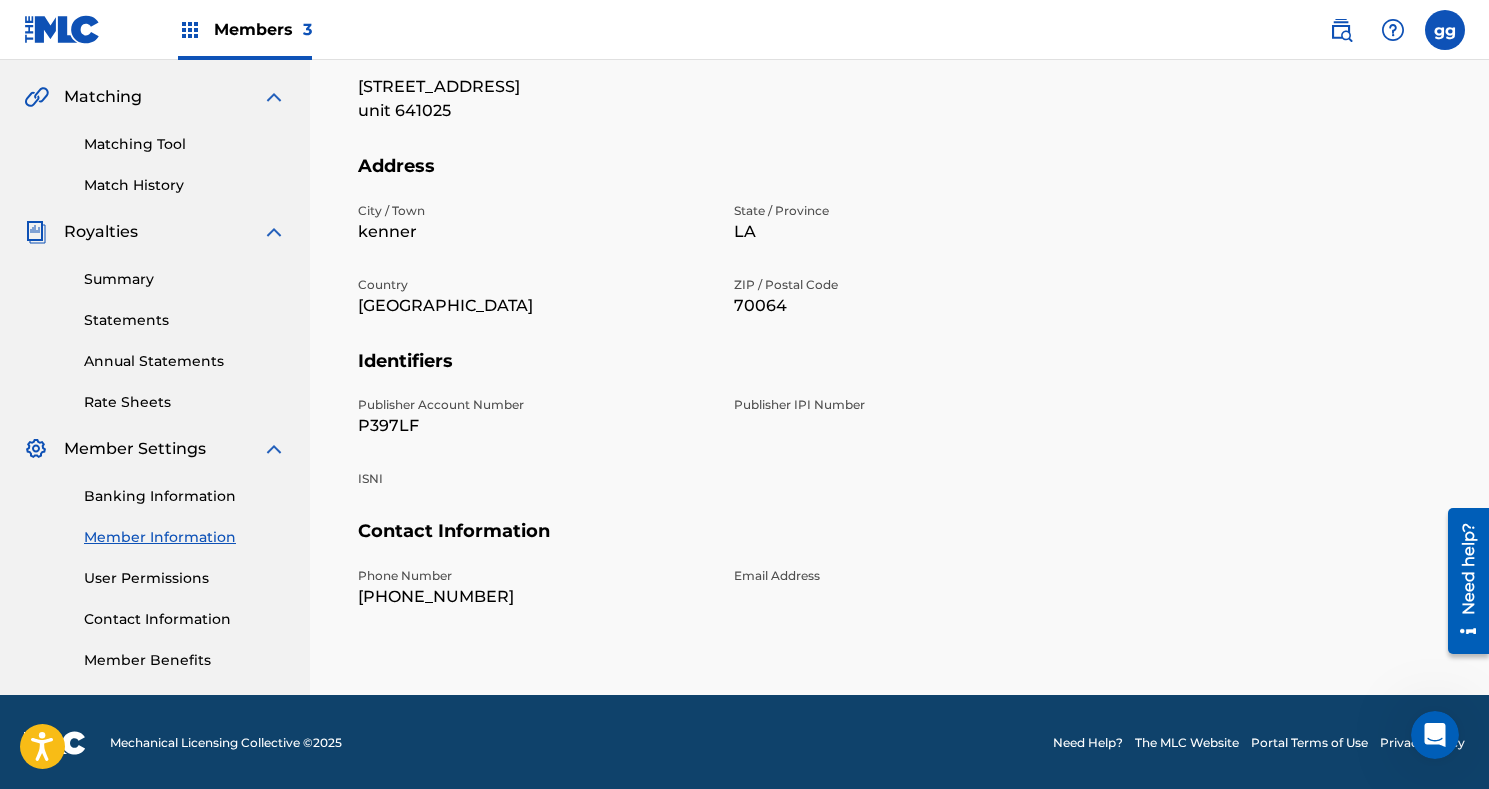 scroll, scrollTop: 452, scrollLeft: 0, axis: vertical 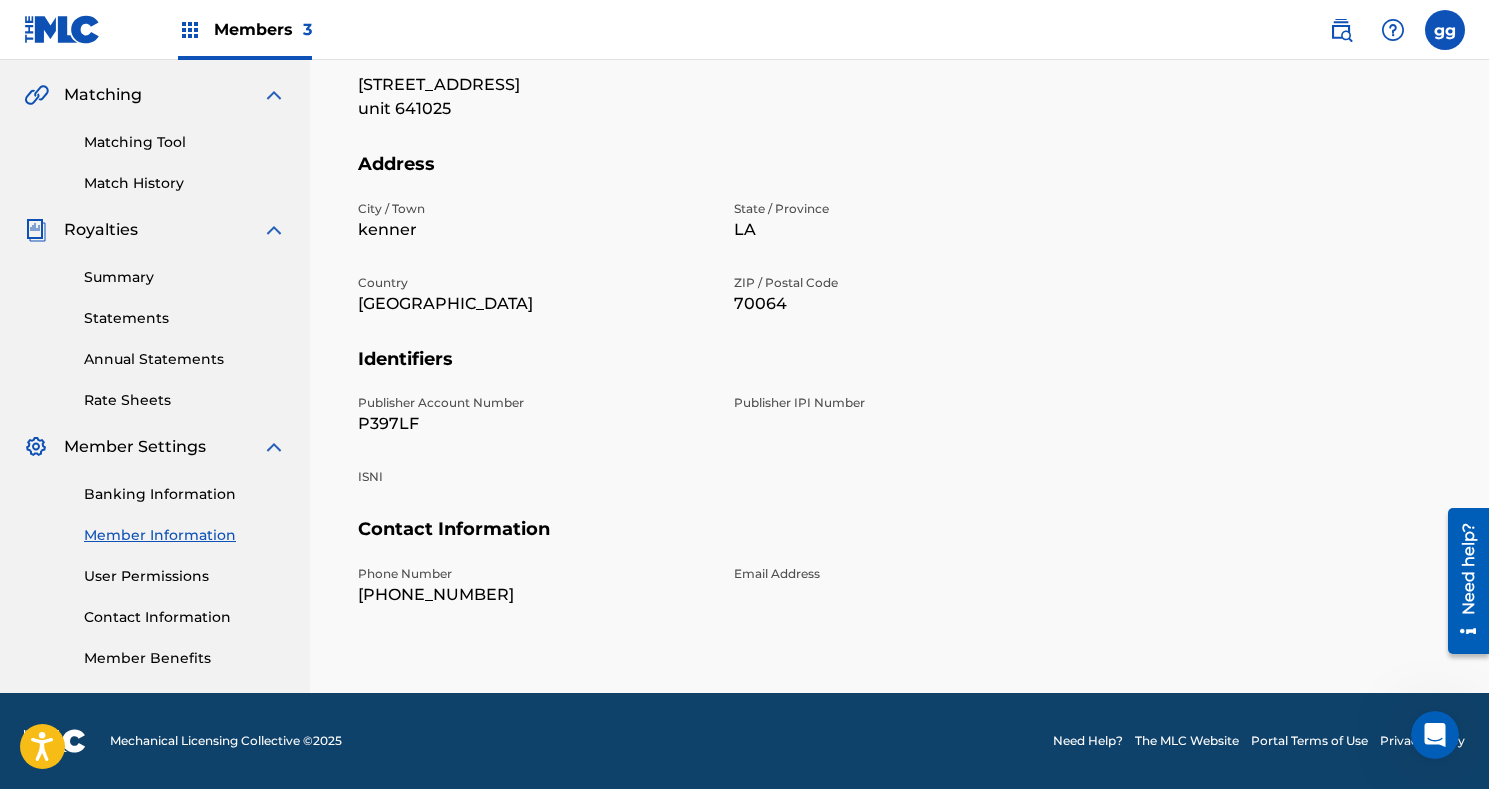 click on "Banking Information" at bounding box center [185, 494] 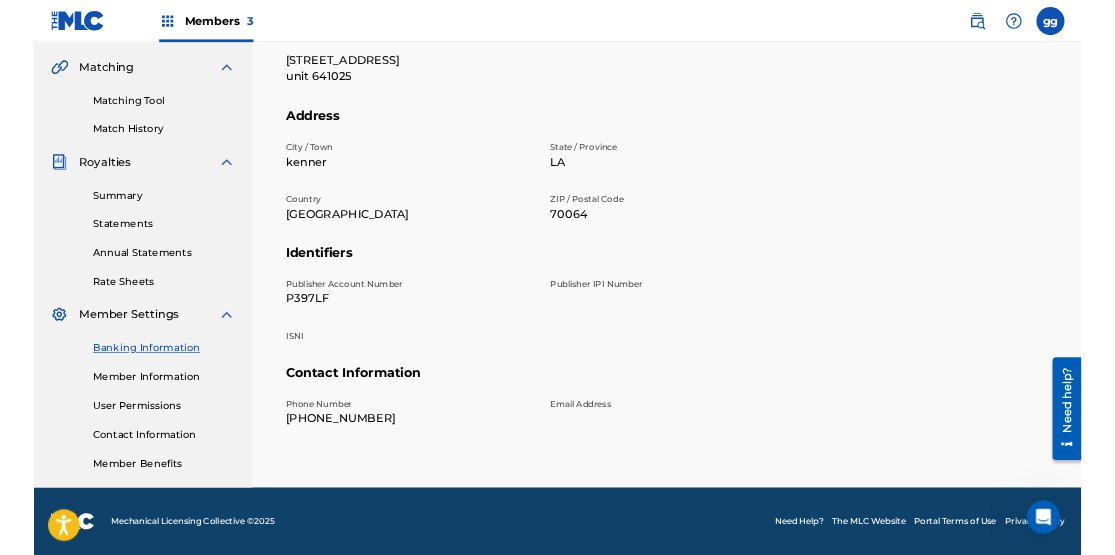 scroll, scrollTop: 0, scrollLeft: 0, axis: both 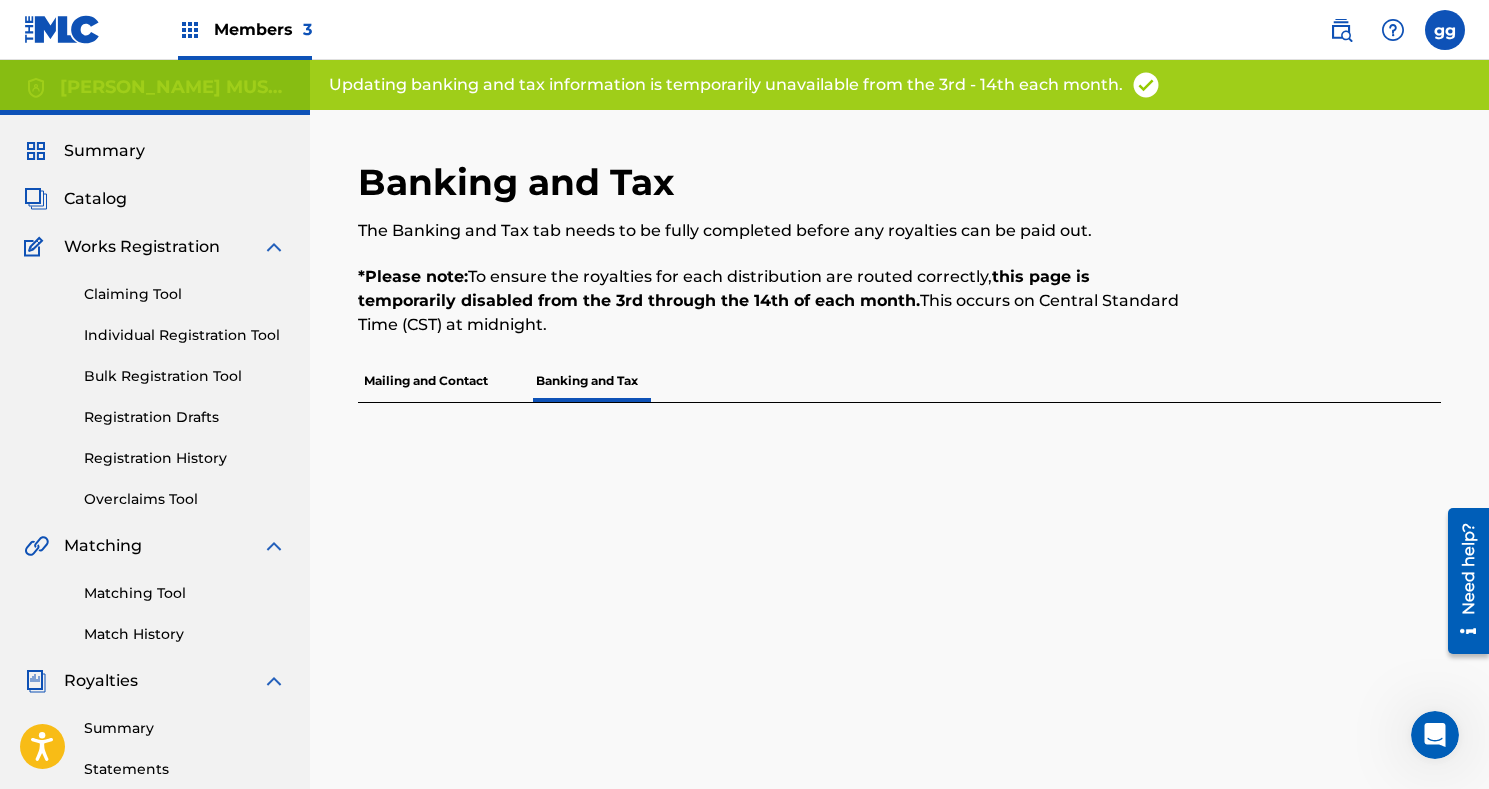 click on "Overclaims Tool" at bounding box center [185, 499] 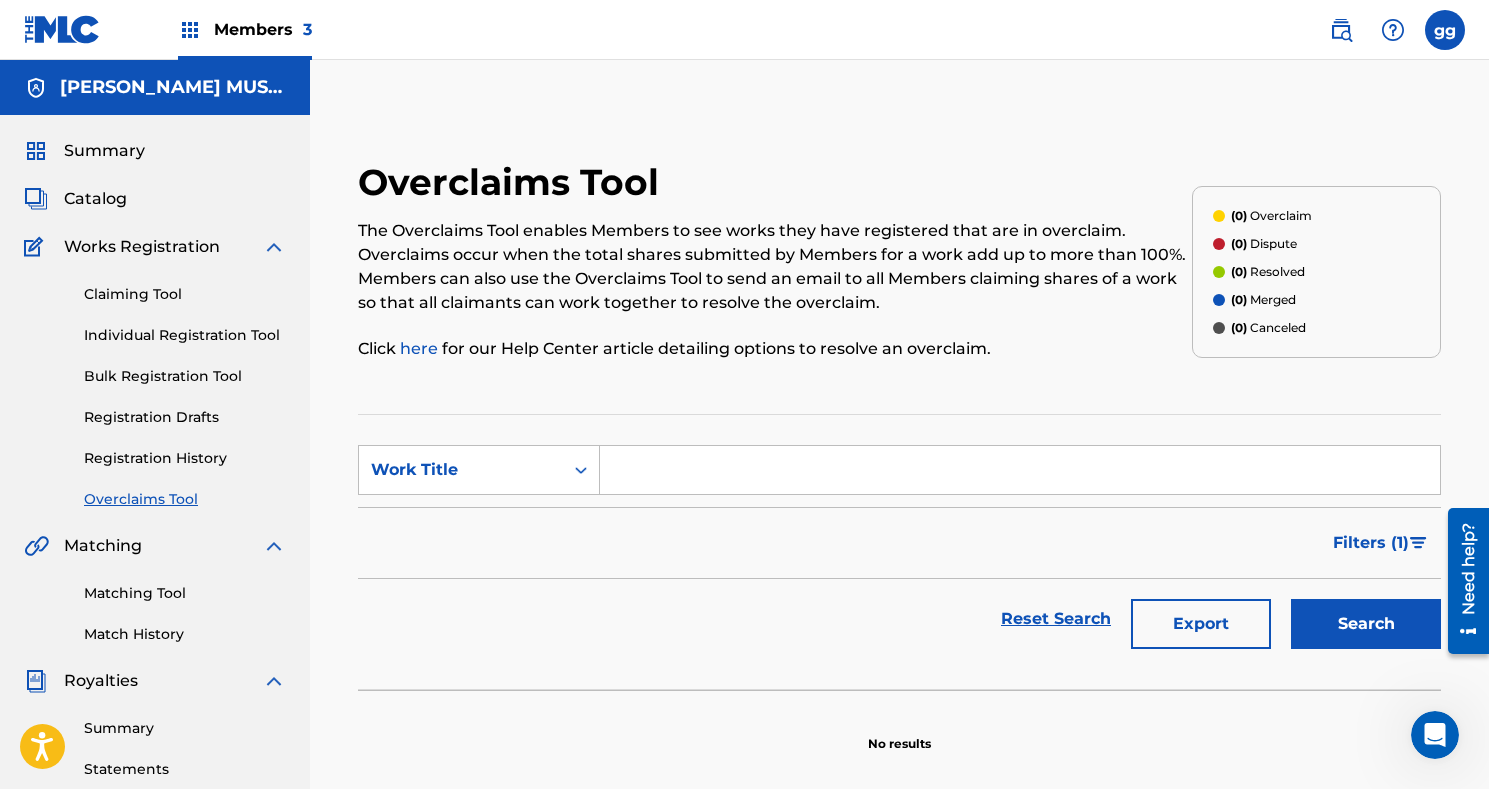 click at bounding box center [1020, 470] 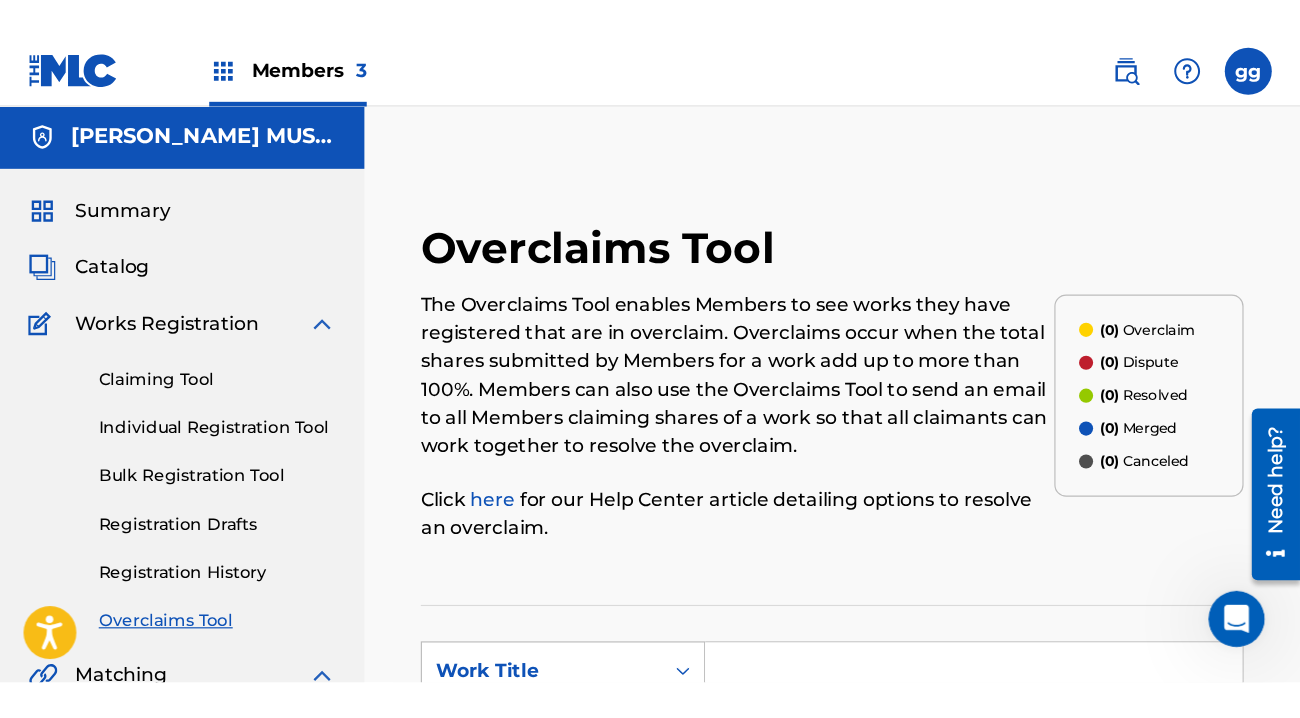 scroll, scrollTop: 297, scrollLeft: 0, axis: vertical 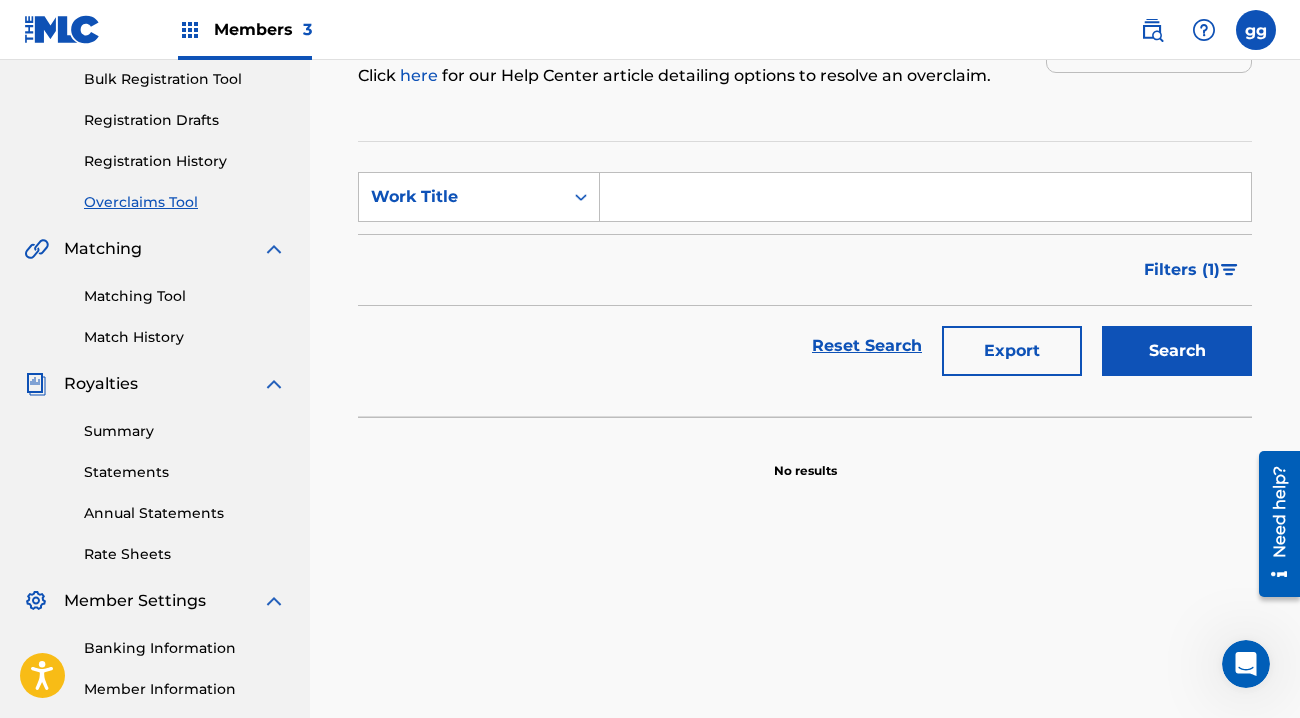 click on "Registration History" at bounding box center [185, 161] 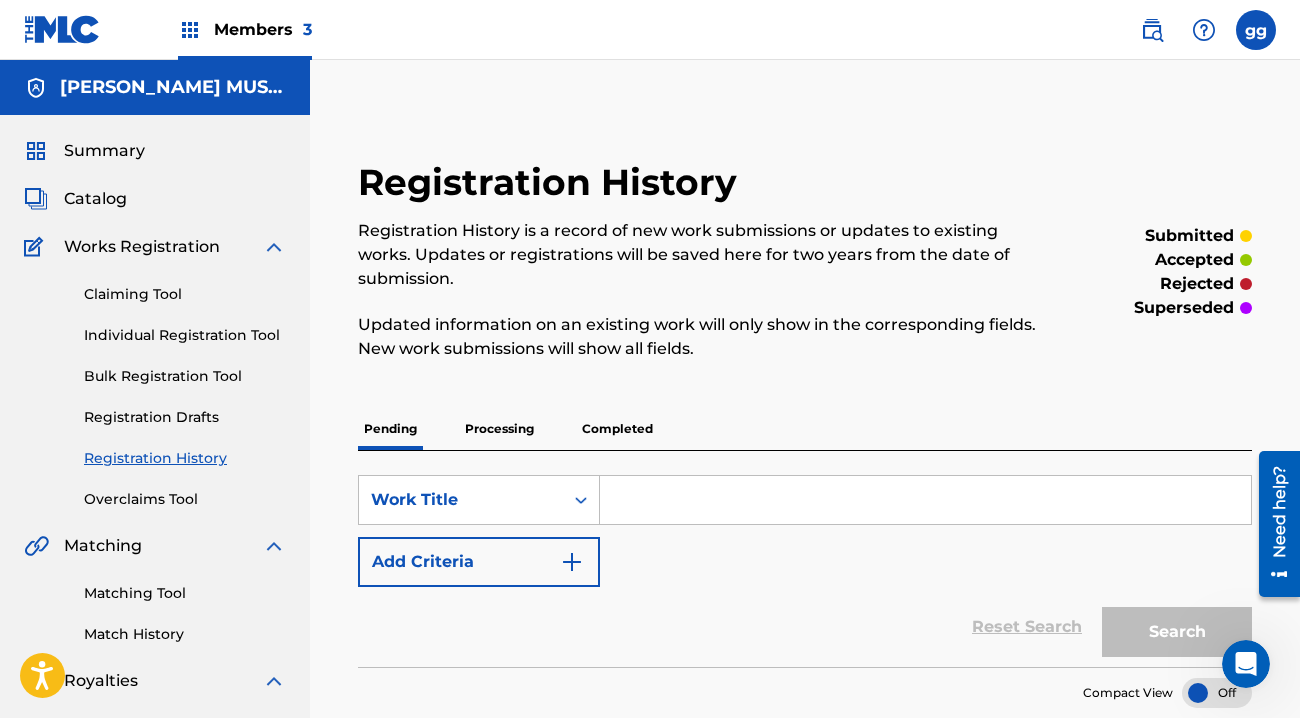 scroll, scrollTop: 0, scrollLeft: 0, axis: both 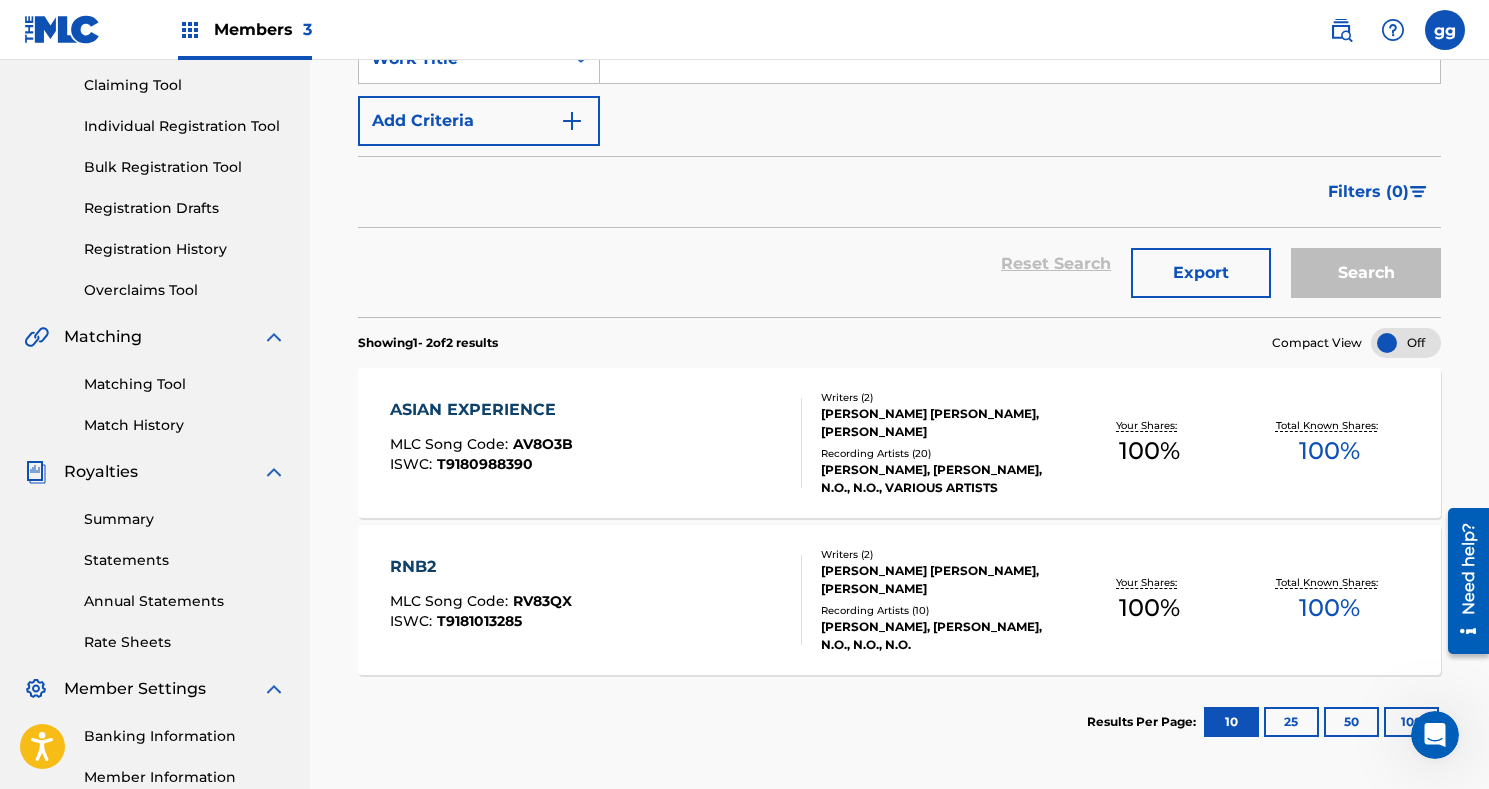 click on "RNB2" at bounding box center (481, 567) 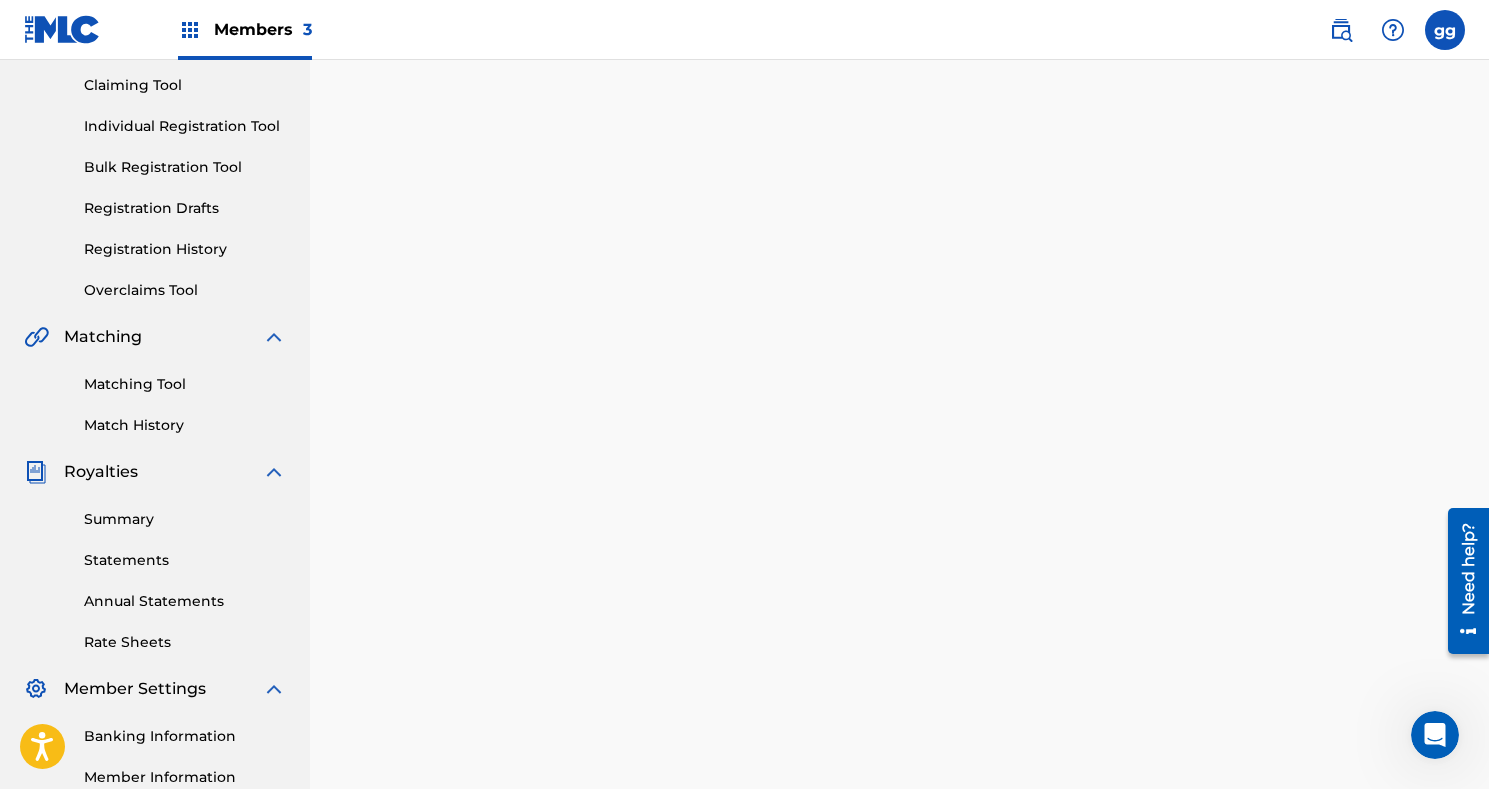scroll, scrollTop: 0, scrollLeft: 0, axis: both 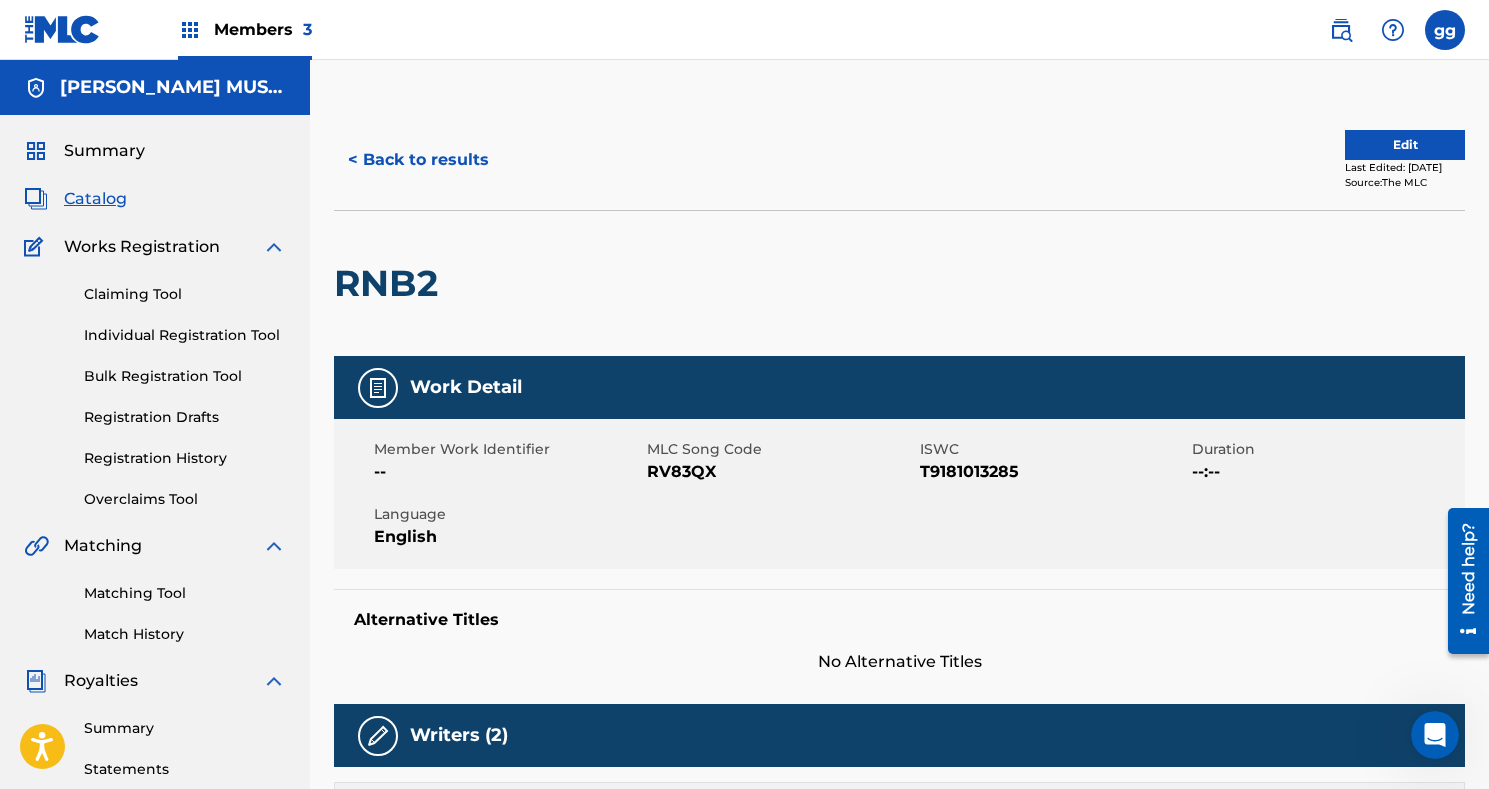 click on "Edit" at bounding box center (1405, 145) 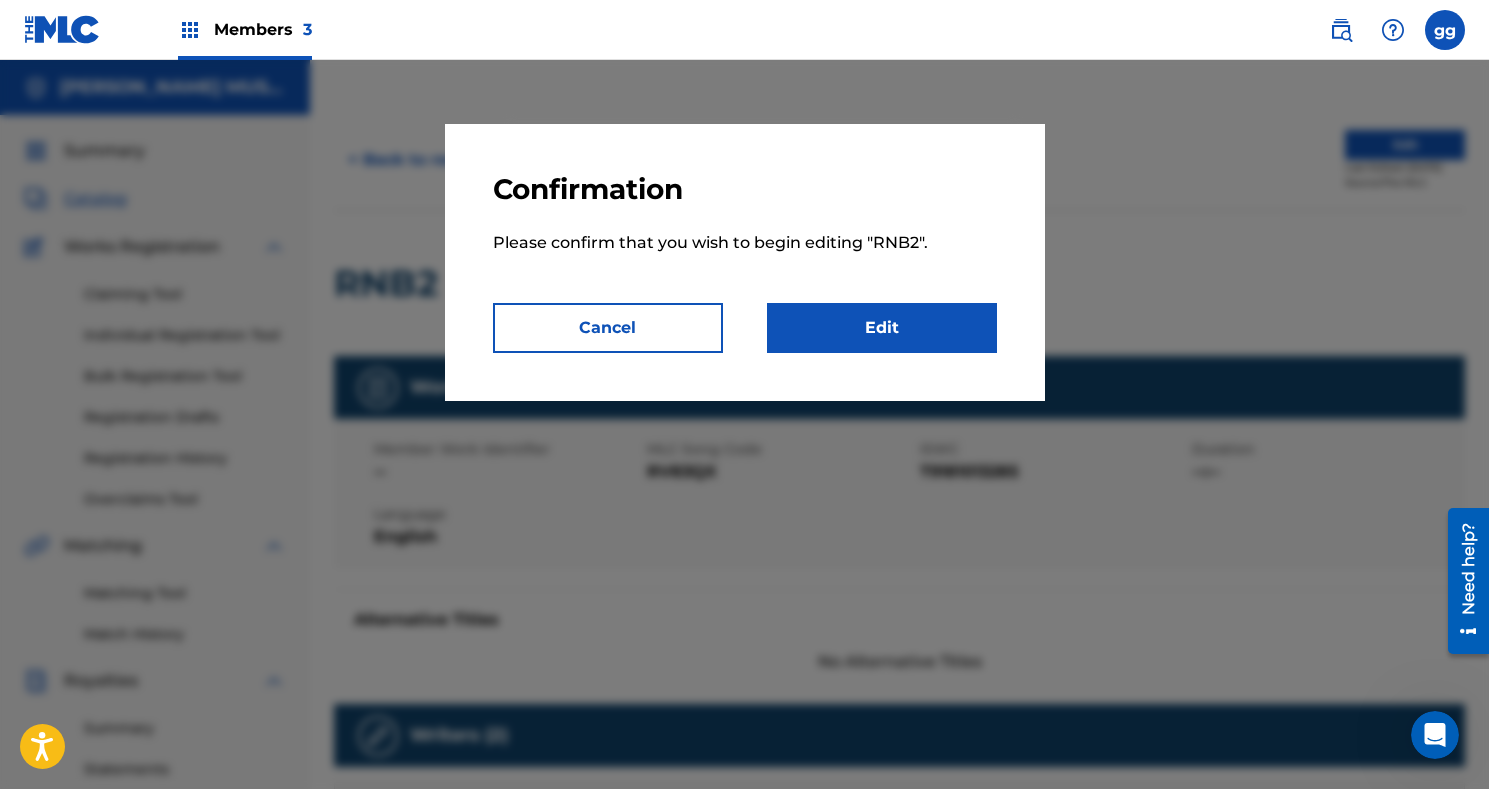 click on "Edit" at bounding box center (882, 328) 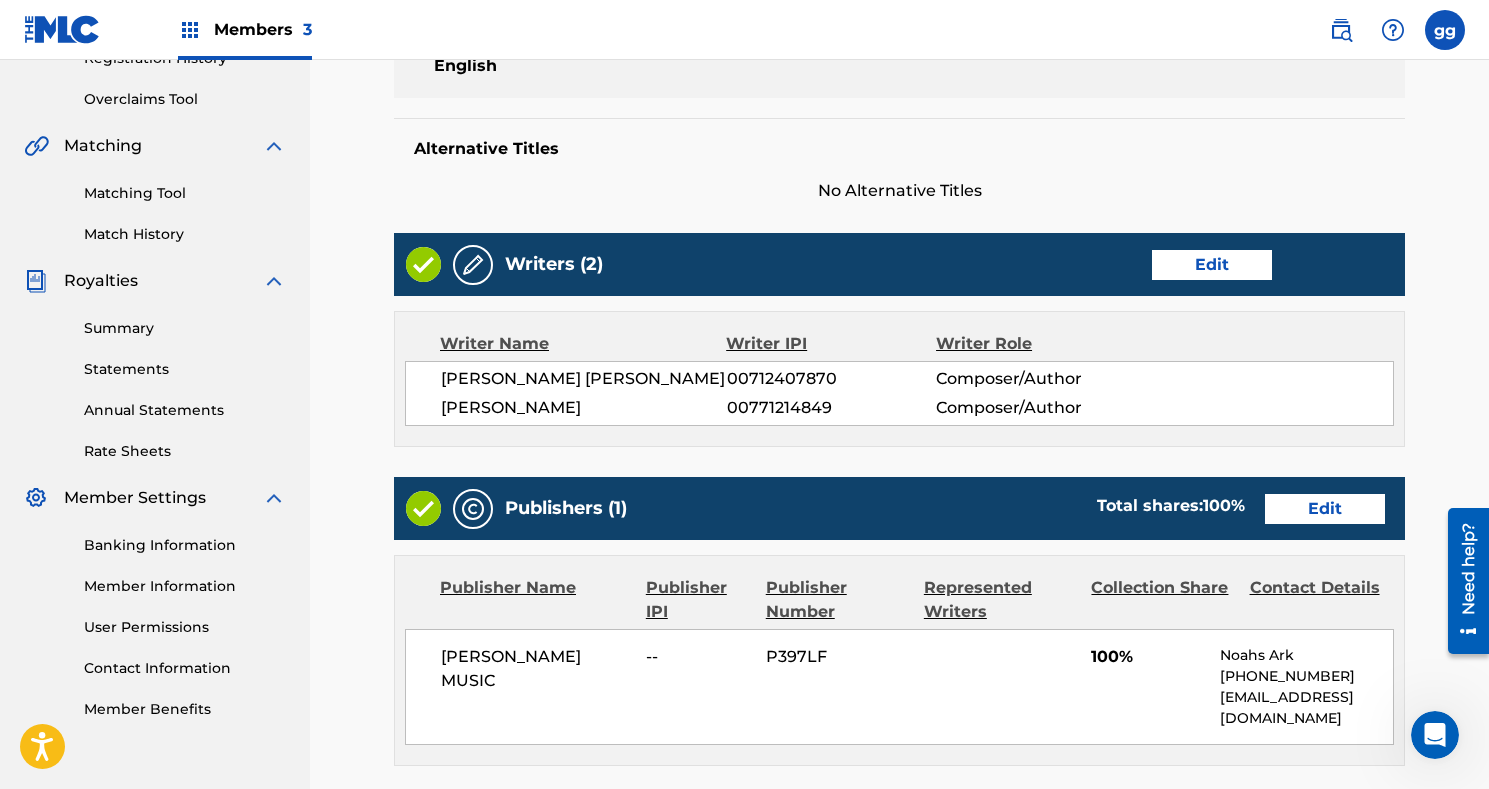 scroll, scrollTop: 398, scrollLeft: 0, axis: vertical 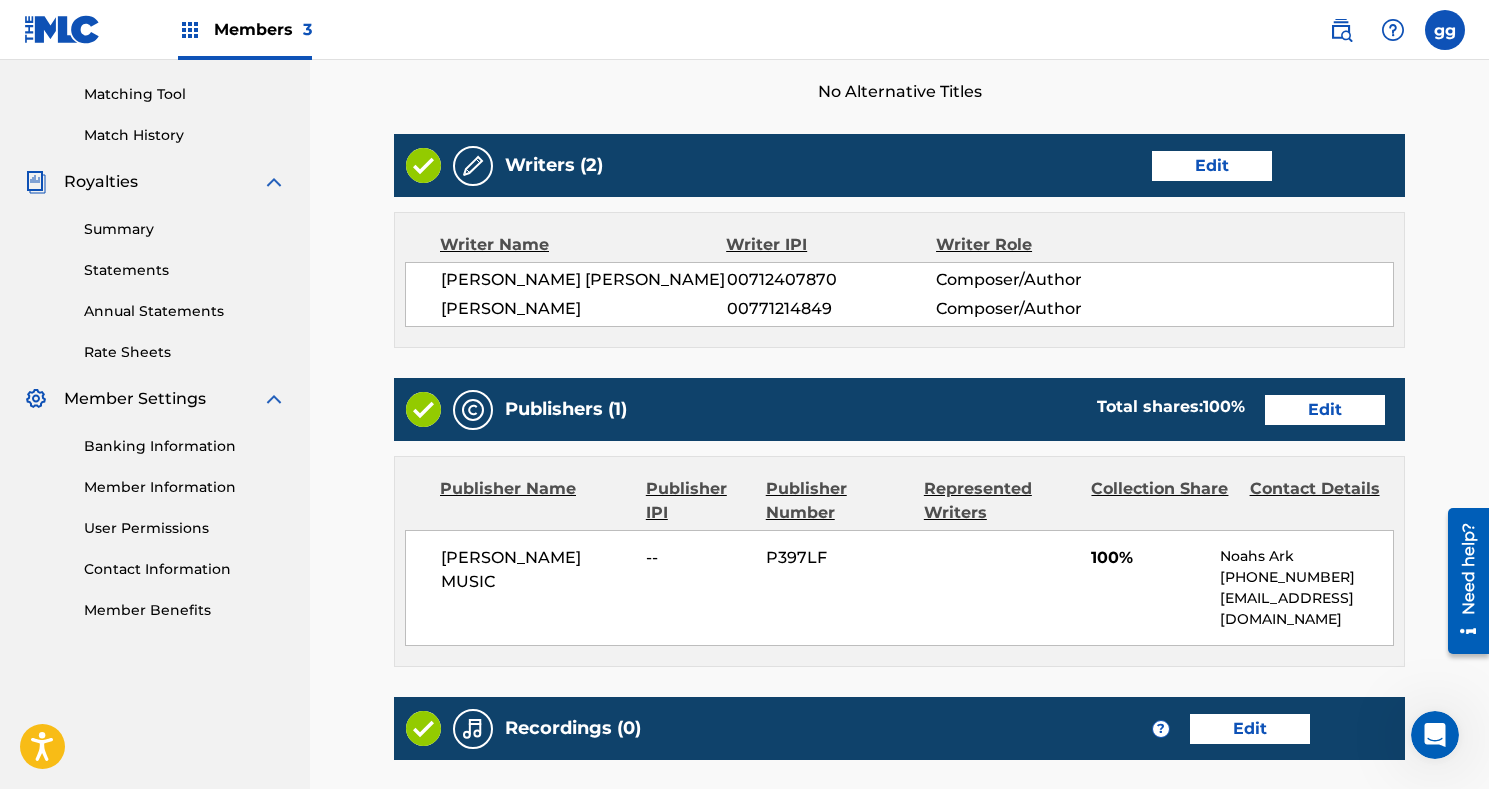 click on "Edit" at bounding box center (1212, 166) 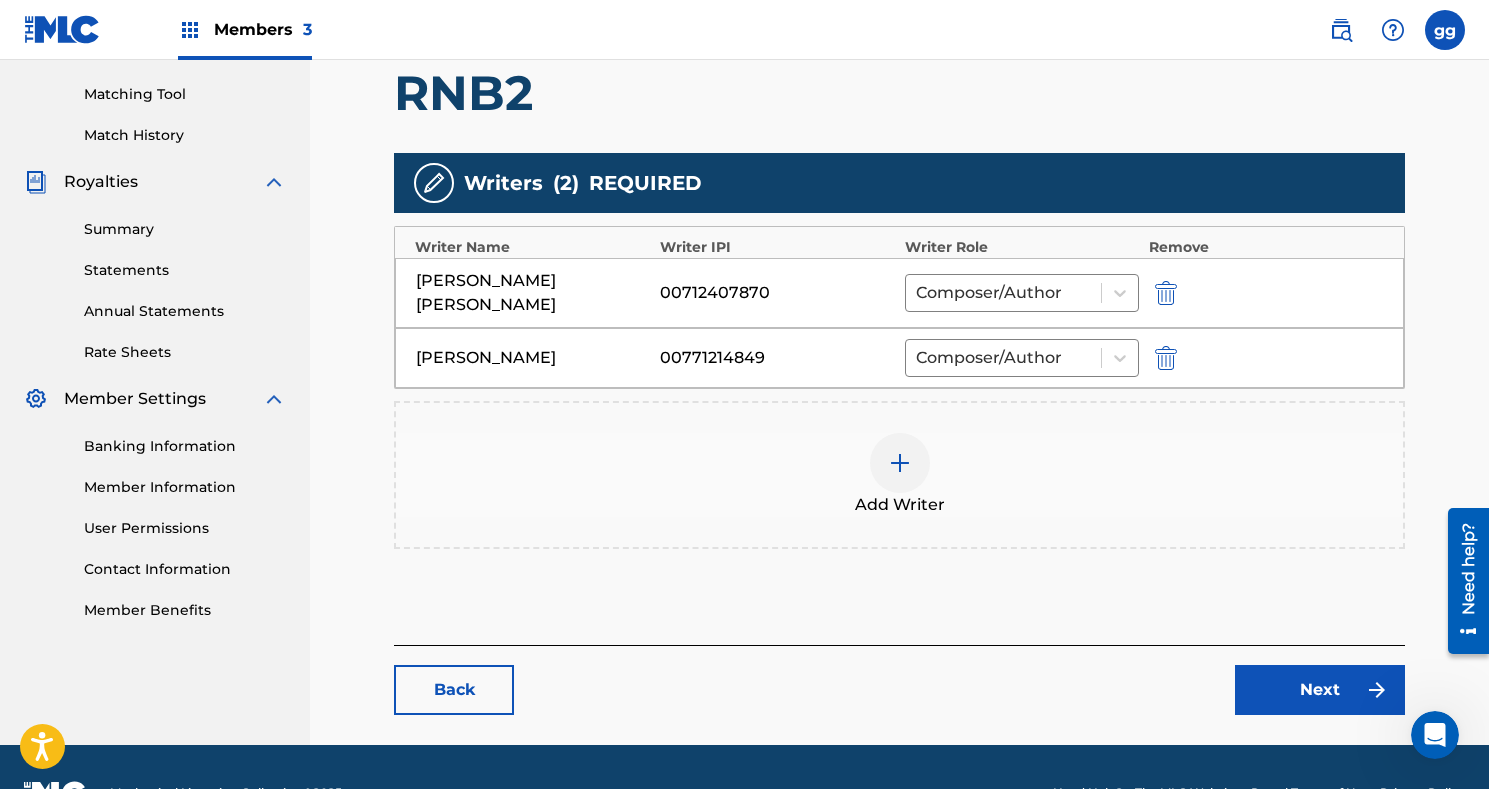 scroll, scrollTop: 0, scrollLeft: 0, axis: both 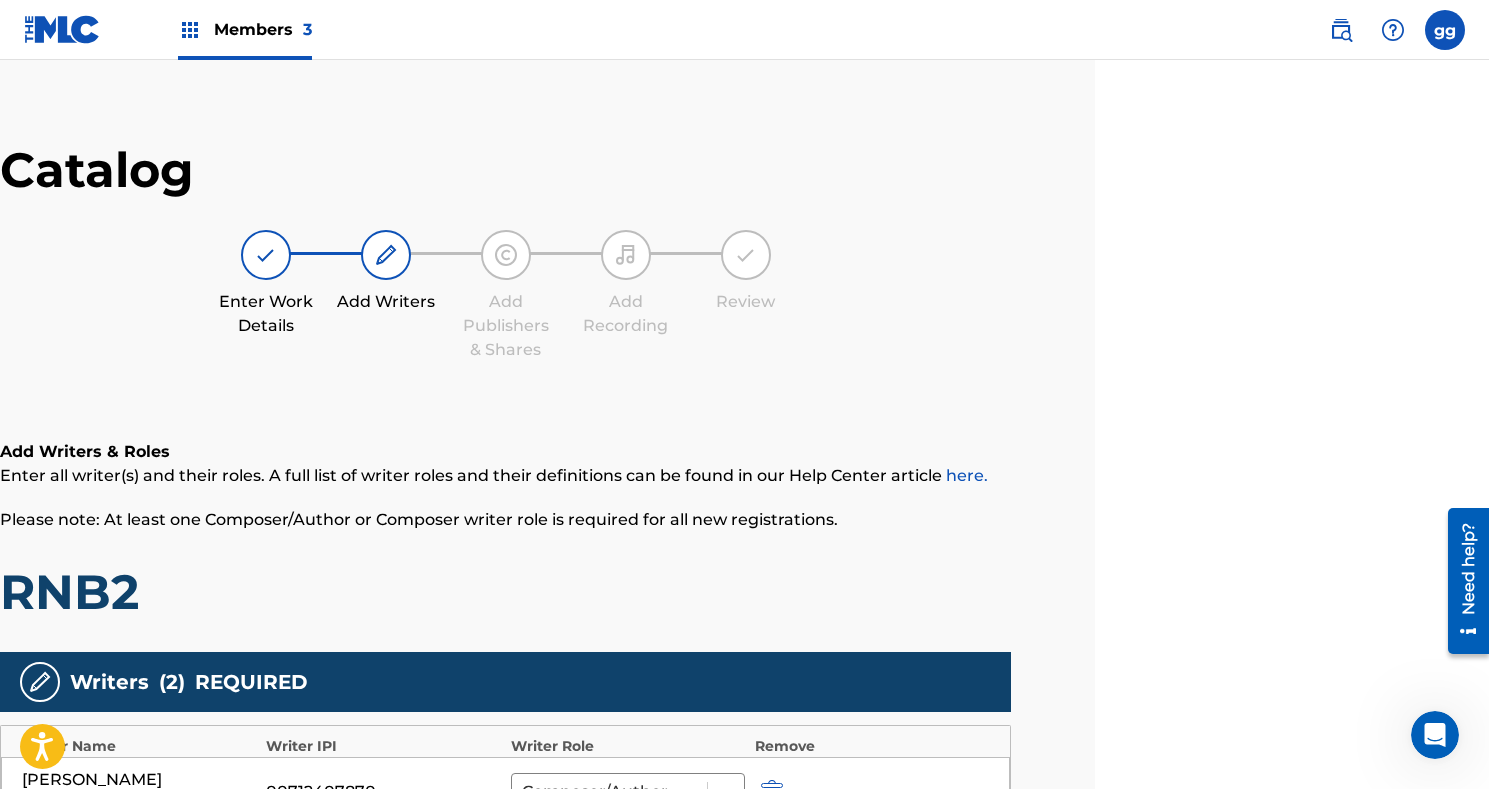 drag, startPoint x: 1487, startPoint y: 314, endPoint x: 1485, endPoint y: 371, distance: 57.035076 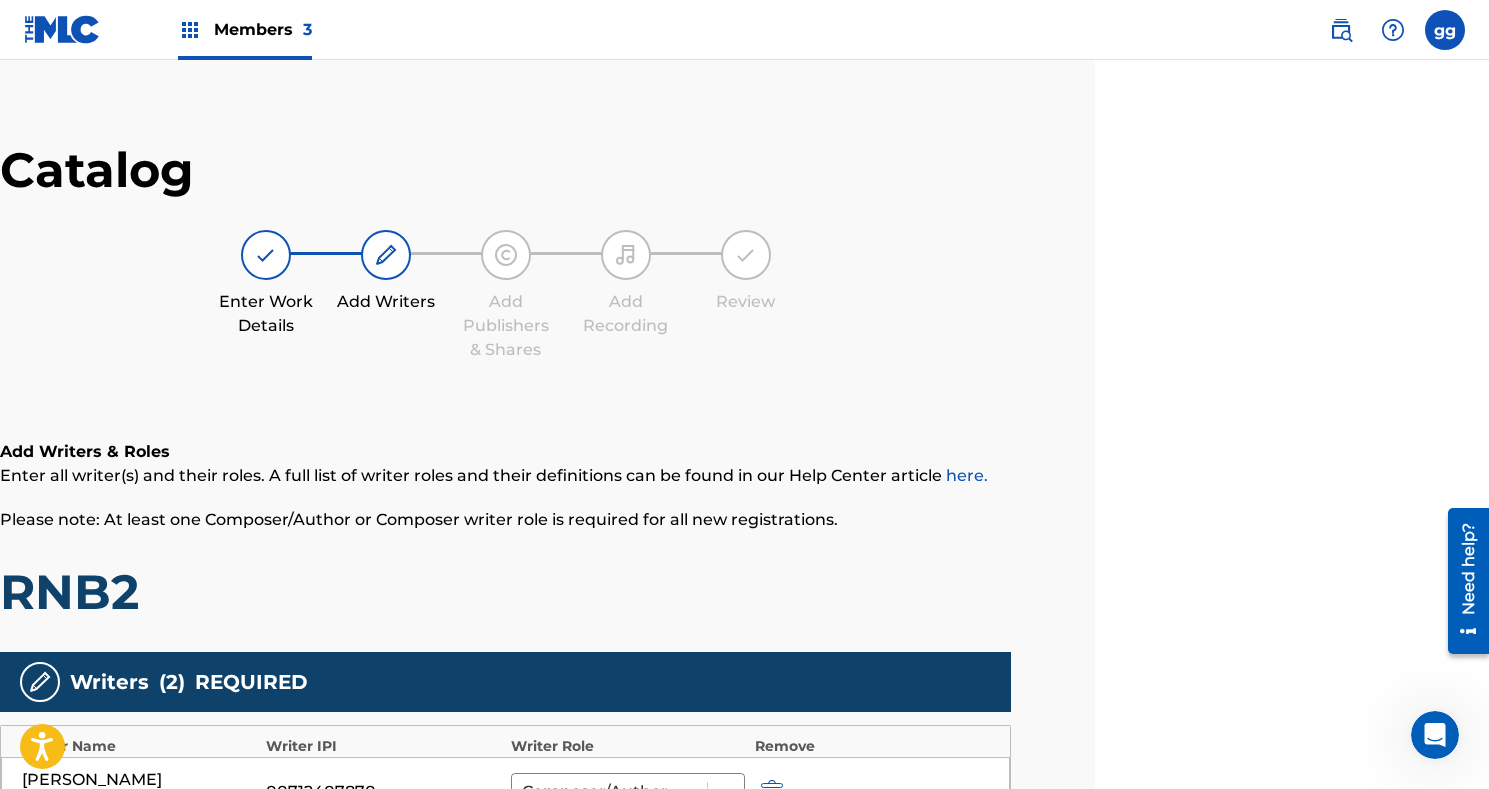 click on "Accessibility Screen-Reader Guide, Feedback, and Issue Reporting | New window Consent Details [#IABV2SETTINGS#] About This website uses cookies We use cookies to personalise content and ads, to provide social media features and to analyse our traffic. We also share information about your use of our site with our social media, advertising and analytics partners who may combine it with other information that you’ve provided to them or that they’ve collected from your use of their services. You consent to our cookies if you continue to use our website. Consent Selection Necessary   Preferences   Statistics   Marketing   Show details Details Necessary    41   Necessary cookies help make a website usable by enabling basic functions like page navigation and access to secure areas of the website. The website cannot function properly without these cookies.  Meta Platforms, Inc. 3 Learn more about this provider lastExternalReferrer Detects how the user reached the website by registering their last URL-address. 4 3" at bounding box center (350, 394) 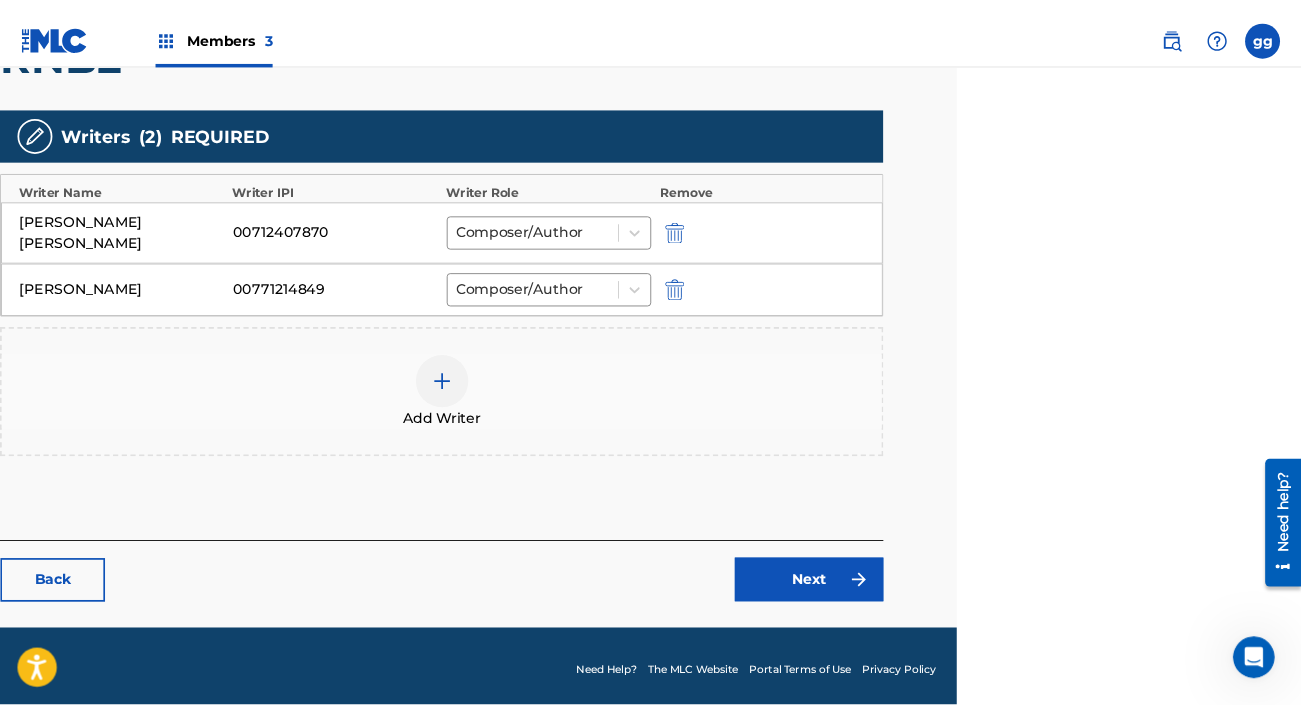 scroll, scrollTop: 541, scrollLeft: 401, axis: both 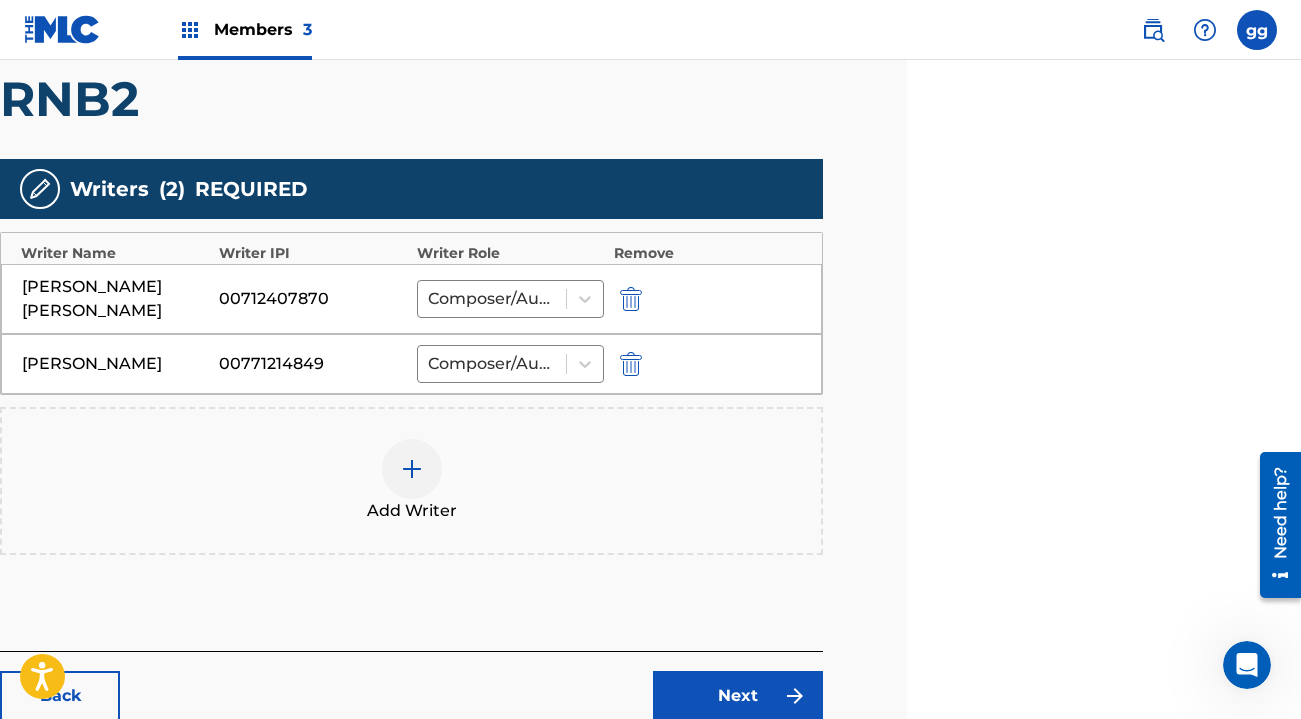 click on "Back Next" at bounding box center (411, 686) 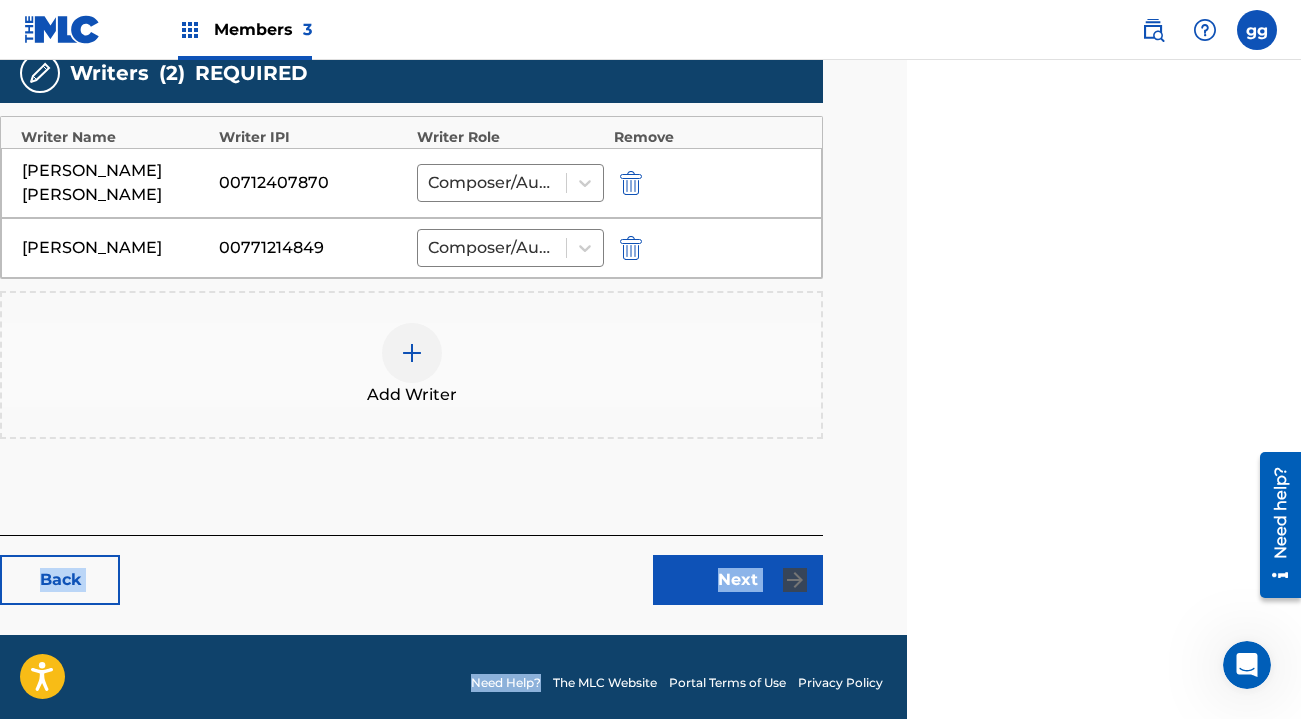 scroll, scrollTop: 659, scrollLeft: 401, axis: both 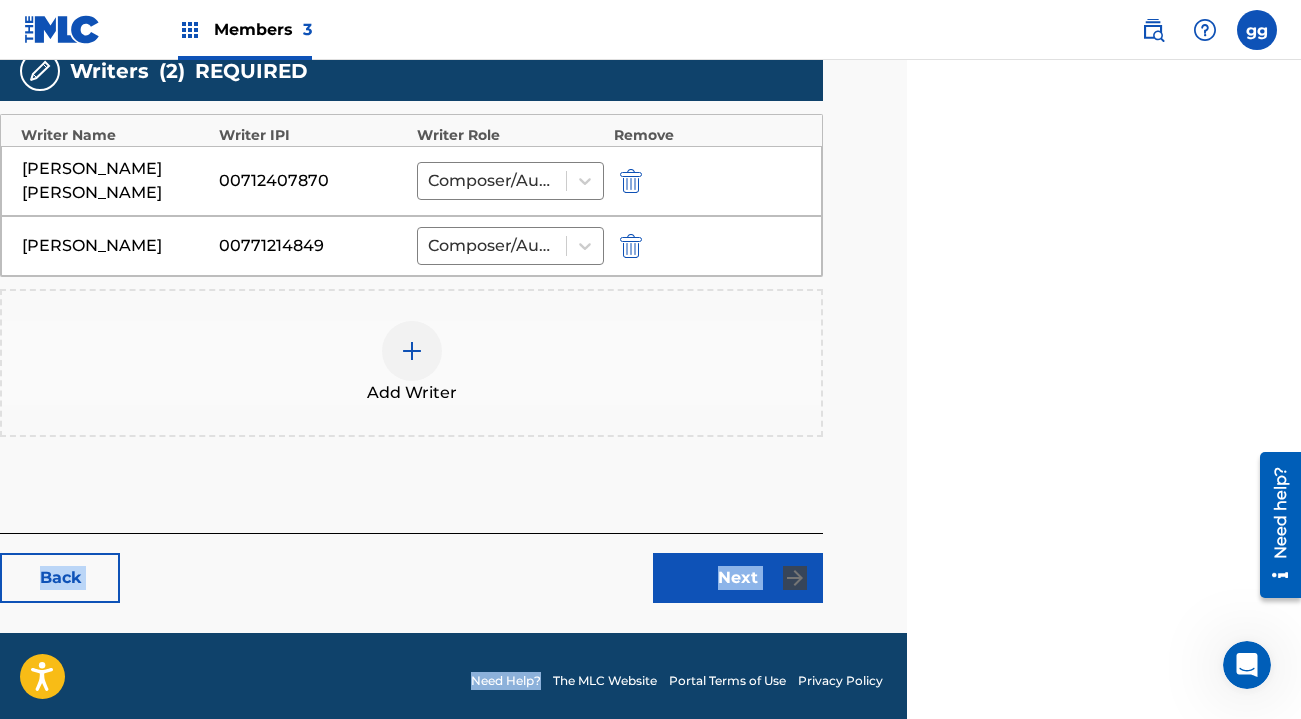 click on "Accessibility Screen-Reader Guide, Feedback, and Issue Reporting | New window Consent Details [#IABV2SETTINGS#] About This website uses cookies We use cookies to personalise content and ads, to provide social media features and to analyse our traffic. We also share information about your use of our site with our social media, advertising and analytics partners who may combine it with other information that you’ve provided to them or that they’ve collected from your use of their services. You consent to our cookies if you continue to use our website. Consent Selection Necessary   Preferences   Statistics   Marketing   Show details Details Necessary    41   Necessary cookies help make a website usable by enabling basic functions like page navigation and access to secure areas of the website. The website cannot function properly without these cookies.  Meta Platforms, Inc. 3 Learn more about this provider lastExternalReferrer Detects how the user reached the website by registering their last URL-address. 4 3" at bounding box center [256, -300] 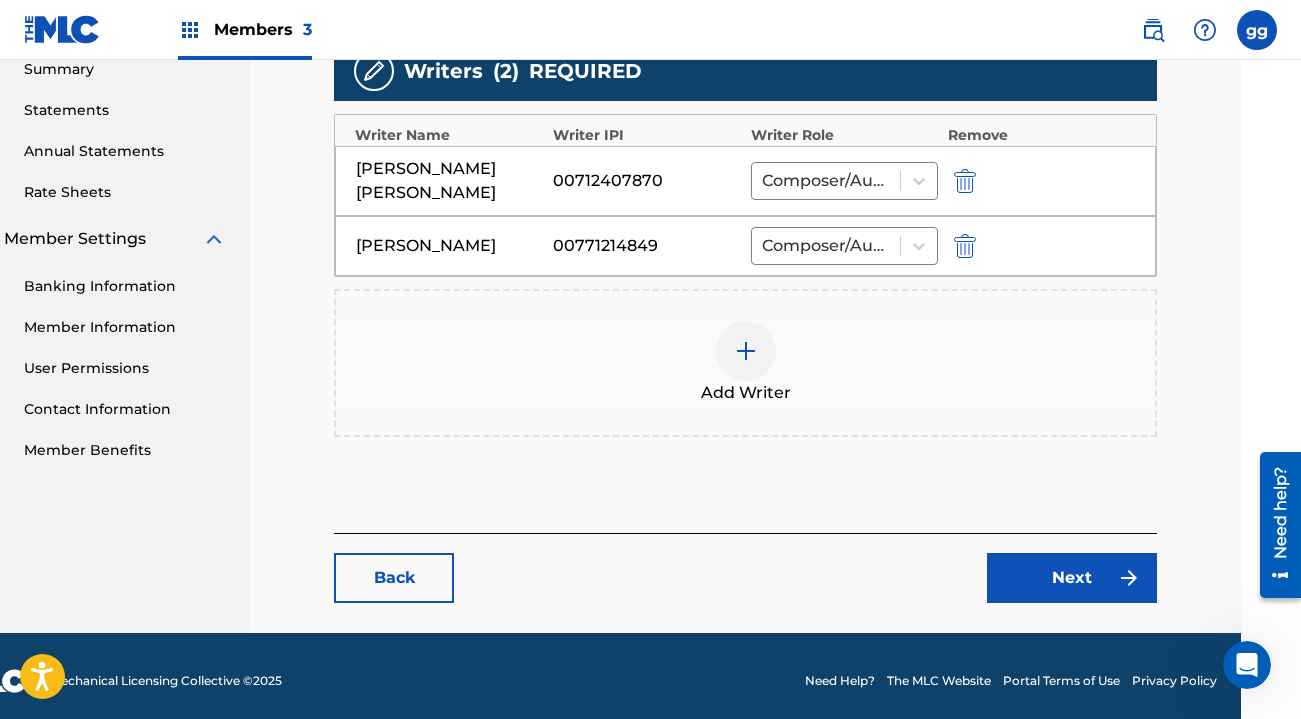 scroll, scrollTop: 659, scrollLeft: 0, axis: vertical 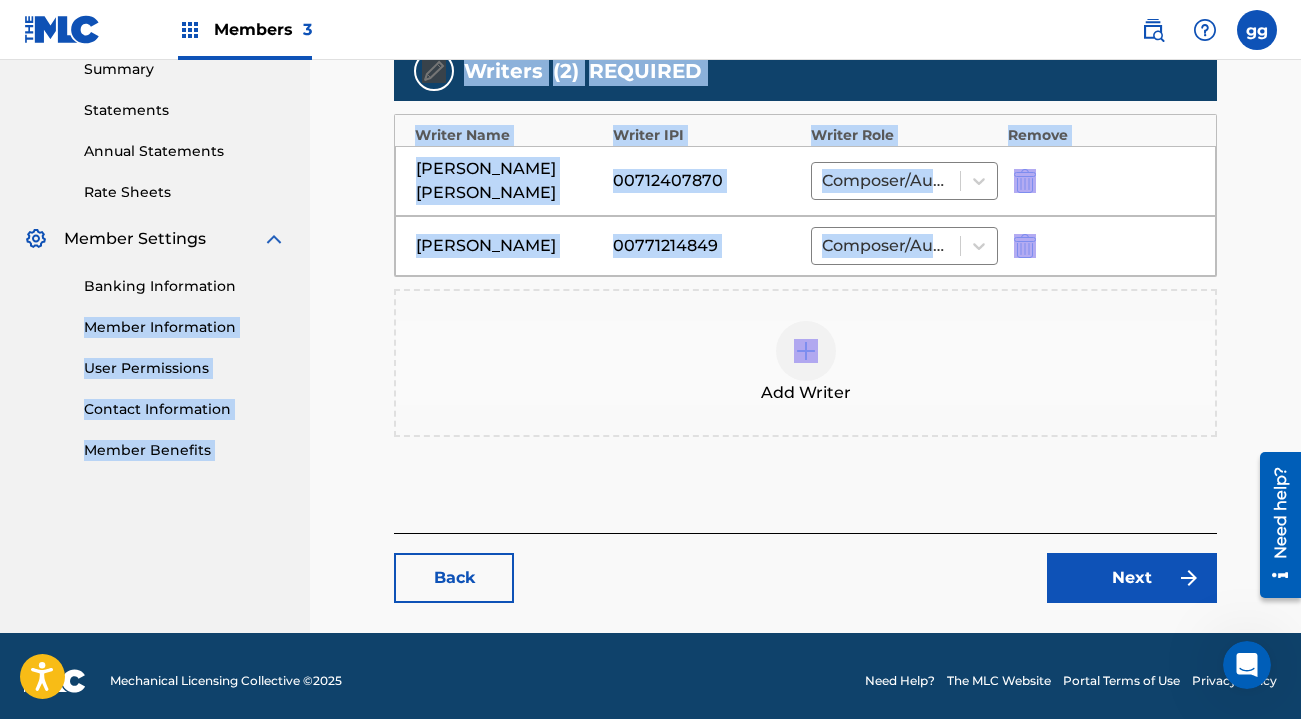 drag, startPoint x: 82, startPoint y: 287, endPoint x: -75, endPoint y: 300, distance: 157.5373 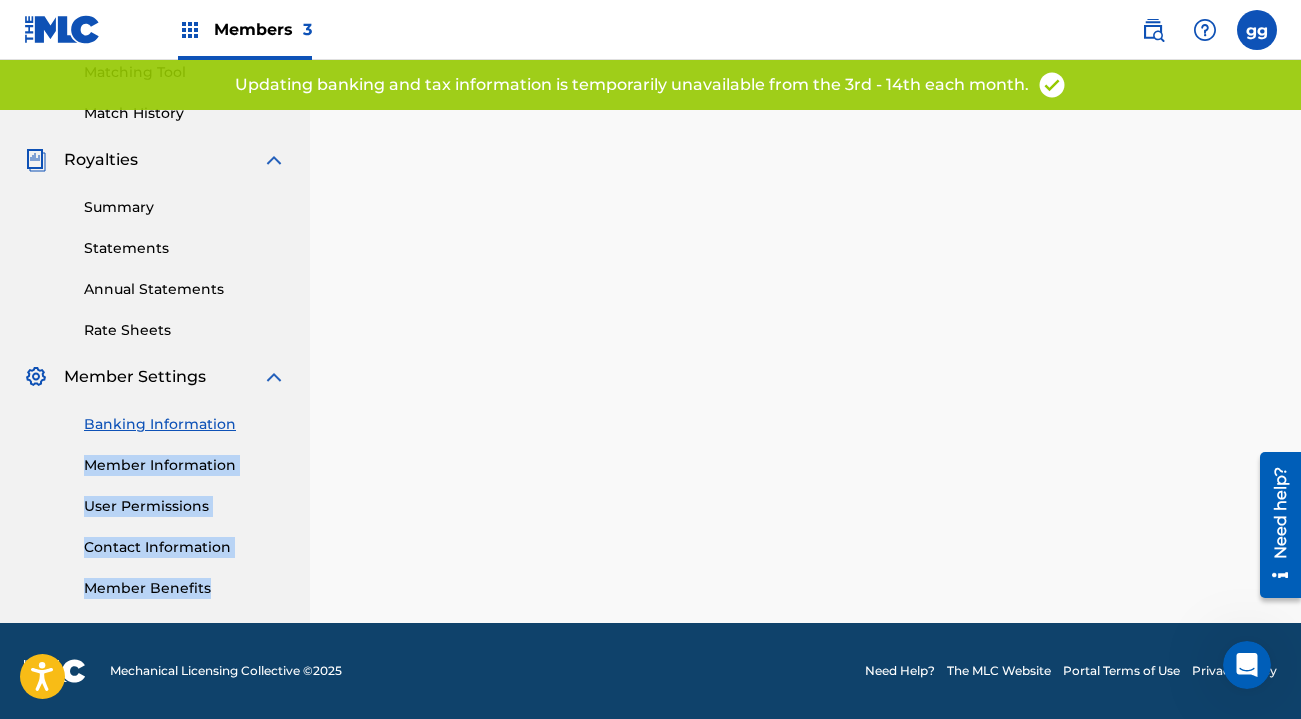 scroll, scrollTop: 0, scrollLeft: 0, axis: both 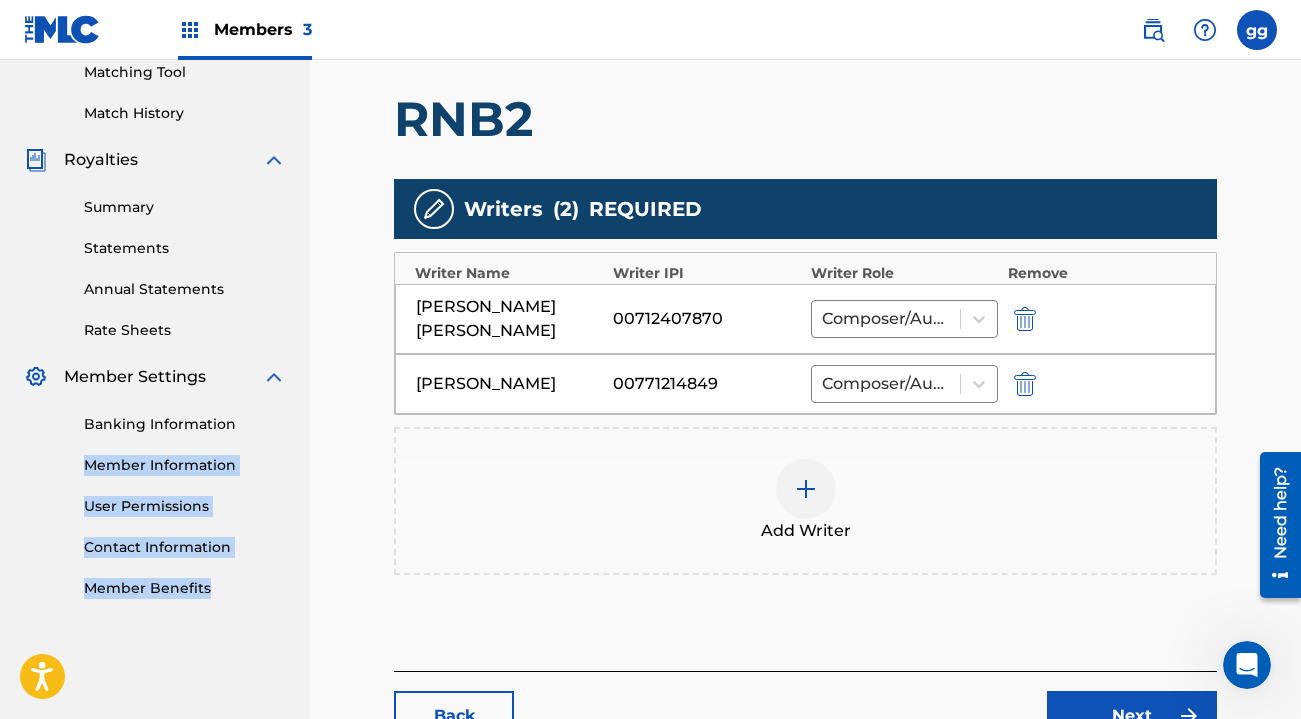 click on "Contact Information" at bounding box center (185, 547) 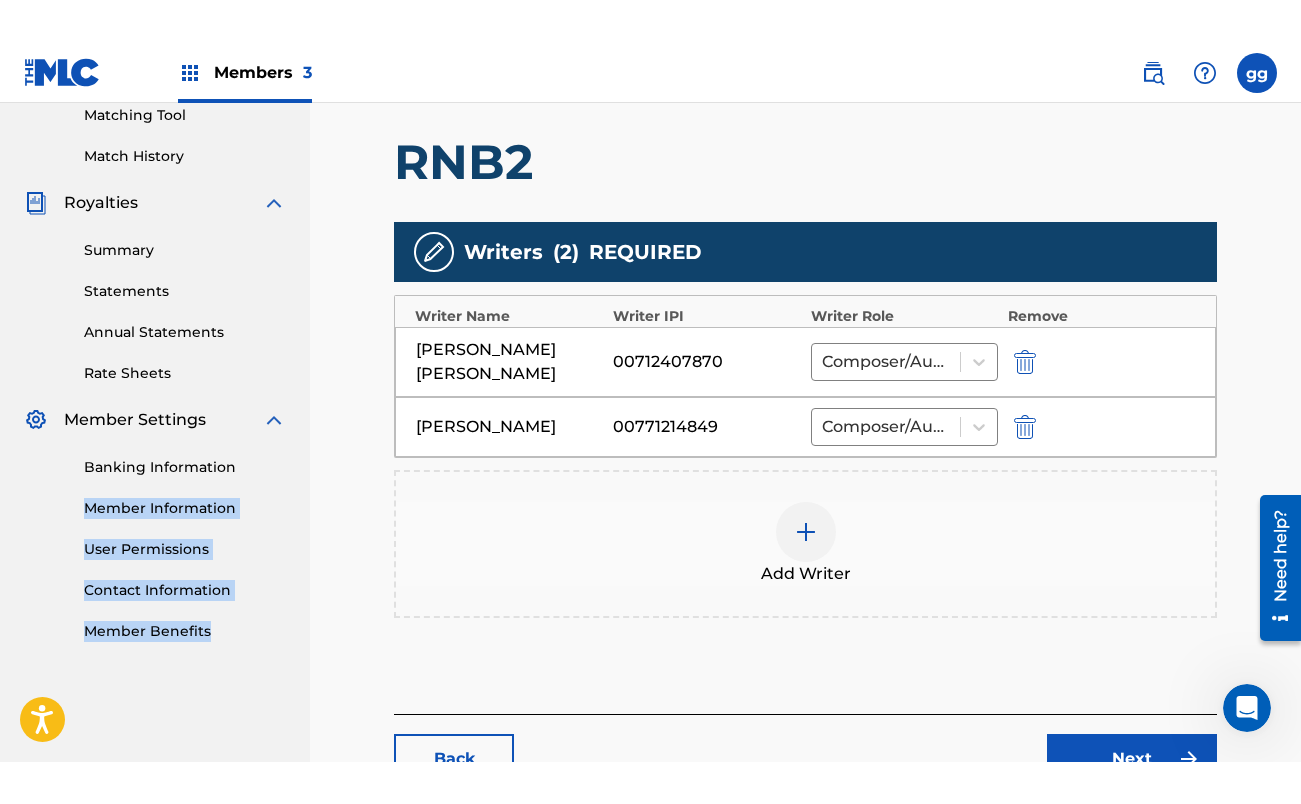 scroll, scrollTop: 0, scrollLeft: 0, axis: both 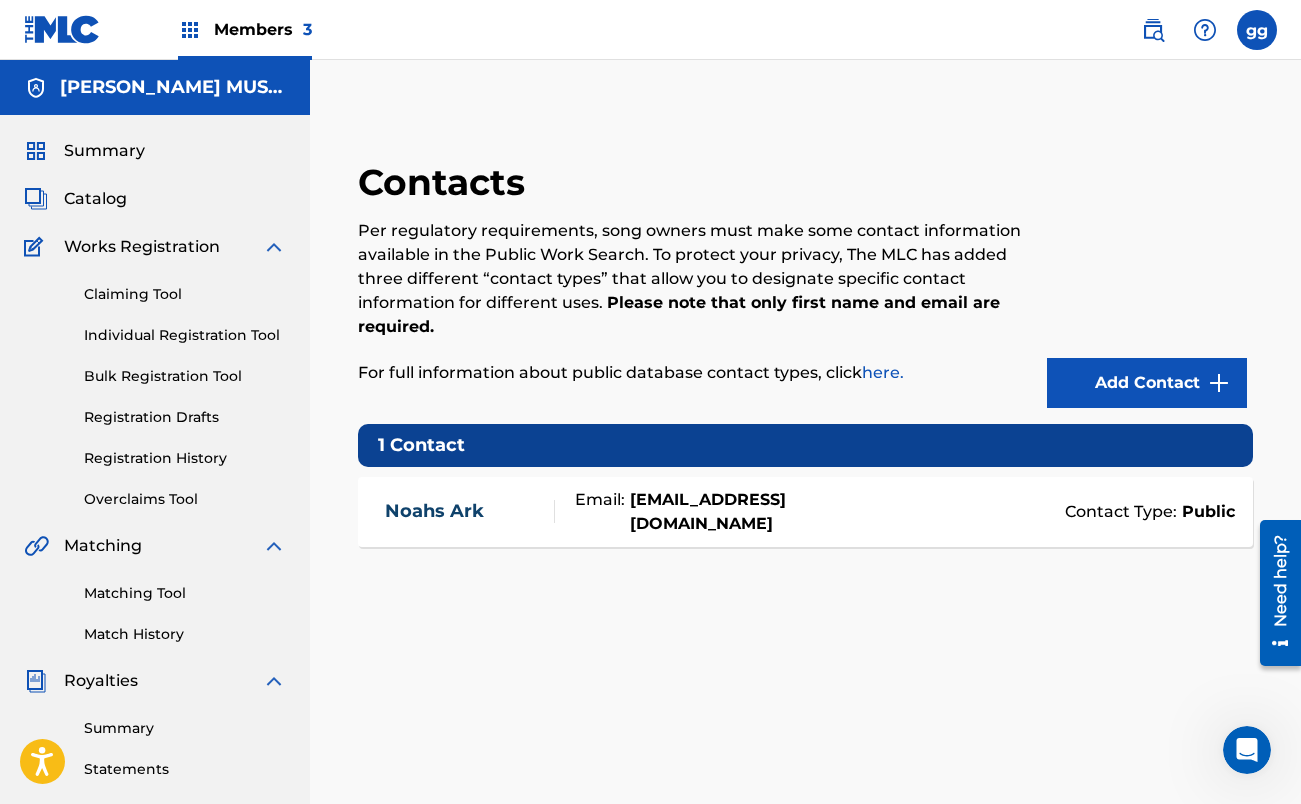 click on "Royalties" at bounding box center (101, 681) 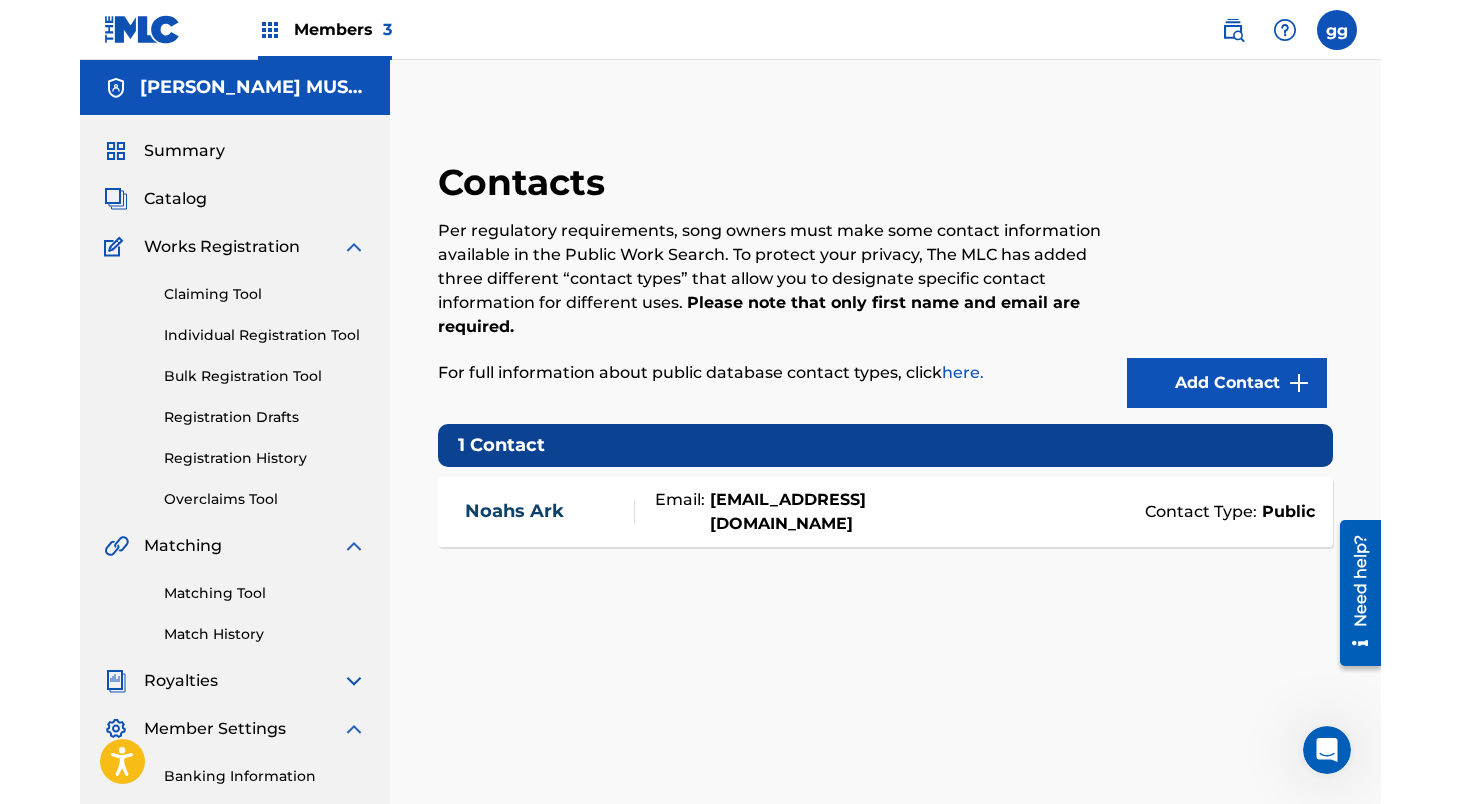 scroll, scrollTop: 0, scrollLeft: 0, axis: both 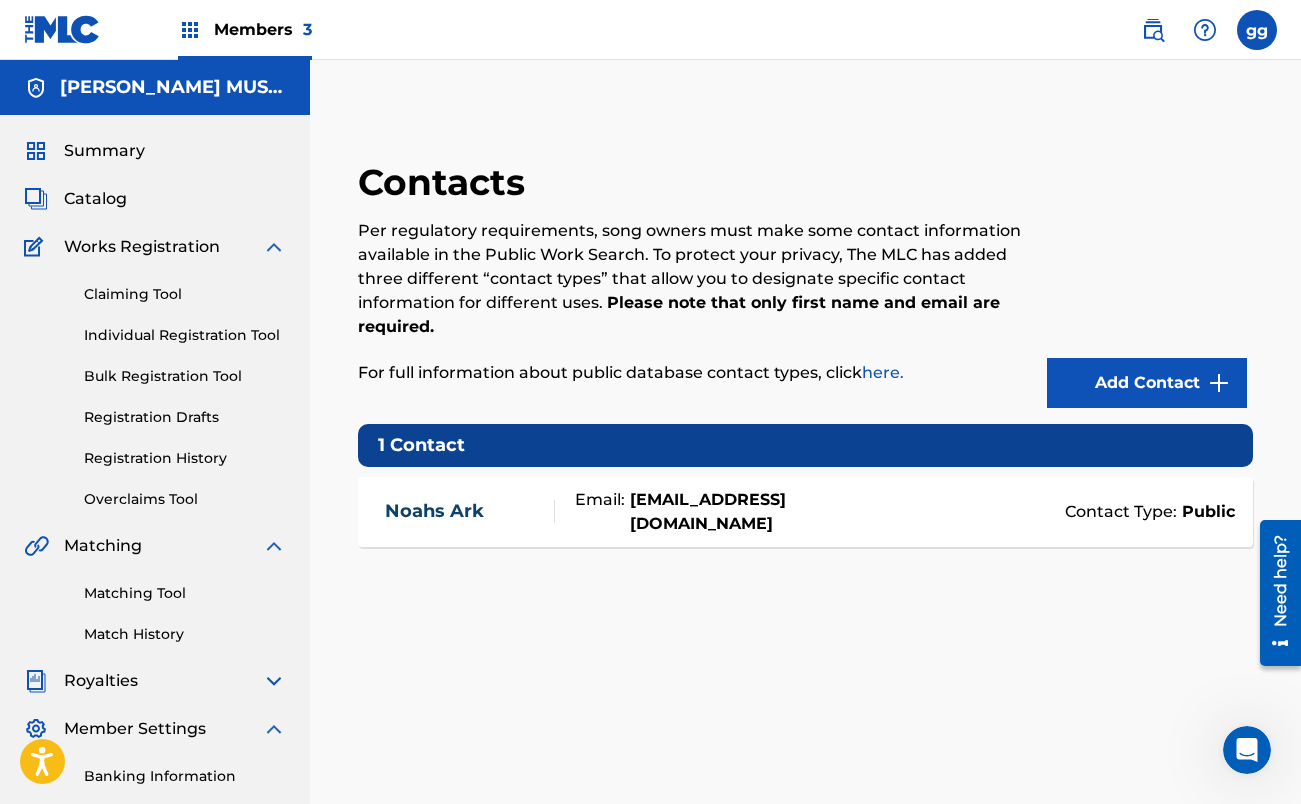 click on "Registration History" at bounding box center [185, 458] 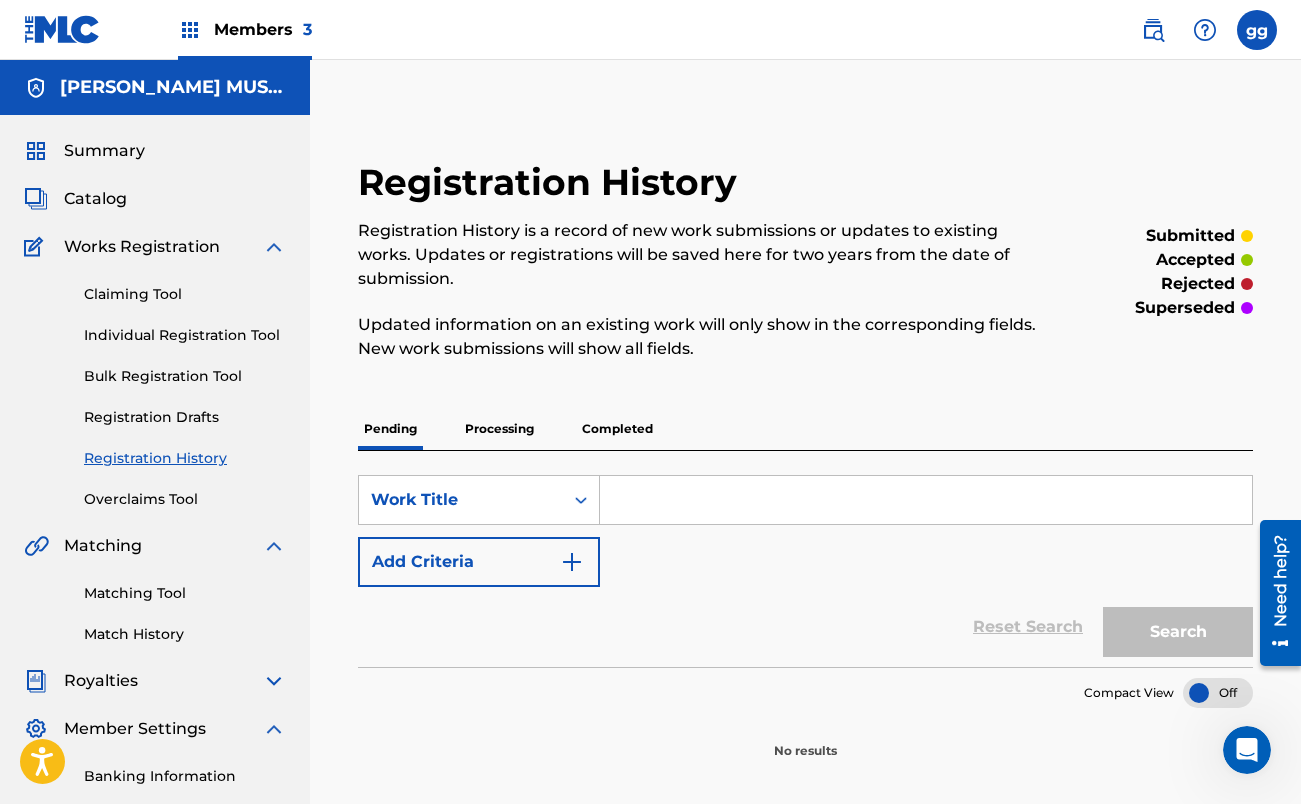 click on "Catalog" at bounding box center (95, 199) 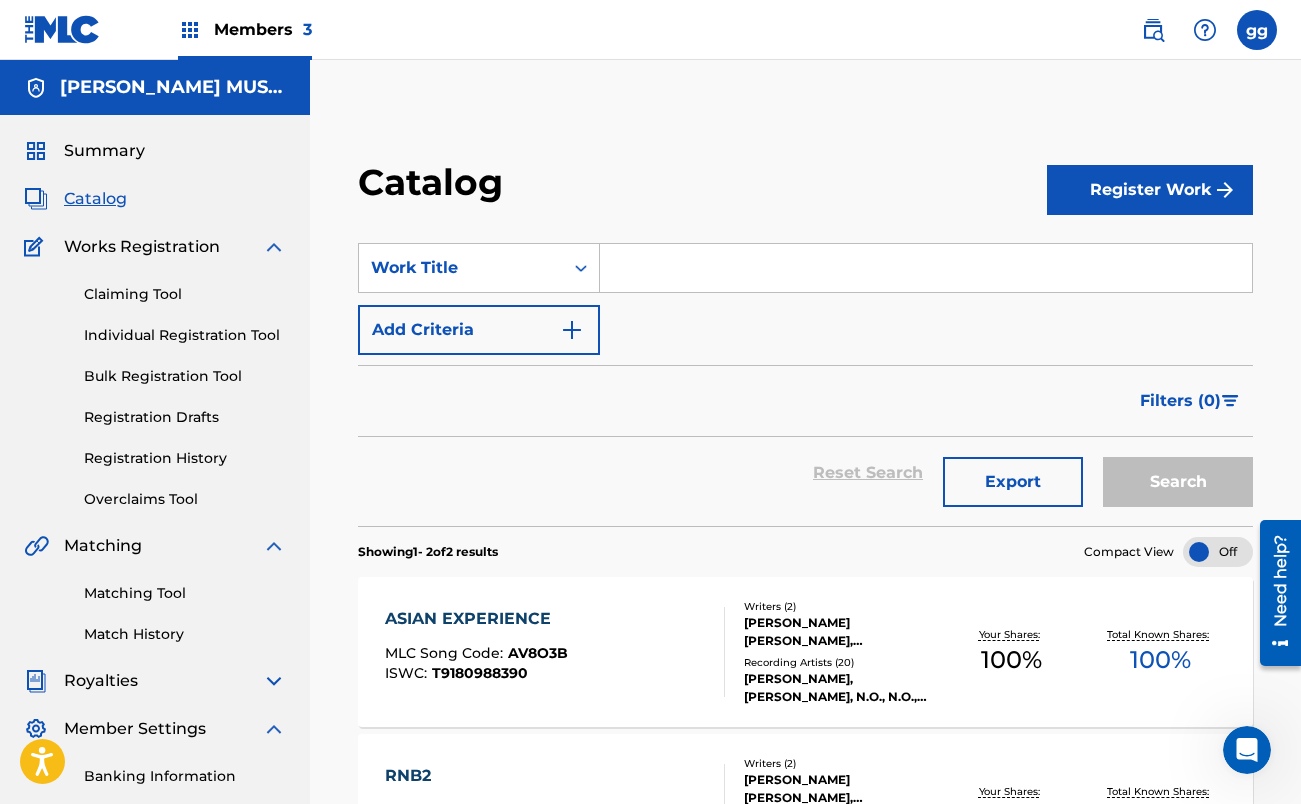 click on "ASIAN EXPERIENCE" at bounding box center (476, 619) 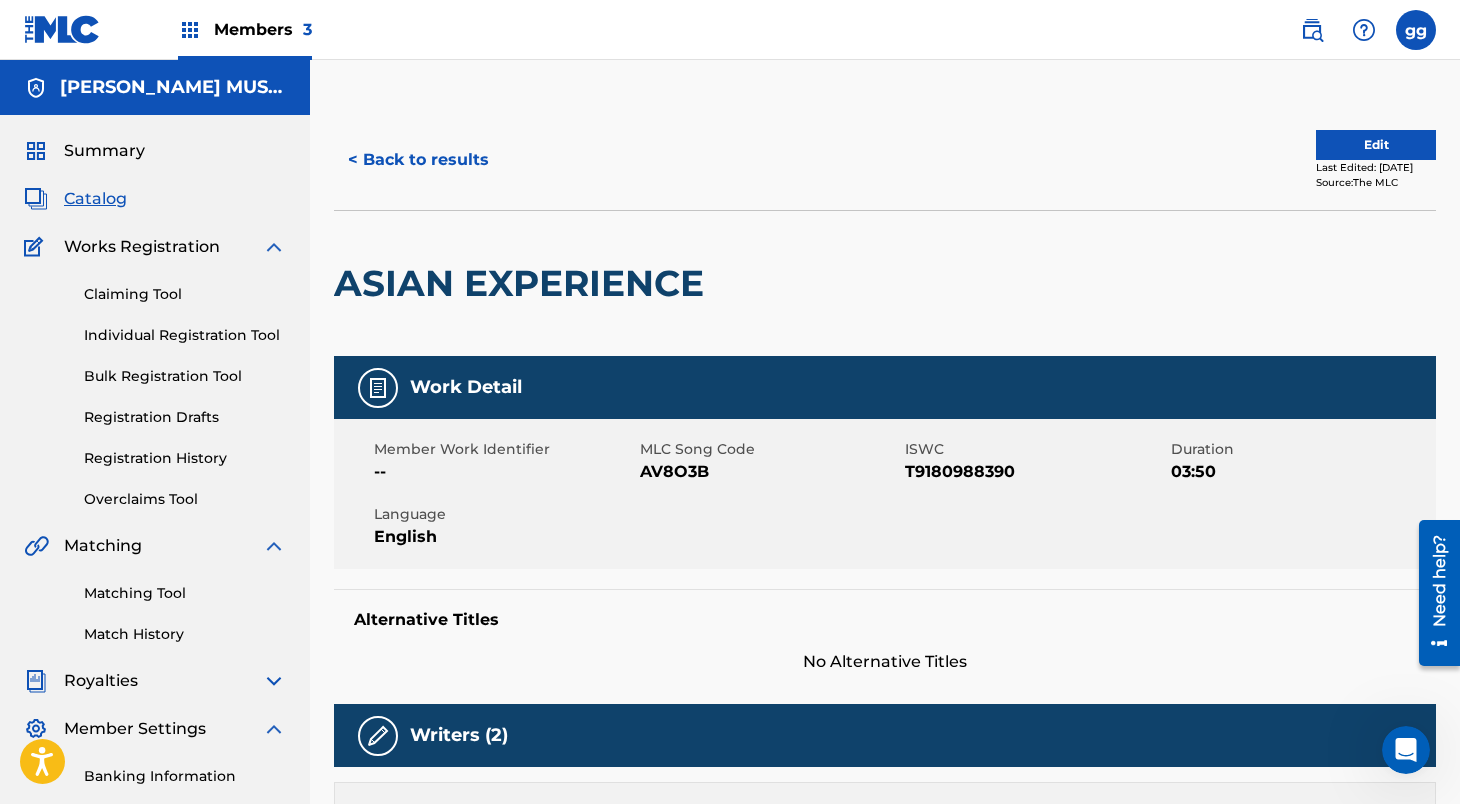 click on "Edit" at bounding box center [1376, 145] 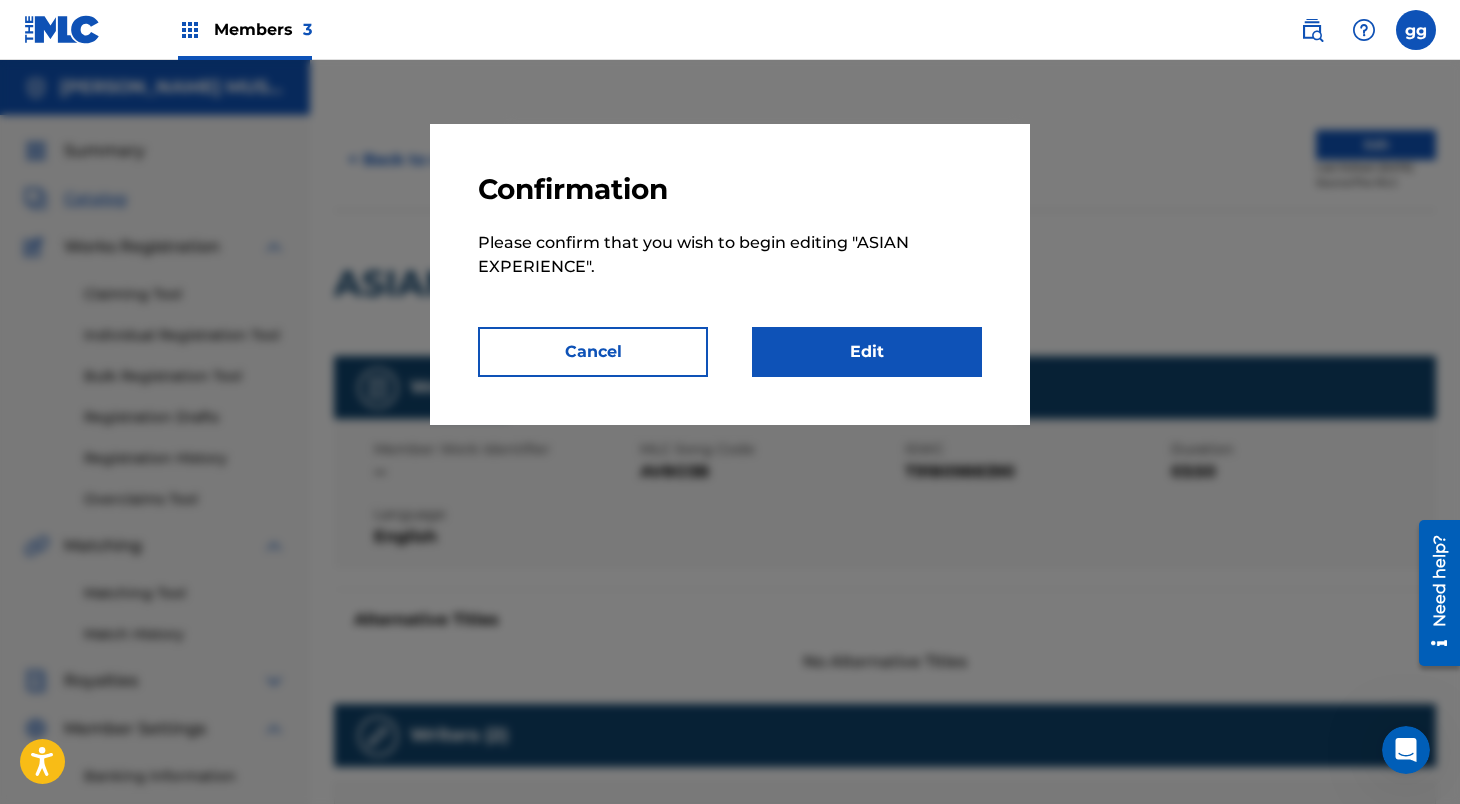 click on "Edit" at bounding box center (867, 352) 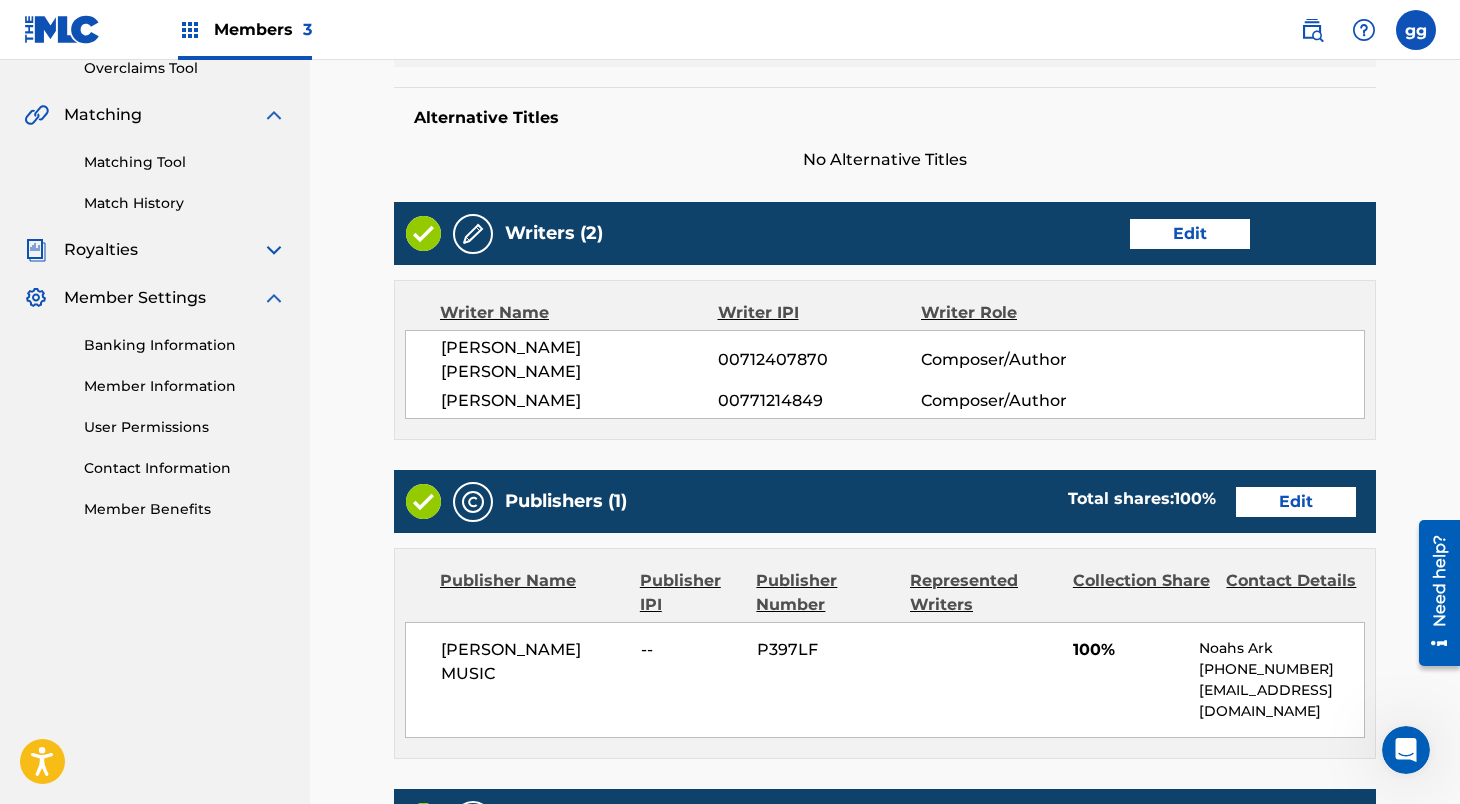 scroll, scrollTop: 485, scrollLeft: 0, axis: vertical 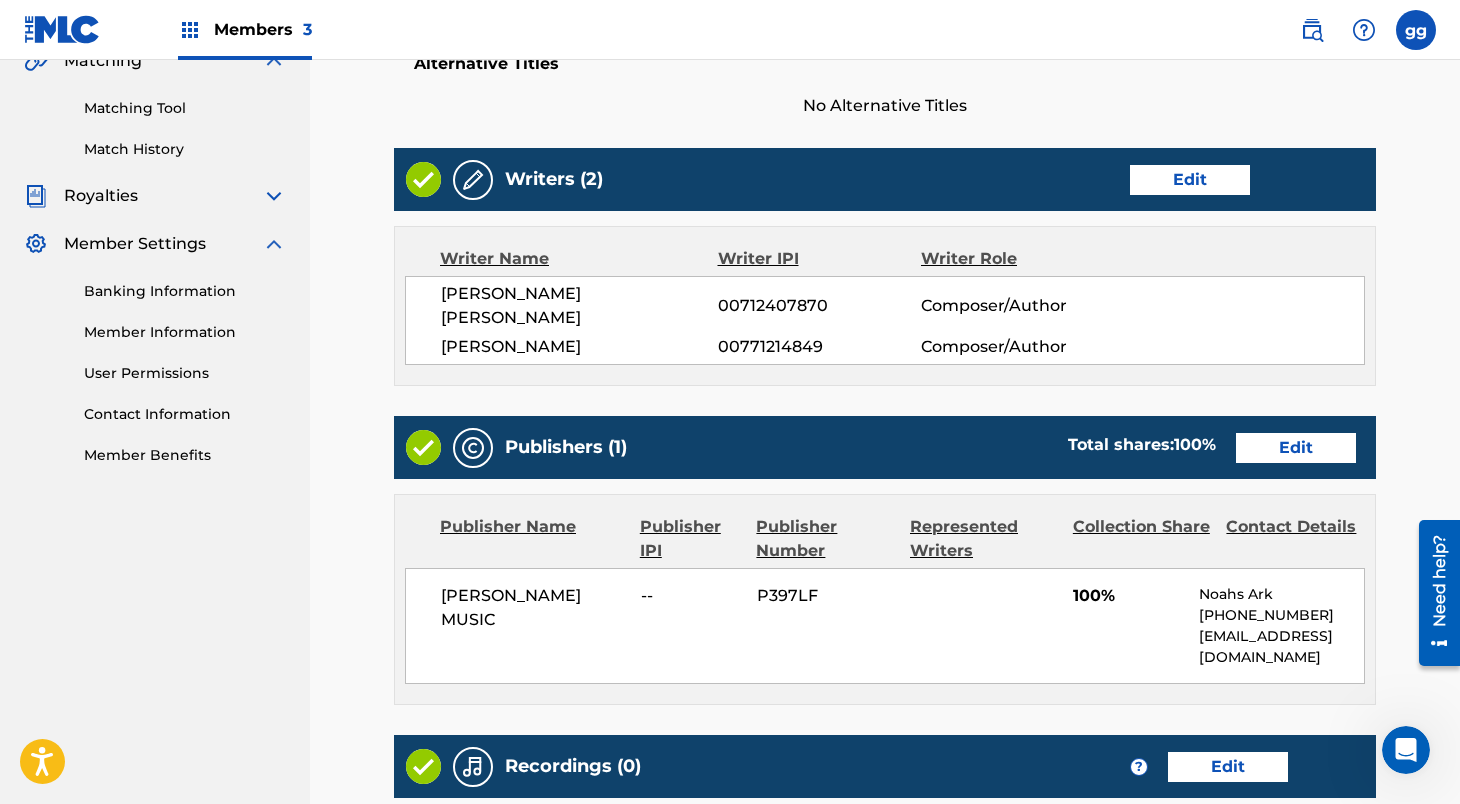 click on "Edit" at bounding box center [1190, 180] 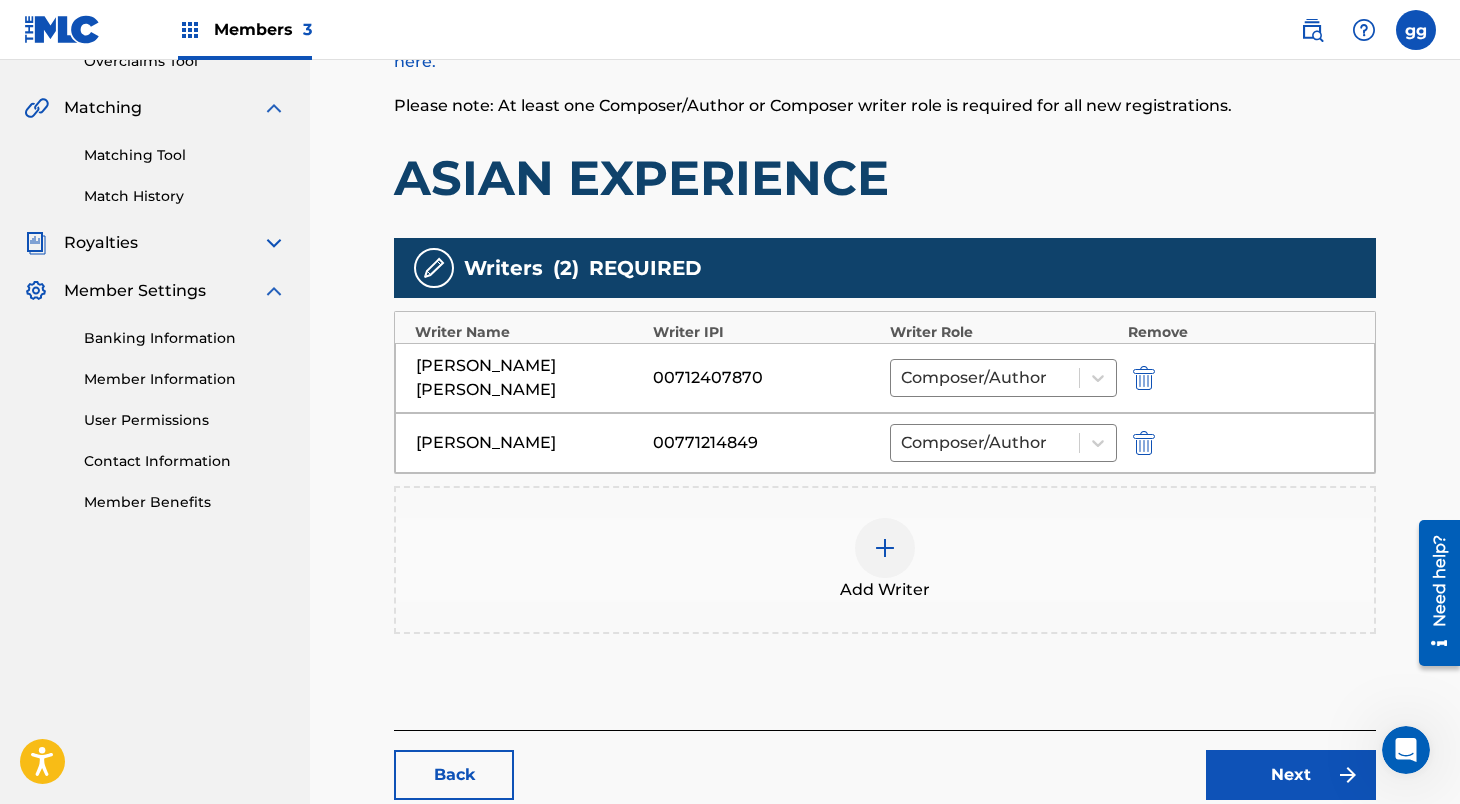 scroll, scrollTop: 450, scrollLeft: 0, axis: vertical 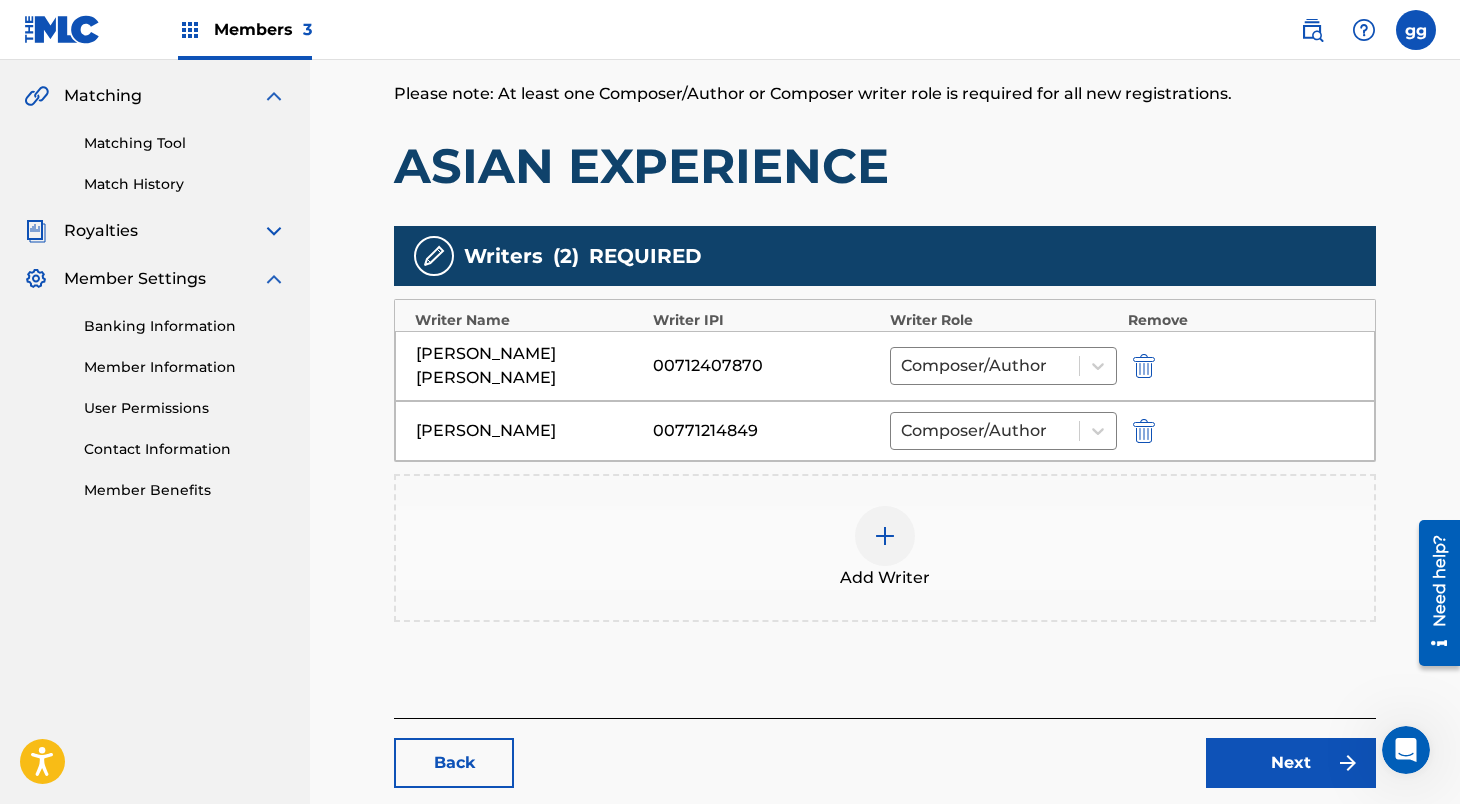 click at bounding box center [1144, 431] 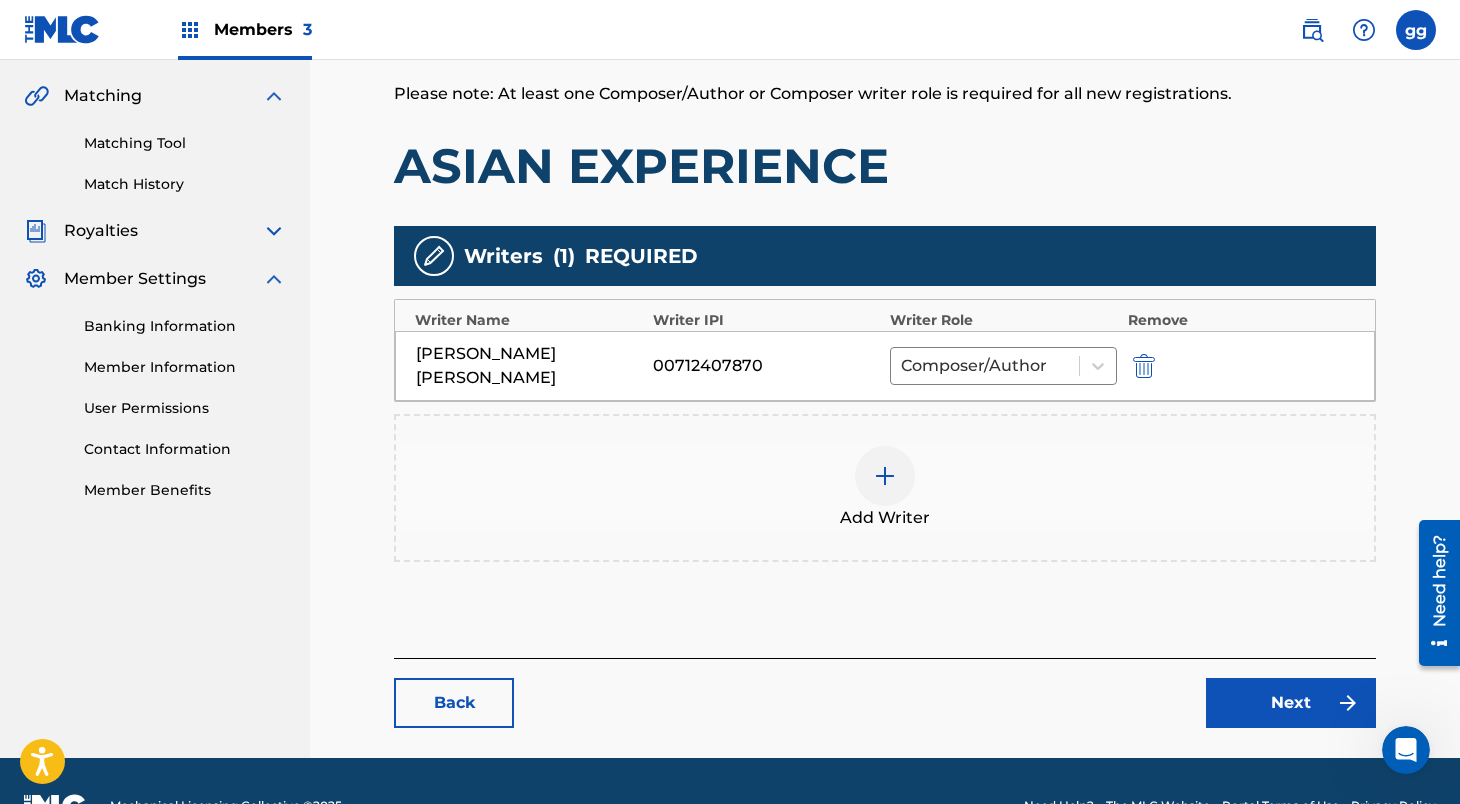 click on "Next" at bounding box center [1291, 703] 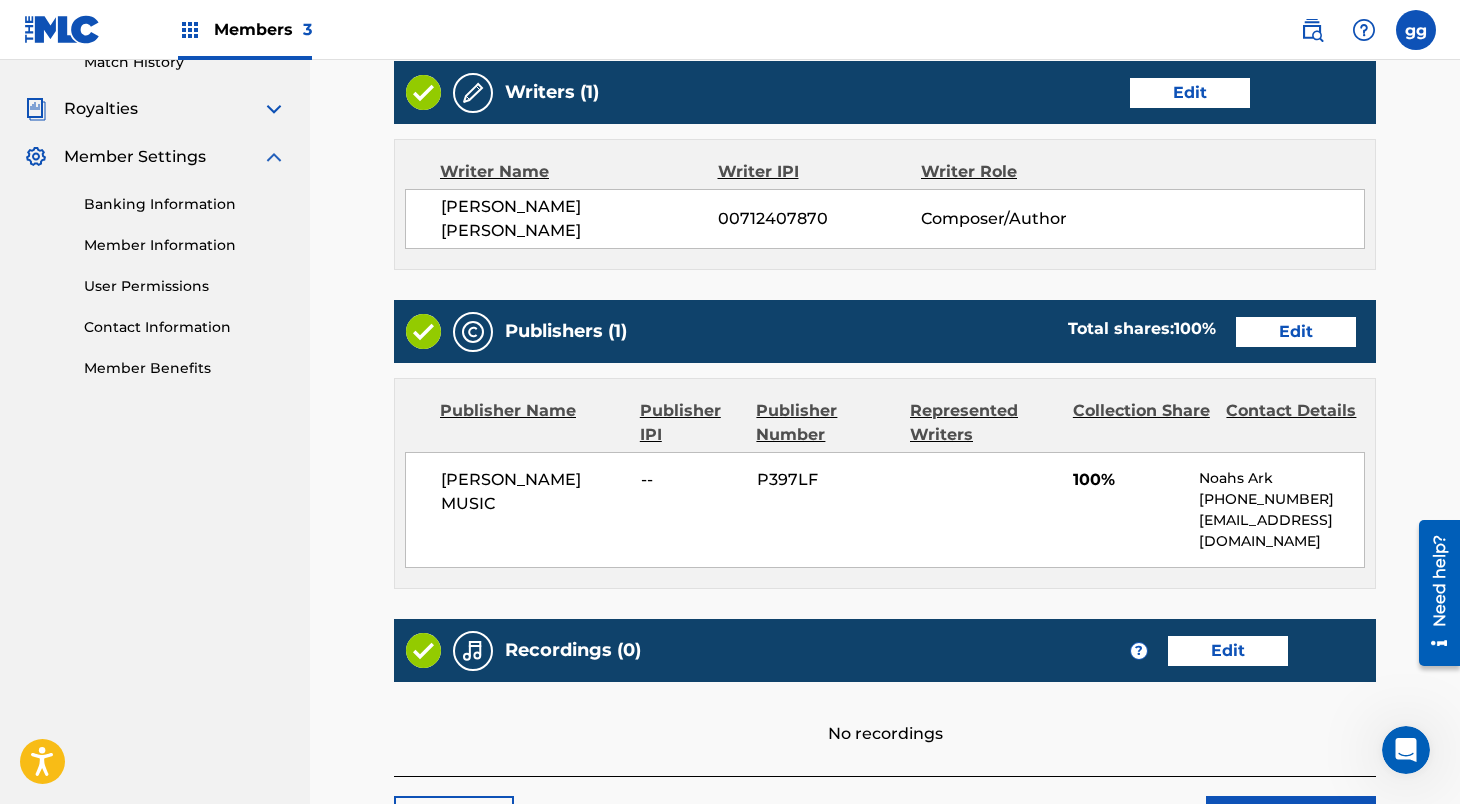 scroll, scrollTop: 593, scrollLeft: 0, axis: vertical 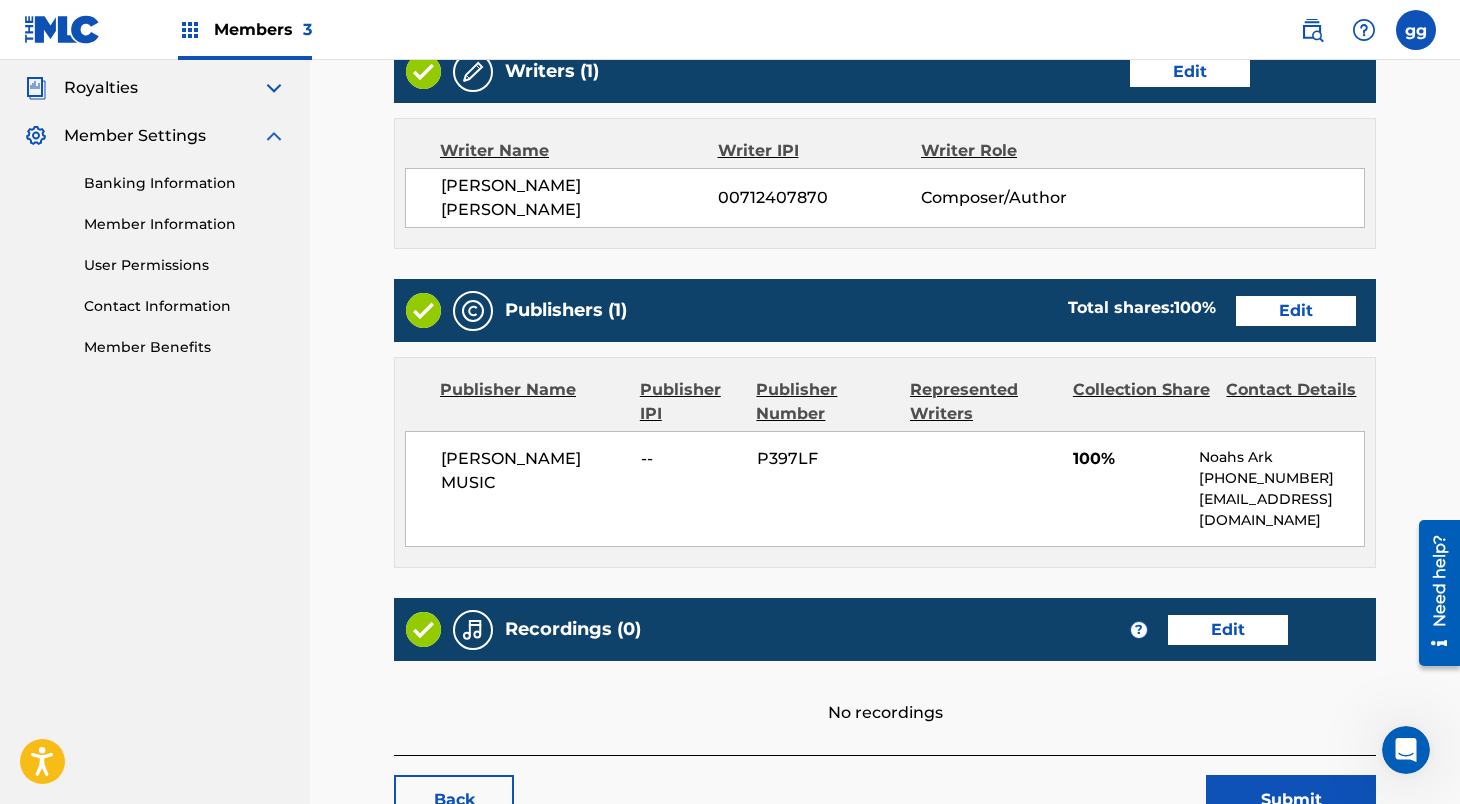 click on "Edit" at bounding box center [1296, 311] 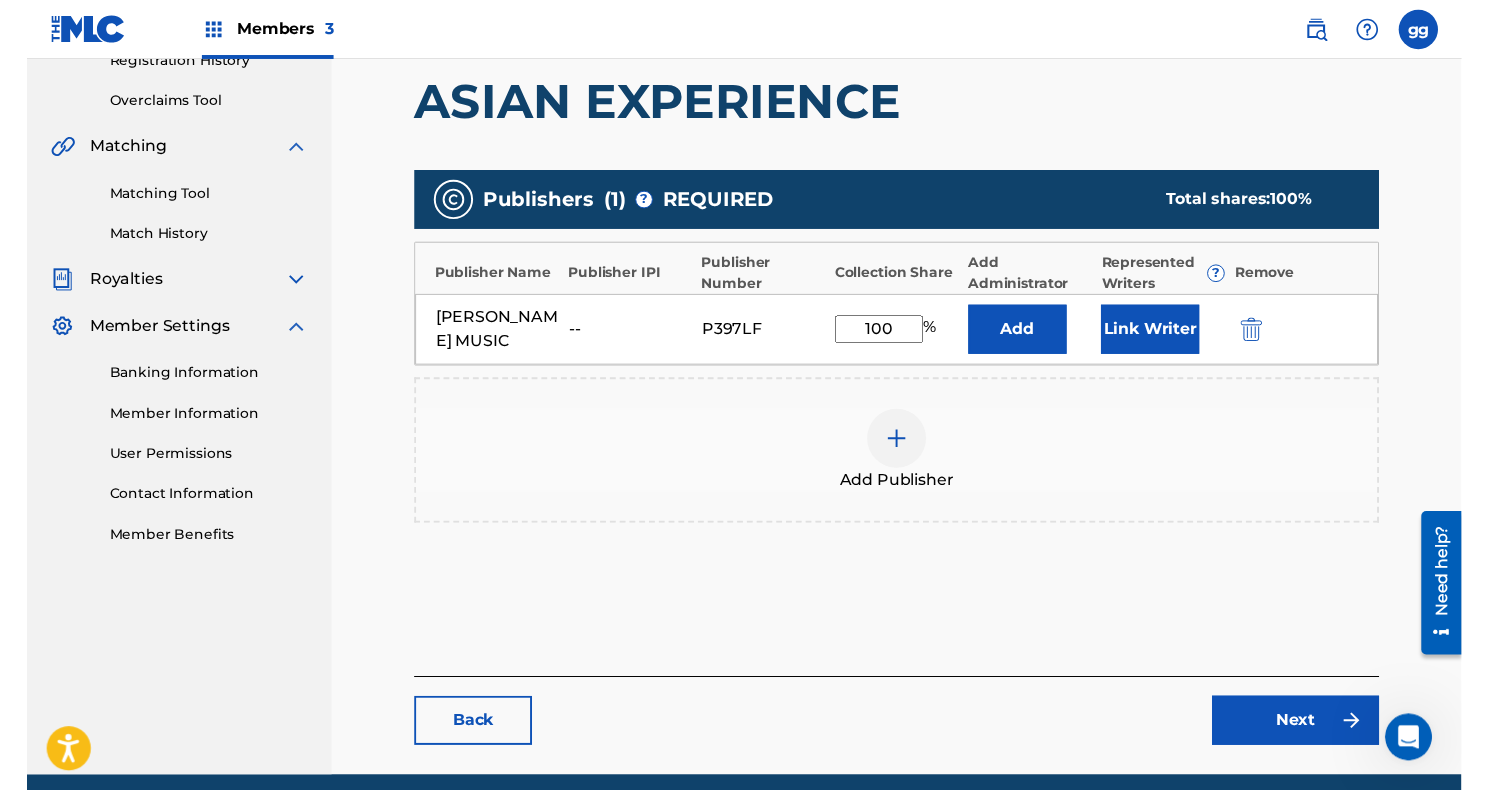 scroll, scrollTop: 409, scrollLeft: 0, axis: vertical 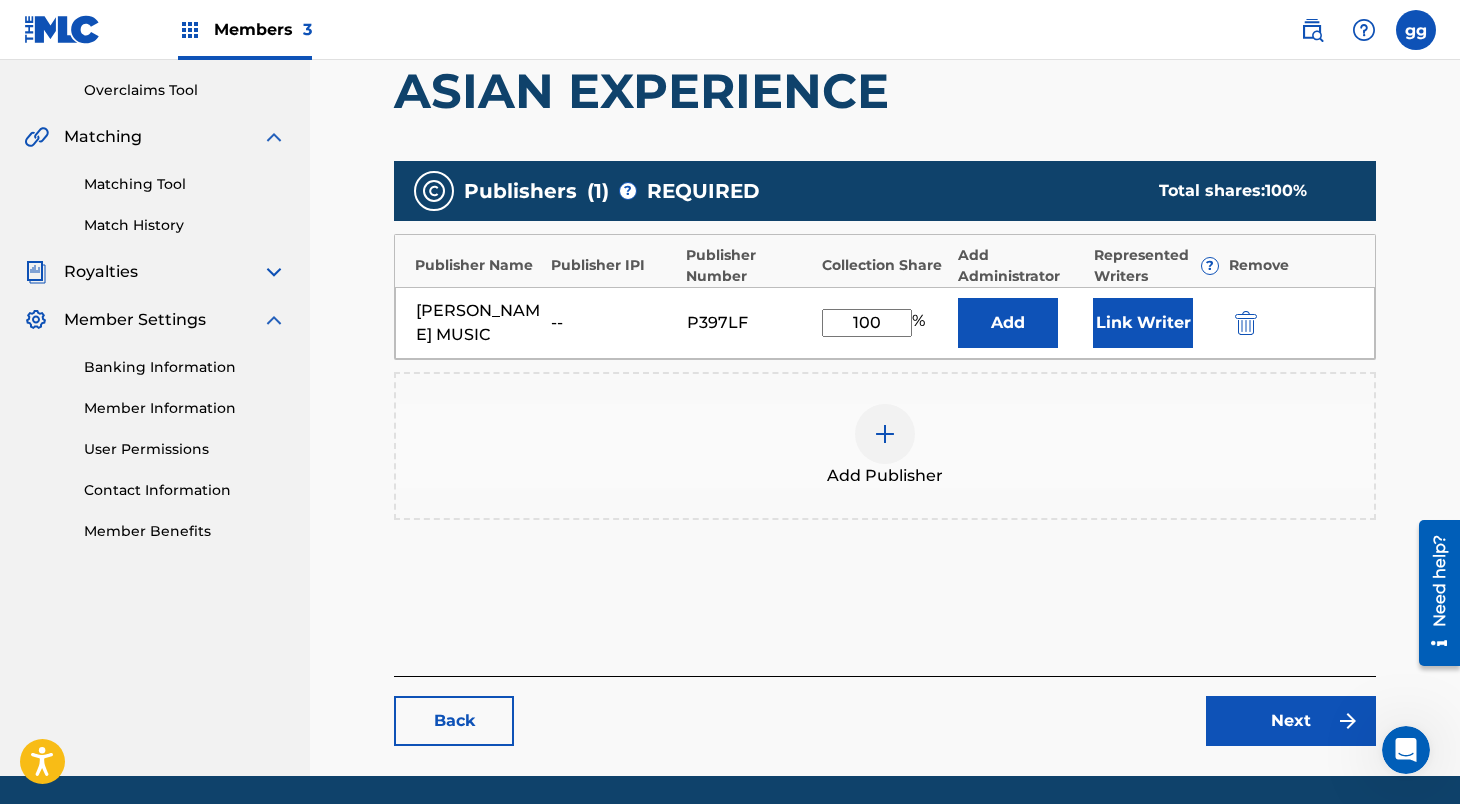 click on "100" at bounding box center (867, 323) 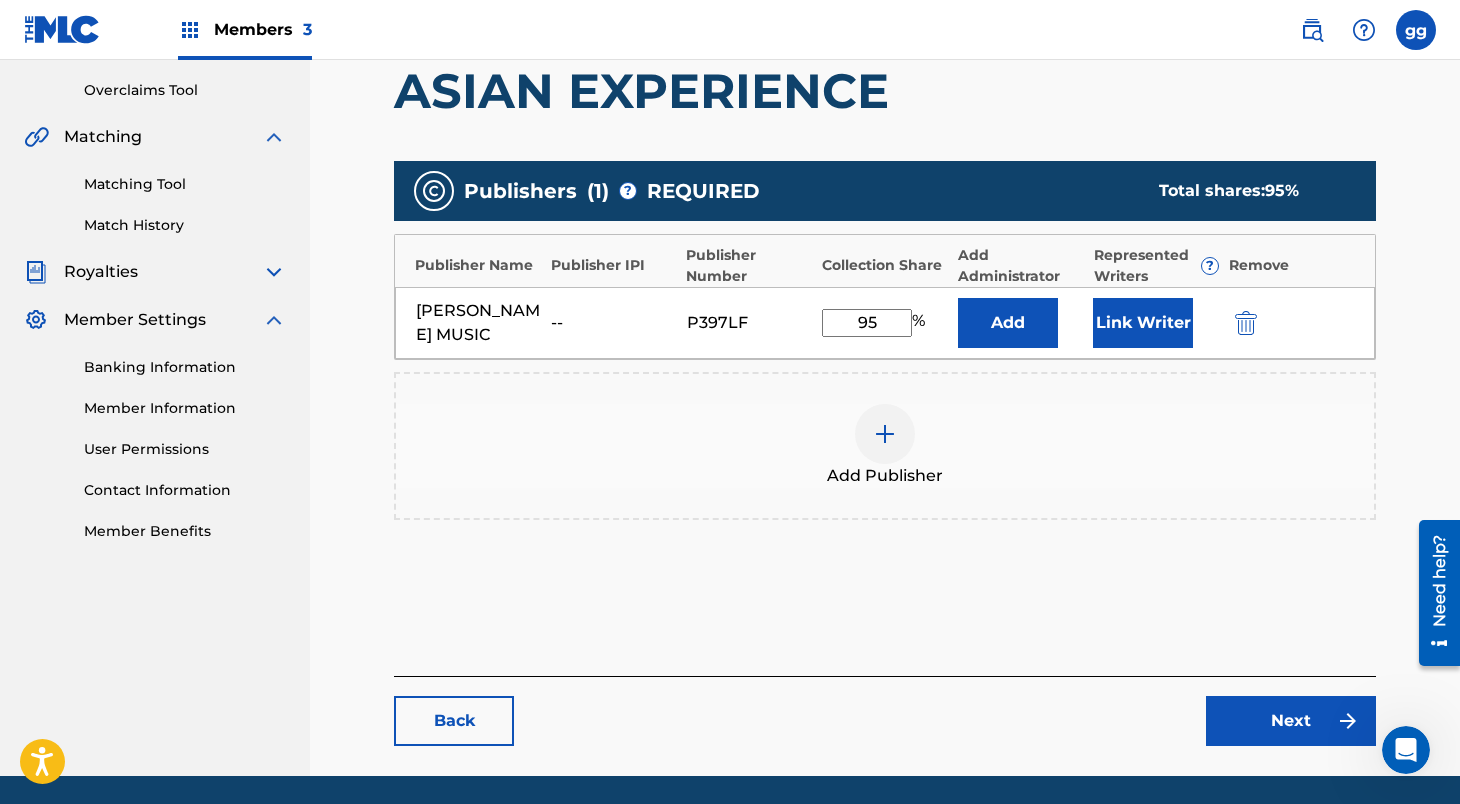 type on "95" 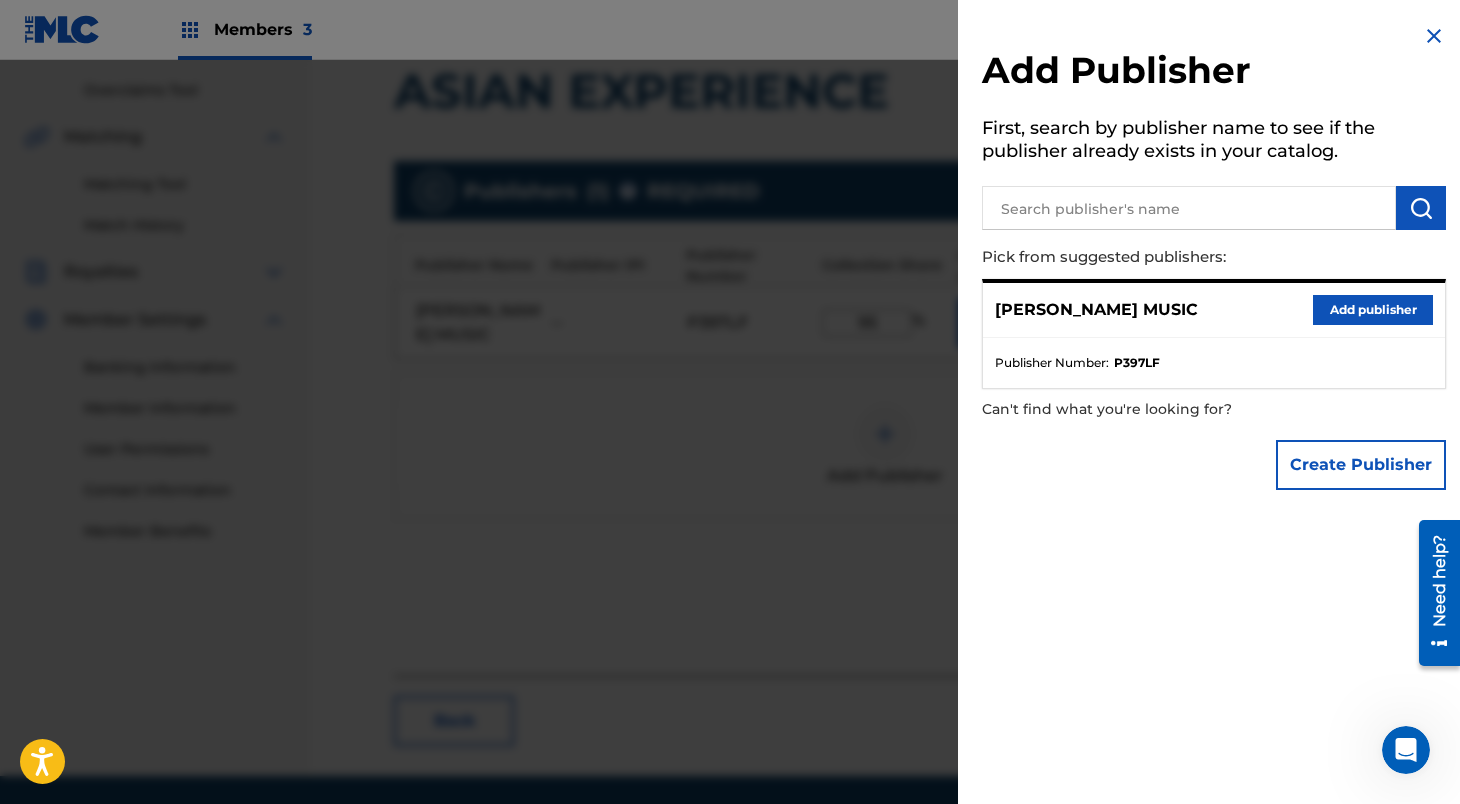 click on "Add publisher" at bounding box center [1373, 310] 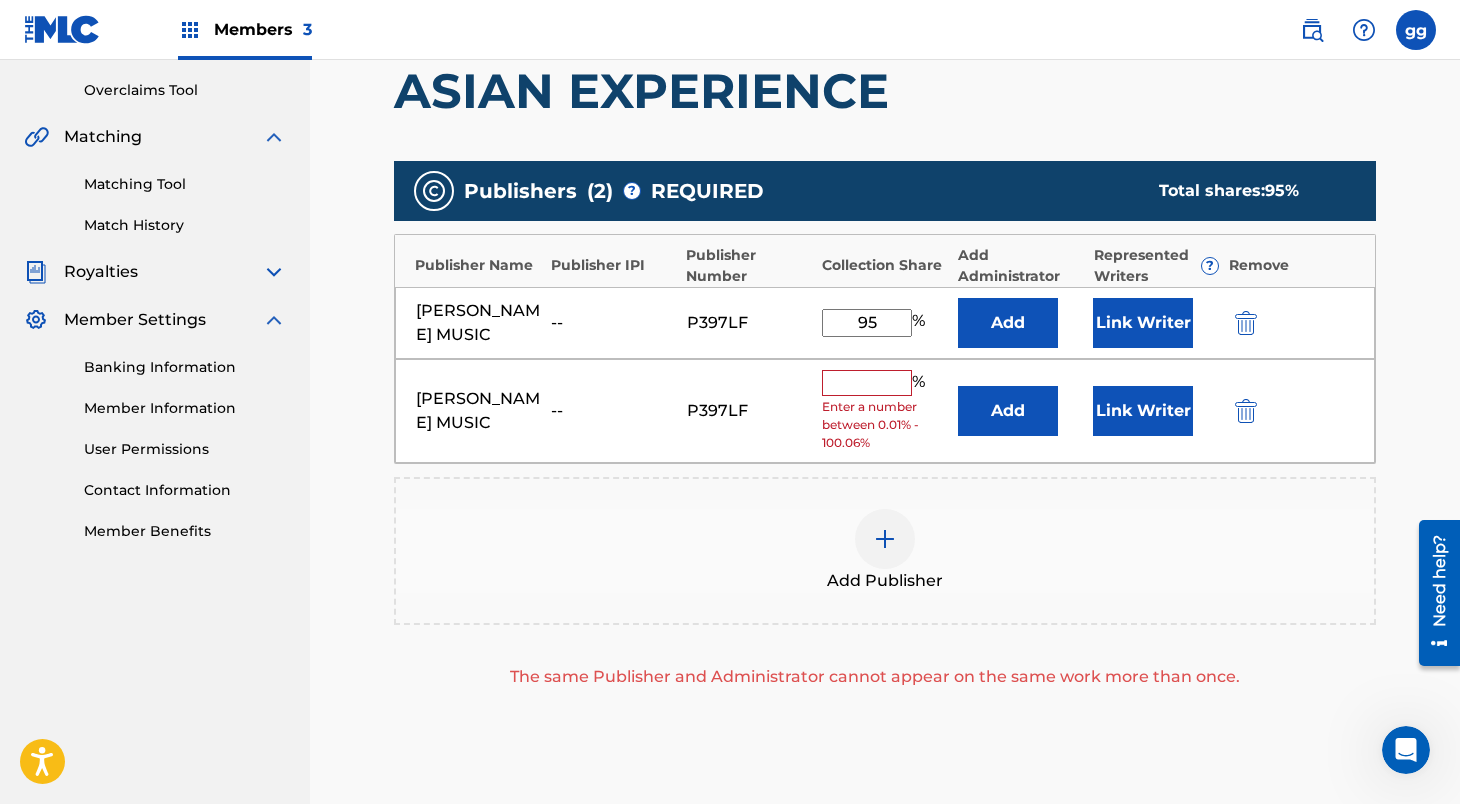 click at bounding box center [885, 539] 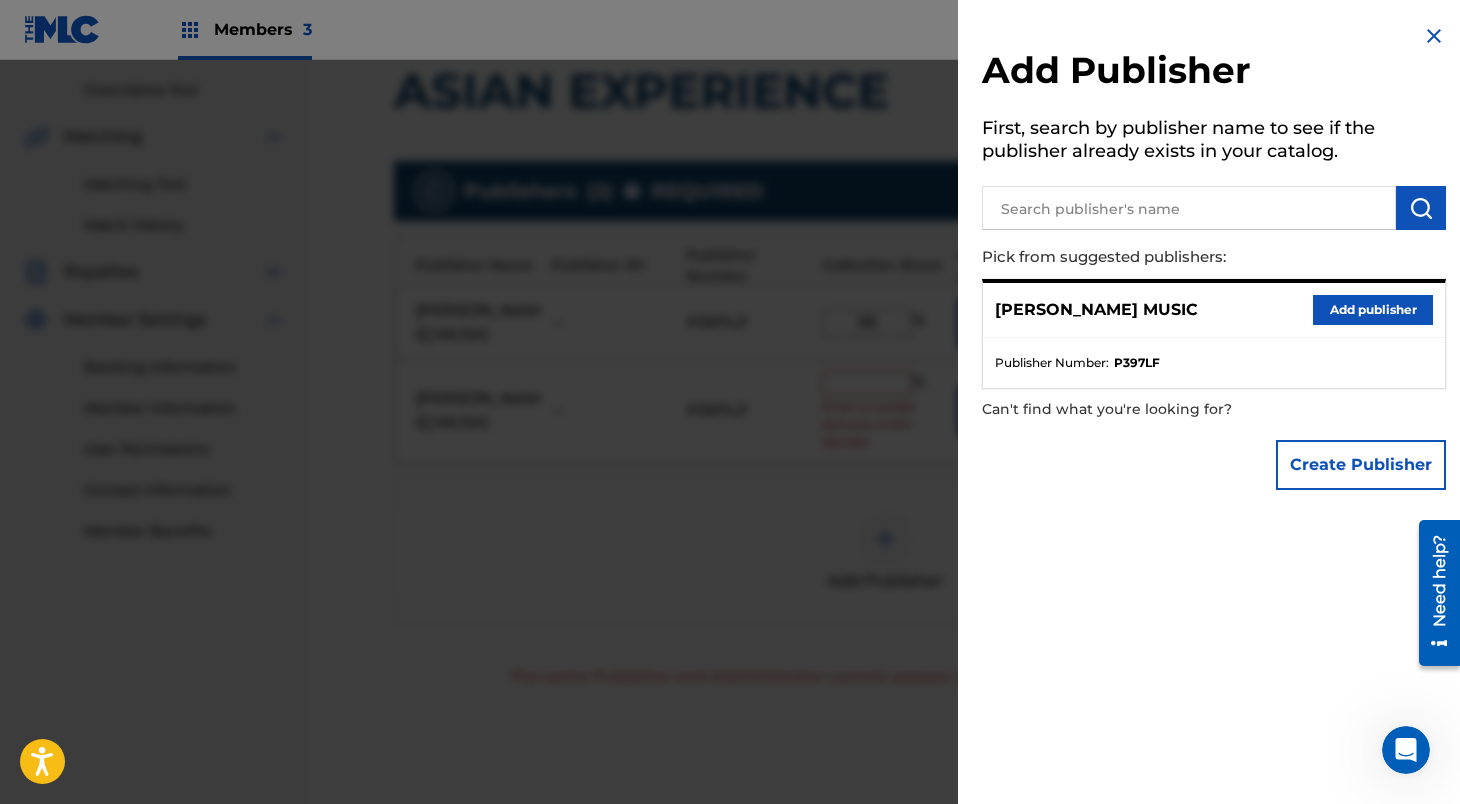 click on "Create Publisher" at bounding box center (1361, 465) 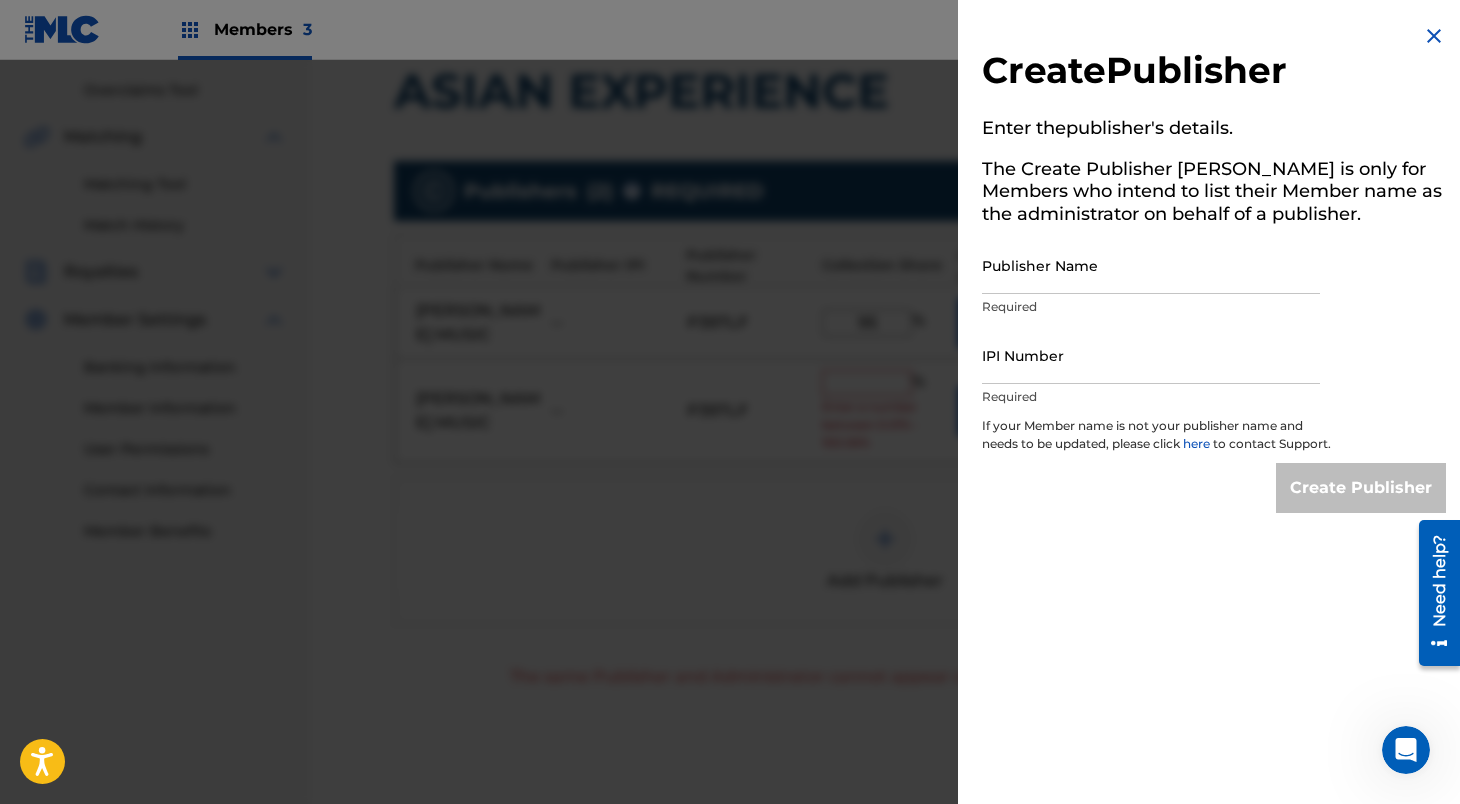 click on "Publisher Name" at bounding box center [1151, 265] 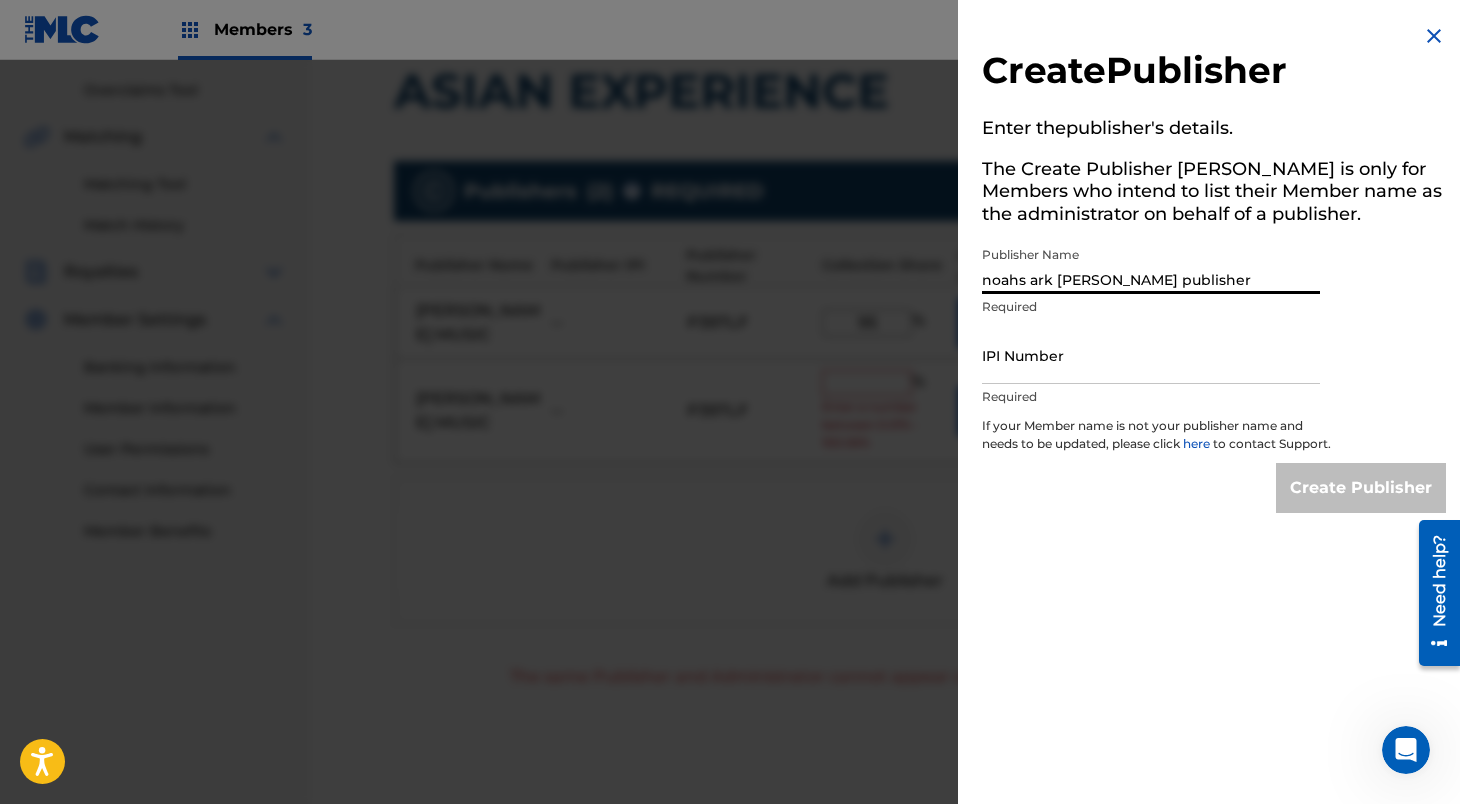 type on "noahs ark robert publisher" 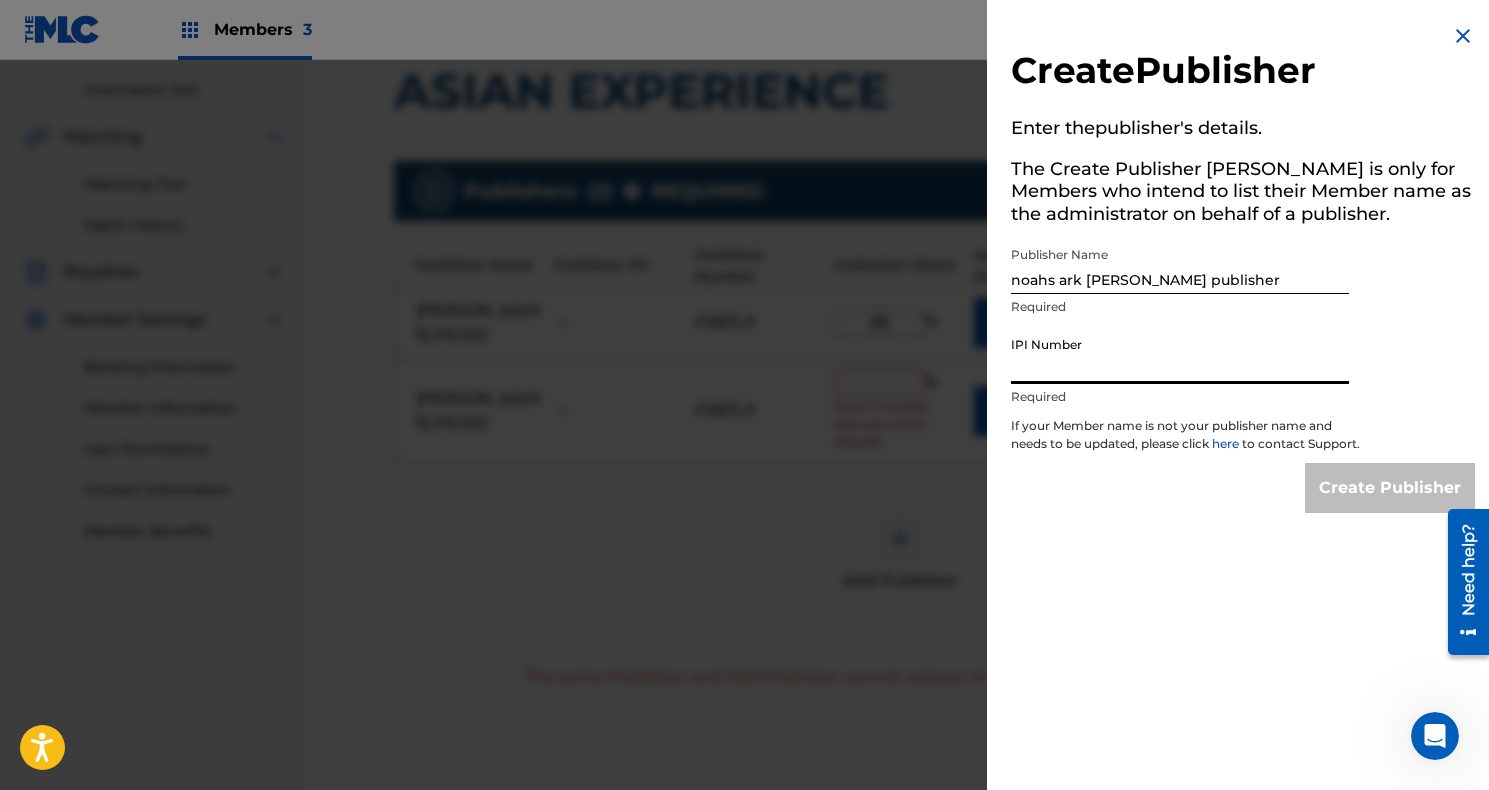 paste on "1296251045" 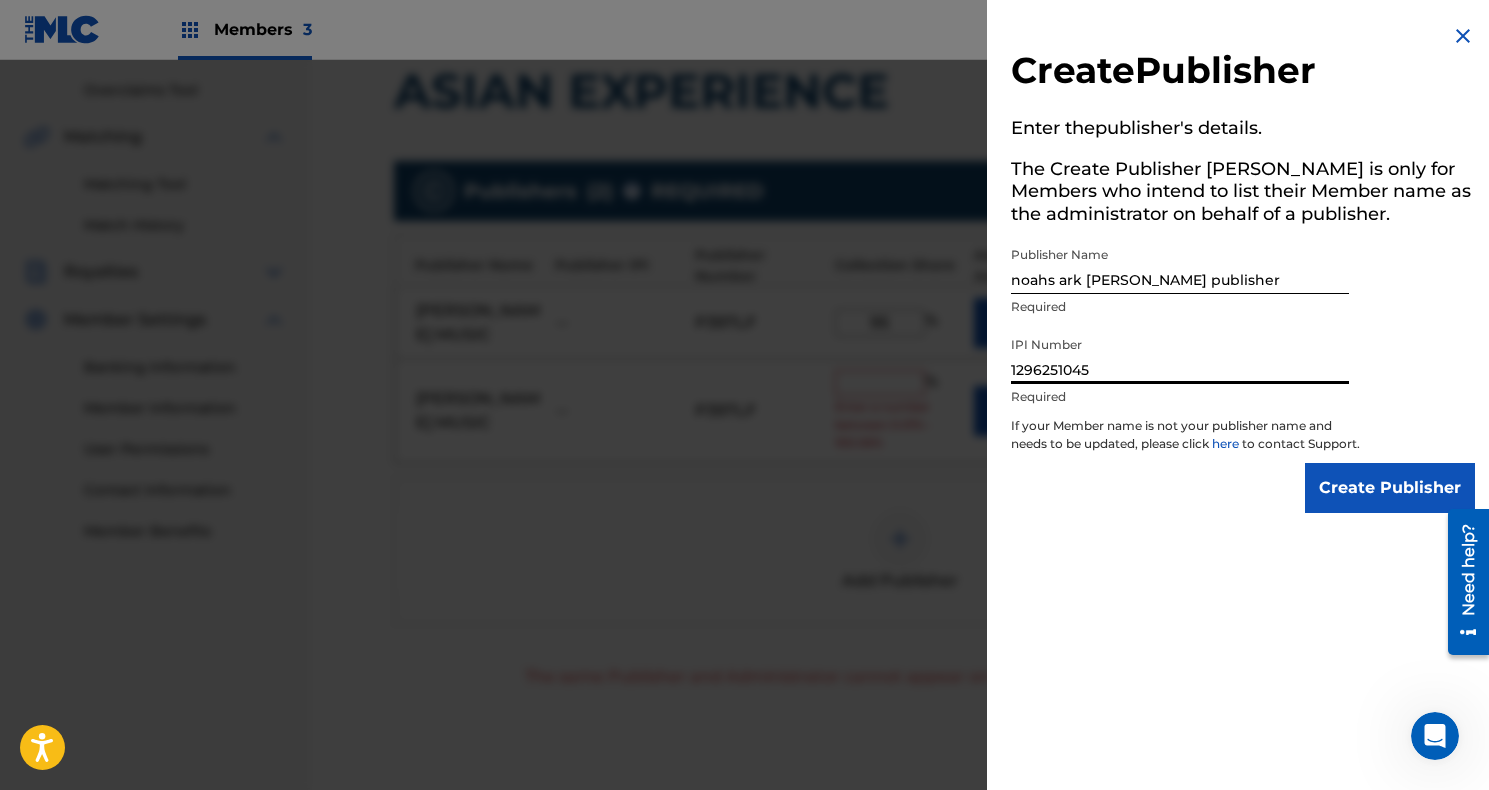 type on "1296251045" 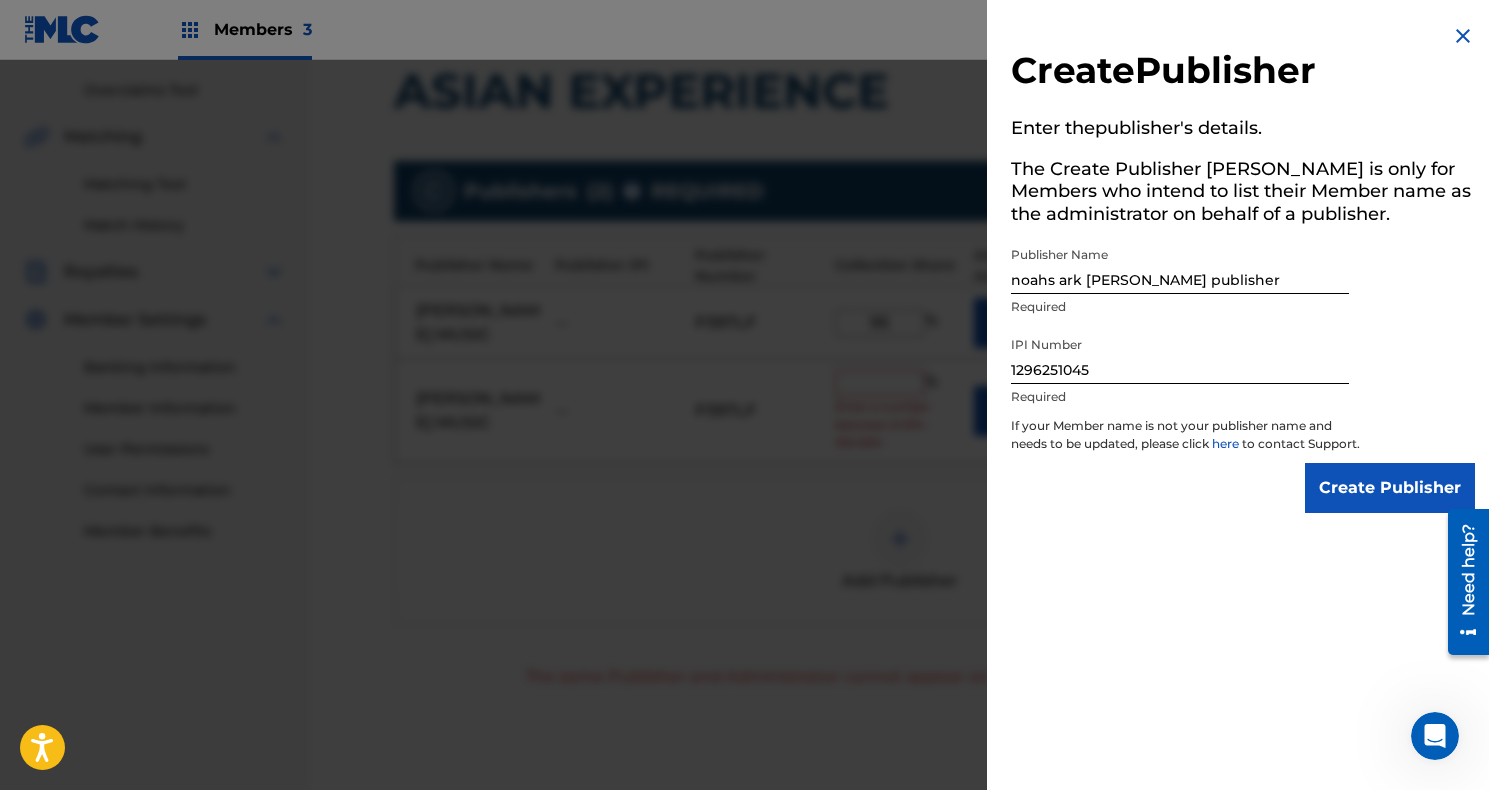 click on "Create Publisher" at bounding box center (1390, 488) 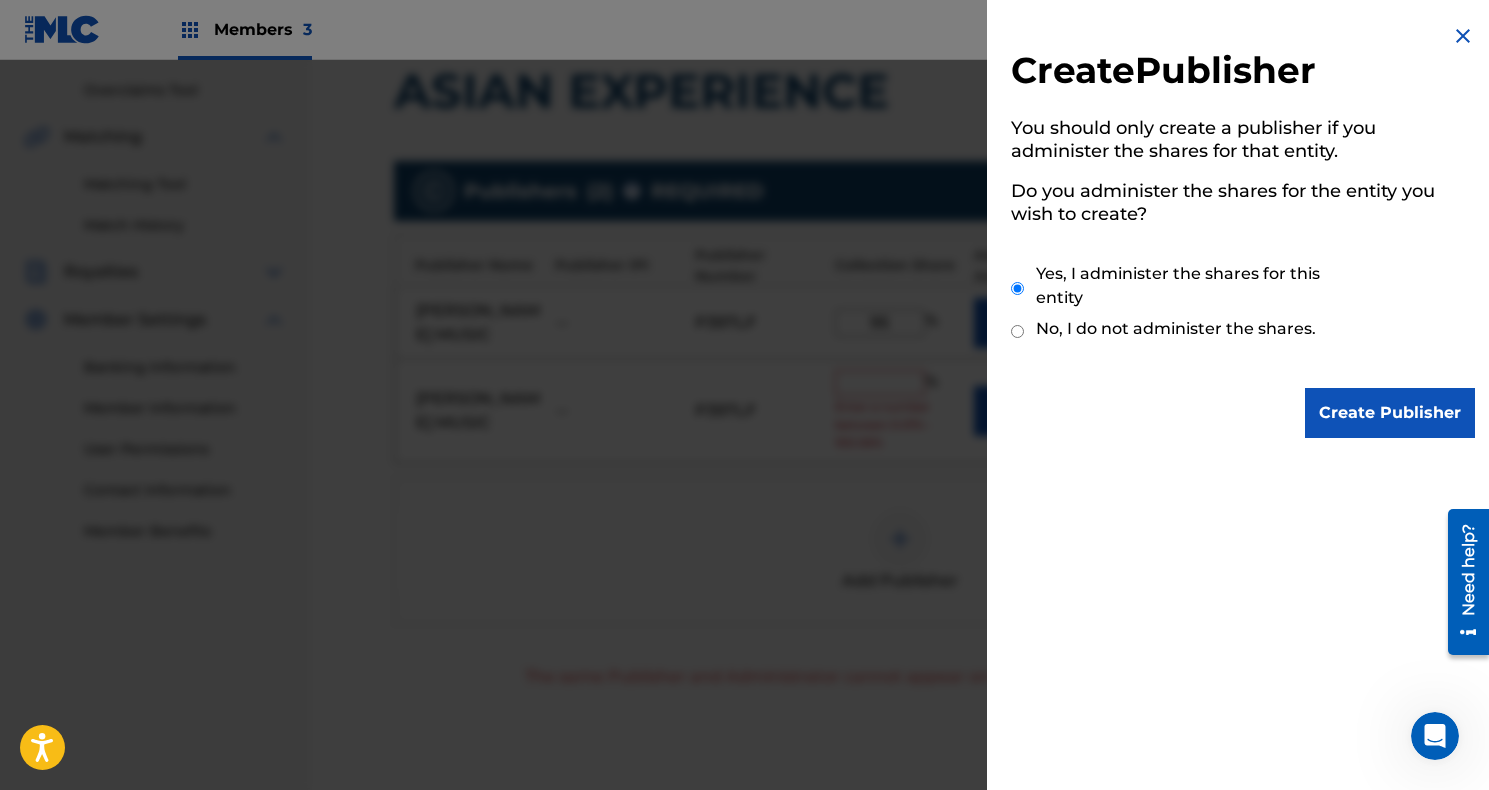 click on "Create Publisher" at bounding box center [1390, 413] 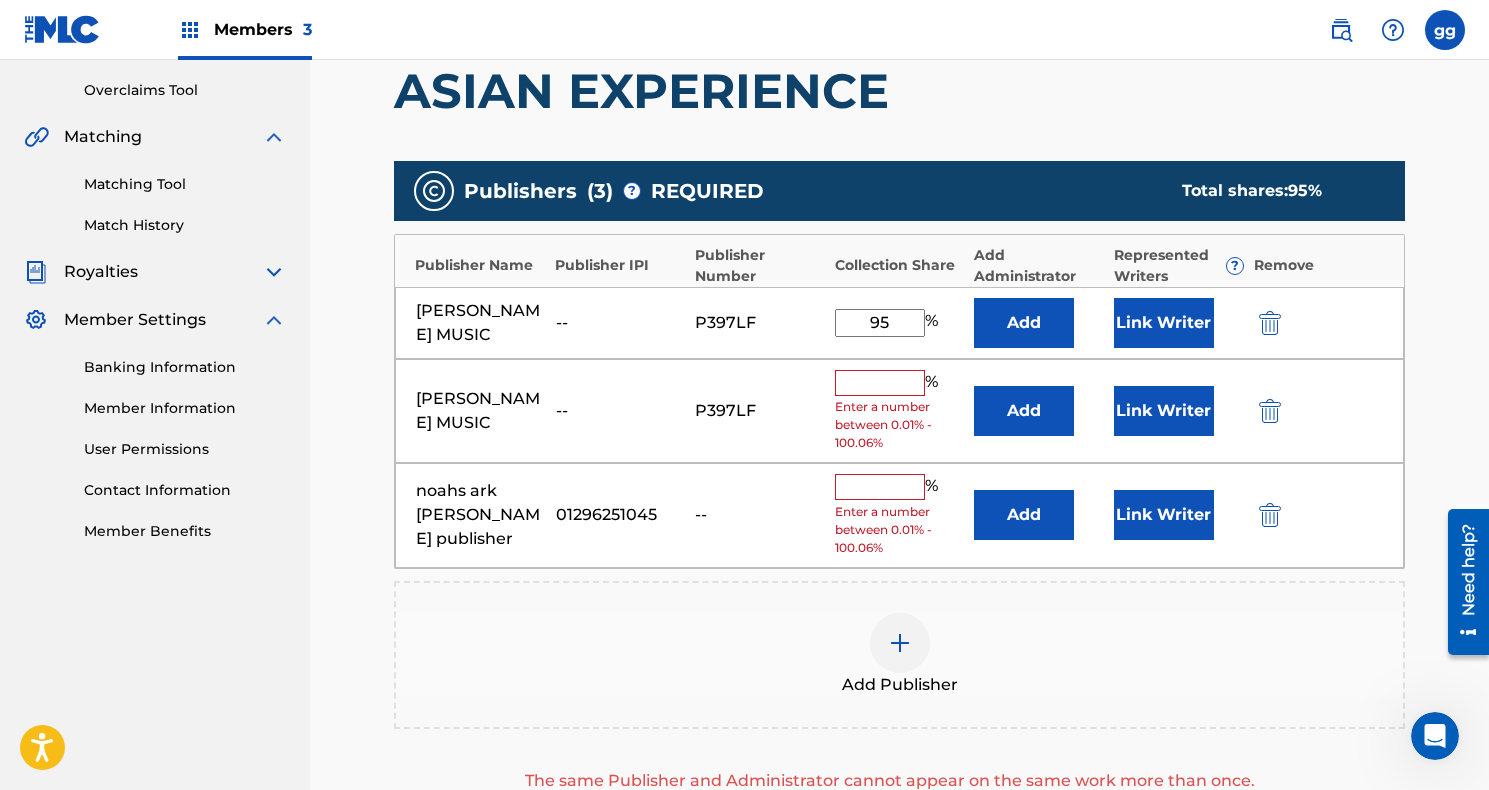 click at bounding box center [880, 487] 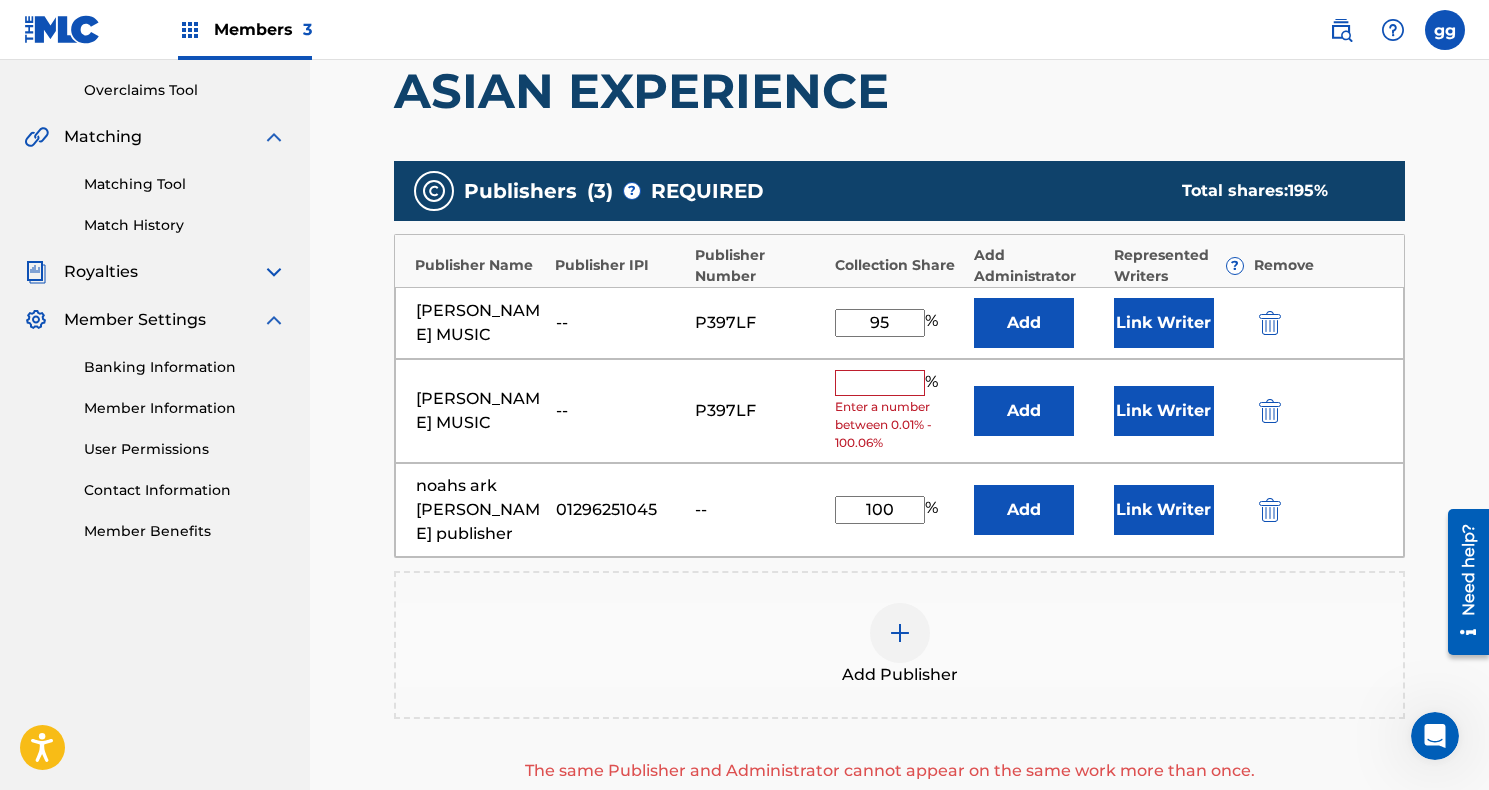 type on "100" 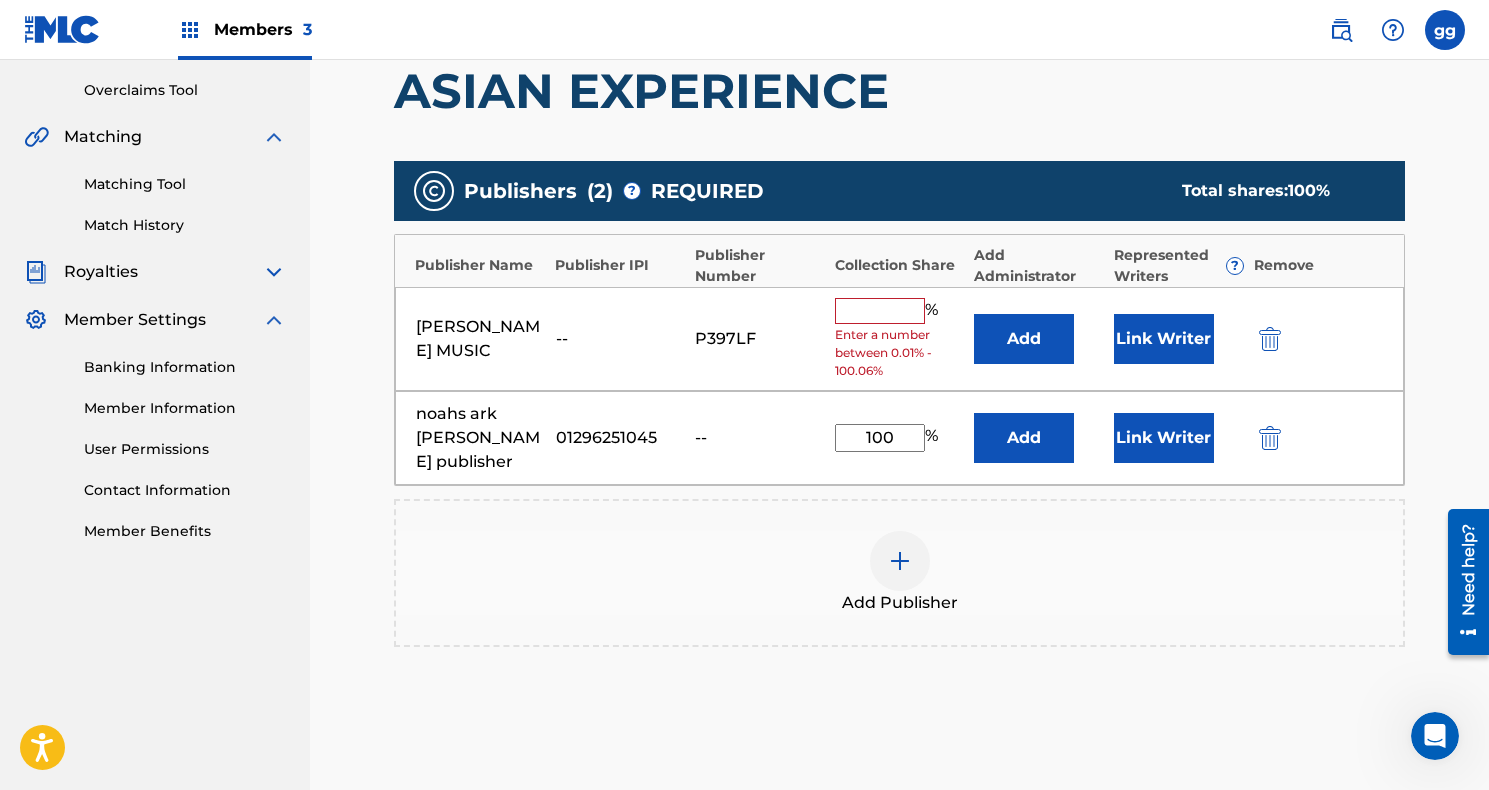 click at bounding box center [1270, 339] 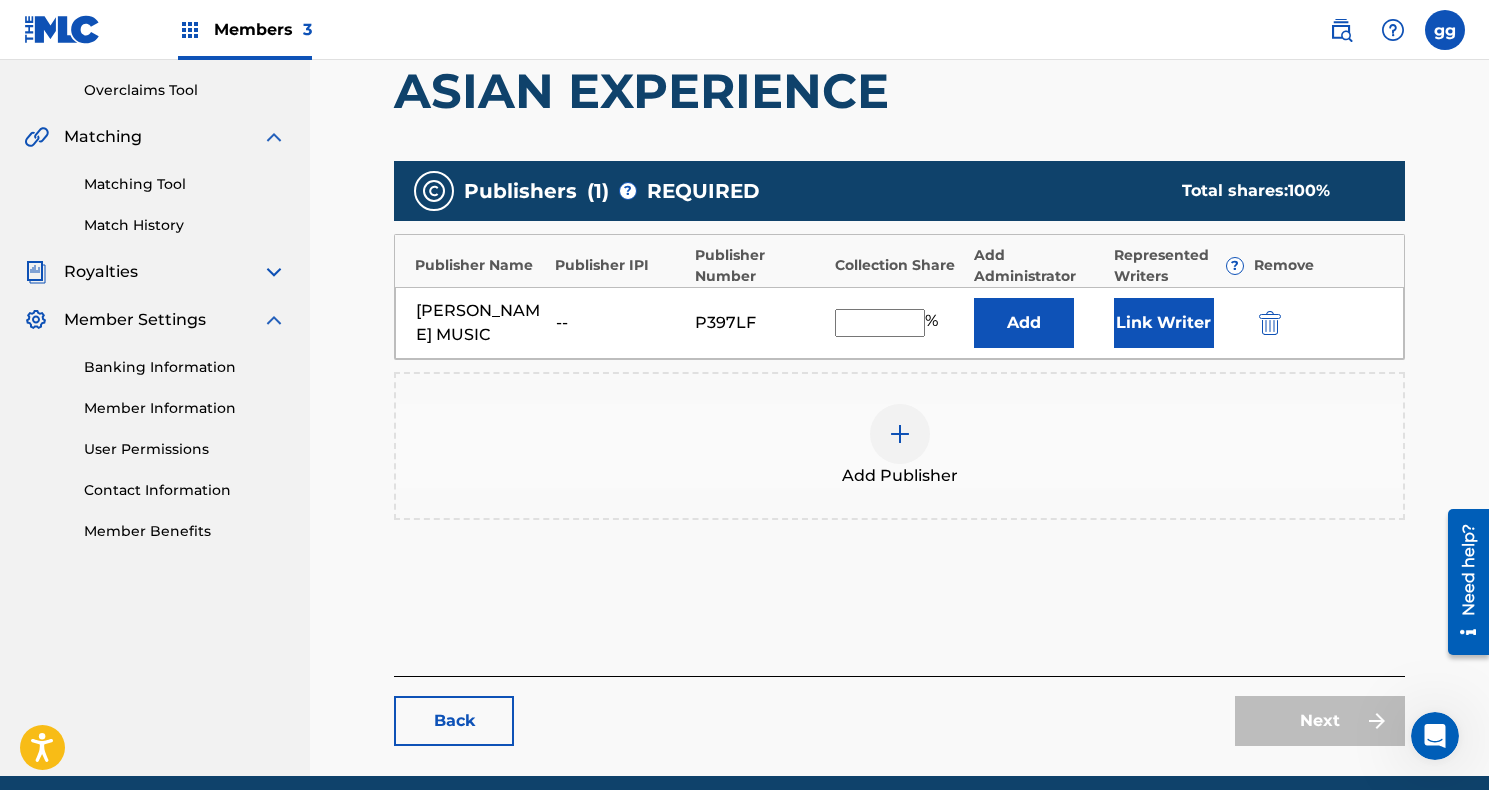 type on "100" 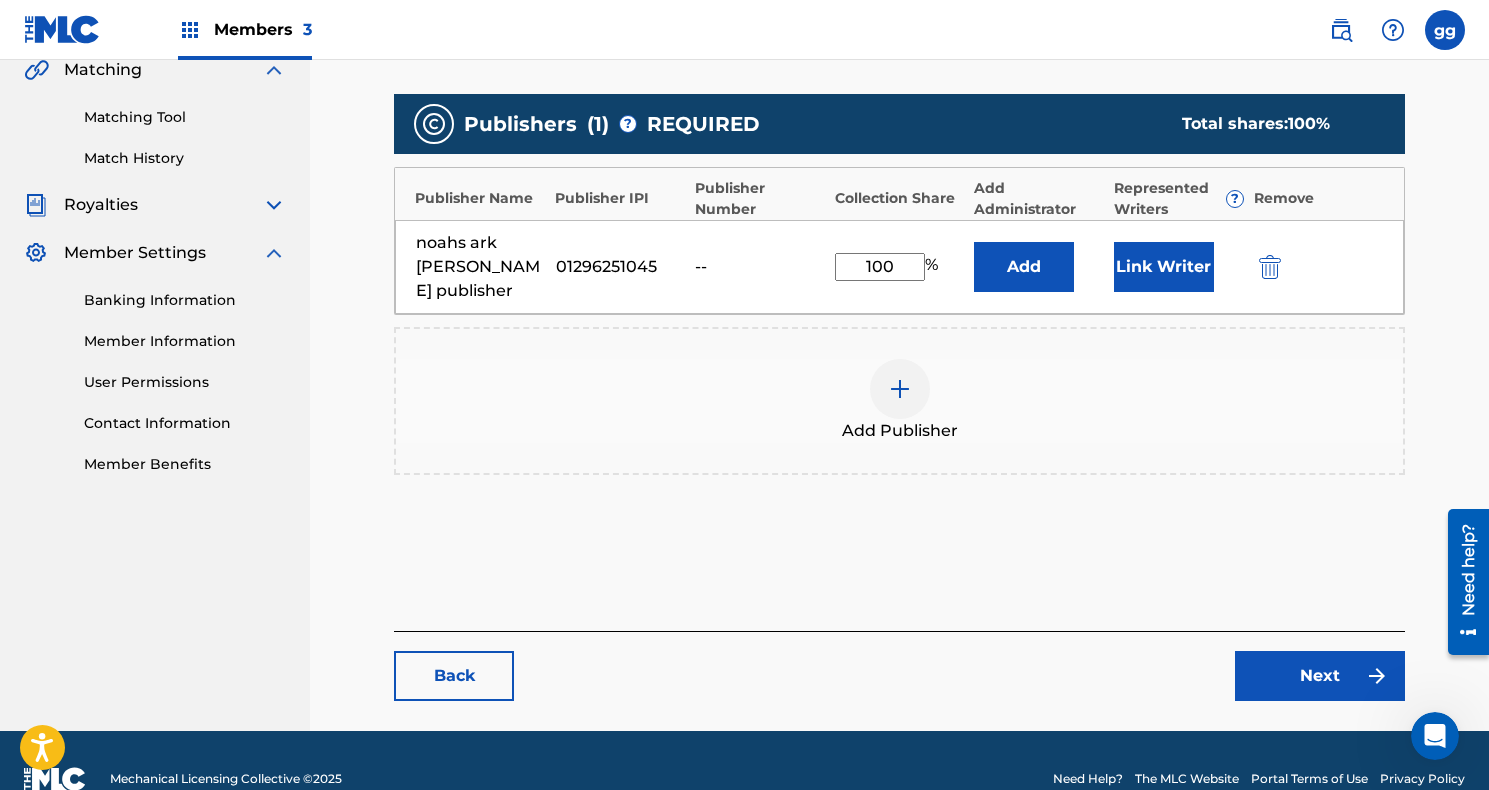 scroll, scrollTop: 477, scrollLeft: 0, axis: vertical 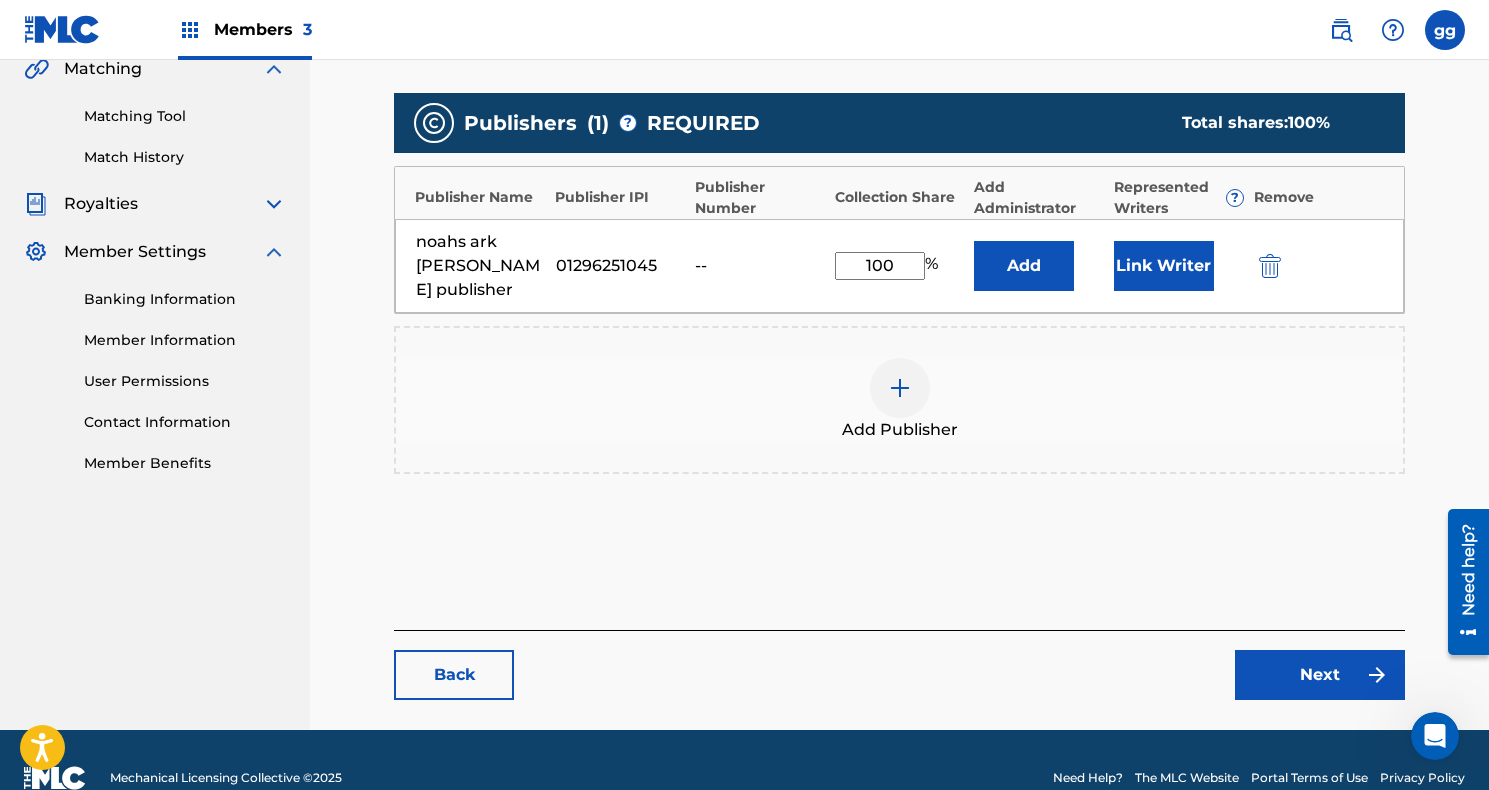 click on "Next" at bounding box center [1320, 675] 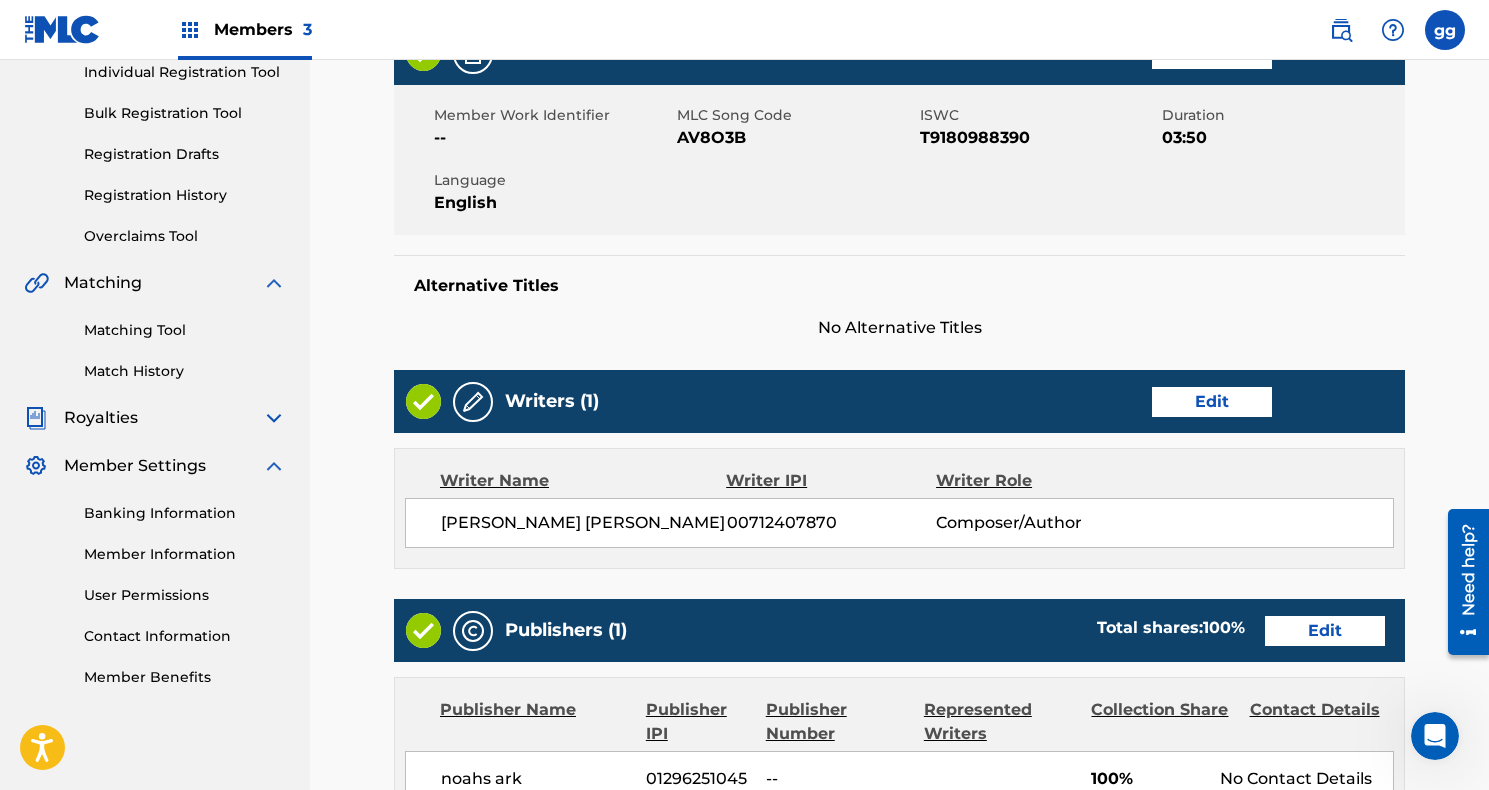 scroll, scrollTop: 323, scrollLeft: 0, axis: vertical 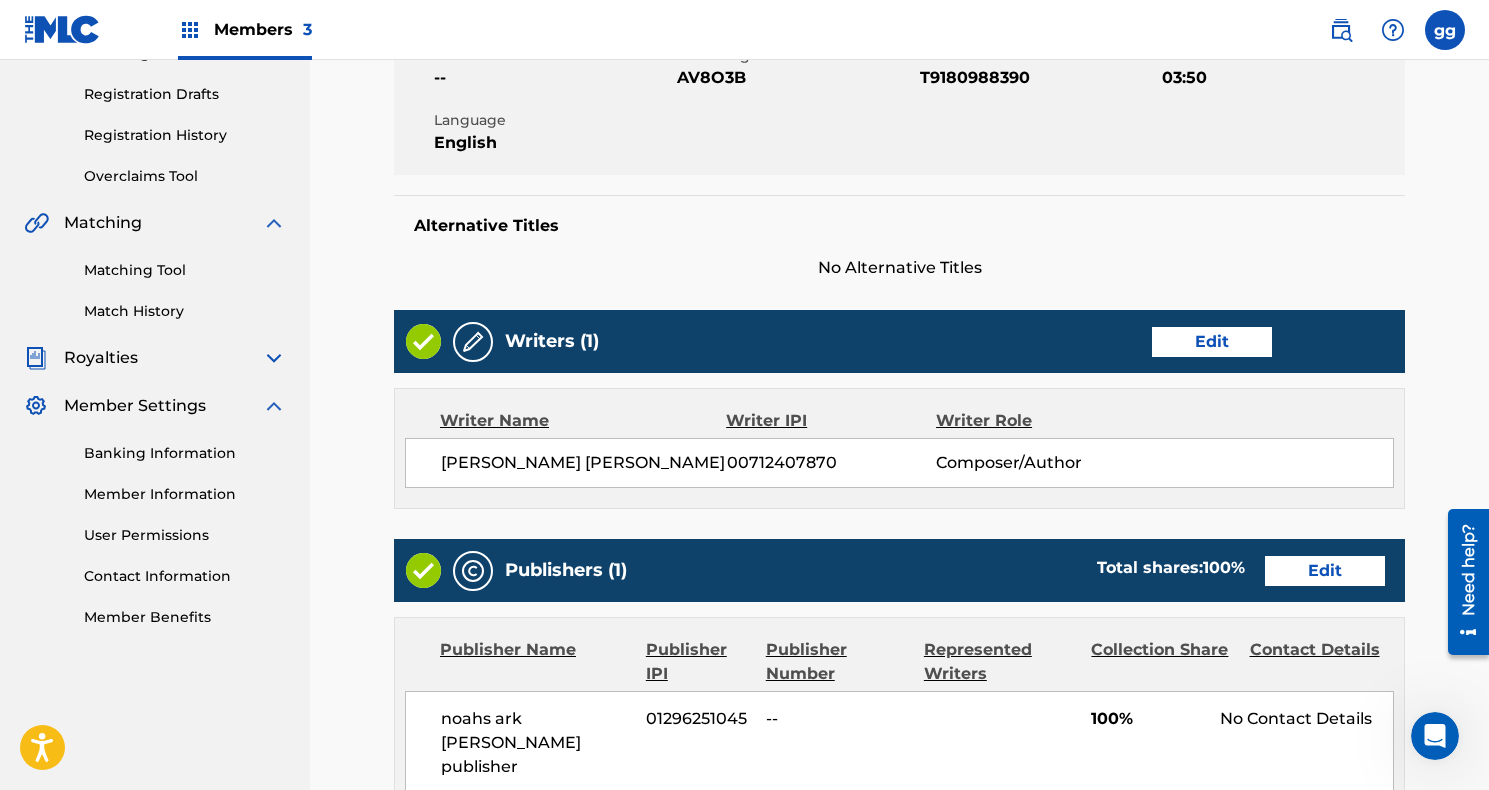 click on "Edit" at bounding box center [1212, 342] 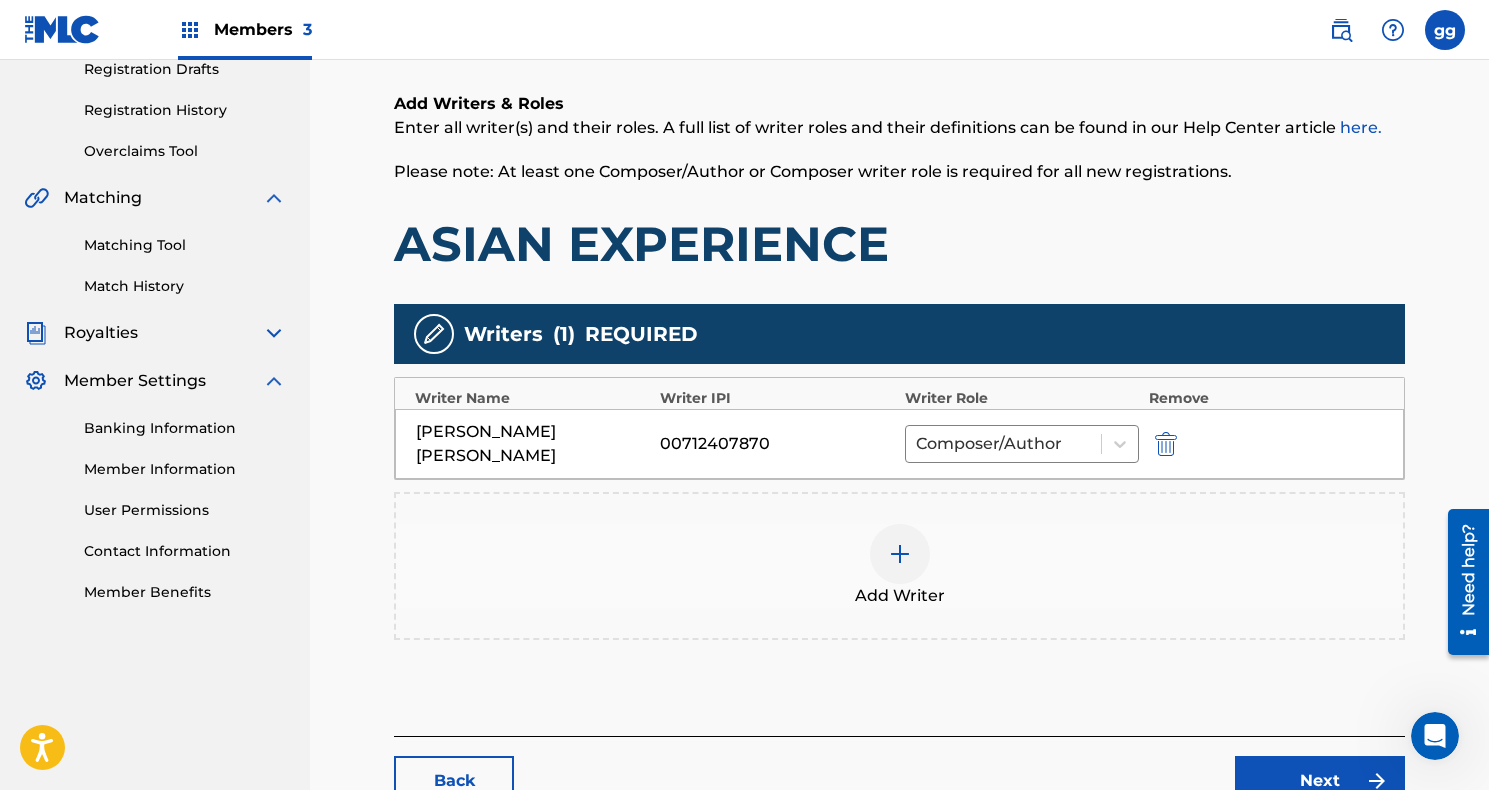 scroll, scrollTop: 426, scrollLeft: 0, axis: vertical 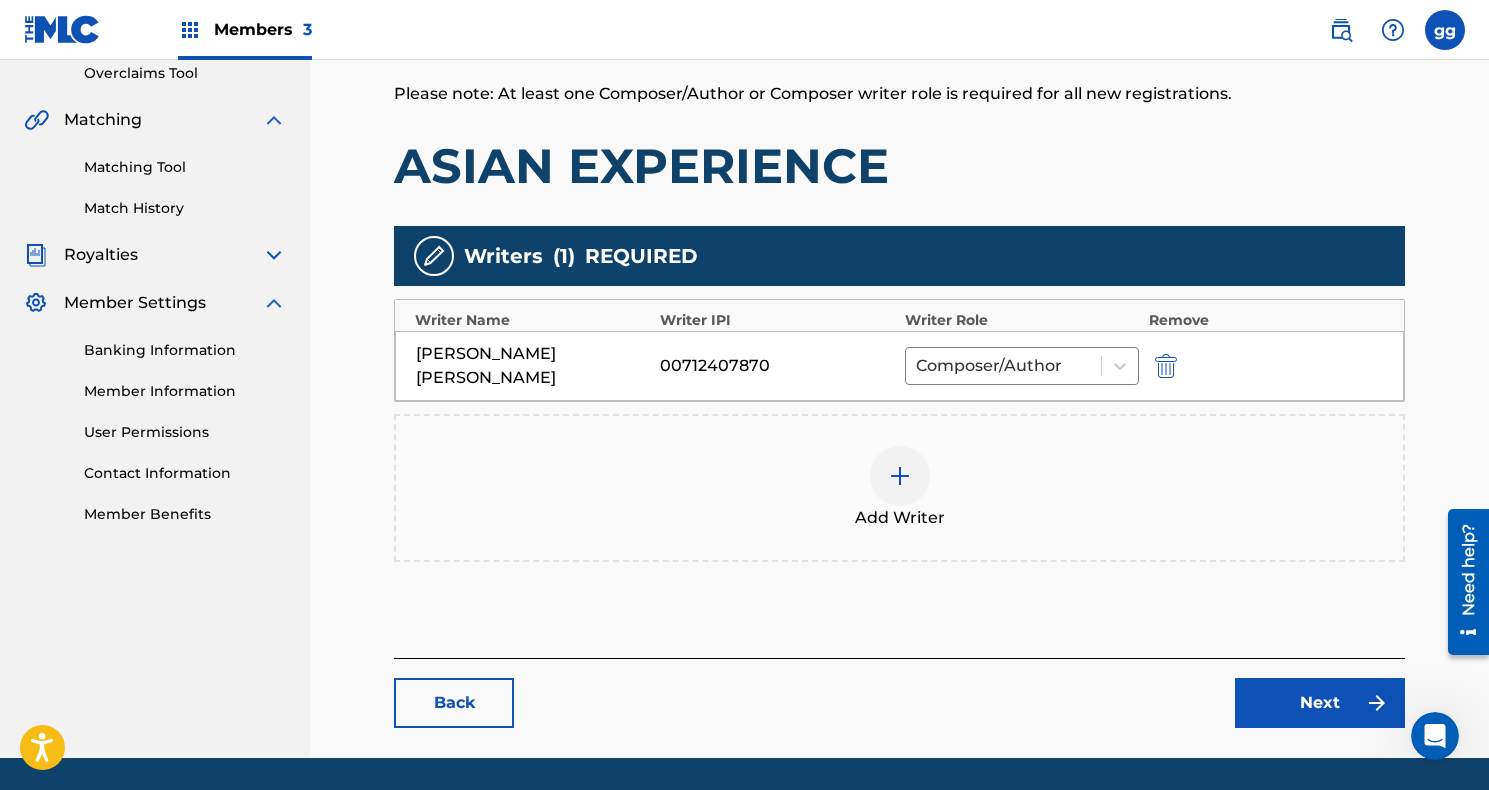 click at bounding box center (900, 476) 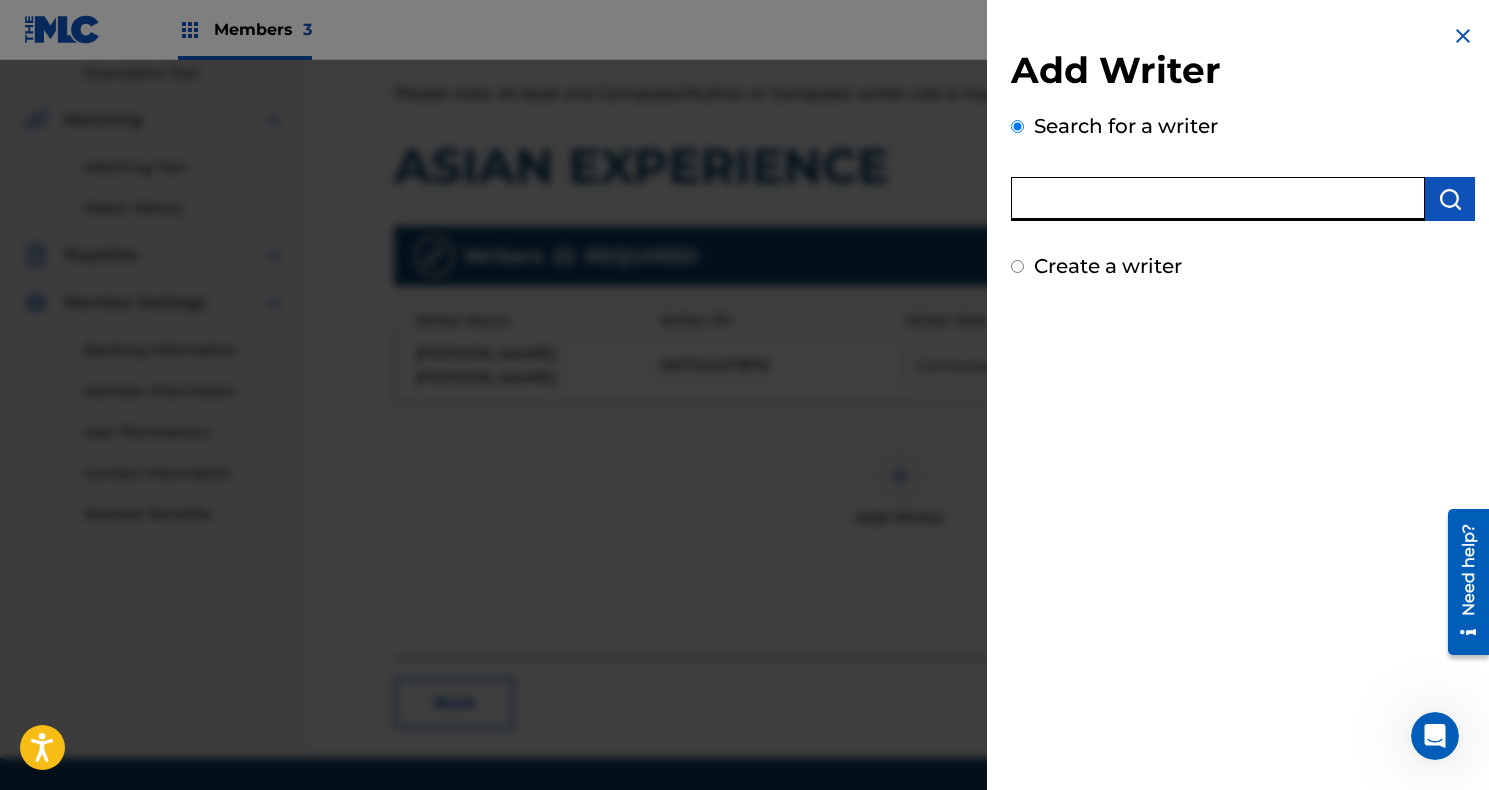 click at bounding box center (1218, 199) 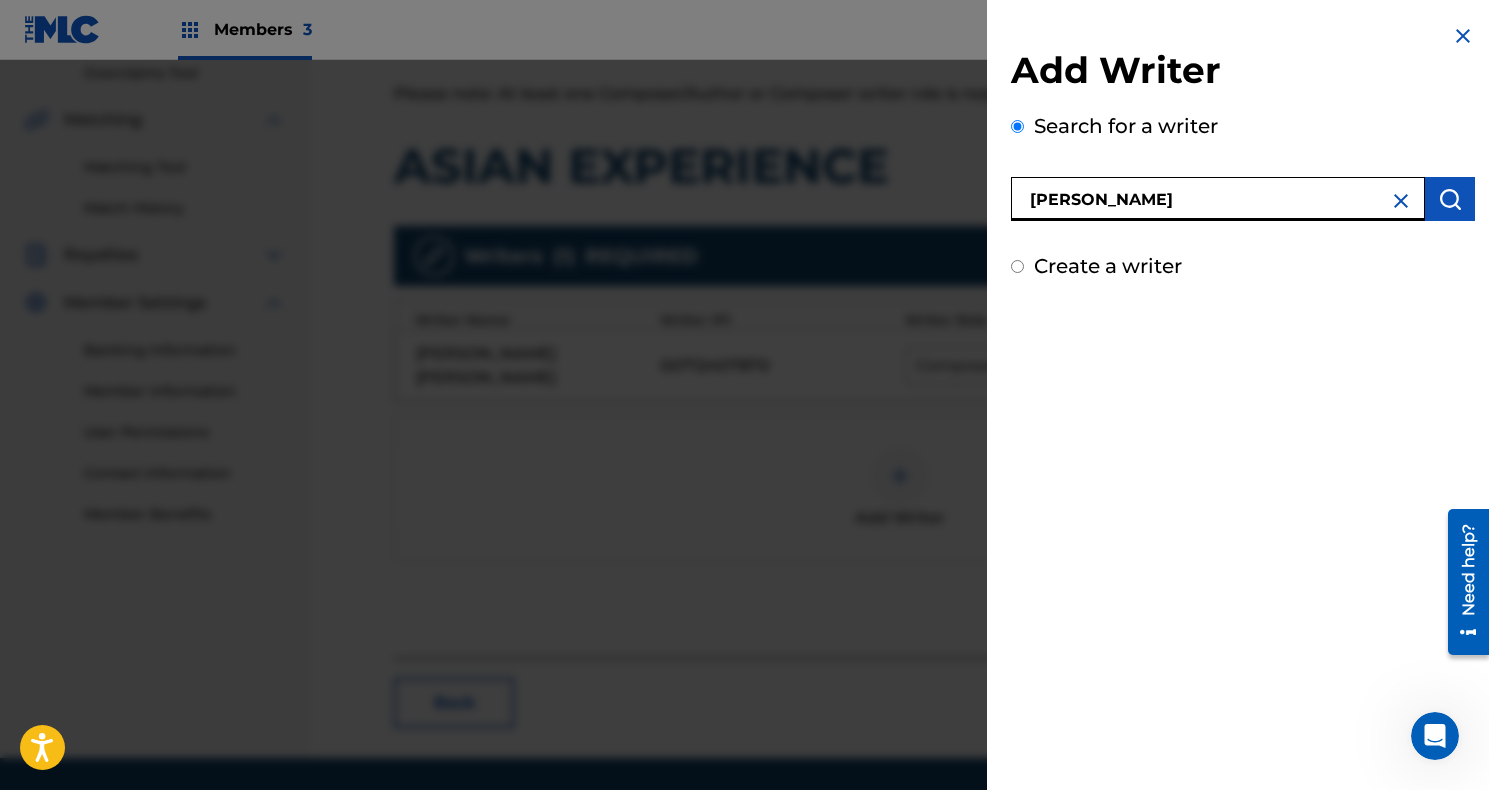 type on "[PERSON_NAME]" 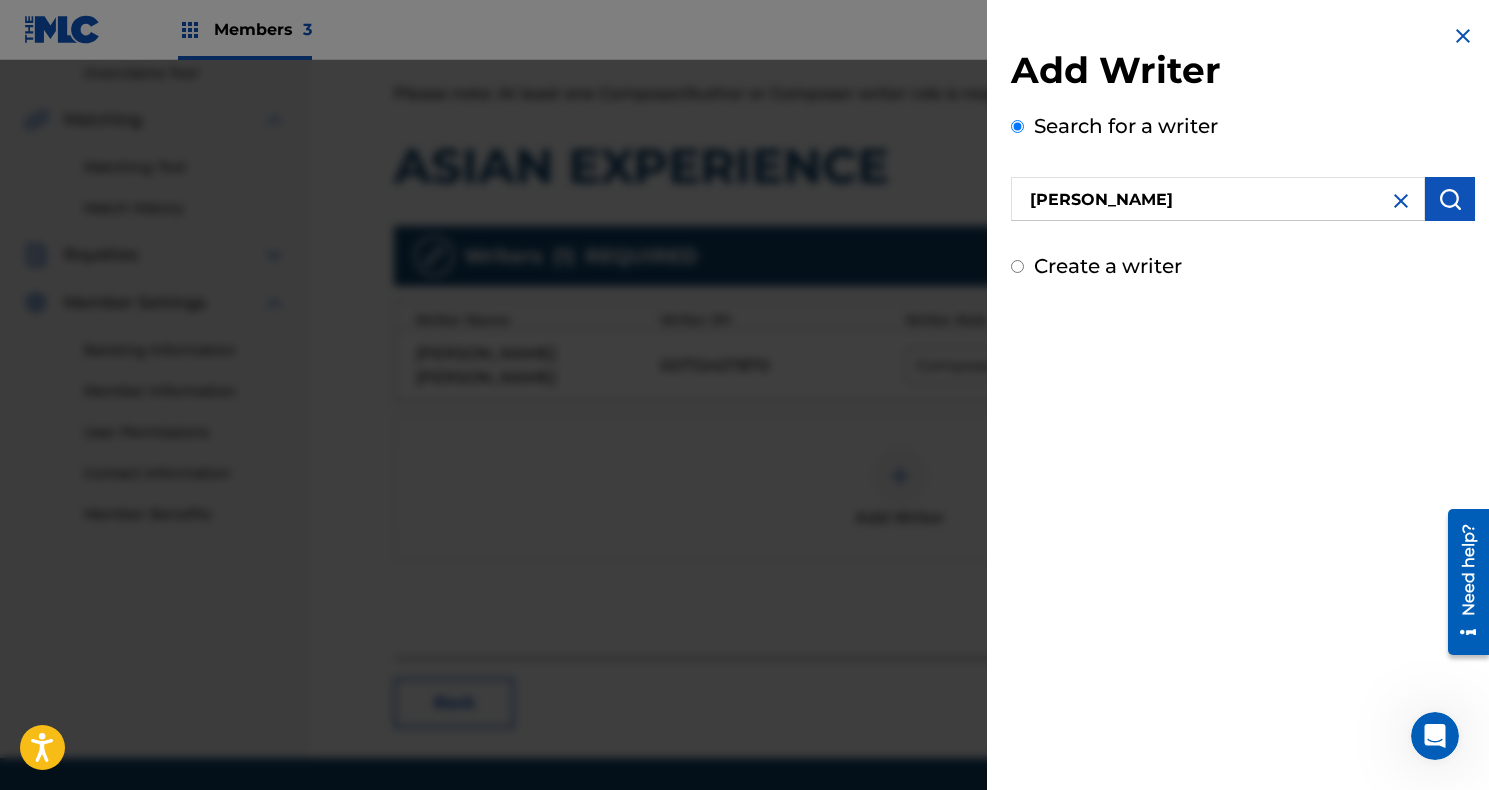 click on "Create a writer" at bounding box center (1017, 266) 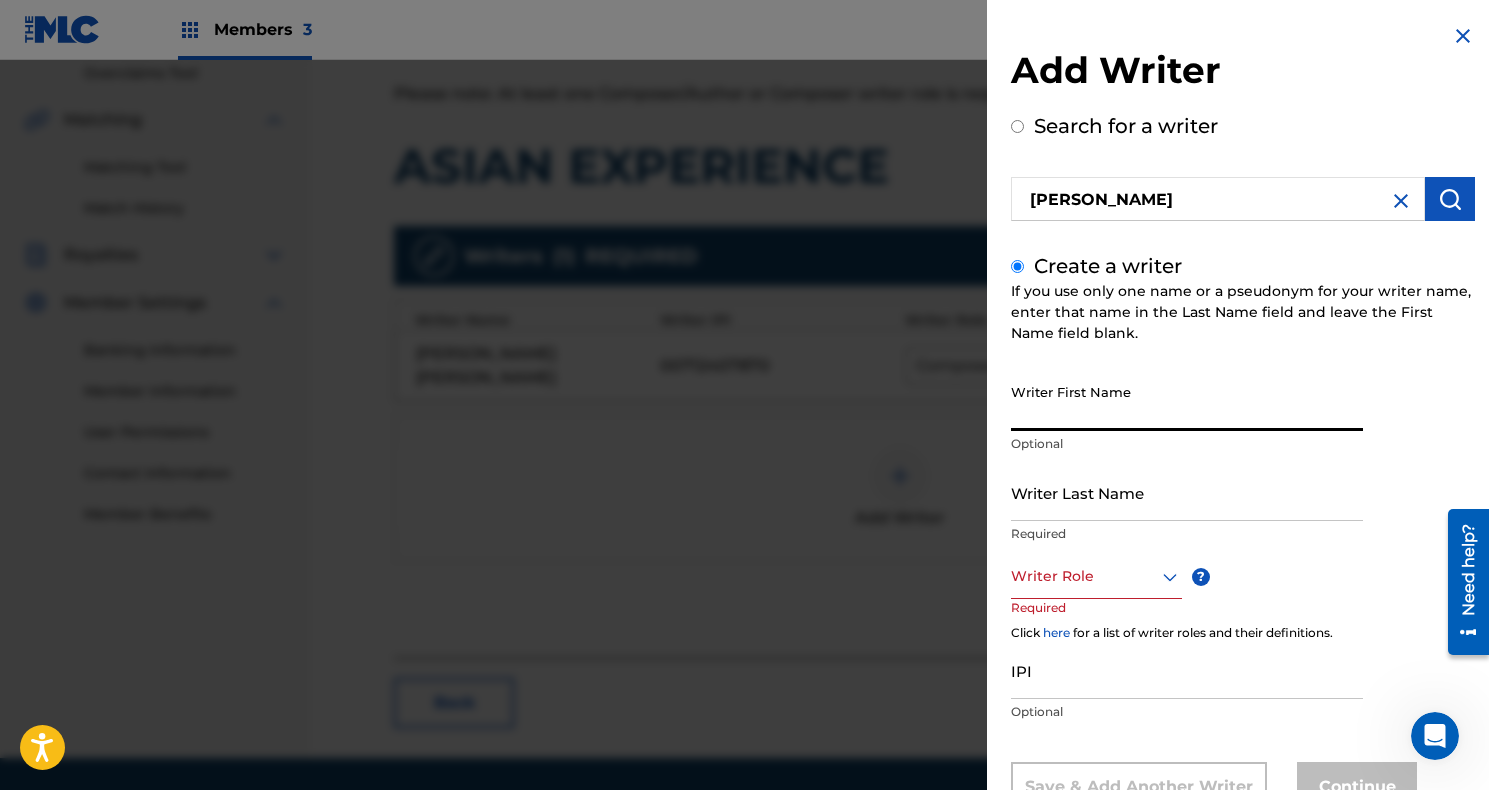 click on "Writer First Name" at bounding box center [1187, 402] 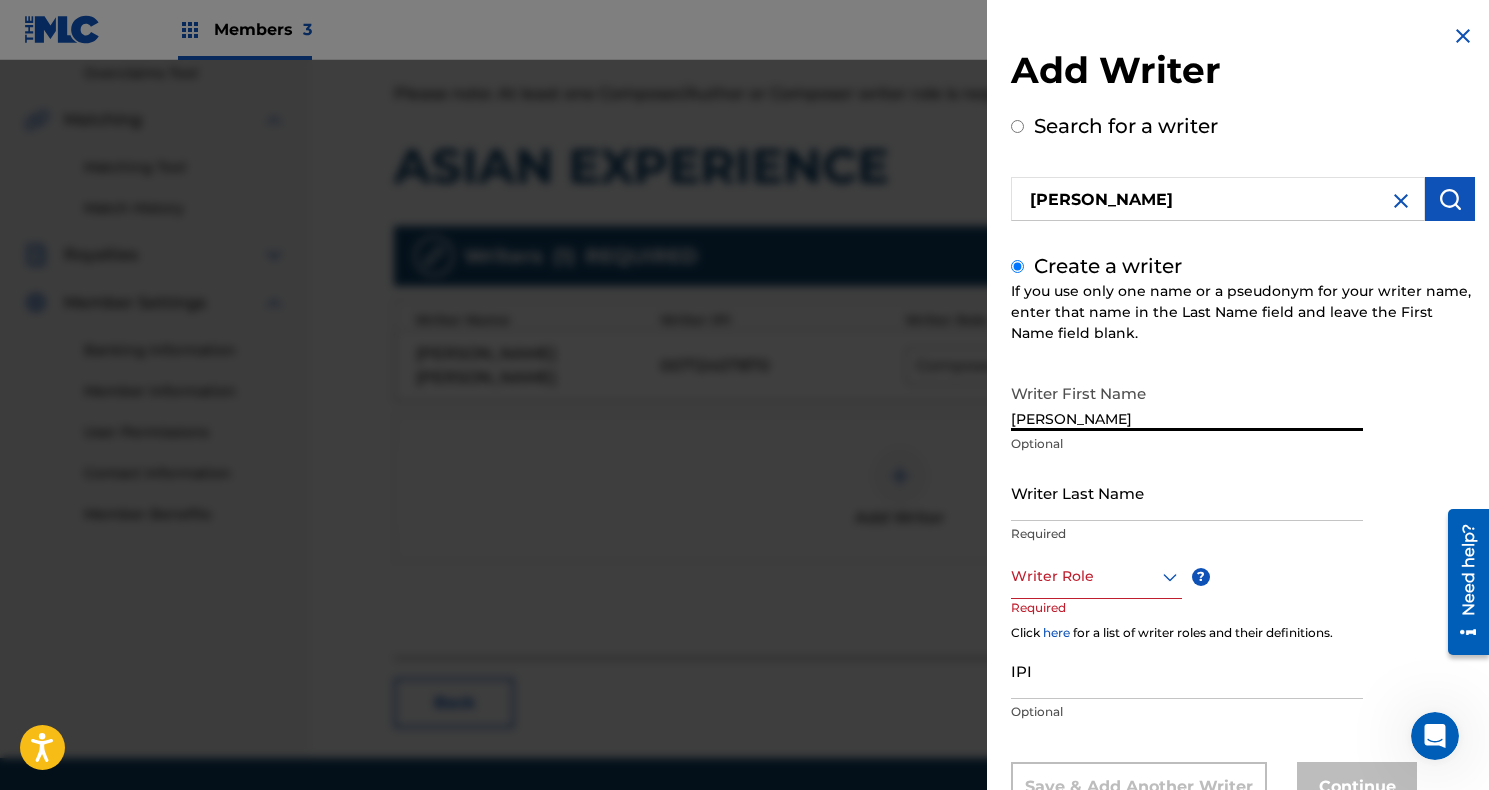 type on "[PERSON_NAME]" 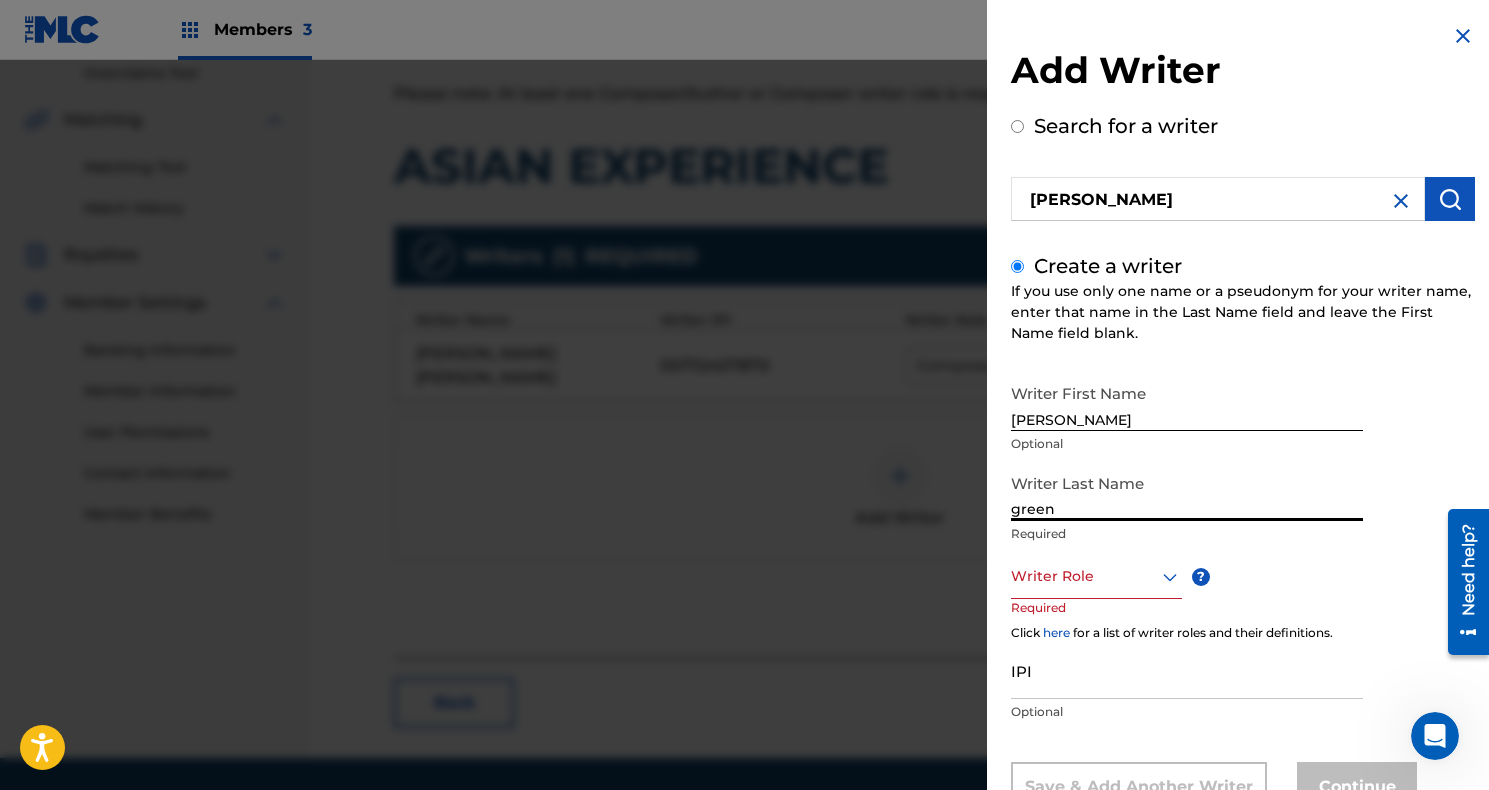 type on "green" 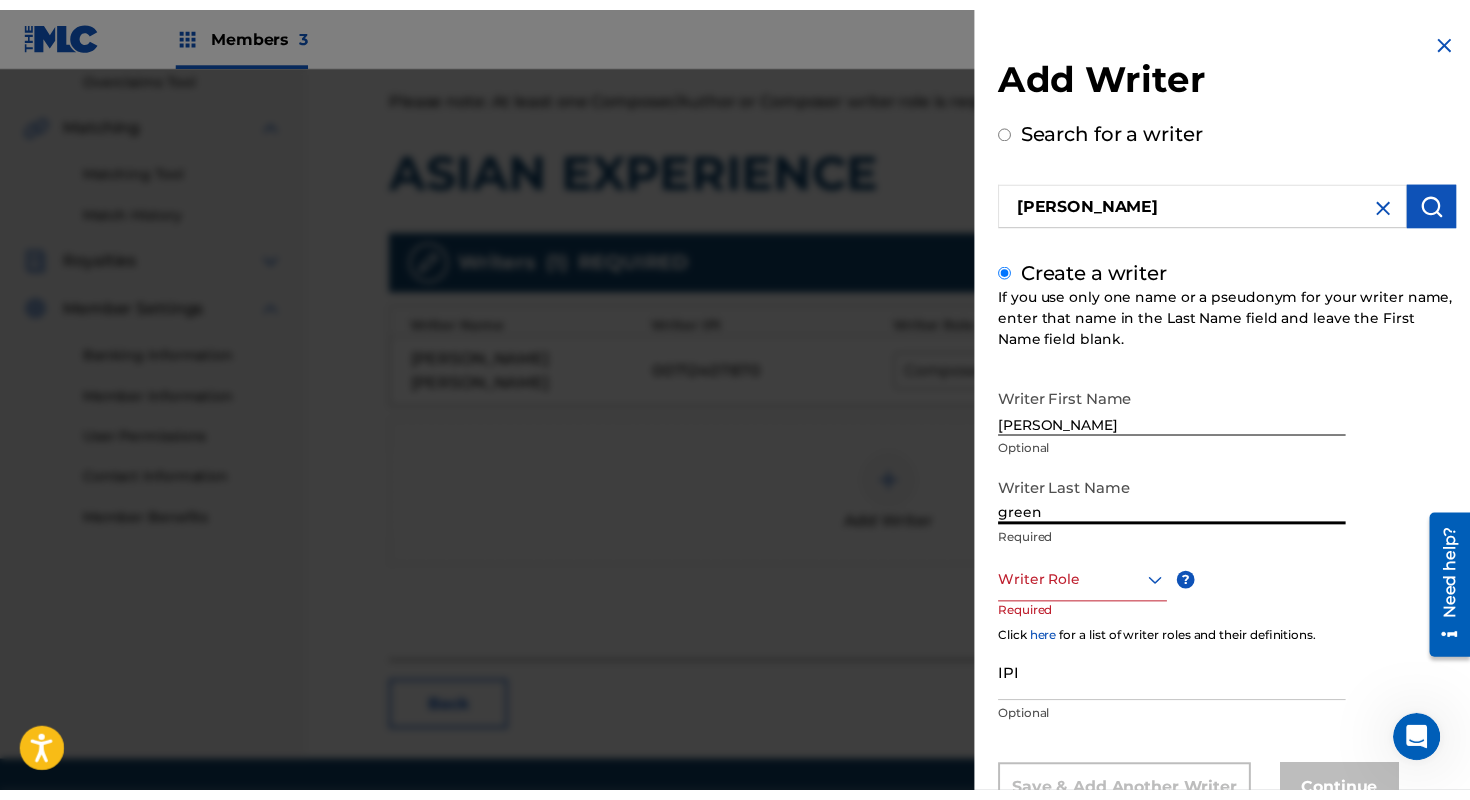scroll, scrollTop: 76, scrollLeft: 0, axis: vertical 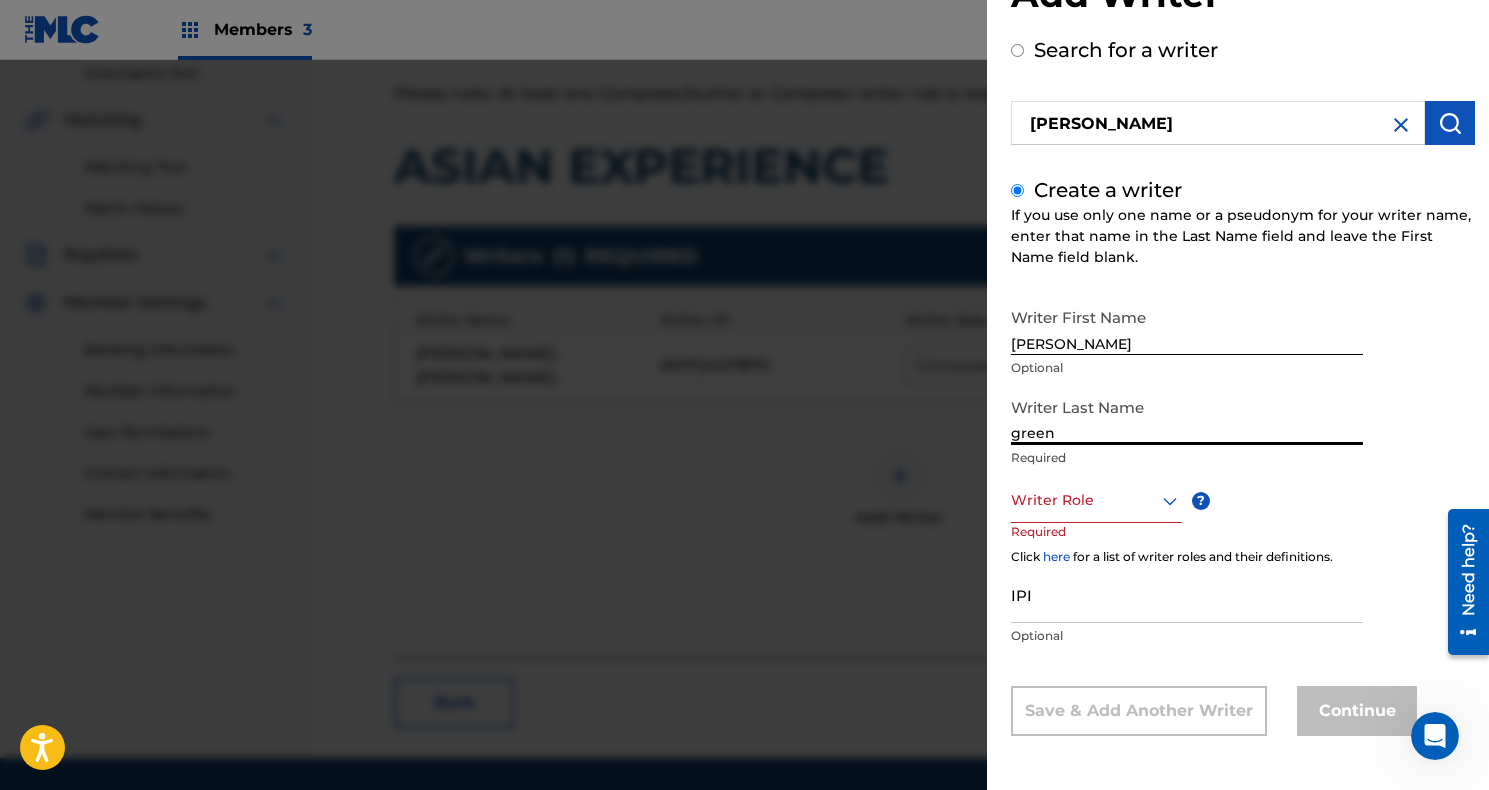 click on "Writer Role" at bounding box center (1096, 500) 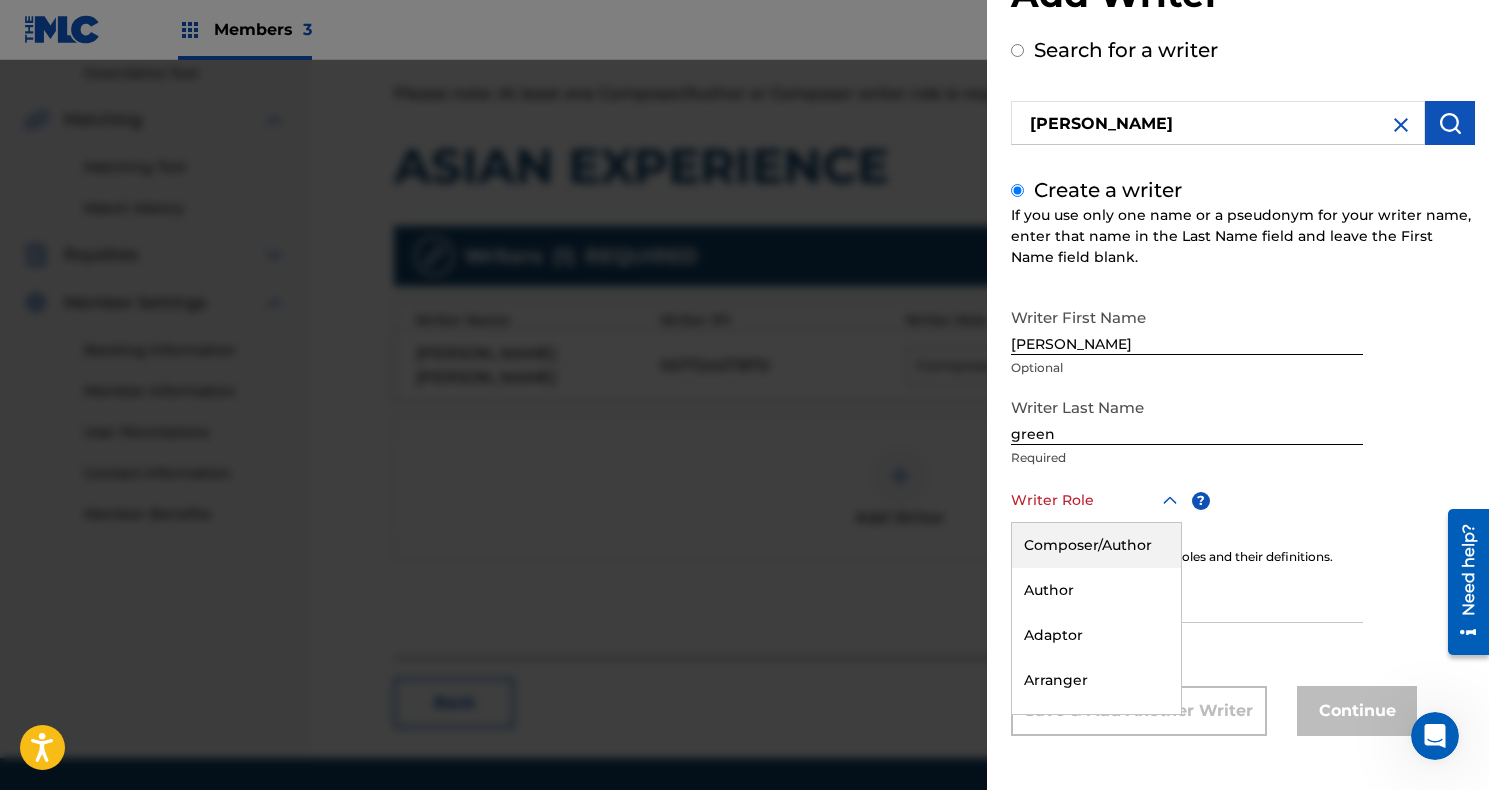 click on "Composer/Author" at bounding box center [1096, 545] 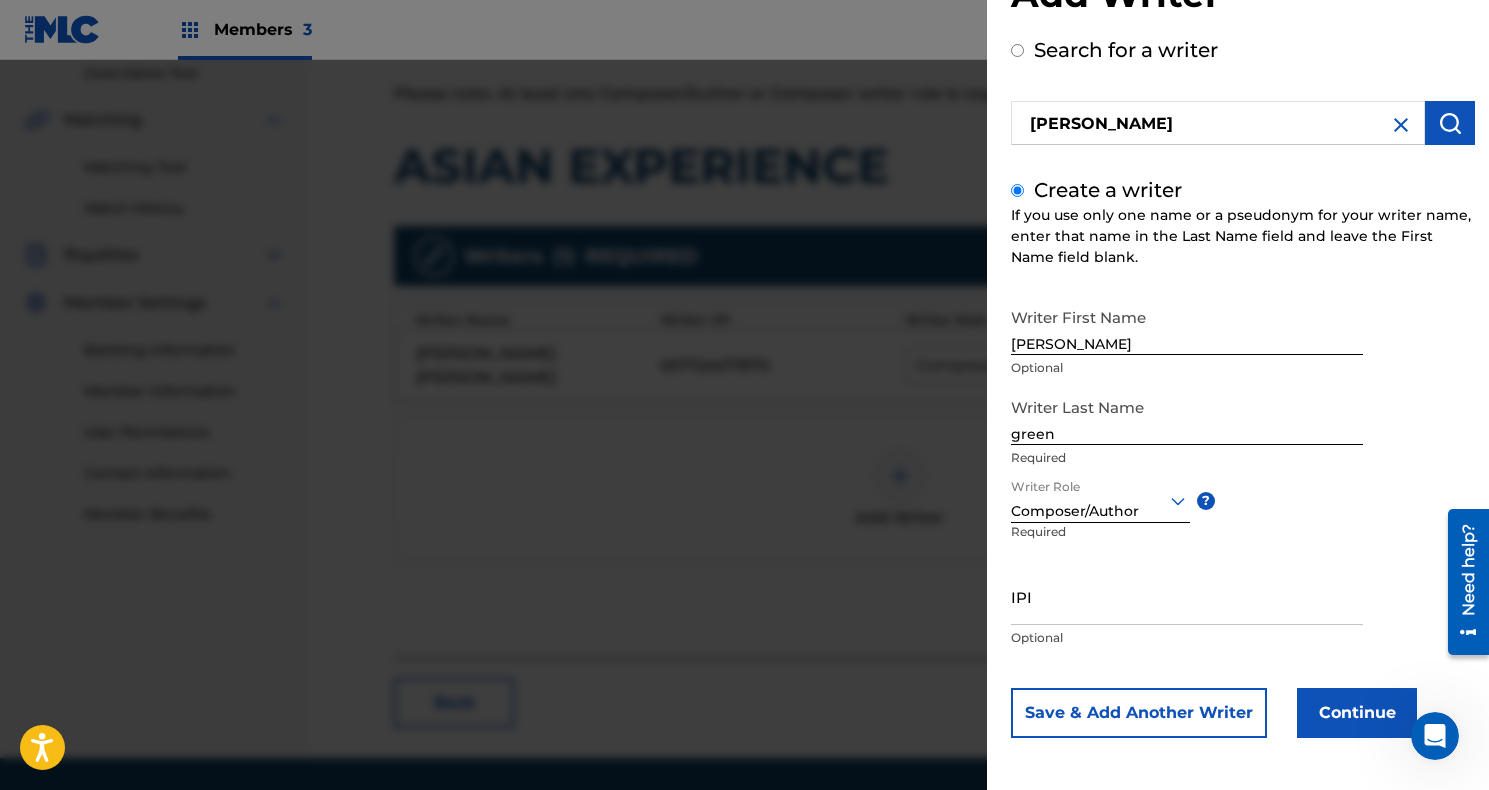 click on "IPI" at bounding box center (1187, 596) 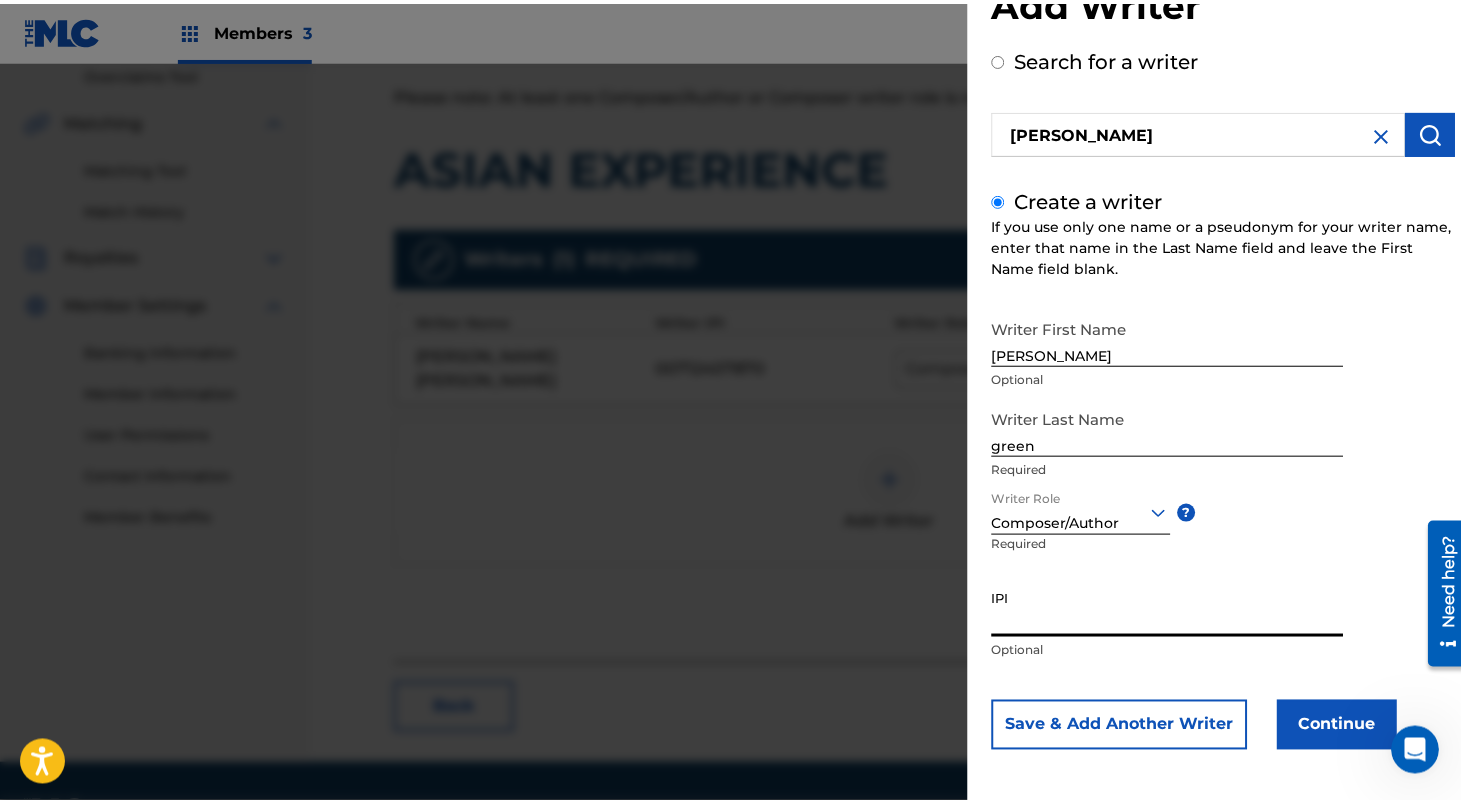 scroll, scrollTop: 64, scrollLeft: 0, axis: vertical 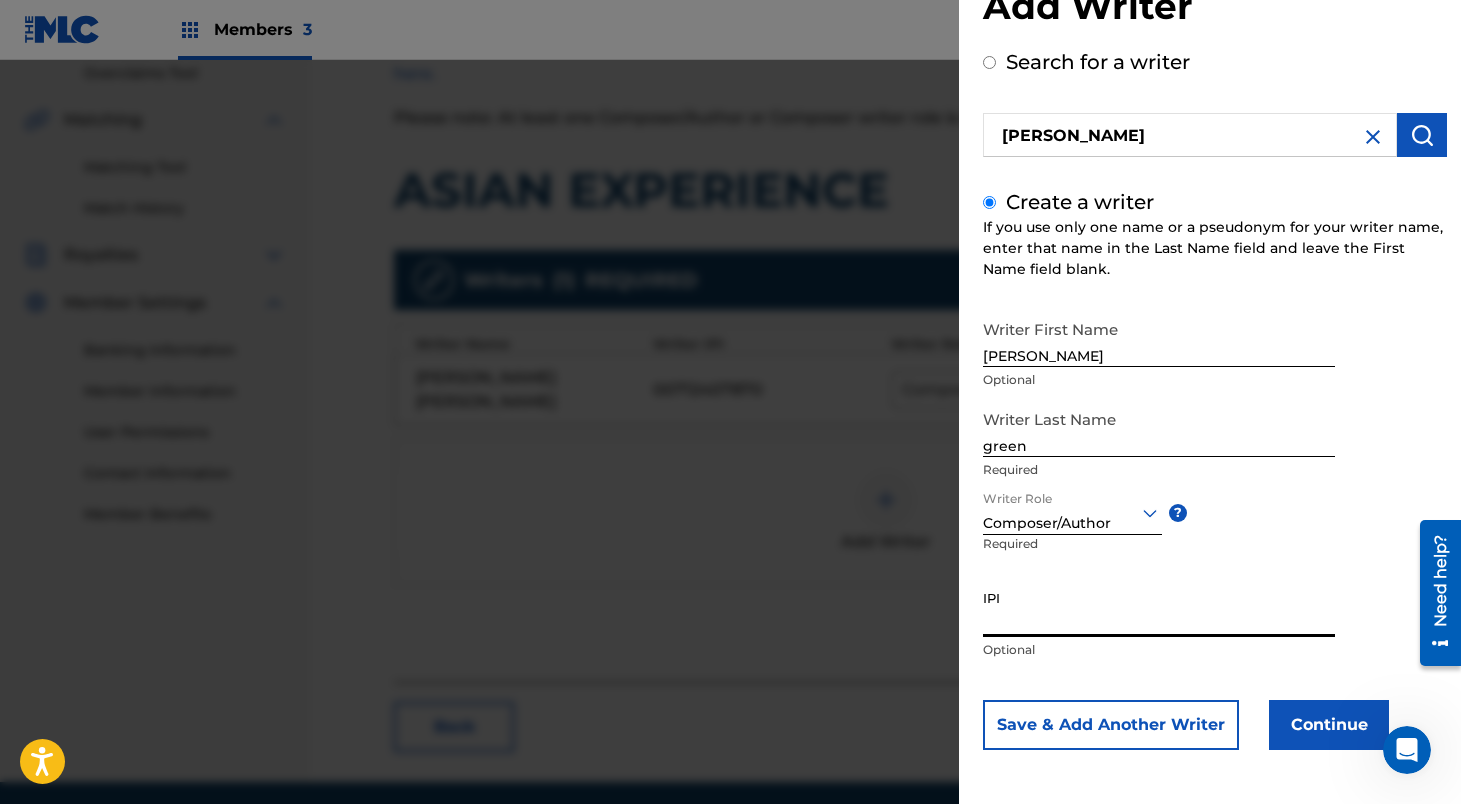 paste on "1259946107" 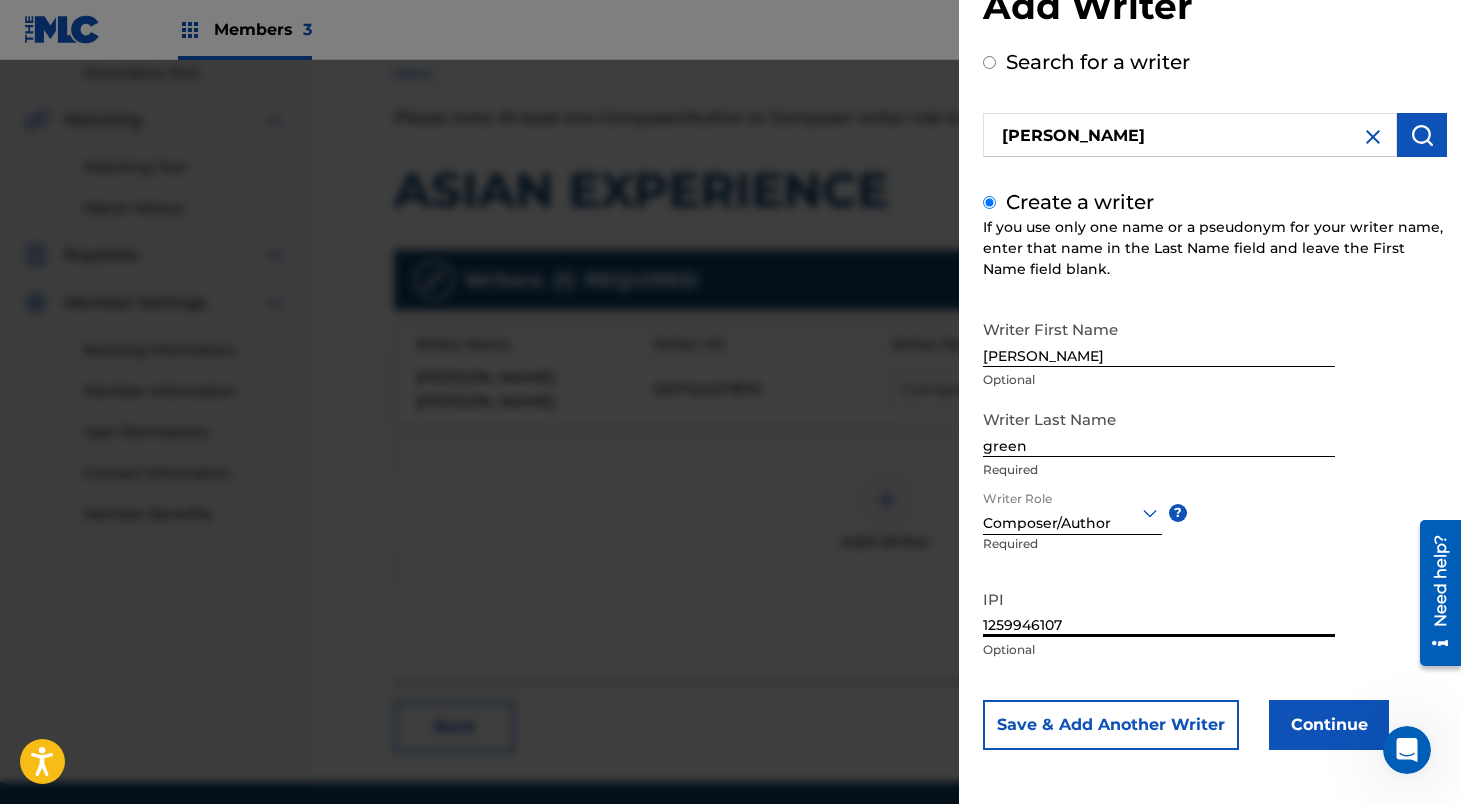 type on "1259946107" 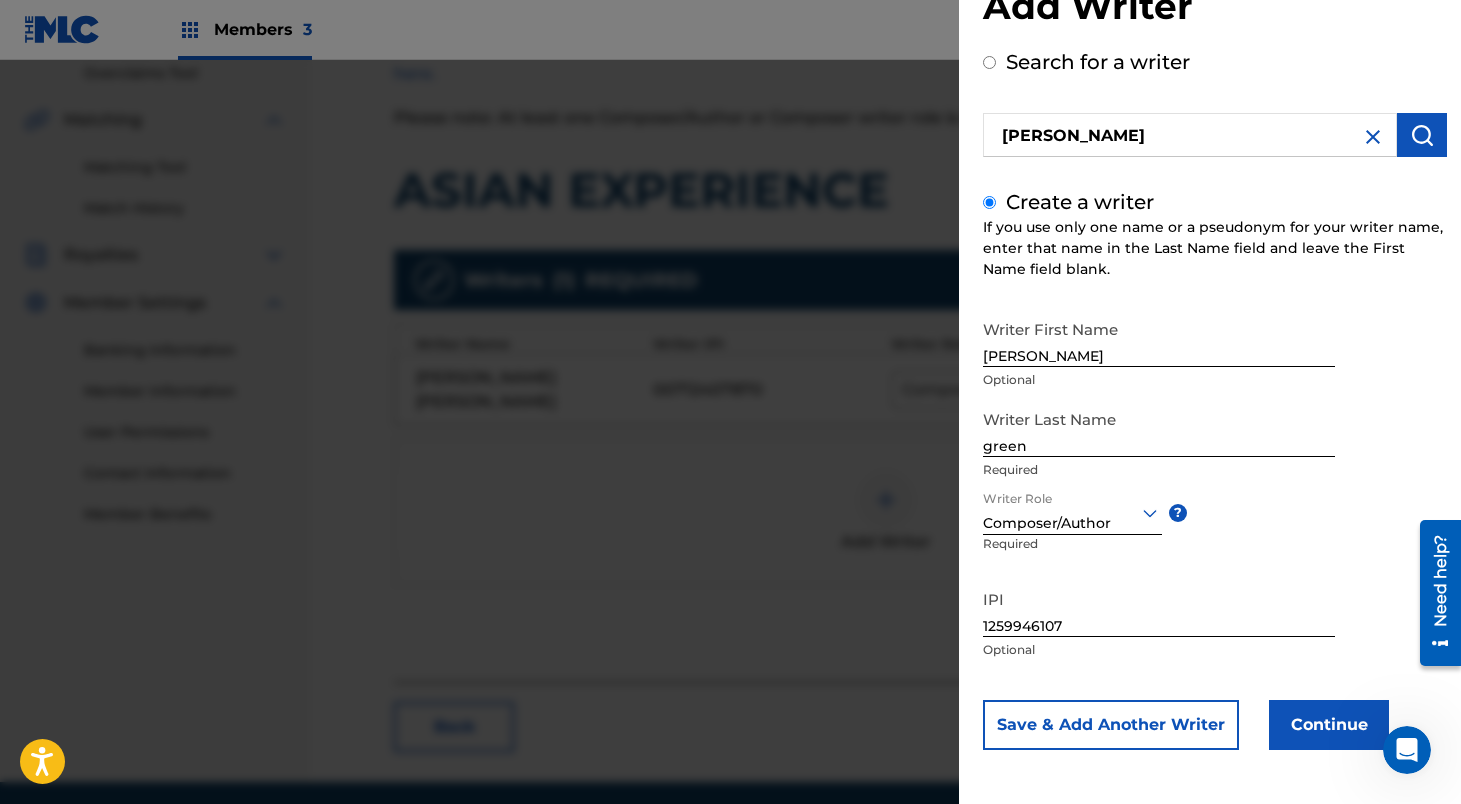 click on "Continue" at bounding box center [1329, 725] 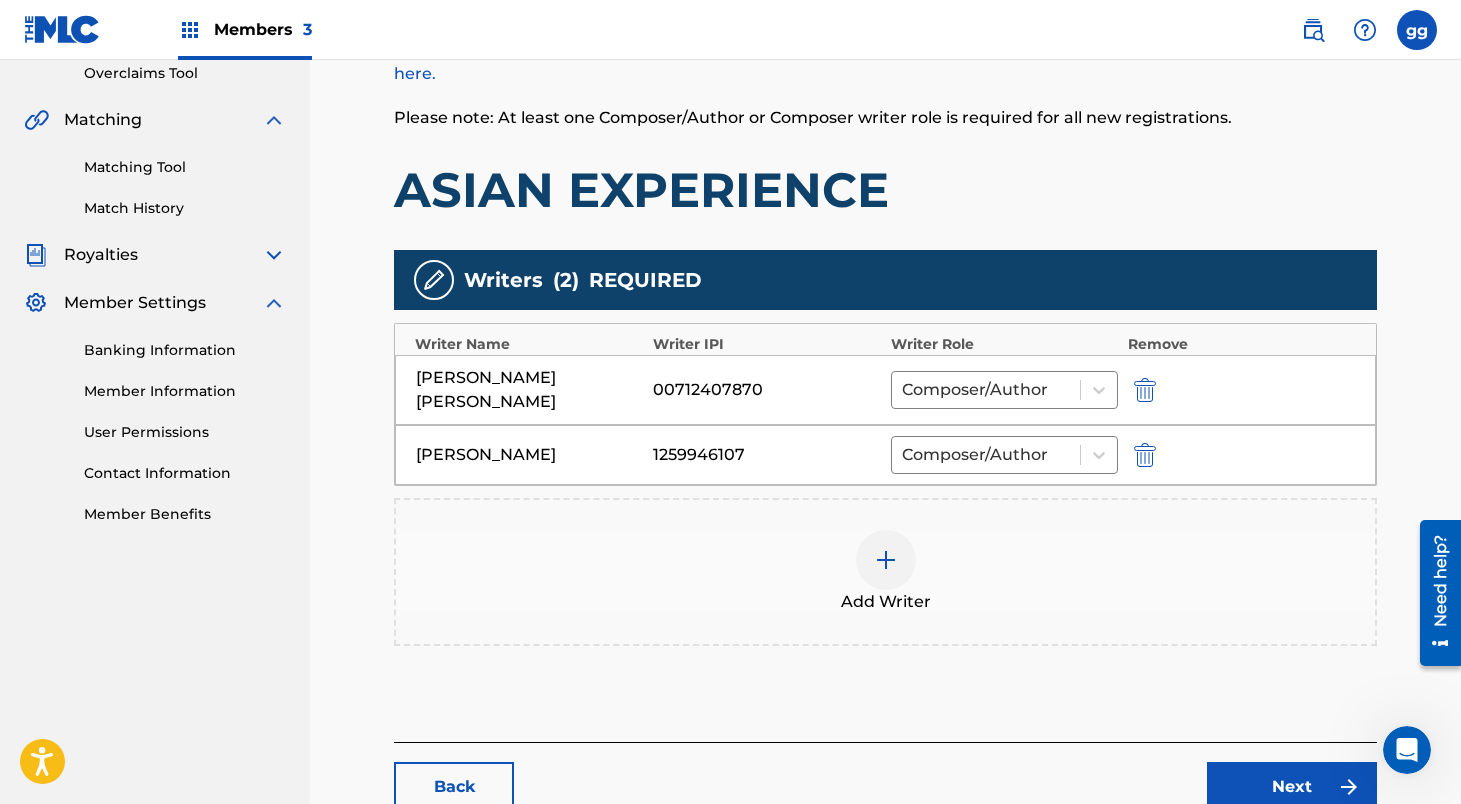 click at bounding box center [1145, 390] 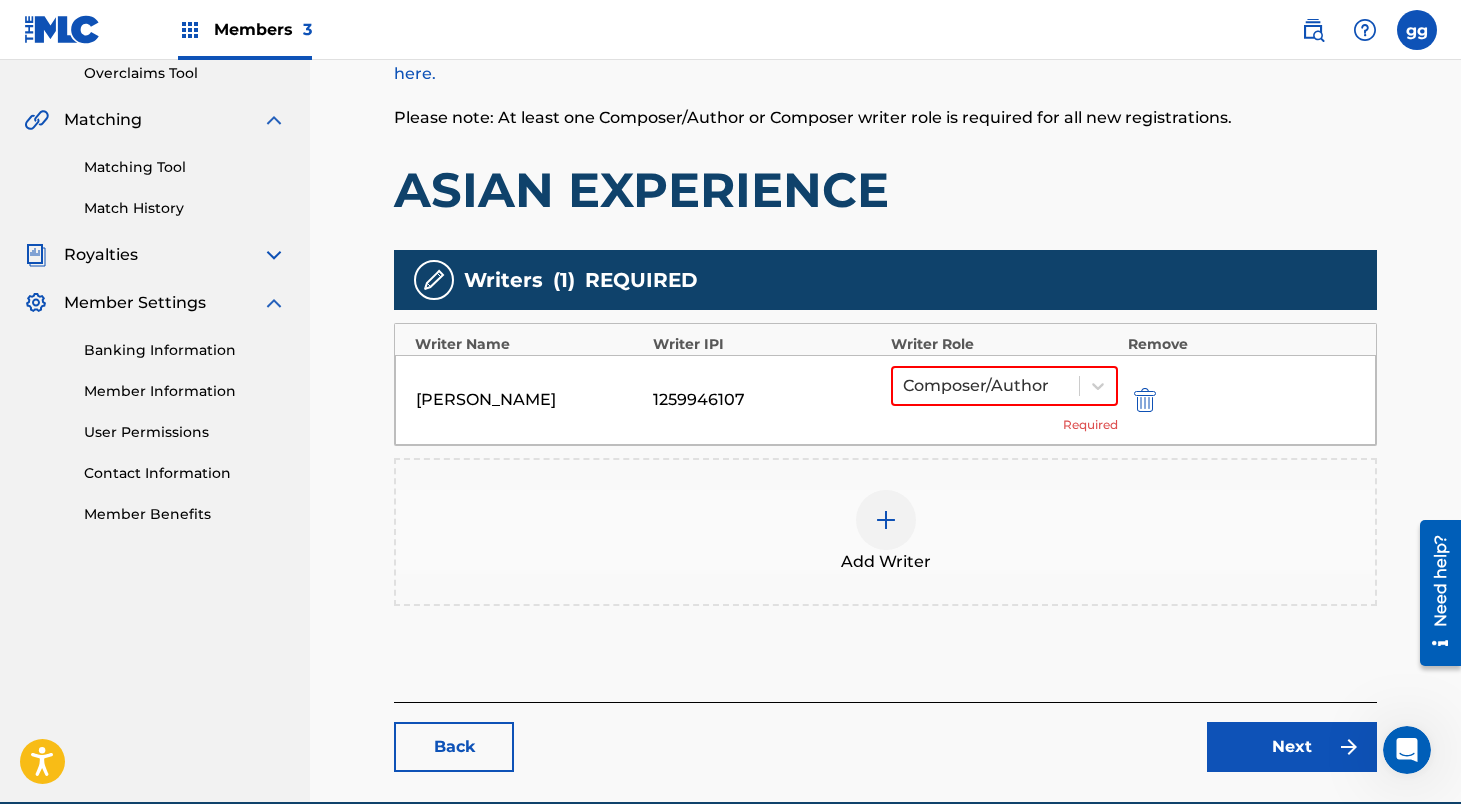 click on "Add Writer" at bounding box center (885, 532) 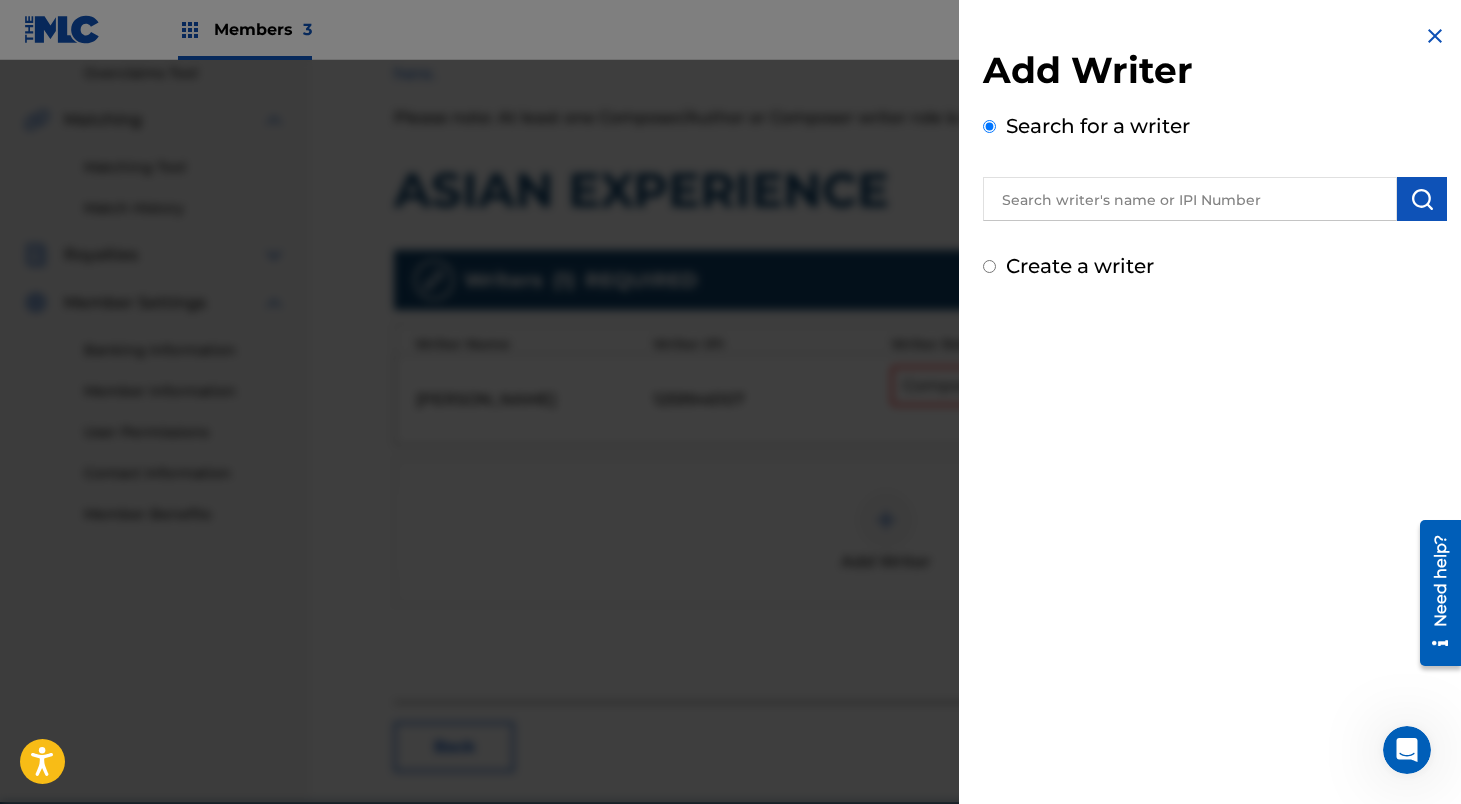 click at bounding box center [1435, 36] 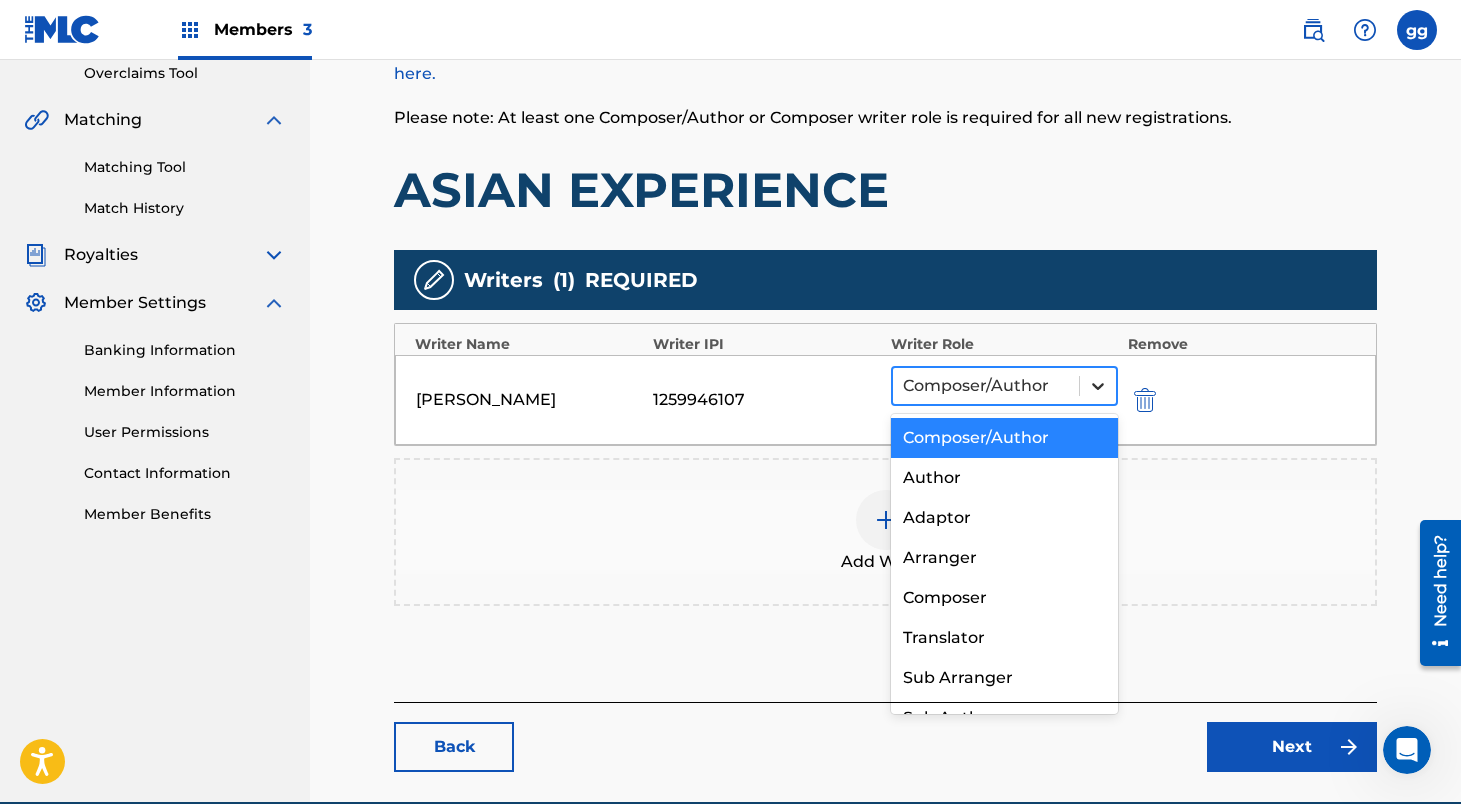 click 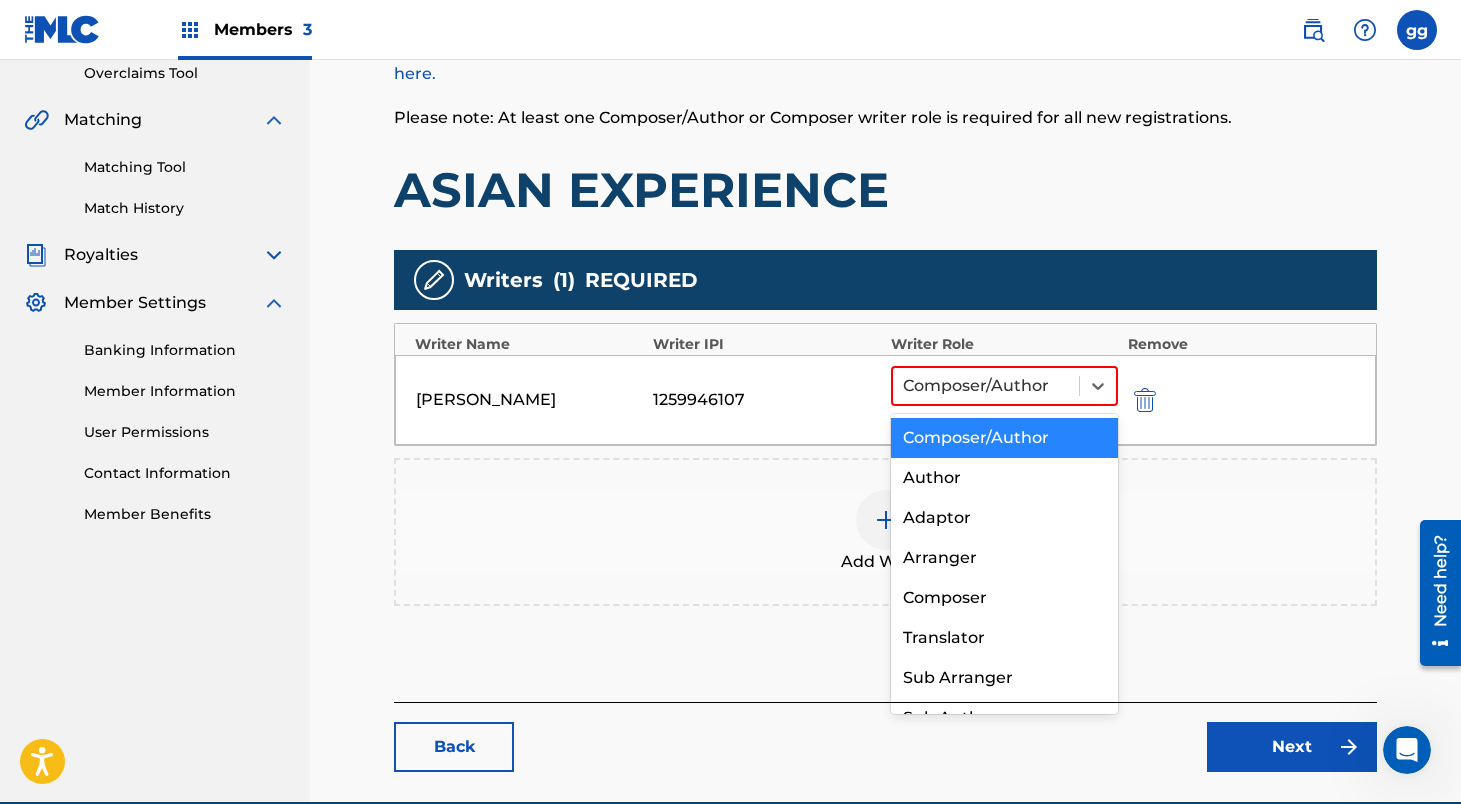 click on "Composer/Author" at bounding box center (1004, 438) 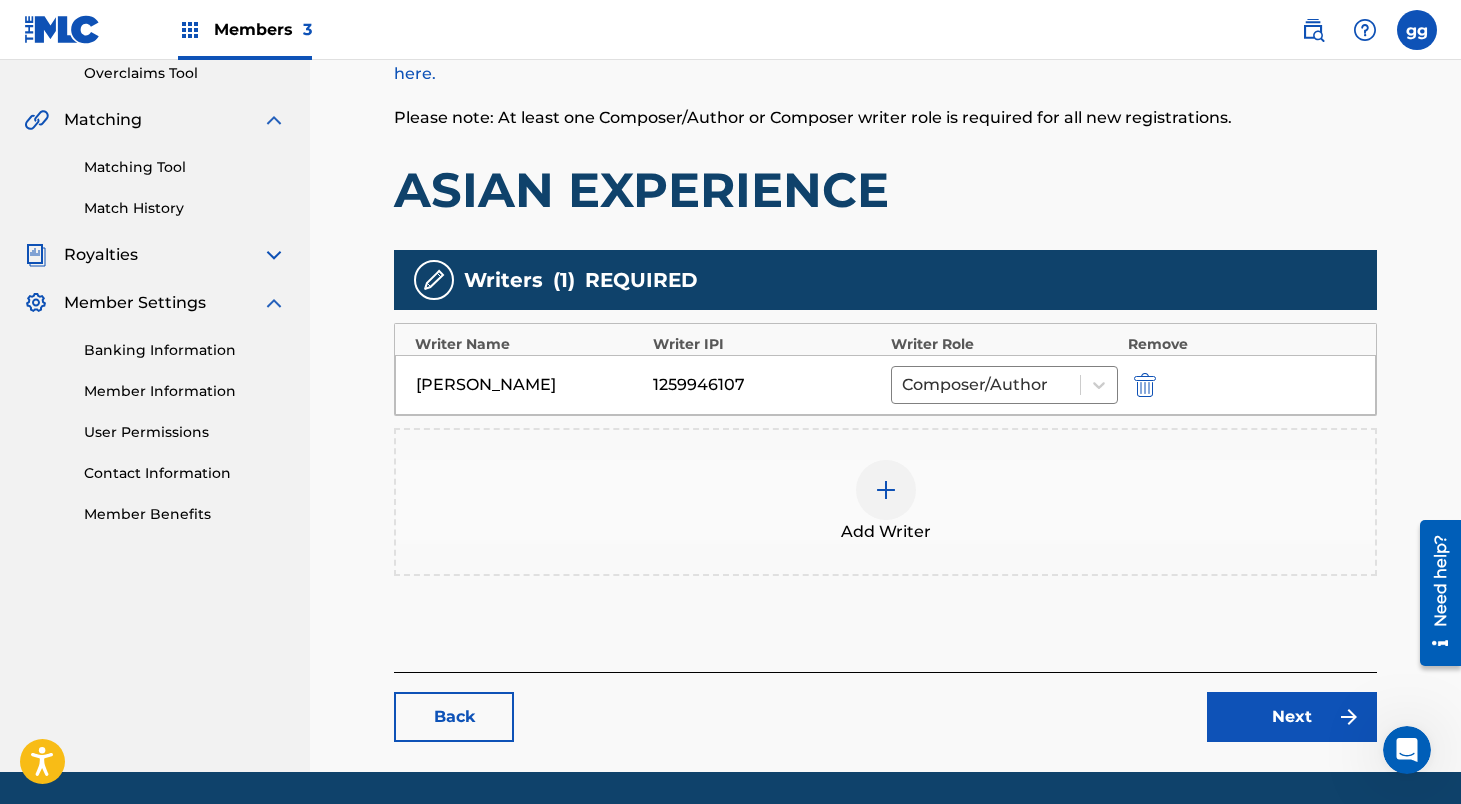 click on "Next" at bounding box center [1292, 717] 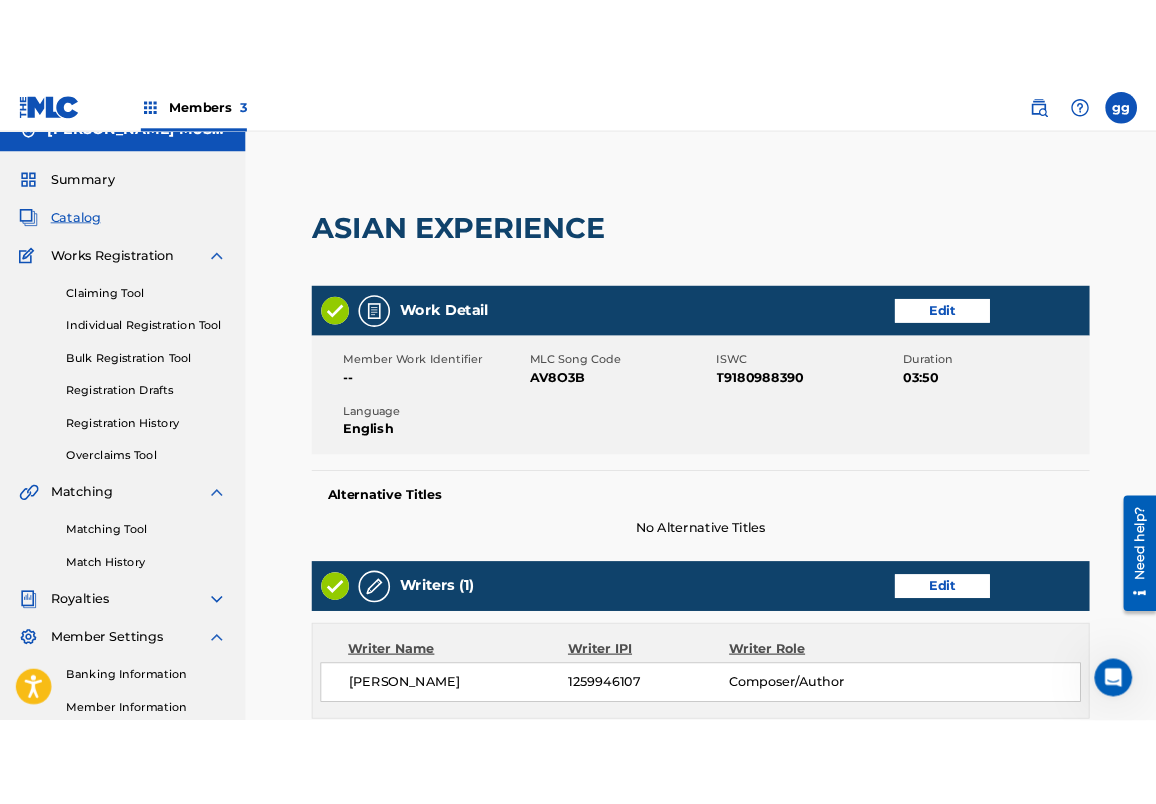 scroll, scrollTop: 17, scrollLeft: 0, axis: vertical 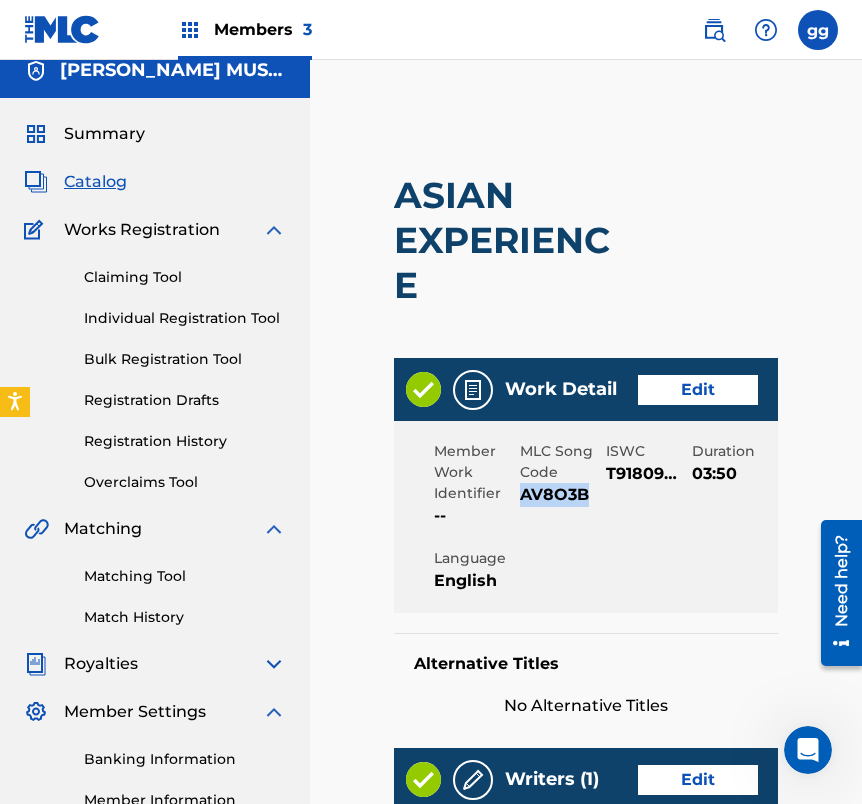 drag, startPoint x: 590, startPoint y: 490, endPoint x: 522, endPoint y: 493, distance: 68.06615 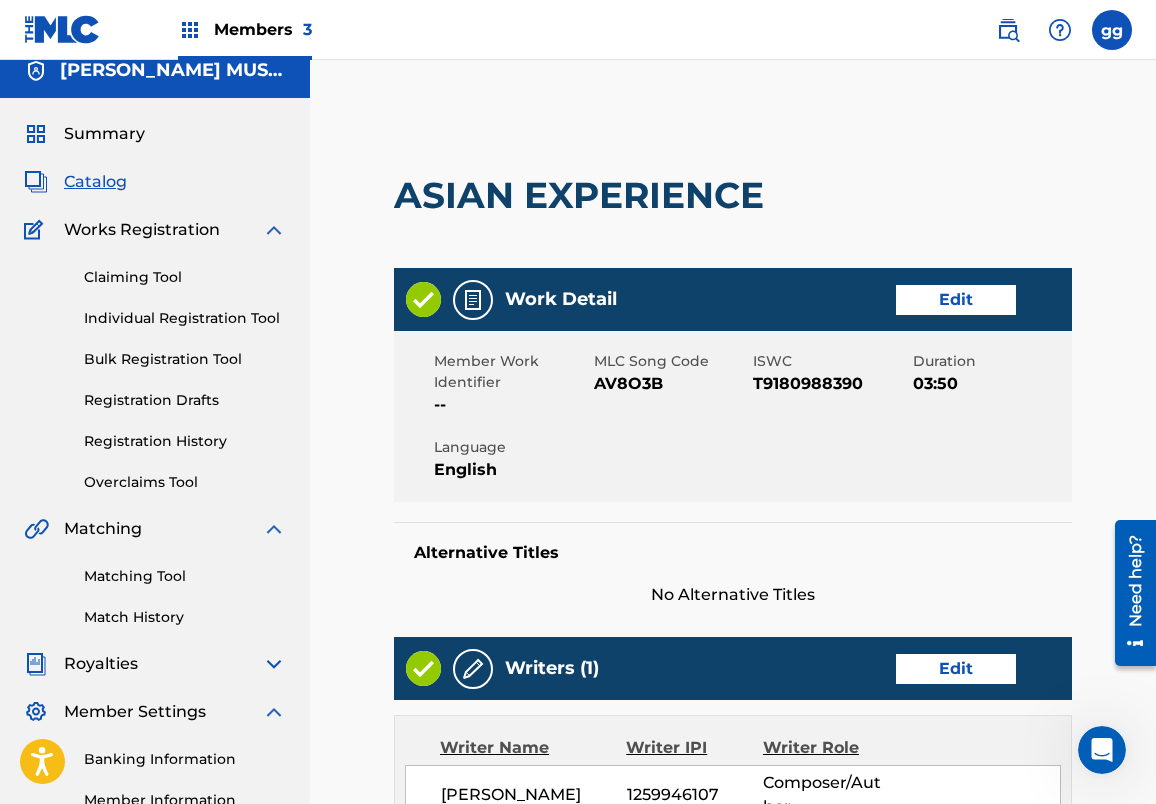 click on "< Back ASIAN EXPERIENCE     Work Detail   Edit Member Work Identifier -- MLC Song Code AV8O3B ISWC T9180988390 Duration 03:50 Language English Alternative Titles No Alternative Titles Writers   (1) Edit Writer Name Writer IPI Writer Role glenda green 1259946107 Composer/Author Publishers   (1) Total shares:  100 % Edit Publisher Name Publisher IPI Publisher Number Represented Writers Collection Share Contact Details noahs ark robert publisher 01296251045 -- 100% No Contact Details Total shares:  100 % Recordings   (0) ? Edit No recordings  Back Submit" at bounding box center (733, 766) 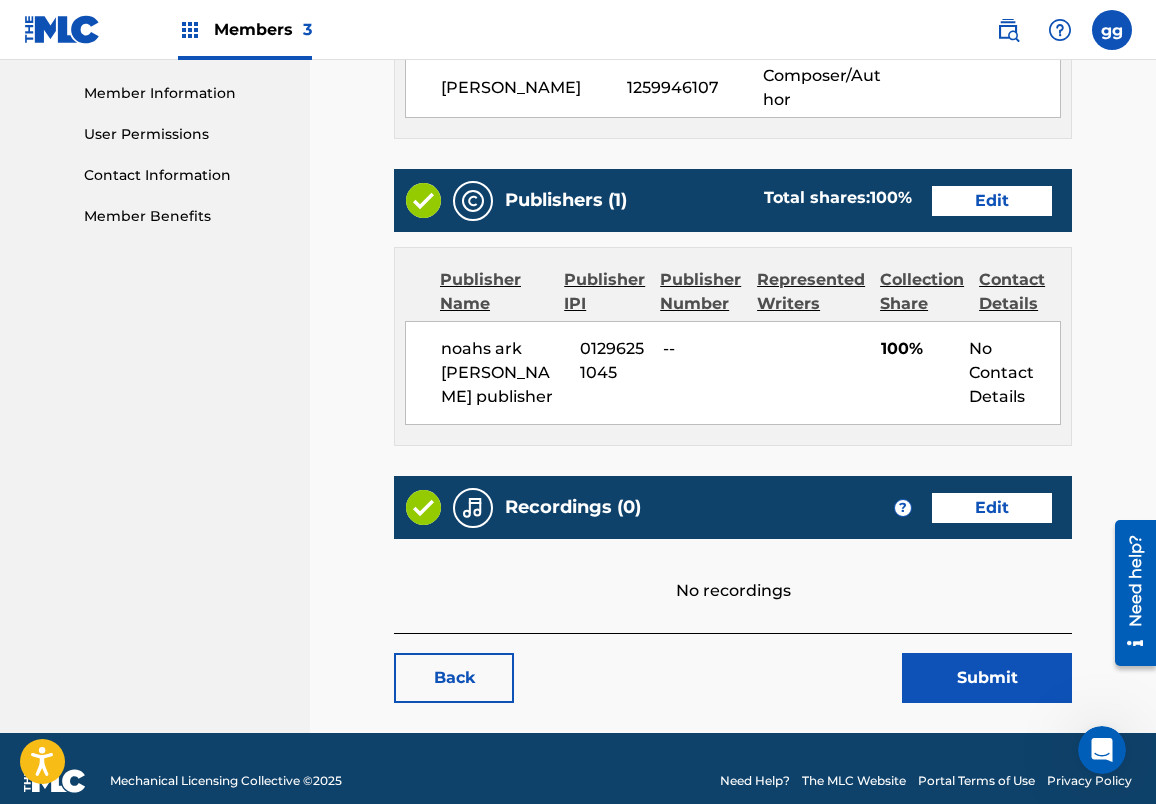 scroll, scrollTop: 738, scrollLeft: 0, axis: vertical 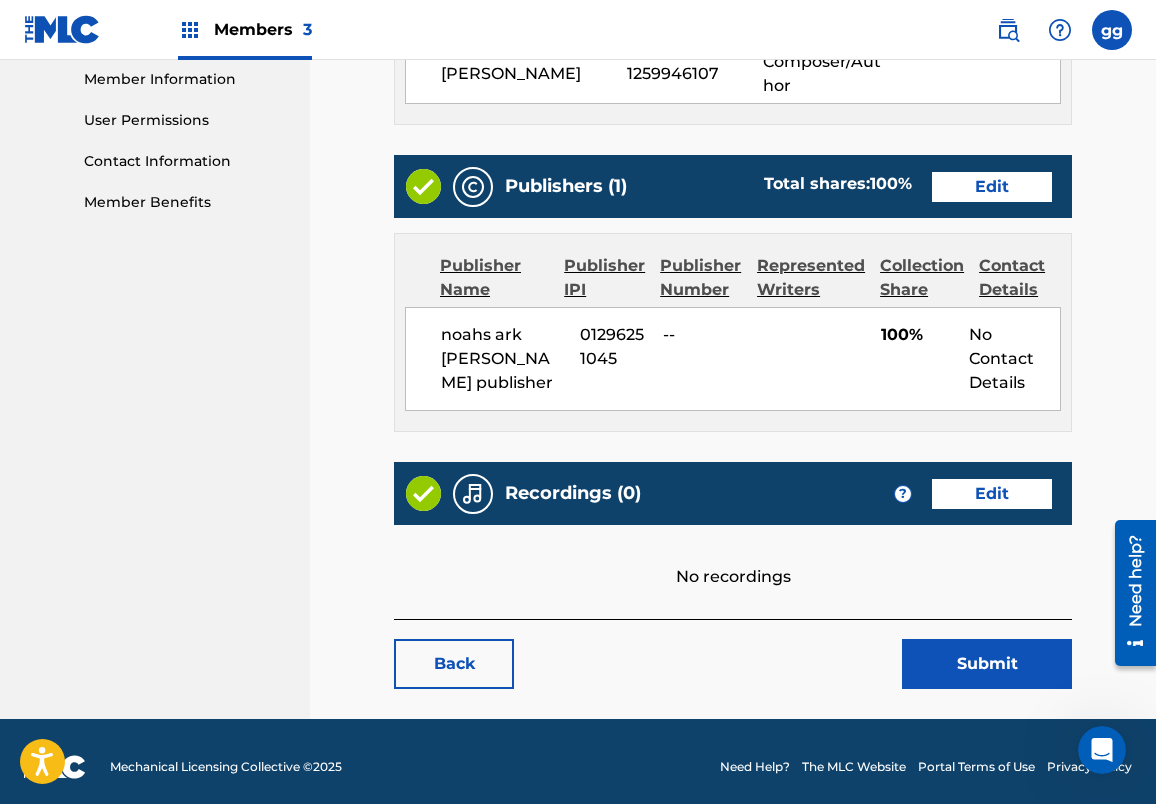 click on "Submit" at bounding box center (987, 664) 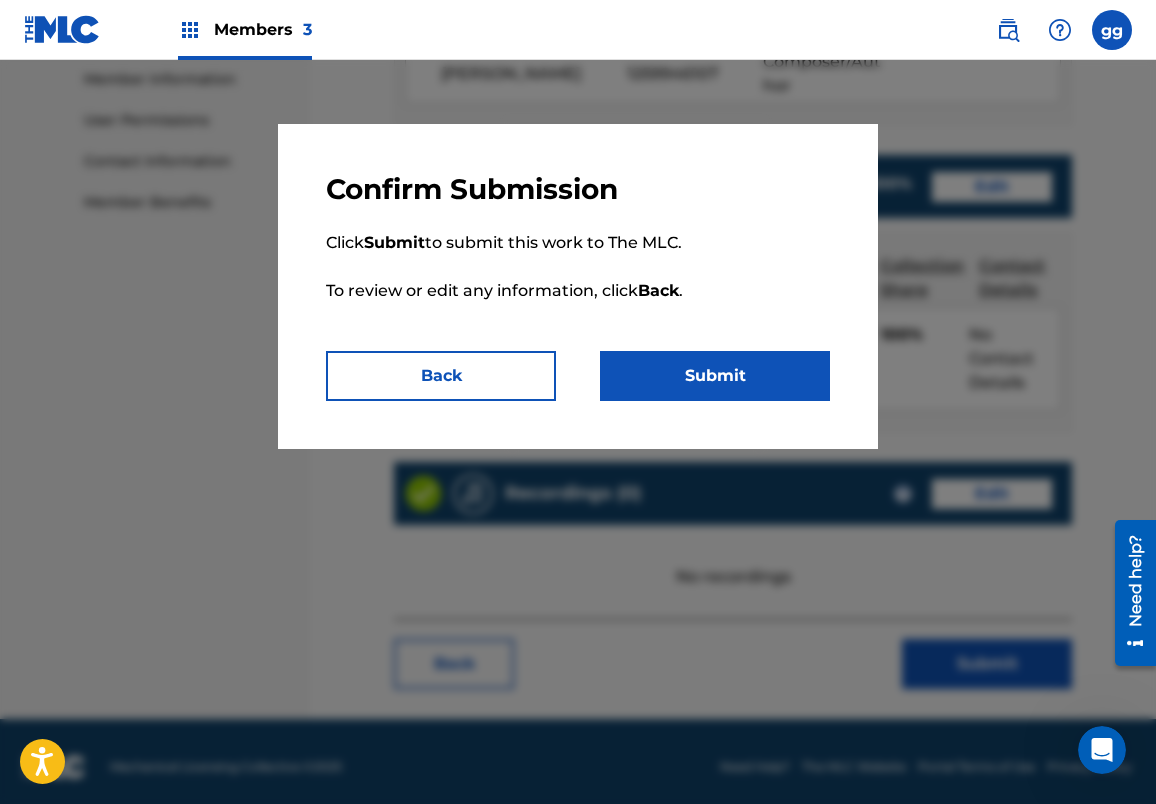 click on "Submit" at bounding box center (715, 376) 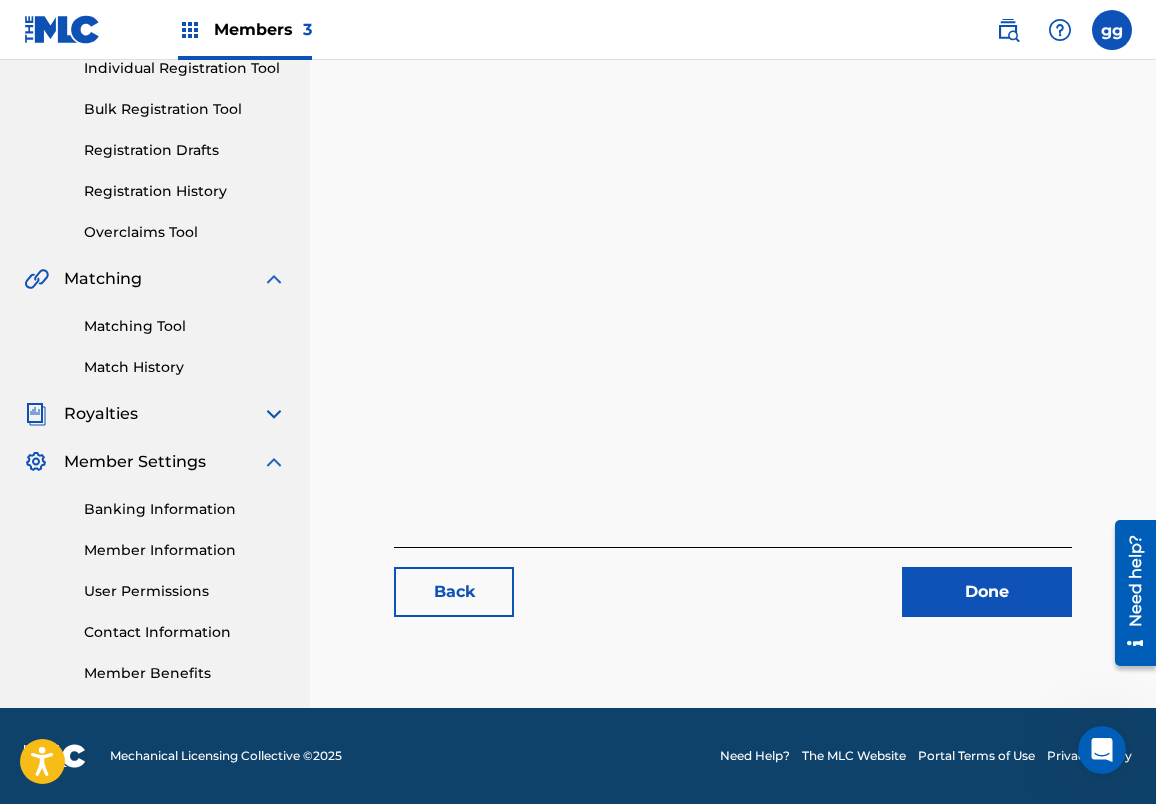 scroll, scrollTop: 267, scrollLeft: 0, axis: vertical 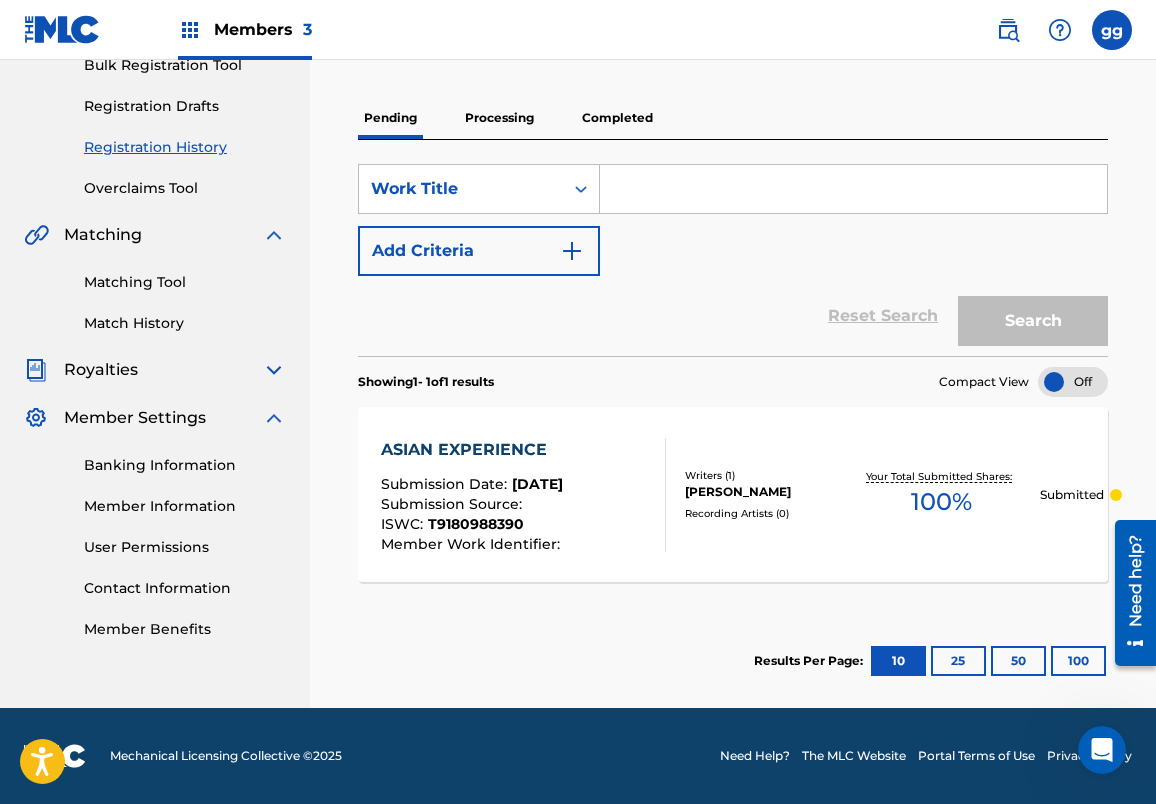 click on "Registration History" at bounding box center [185, 147] 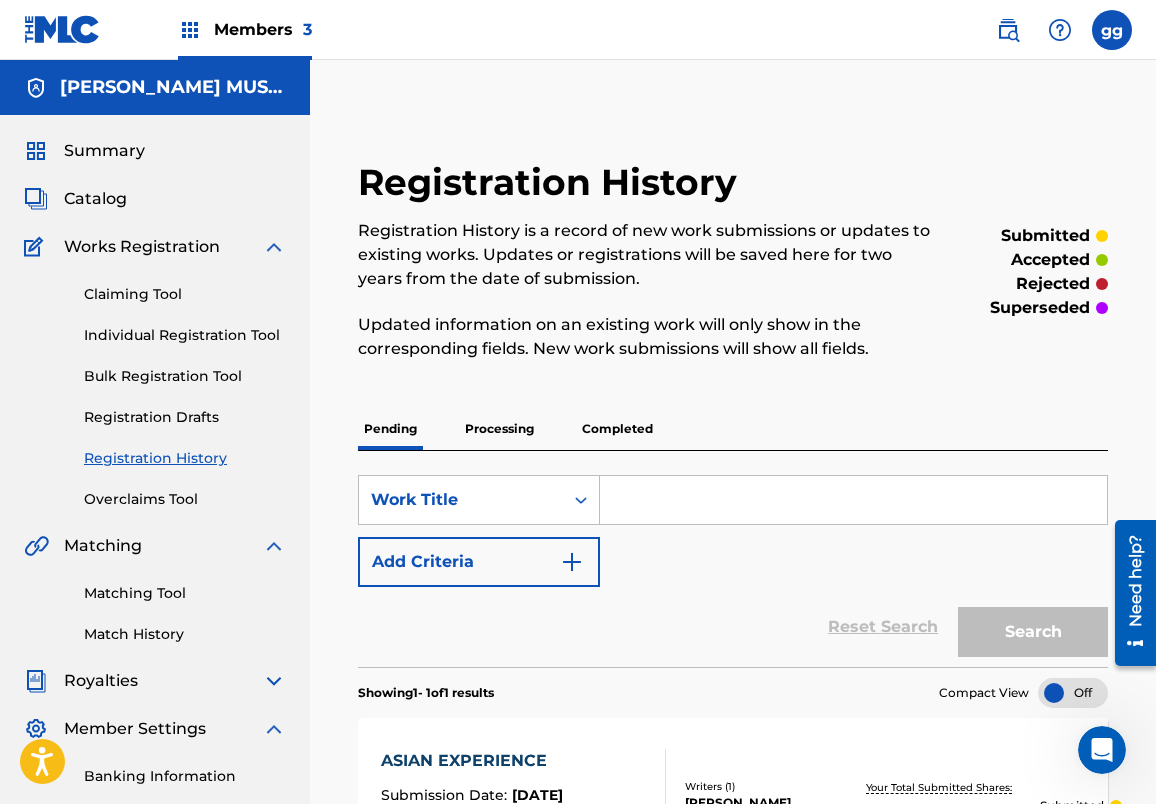 scroll, scrollTop: 0, scrollLeft: 0, axis: both 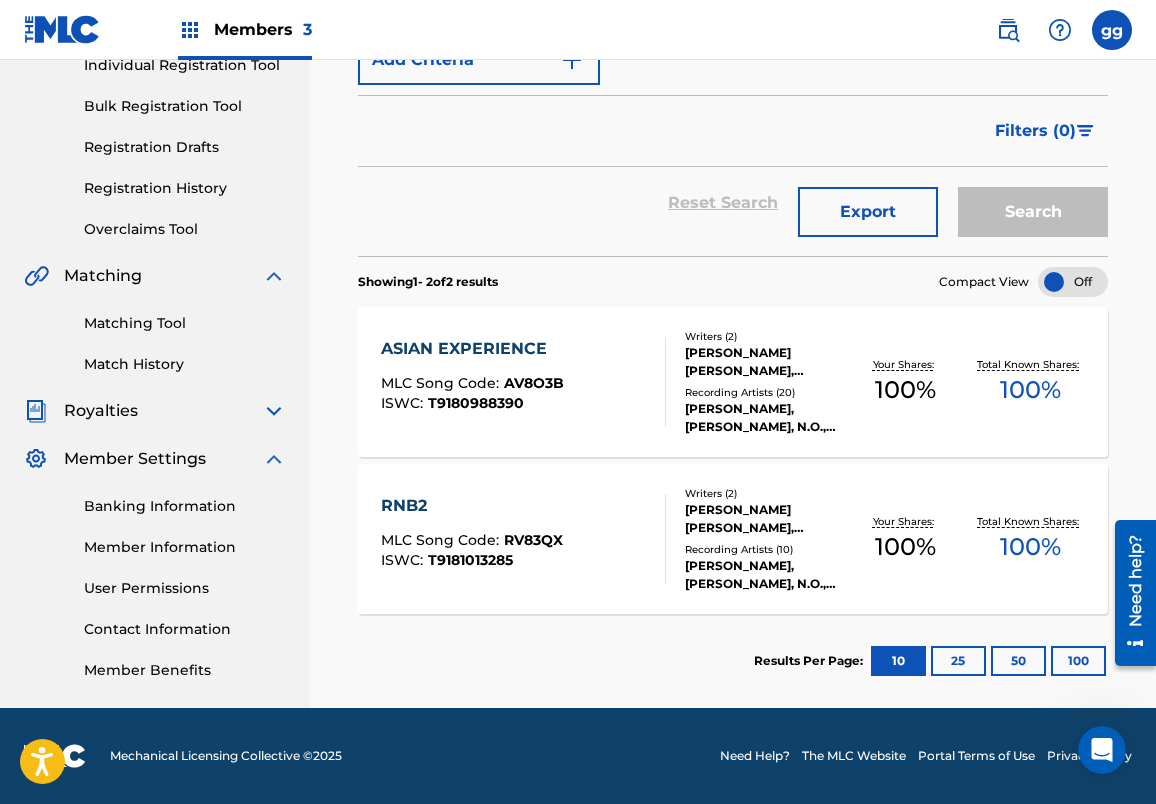 click on "RNB2" at bounding box center (472, 506) 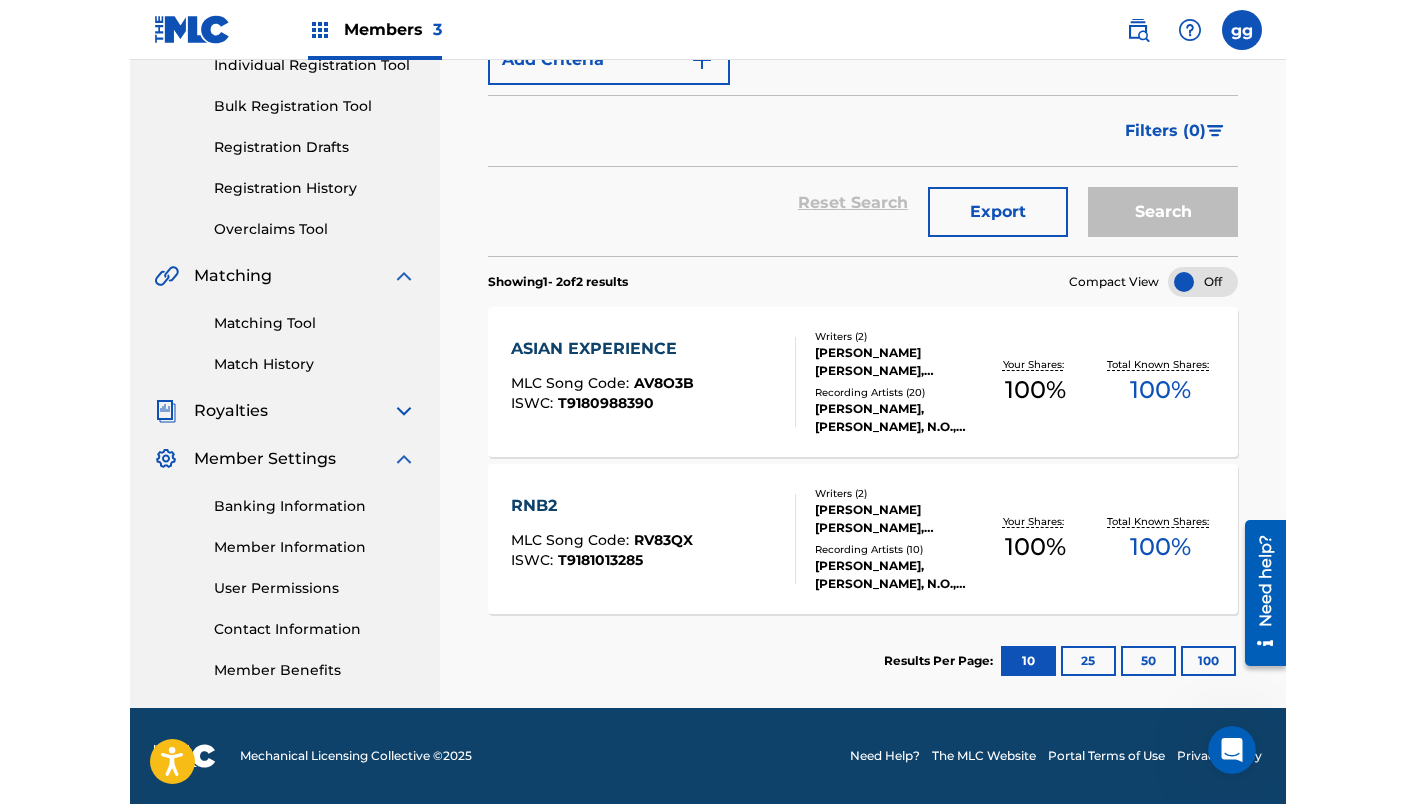 scroll, scrollTop: 0, scrollLeft: 0, axis: both 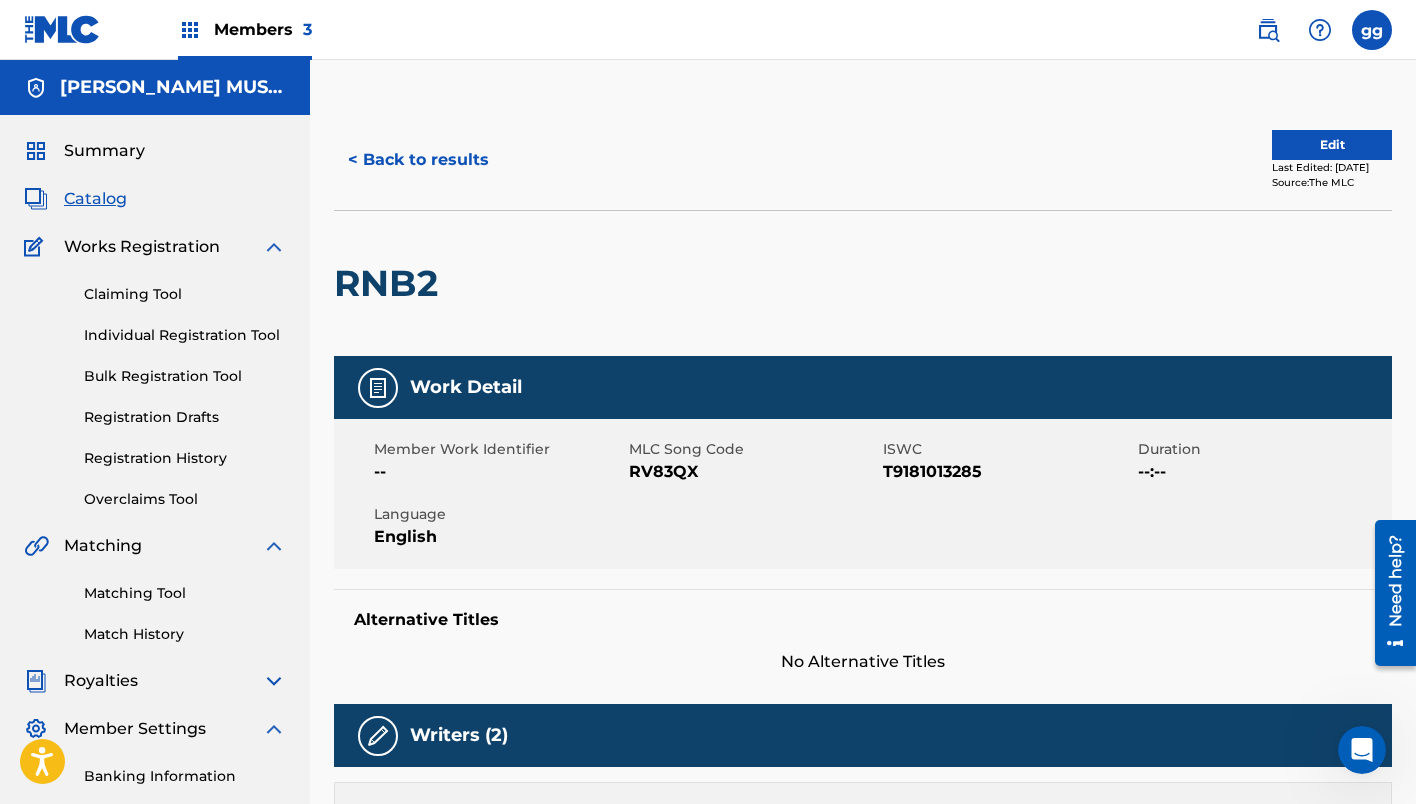 click on "Edit" at bounding box center (1332, 145) 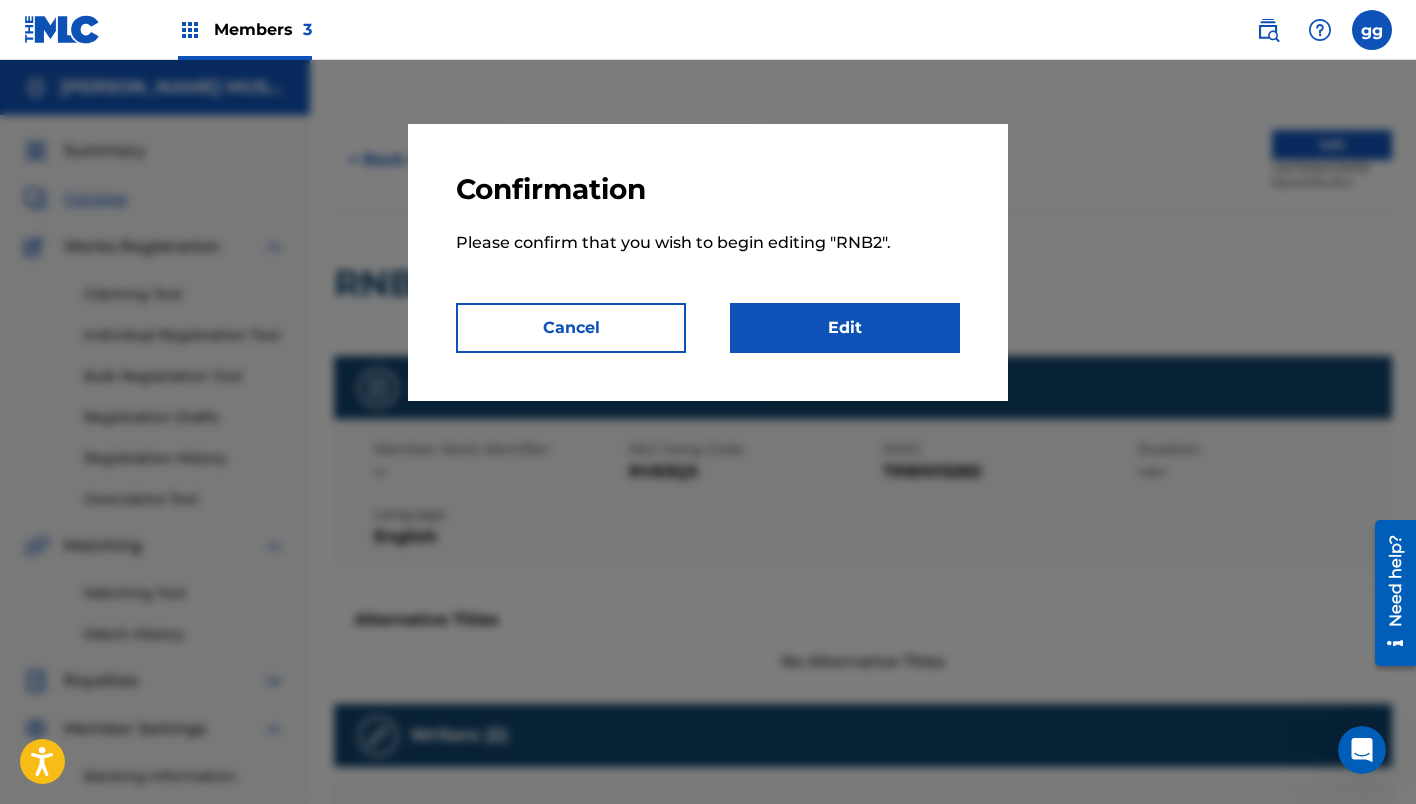 click on "Edit" at bounding box center (845, 328) 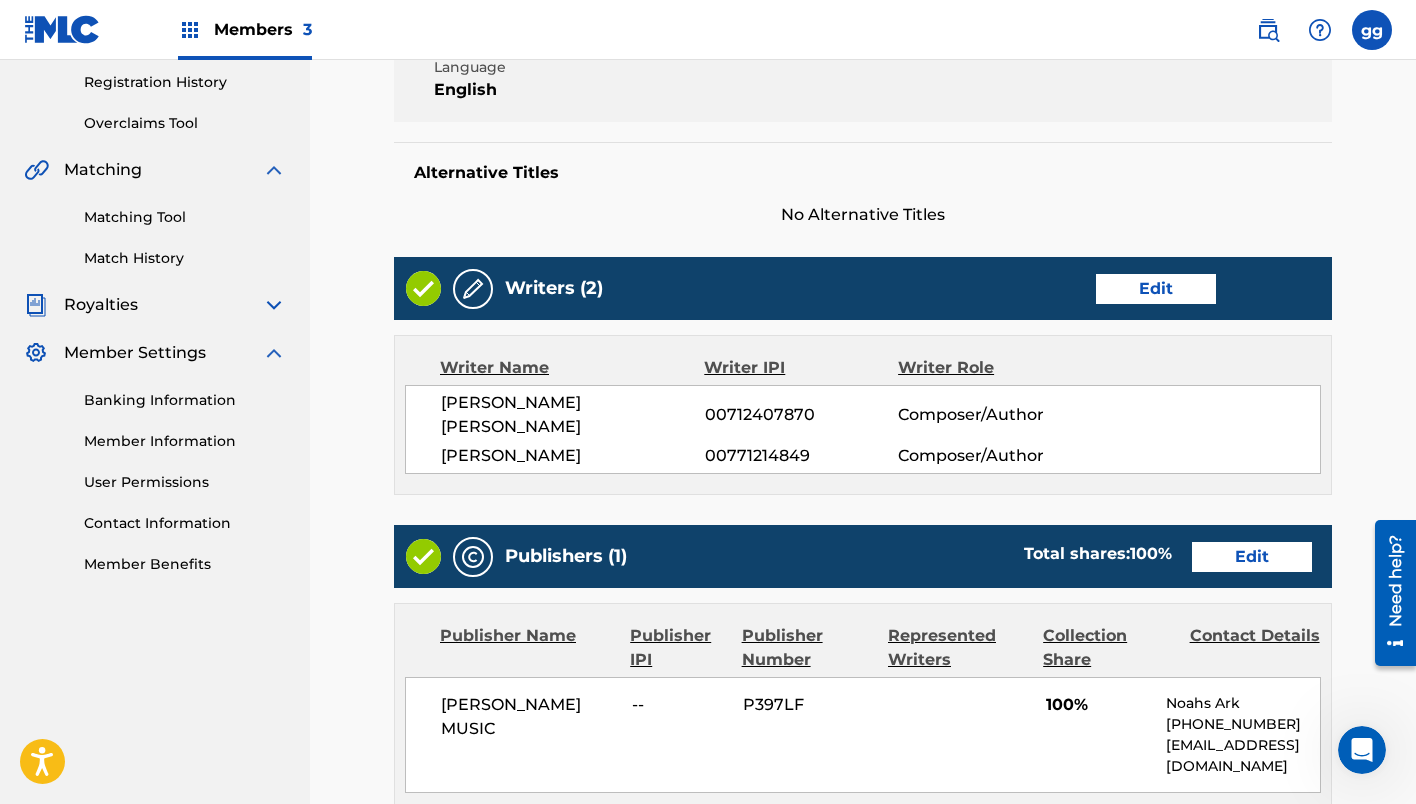scroll, scrollTop: 398, scrollLeft: 0, axis: vertical 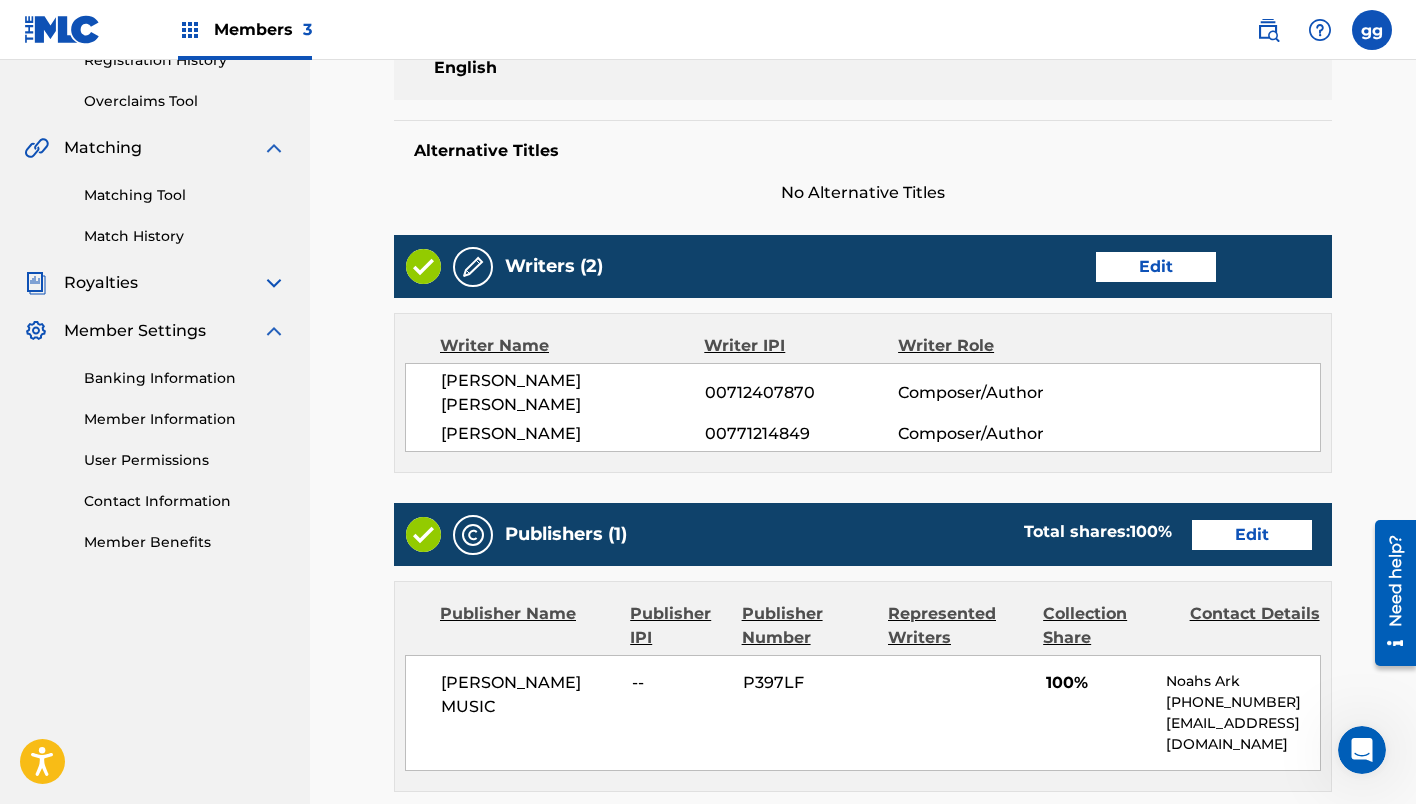 click on "Edit" at bounding box center [1156, 267] 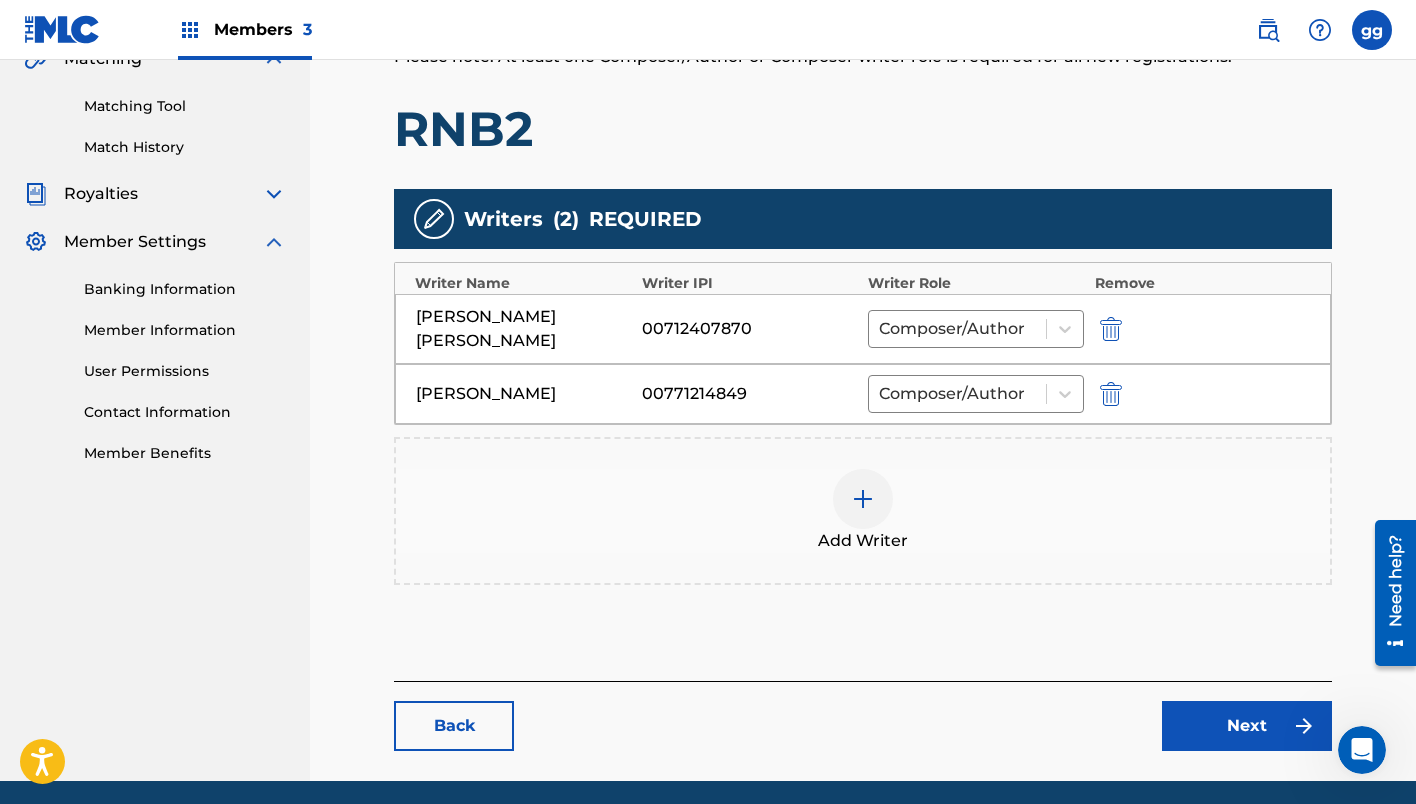 scroll, scrollTop: 501, scrollLeft: 0, axis: vertical 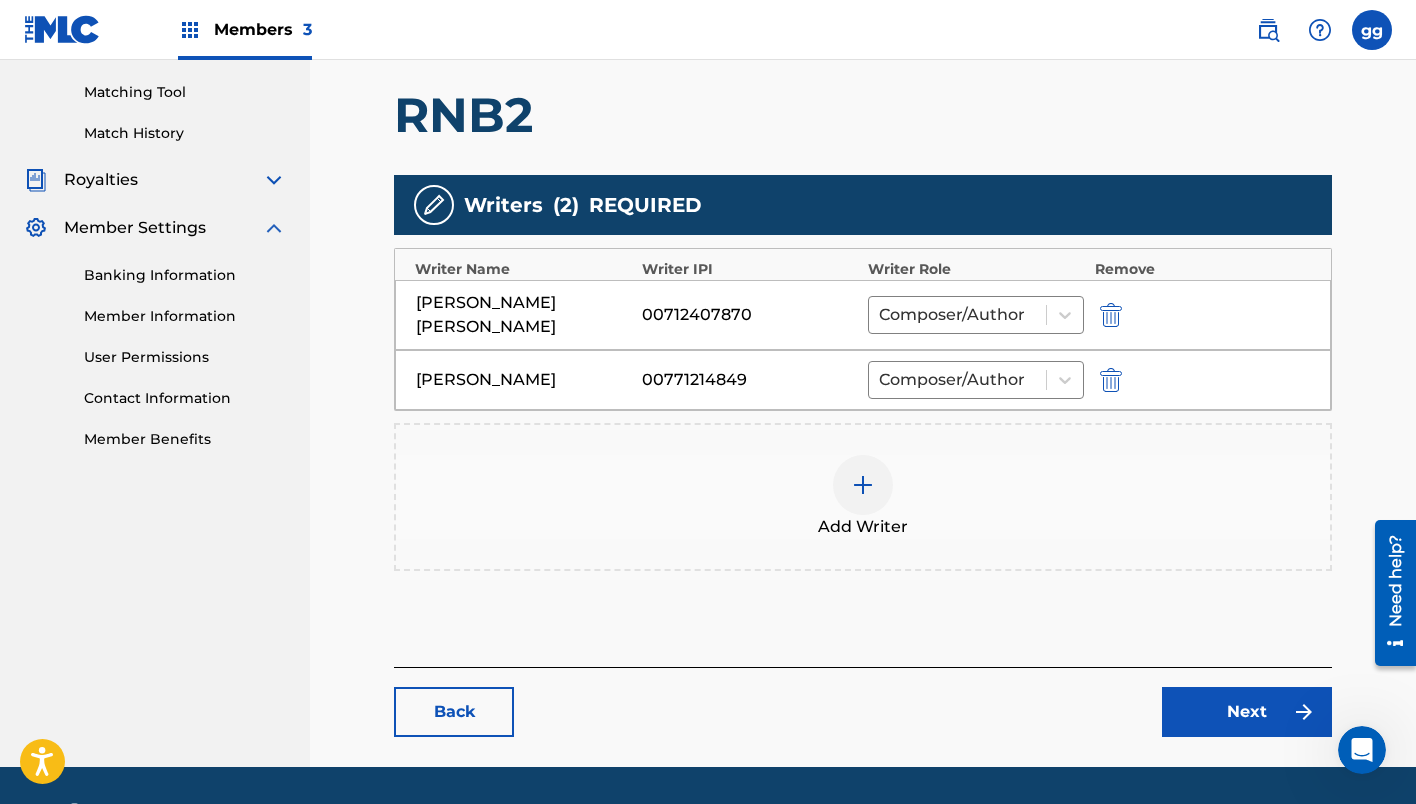 click at bounding box center [1111, 380] 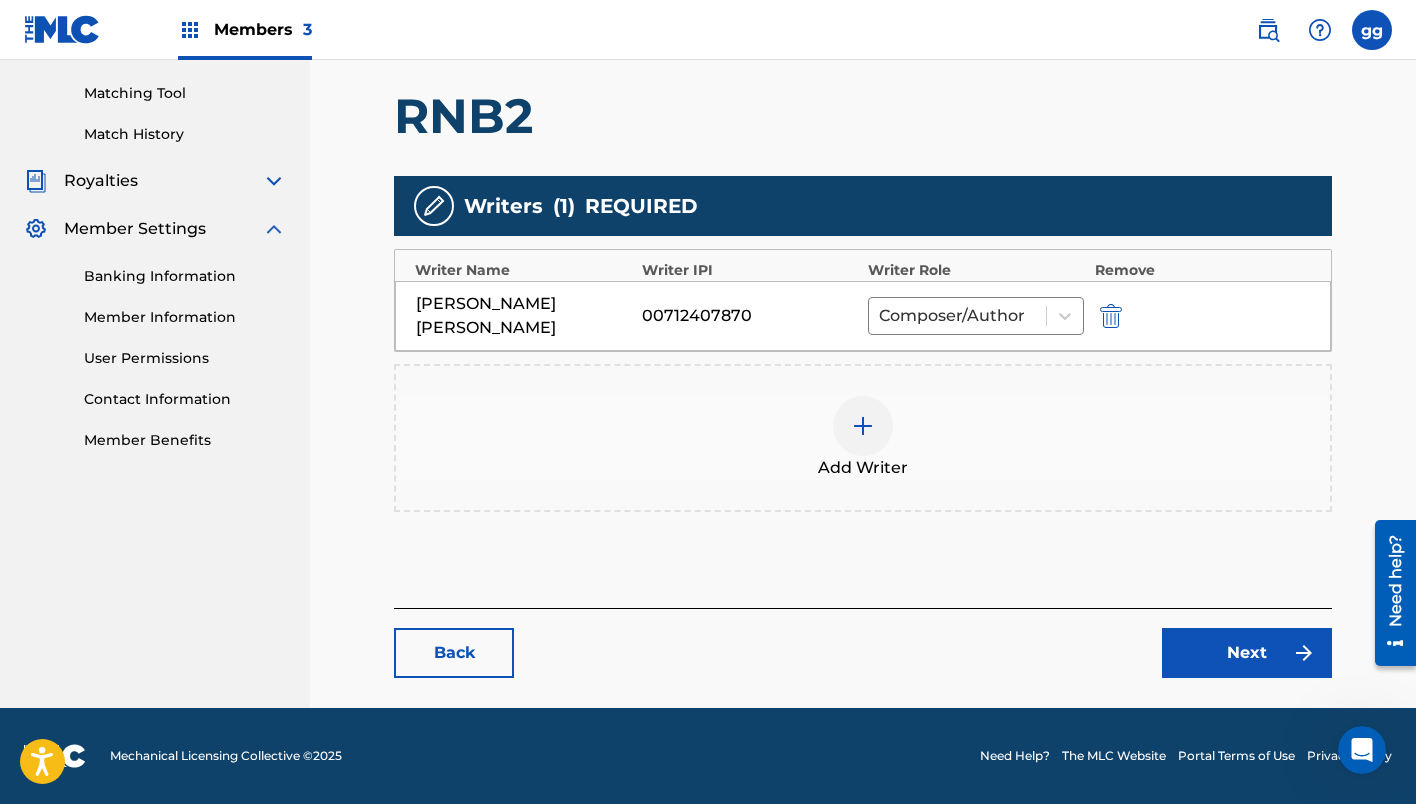 scroll, scrollTop: 490, scrollLeft: 0, axis: vertical 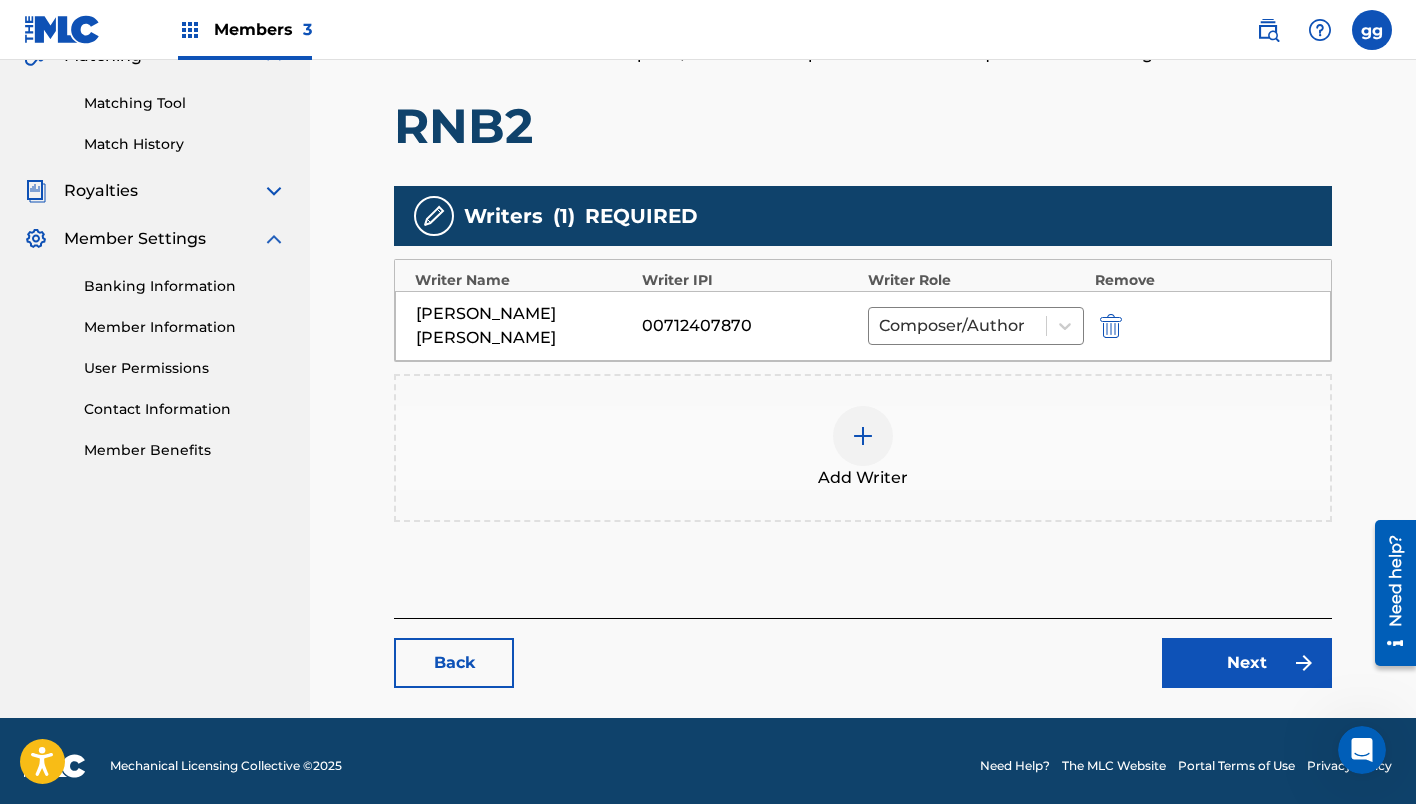 click at bounding box center [1372, 30] 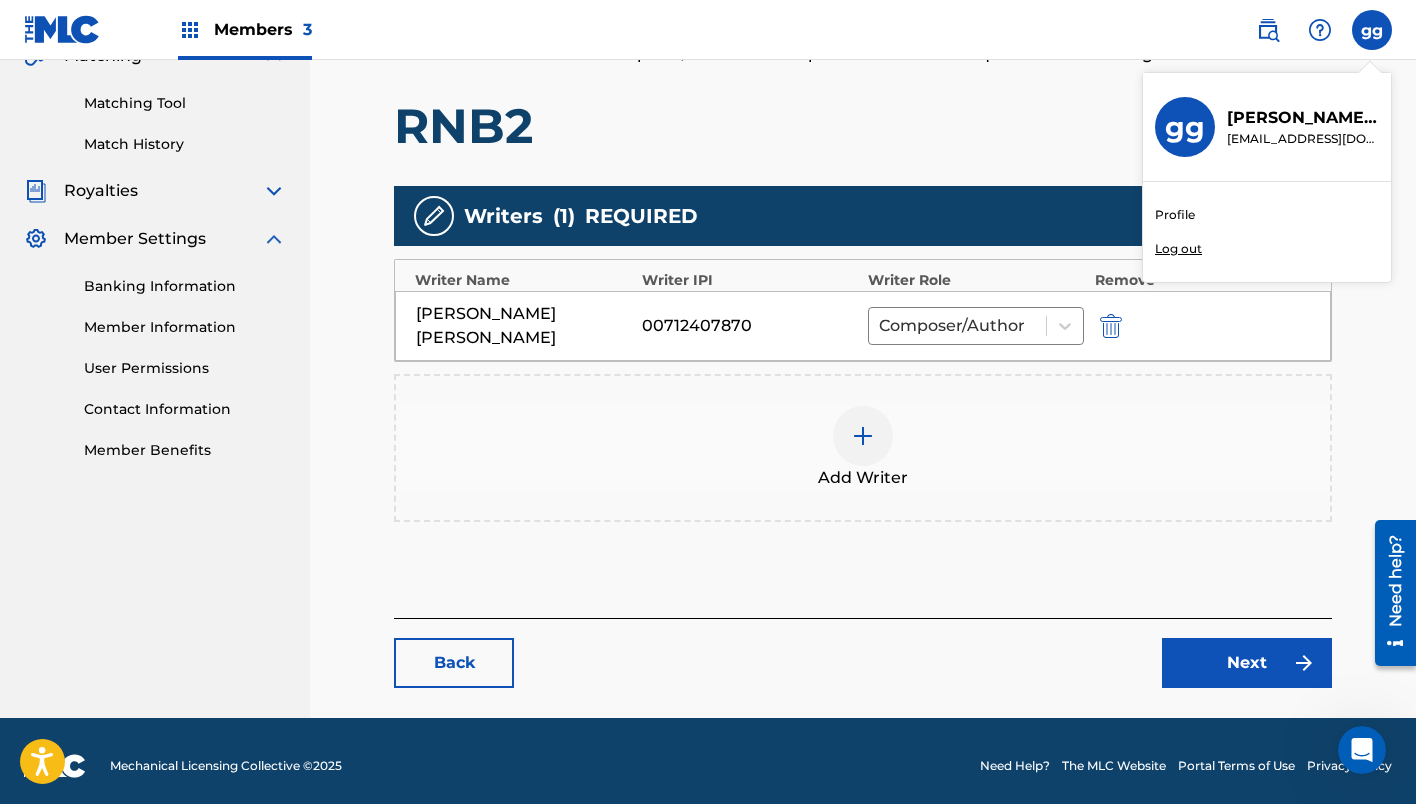 click on "RNB2" at bounding box center [863, 126] 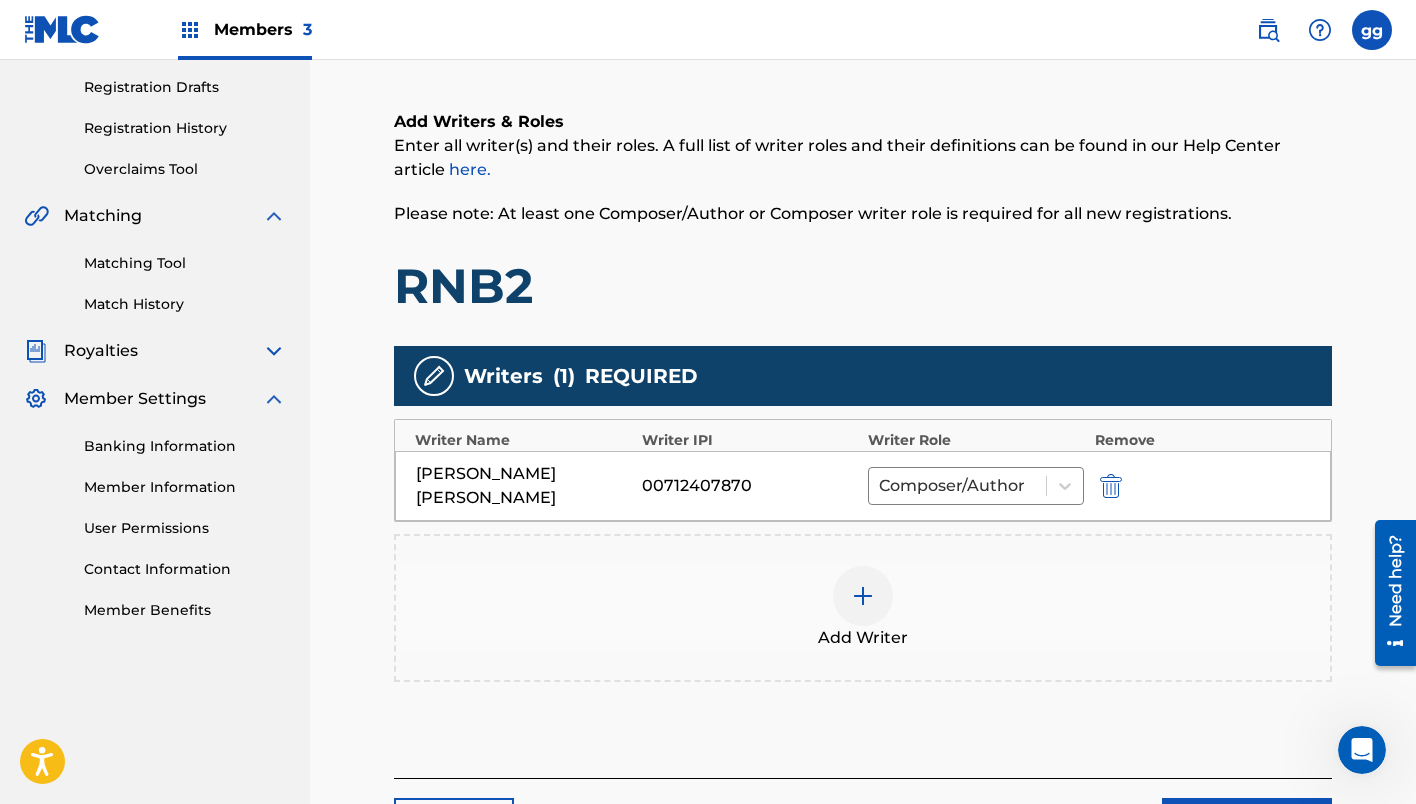 scroll, scrollTop: 475, scrollLeft: 0, axis: vertical 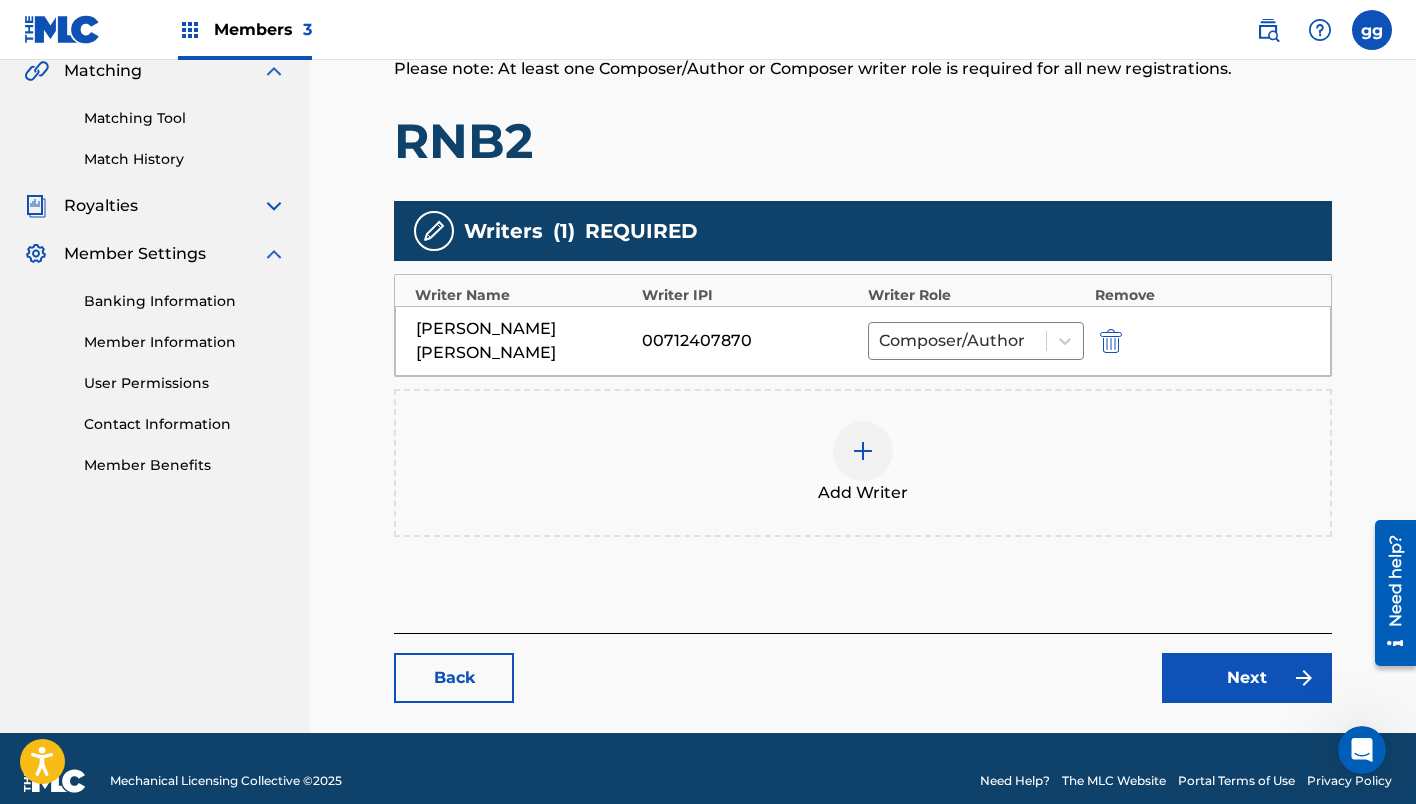 click at bounding box center (1111, 341) 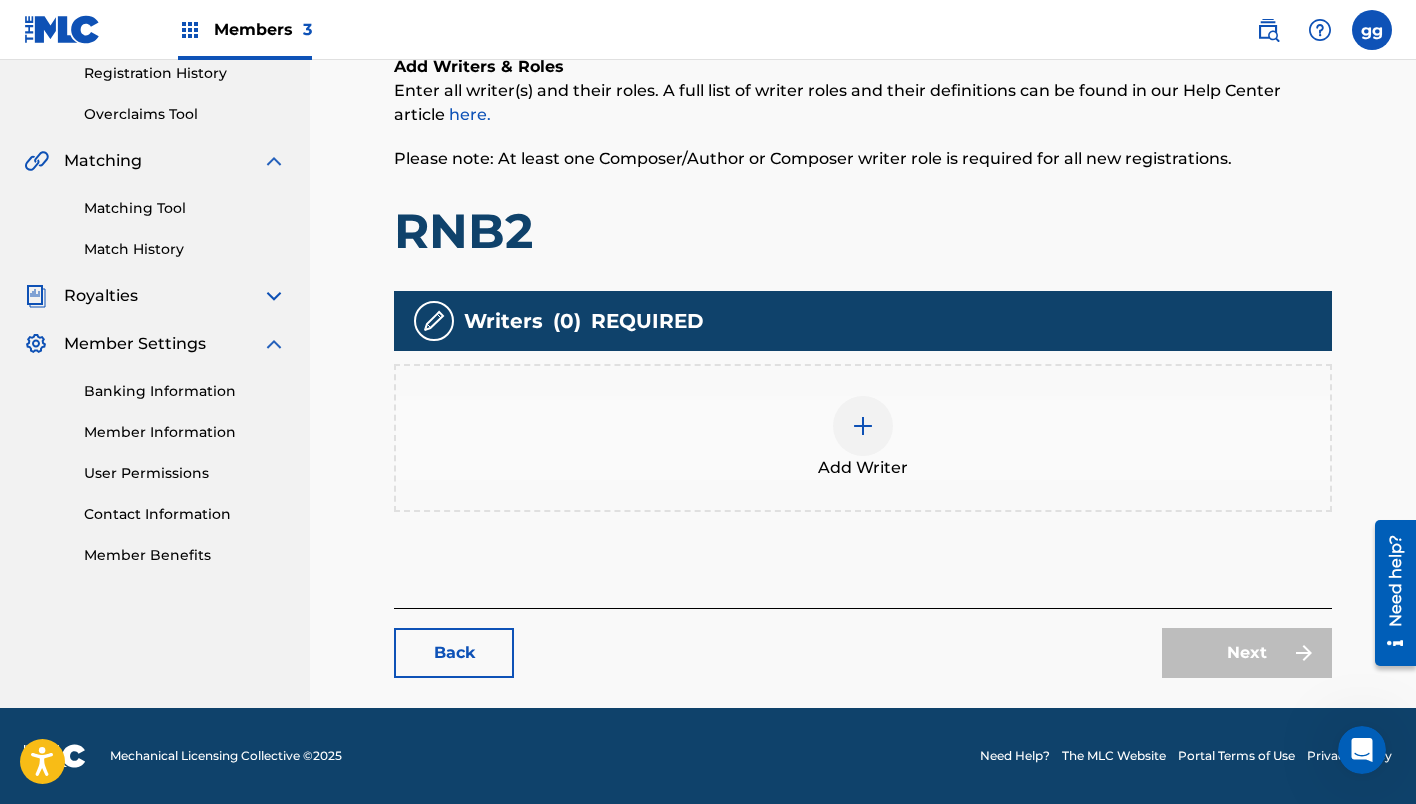 click at bounding box center [863, 426] 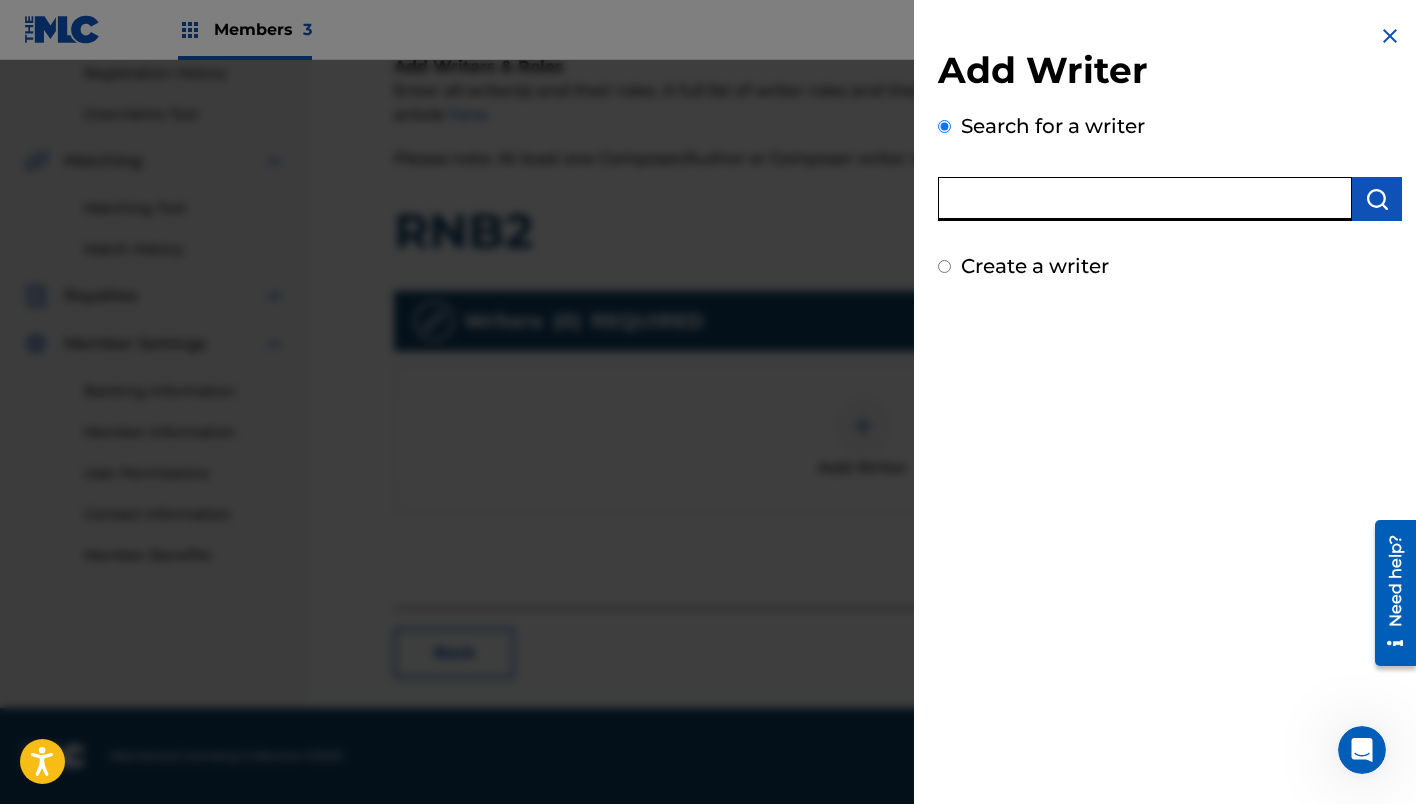 click at bounding box center [1145, 199] 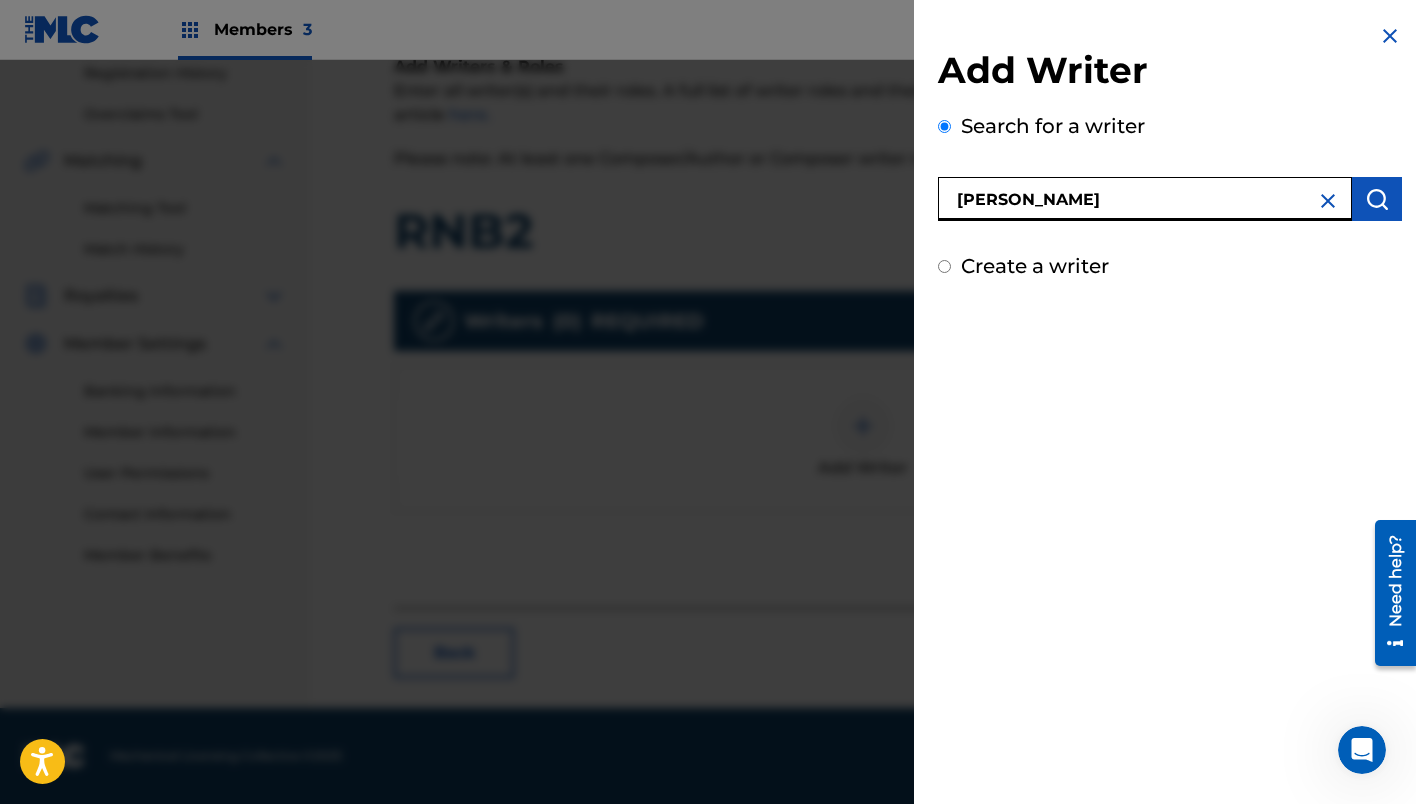 type on "[PERSON_NAME]" 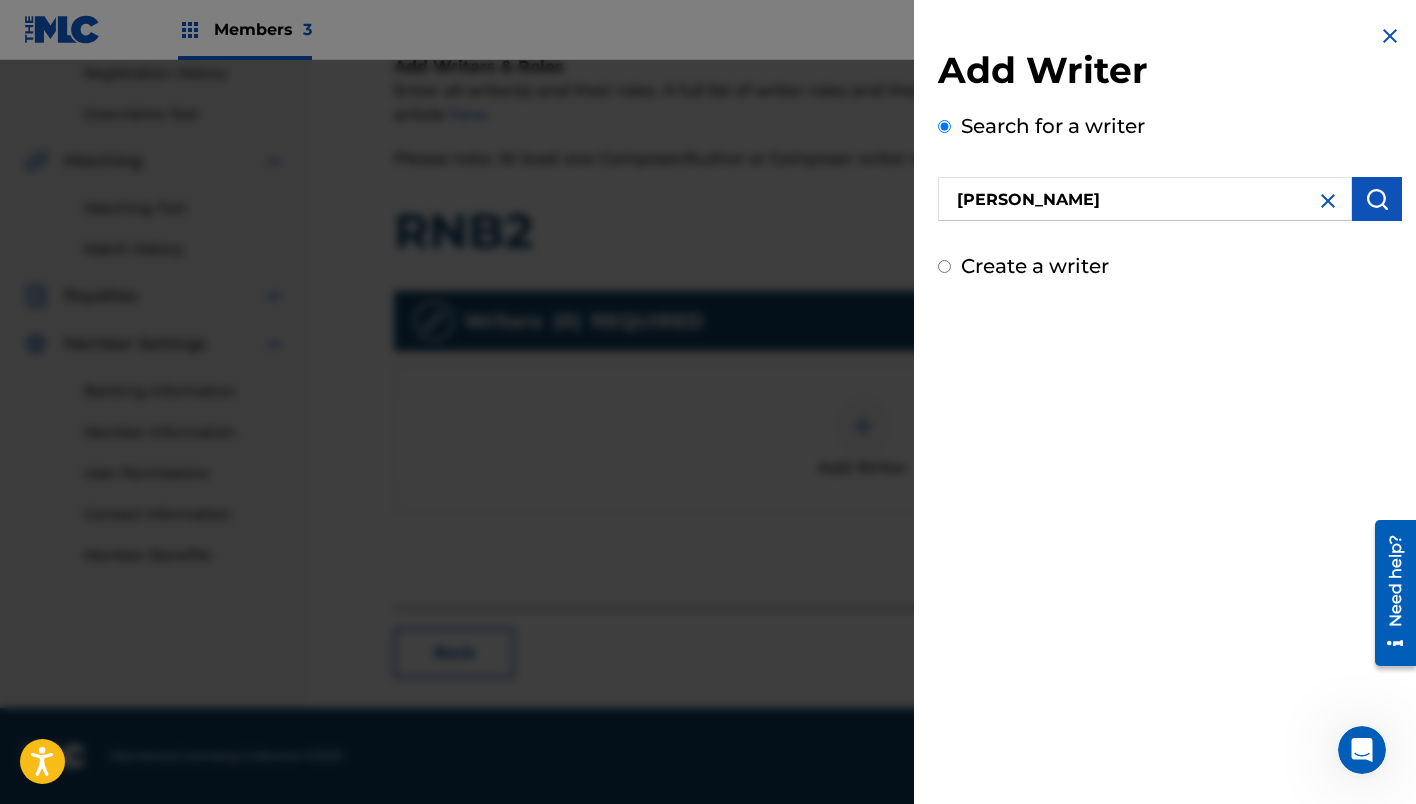 click at bounding box center [1377, 199] 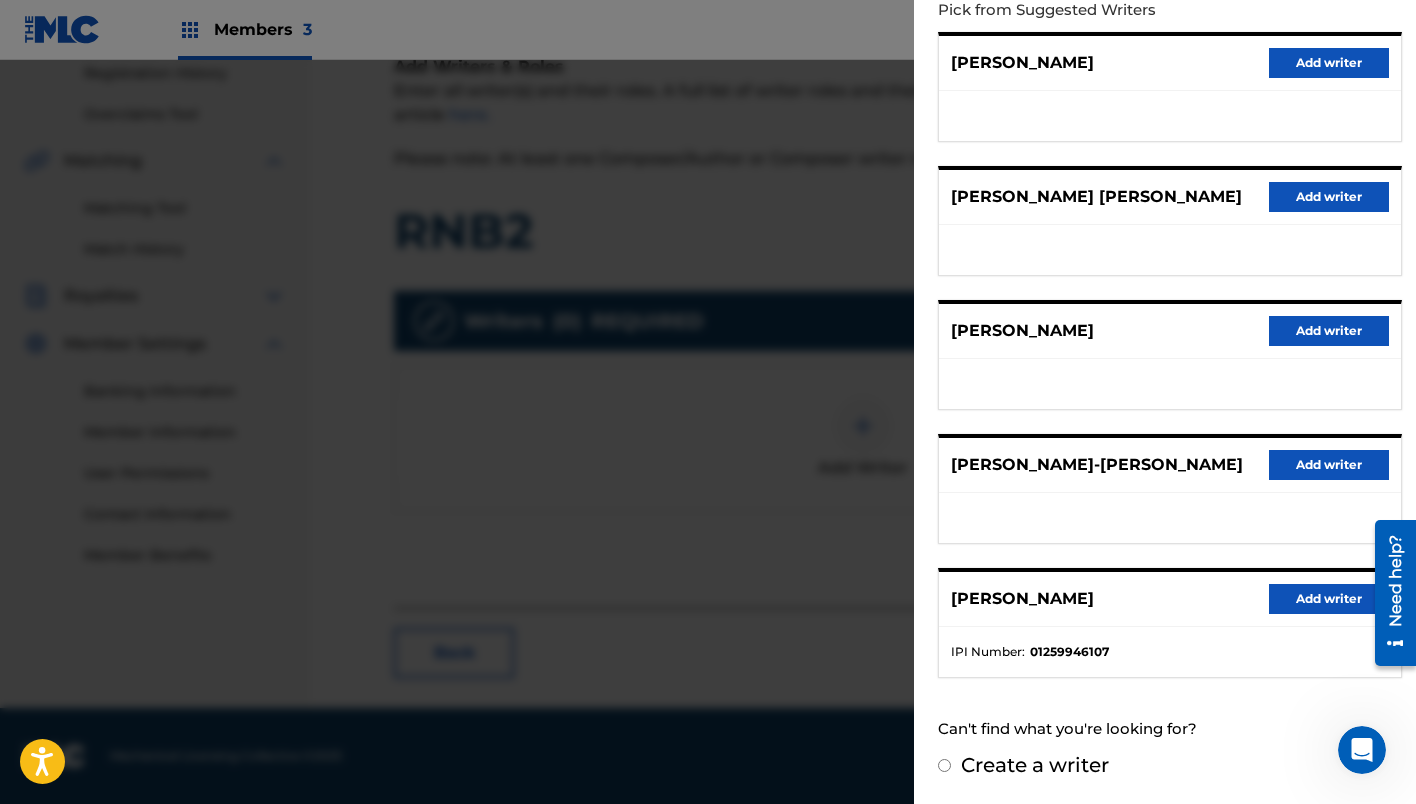 scroll, scrollTop: 237, scrollLeft: 0, axis: vertical 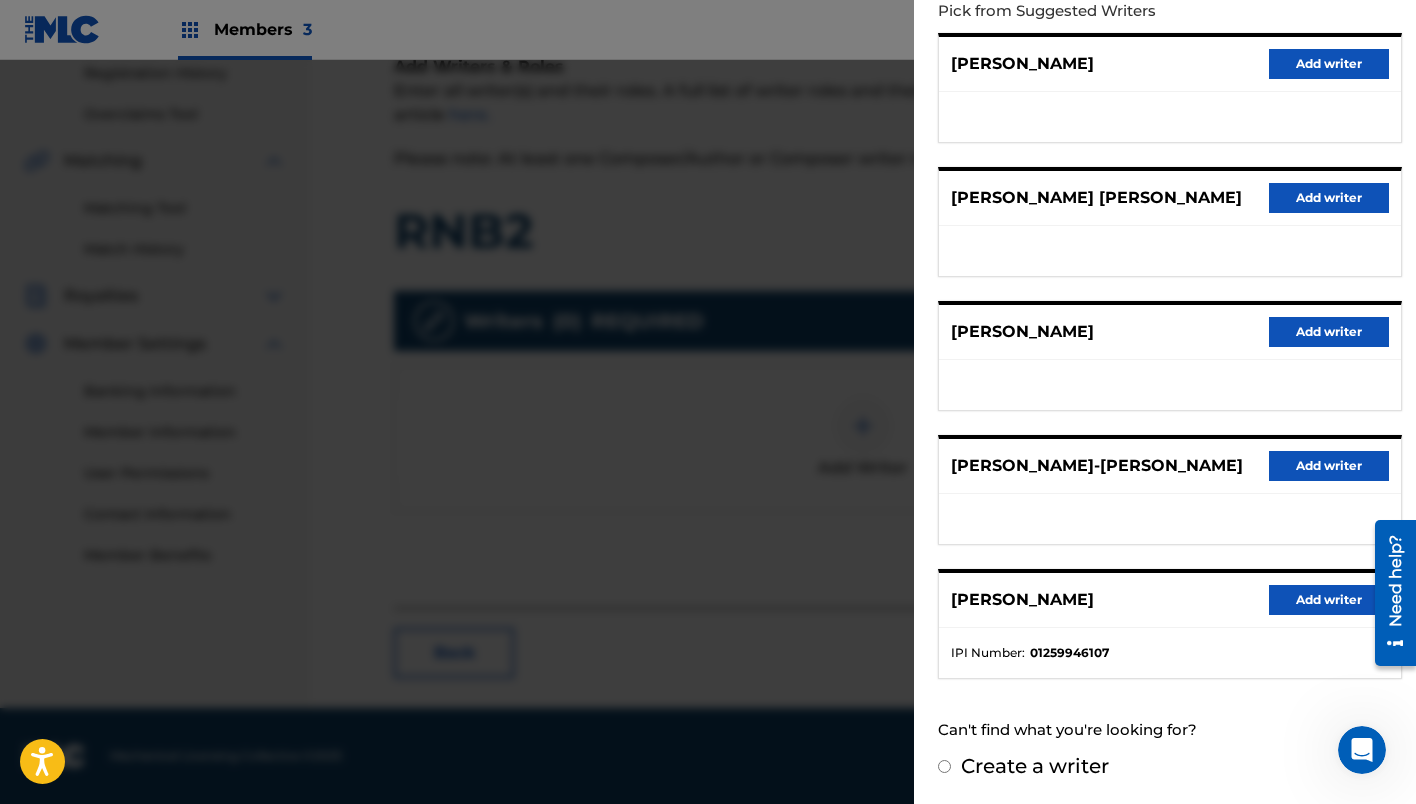 click on "Add writer" at bounding box center (1329, 600) 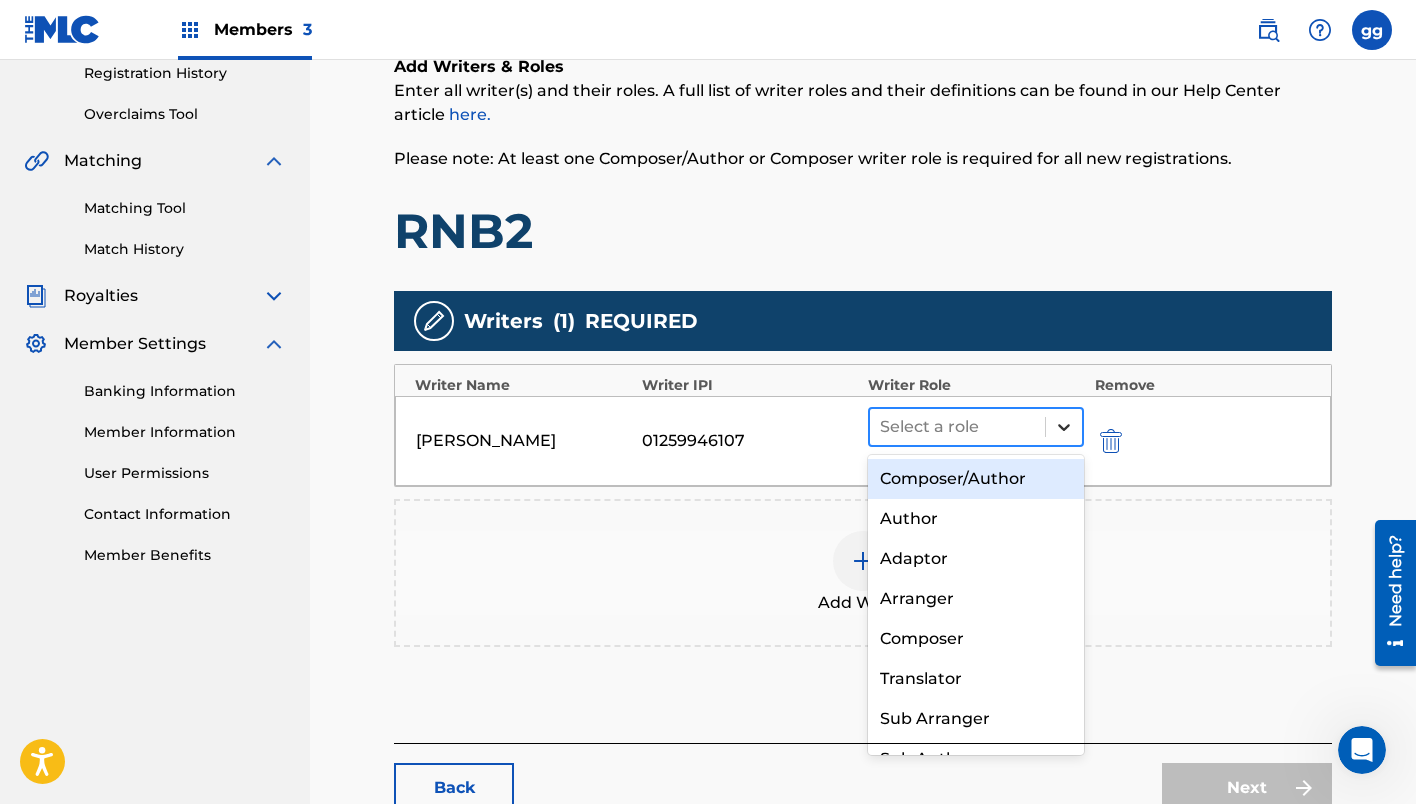 click 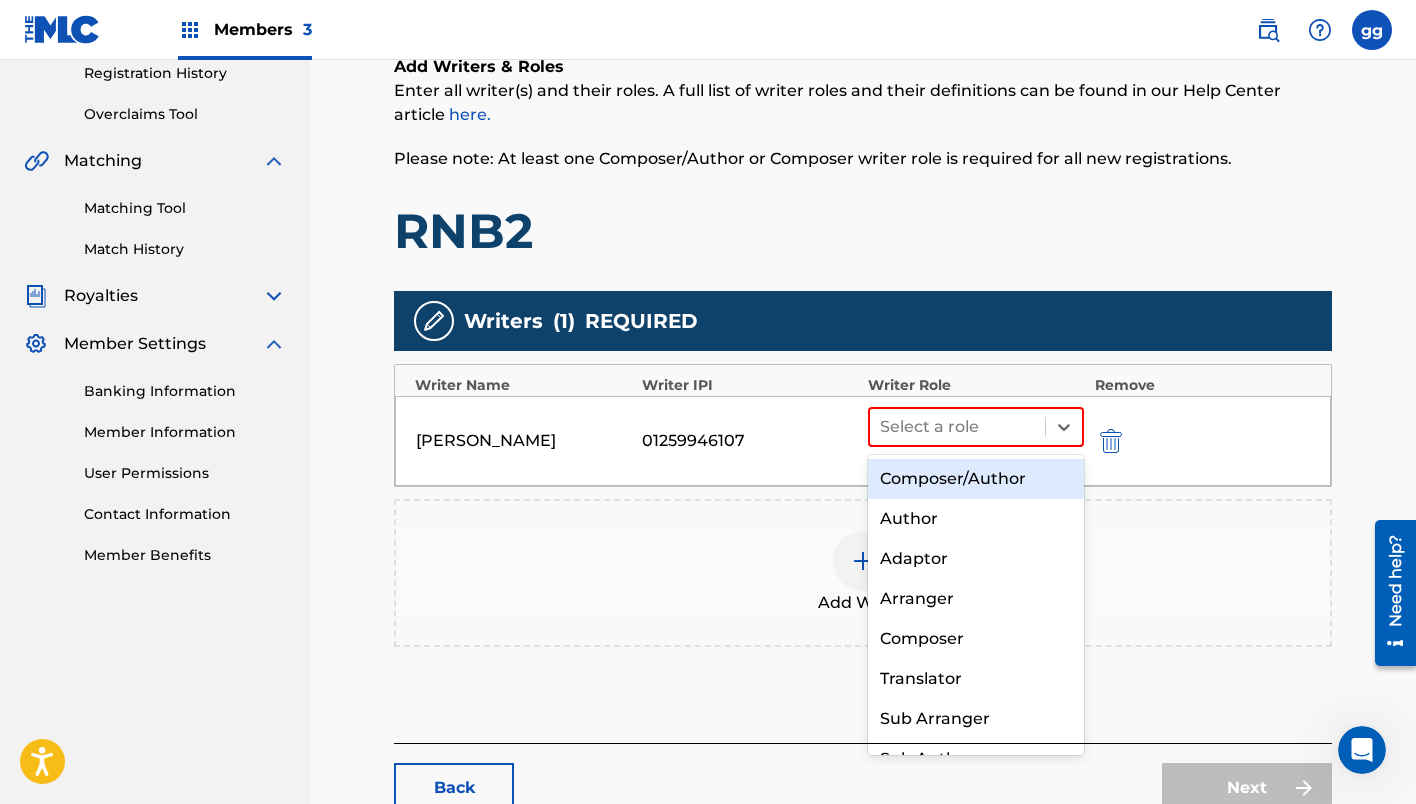 click on "Composer/Author" at bounding box center [976, 479] 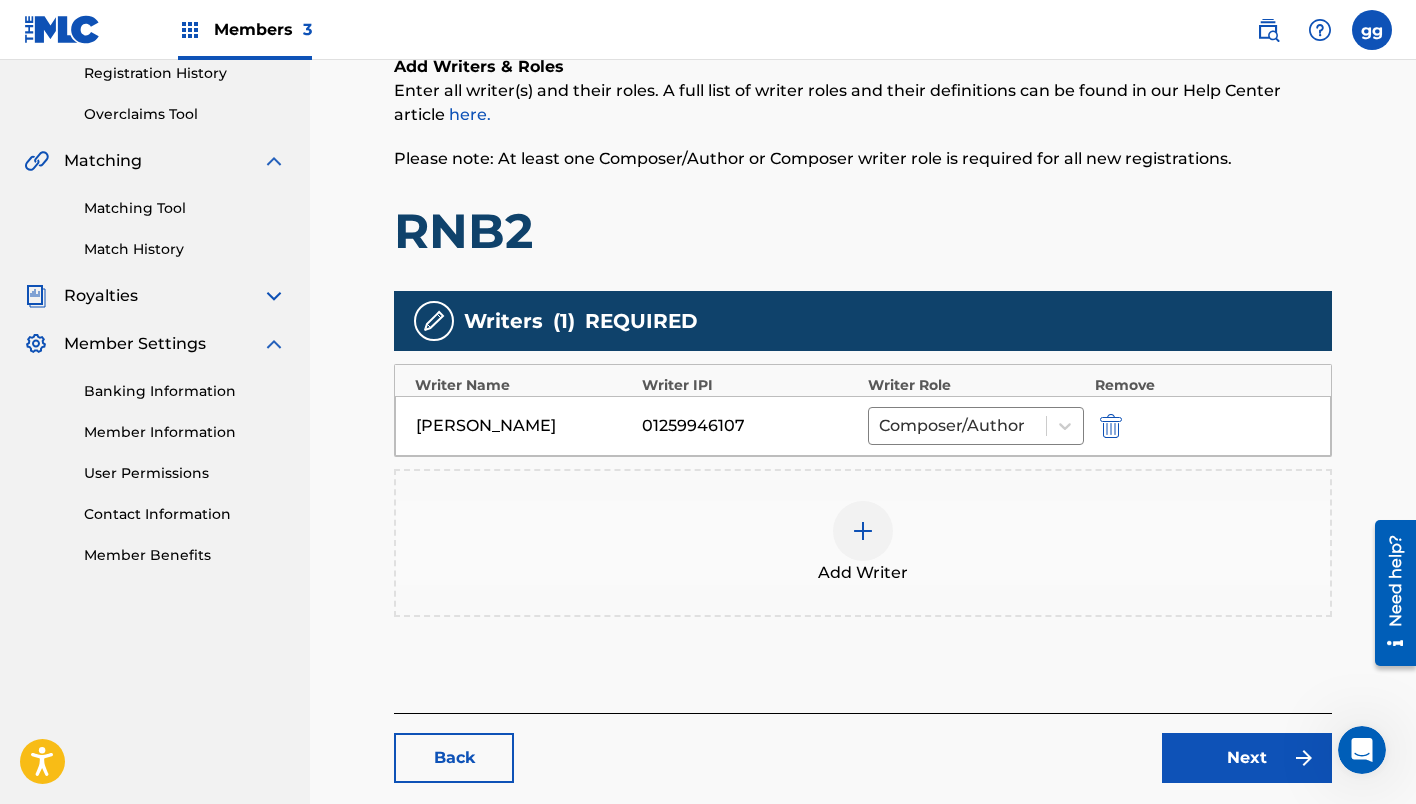 click at bounding box center (863, 531) 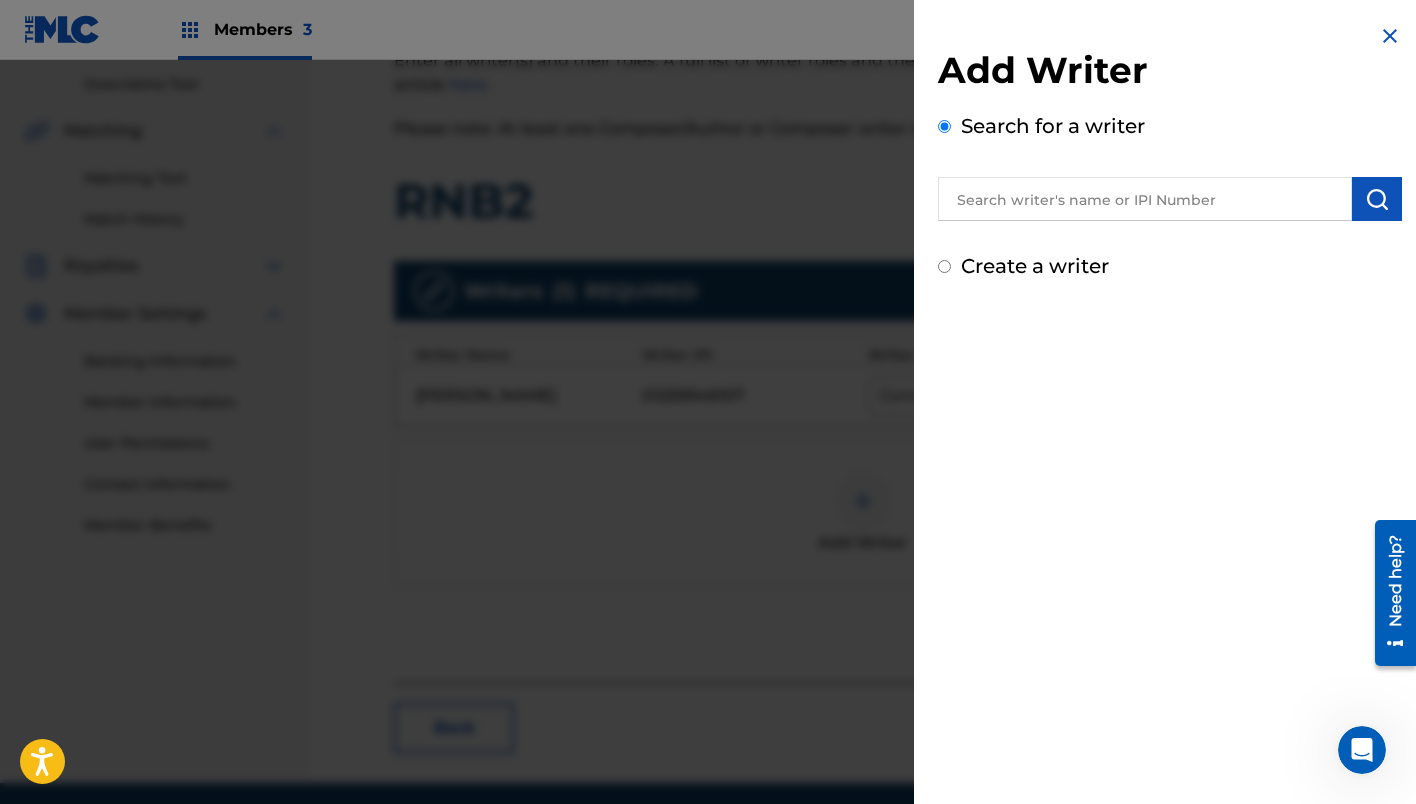scroll, scrollTop: 424, scrollLeft: 0, axis: vertical 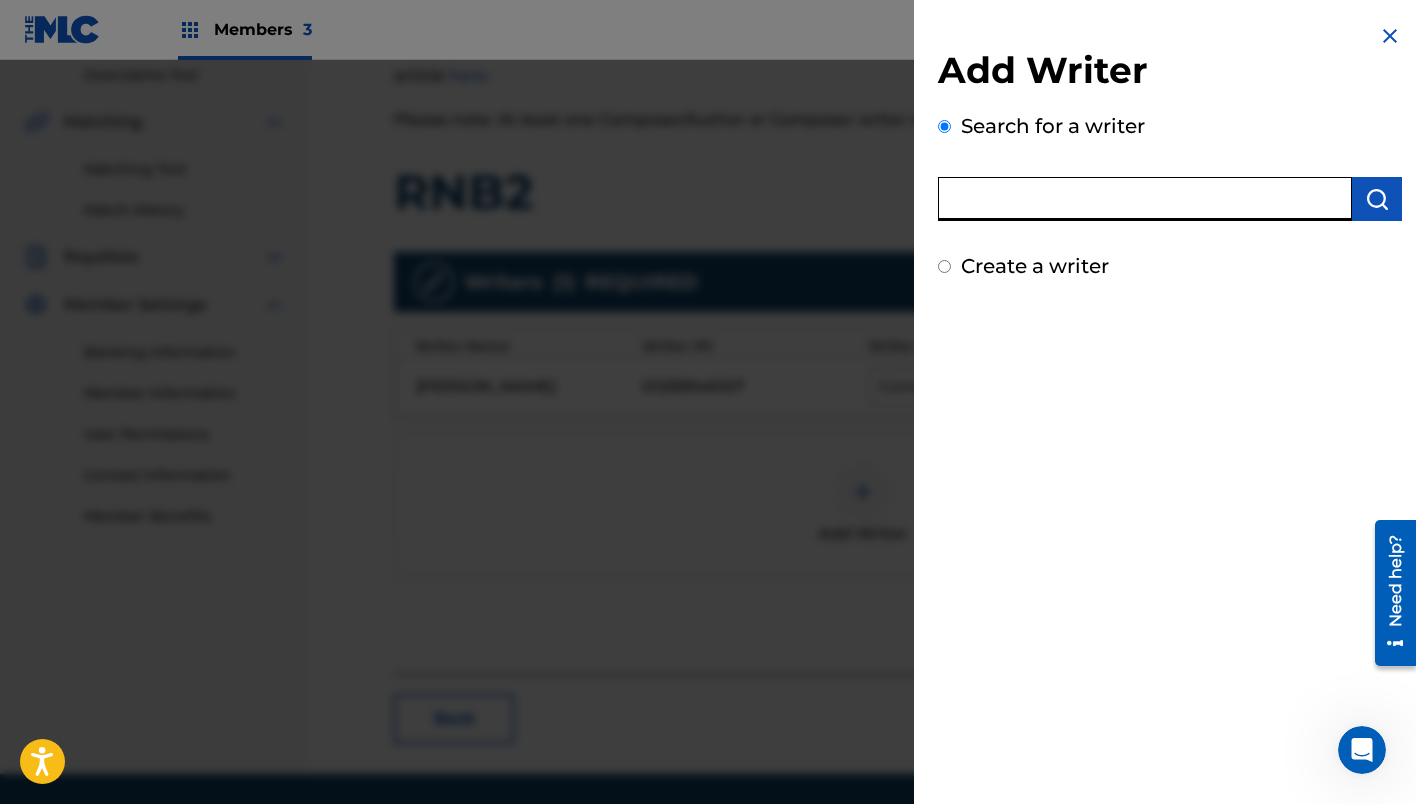 click at bounding box center (1145, 199) 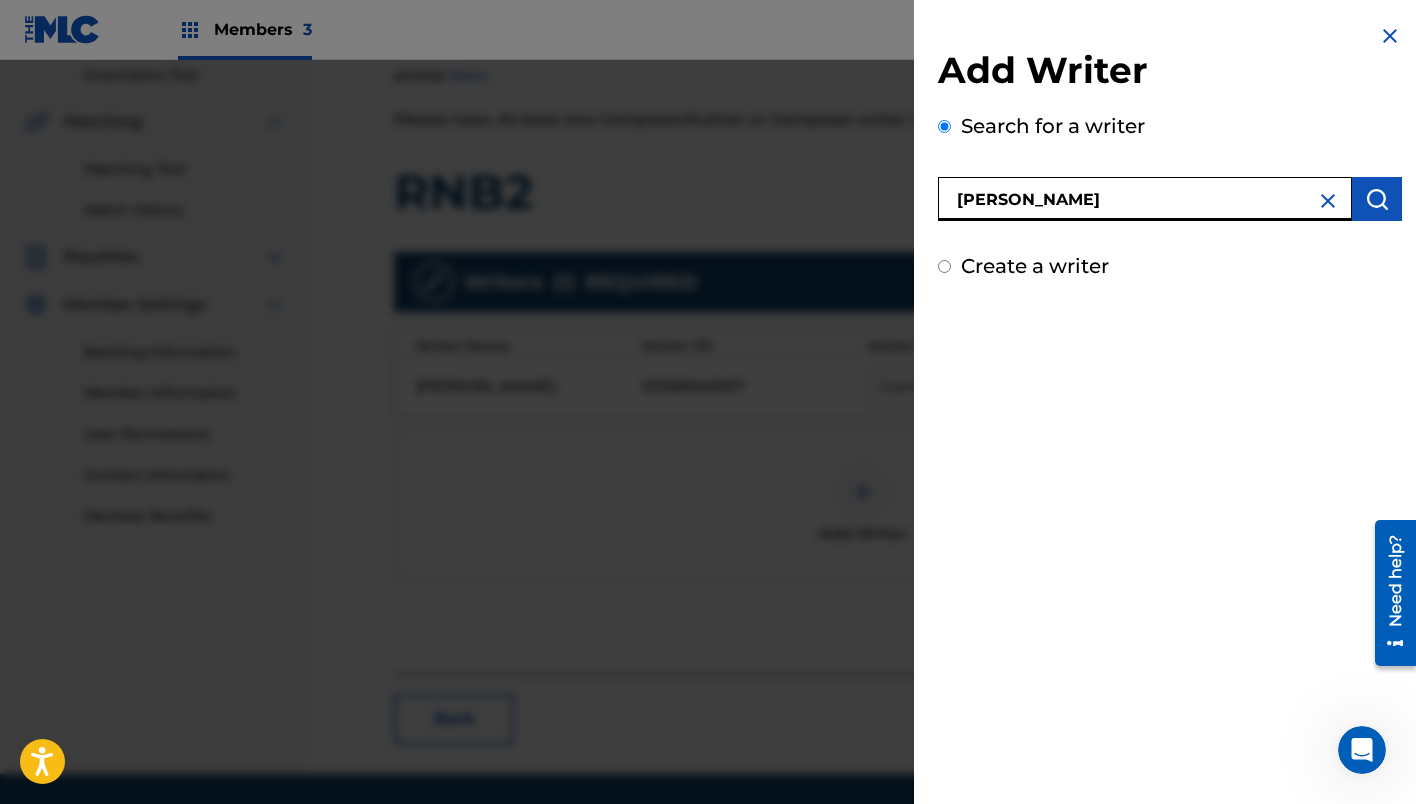 type on "john Robert" 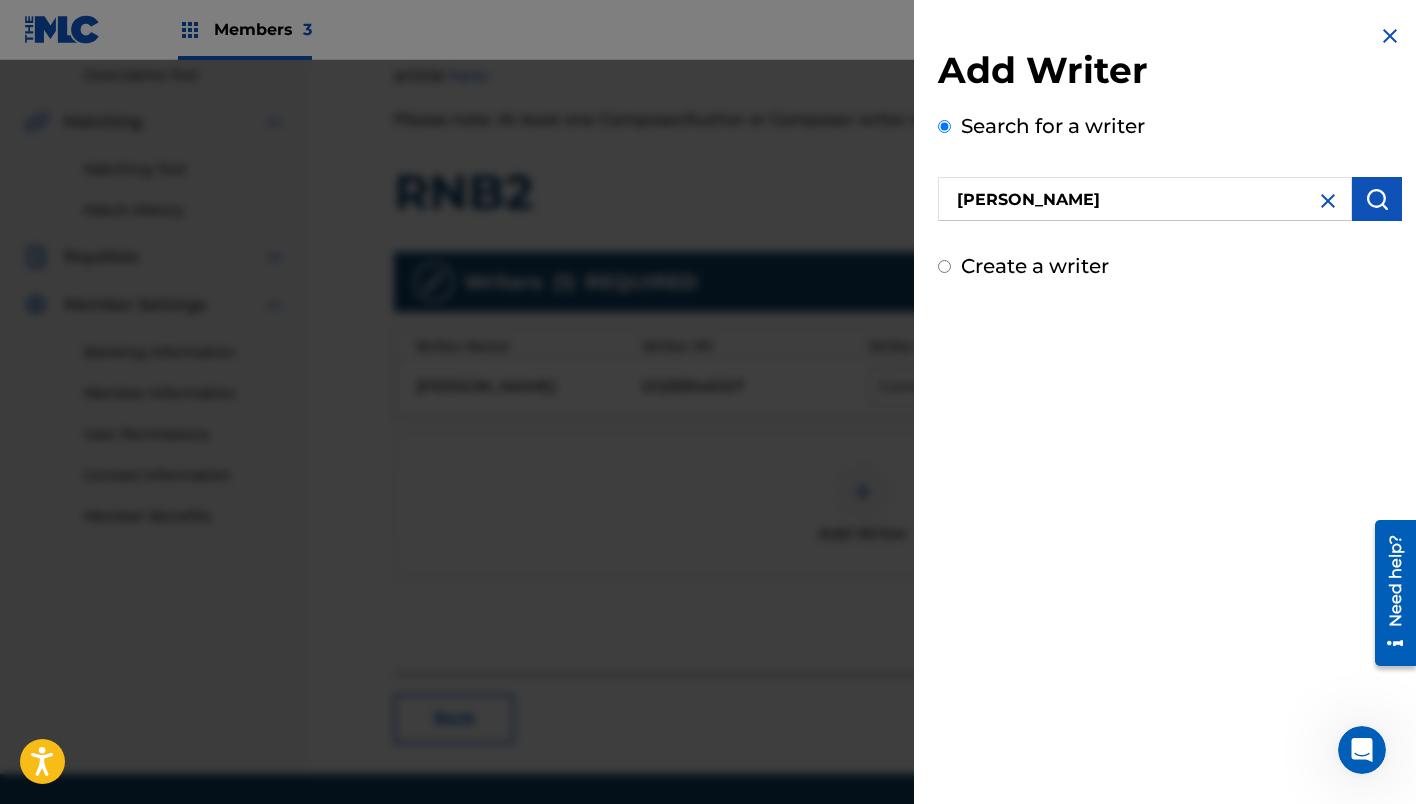 drag, startPoint x: 1192, startPoint y: 207, endPoint x: 1380, endPoint y: 204, distance: 188.02394 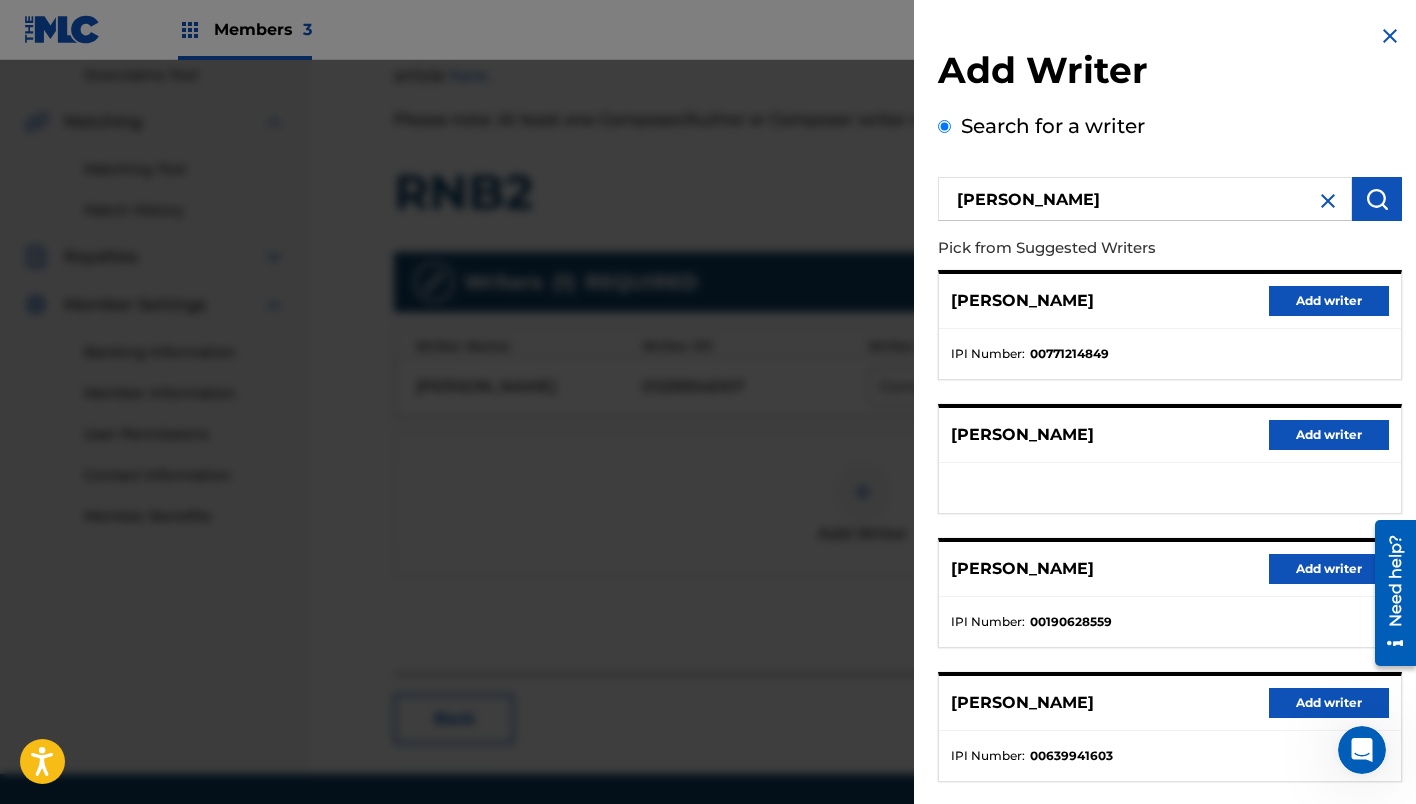 click on "Add writer" at bounding box center [1329, 301] 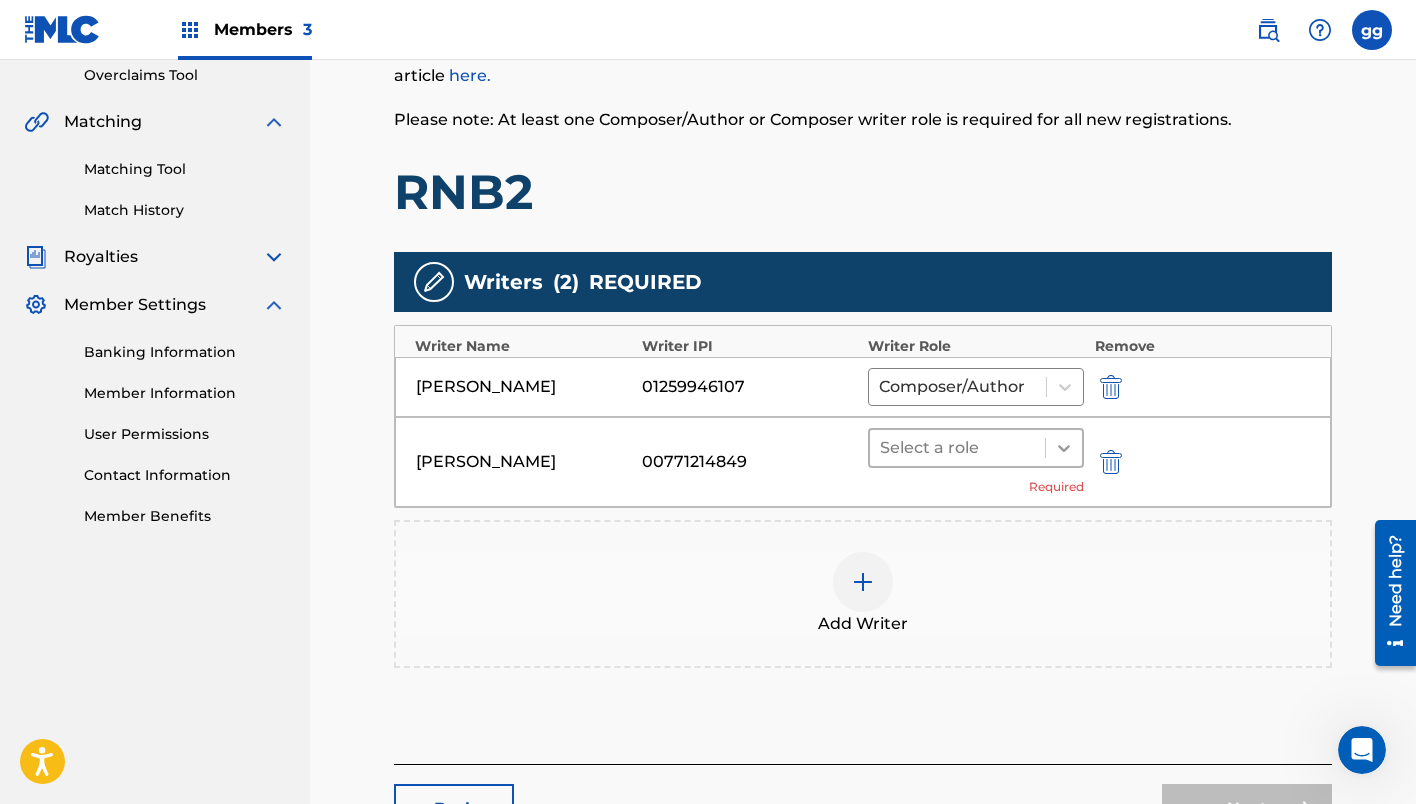 click 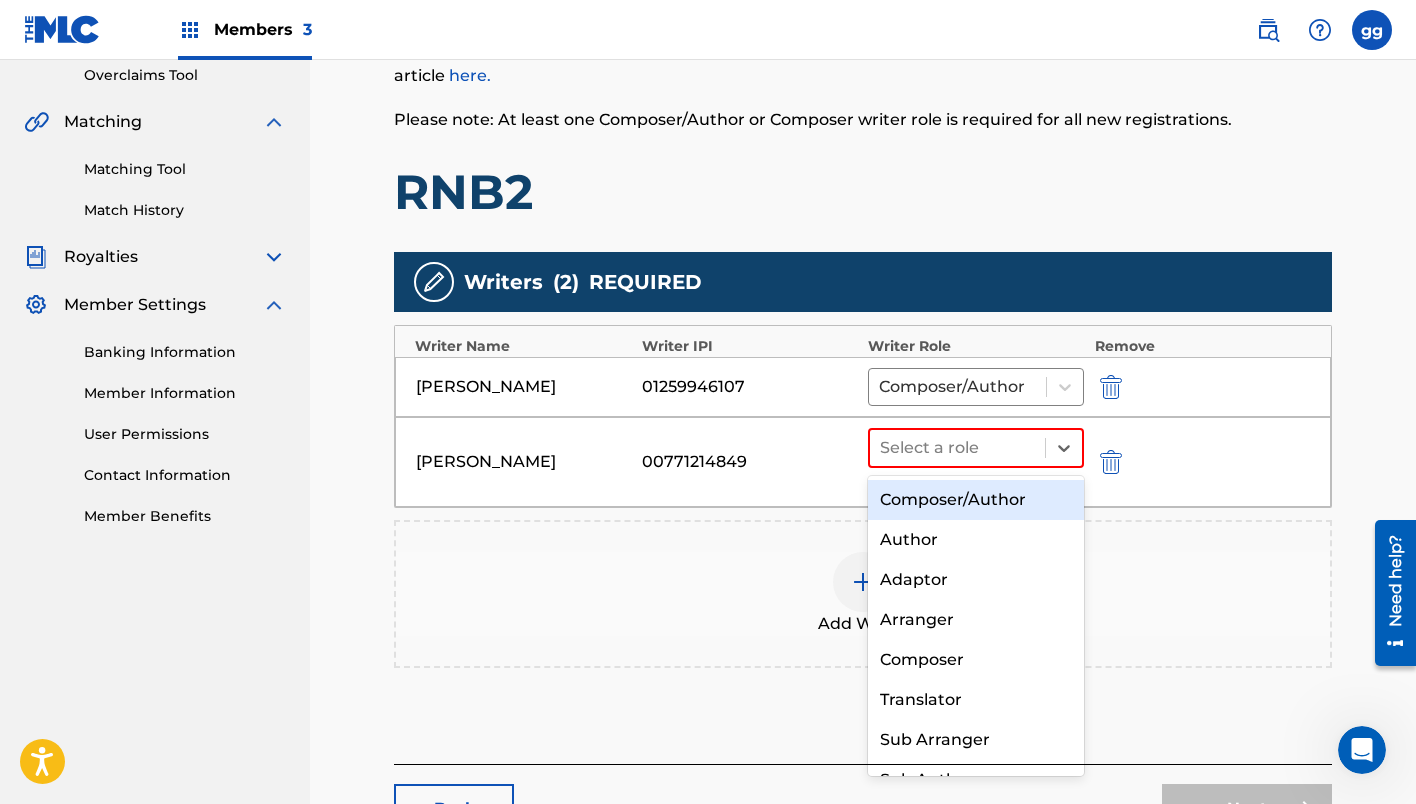 click on "Composer/Author" at bounding box center (976, 500) 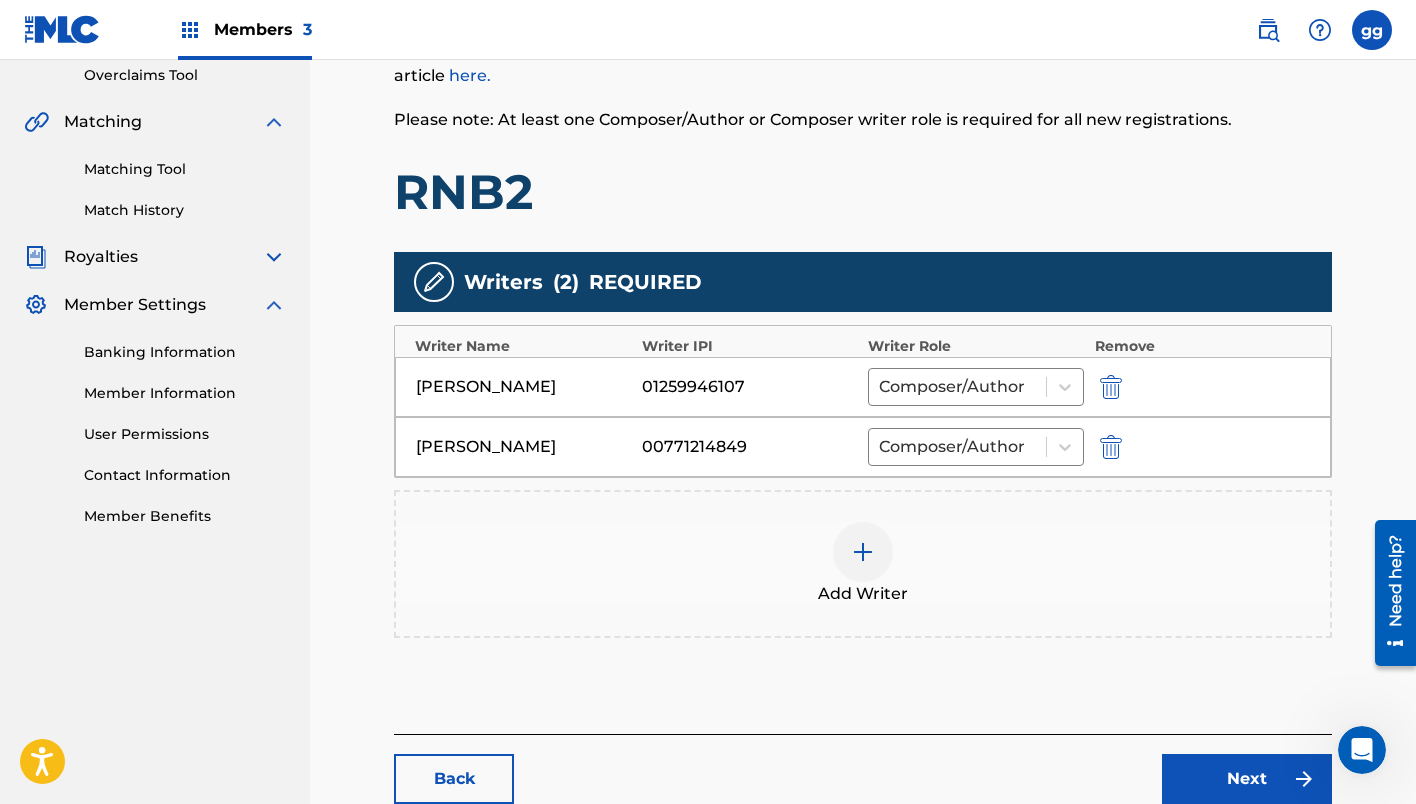 click on "Next" at bounding box center (1247, 779) 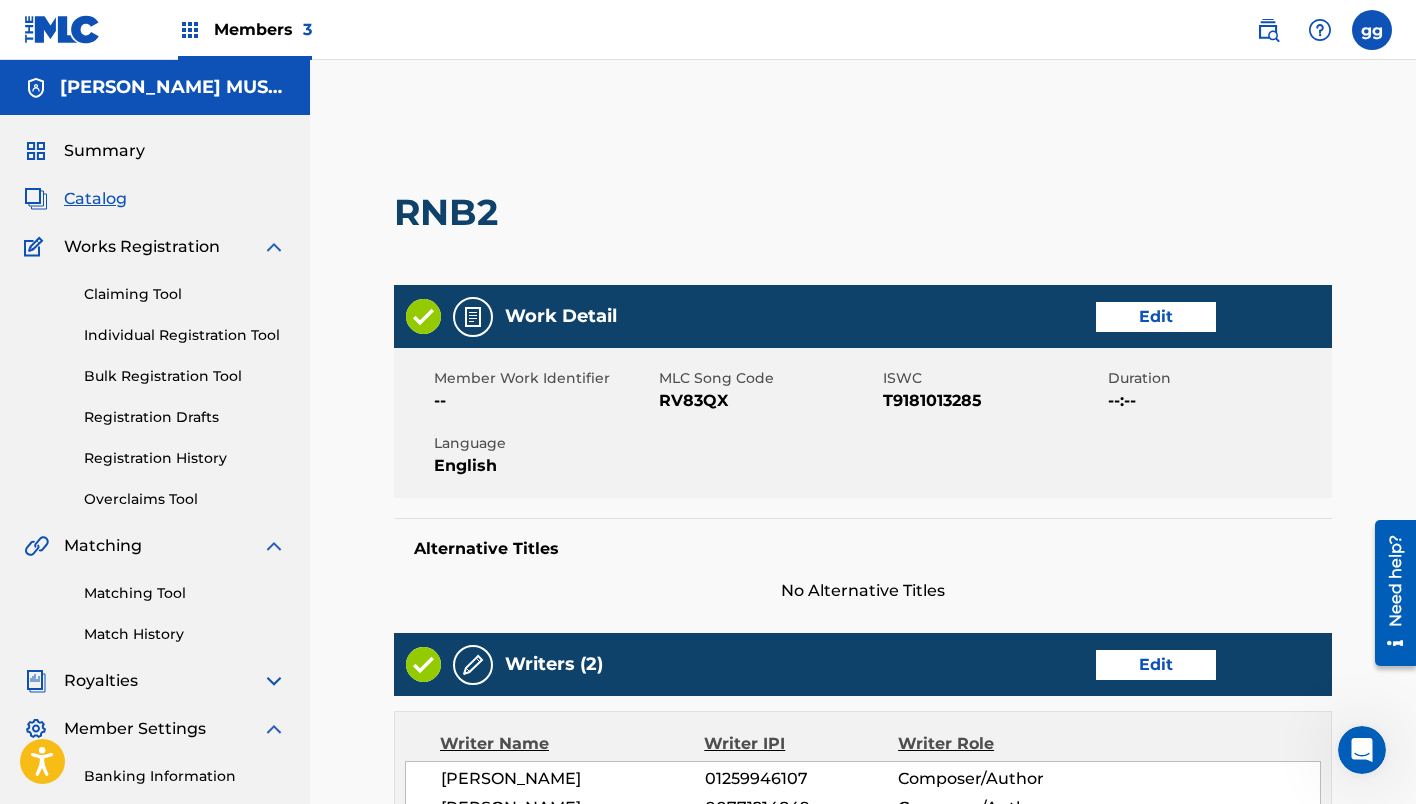click on "< Back RNB2     Work Detail   Edit Member Work Identifier -- MLC Song Code RV83QX ISWC T9181013285 Duration --:-- Language English Alternative Titles No Alternative Titles Writers   (2) Edit Writer Name Writer IPI Writer Role GLENDA GREEN 01259946107 Composer/Author JOHN ROBERT 00771214849 Composer/Author Publishers   (1) Total shares:  100 % Edit Publisher Name Publisher IPI Publisher Number Represented Writers Collection Share Contact Details GLENDA GREEN MUSIC -- P397LF 100% Noahs Ark +1-504-2224532 noaharkpublishing@gmail.com Total shares:  100 % Recordings   (0) ? Edit No recordings  Back Submit" at bounding box center [863, 781] 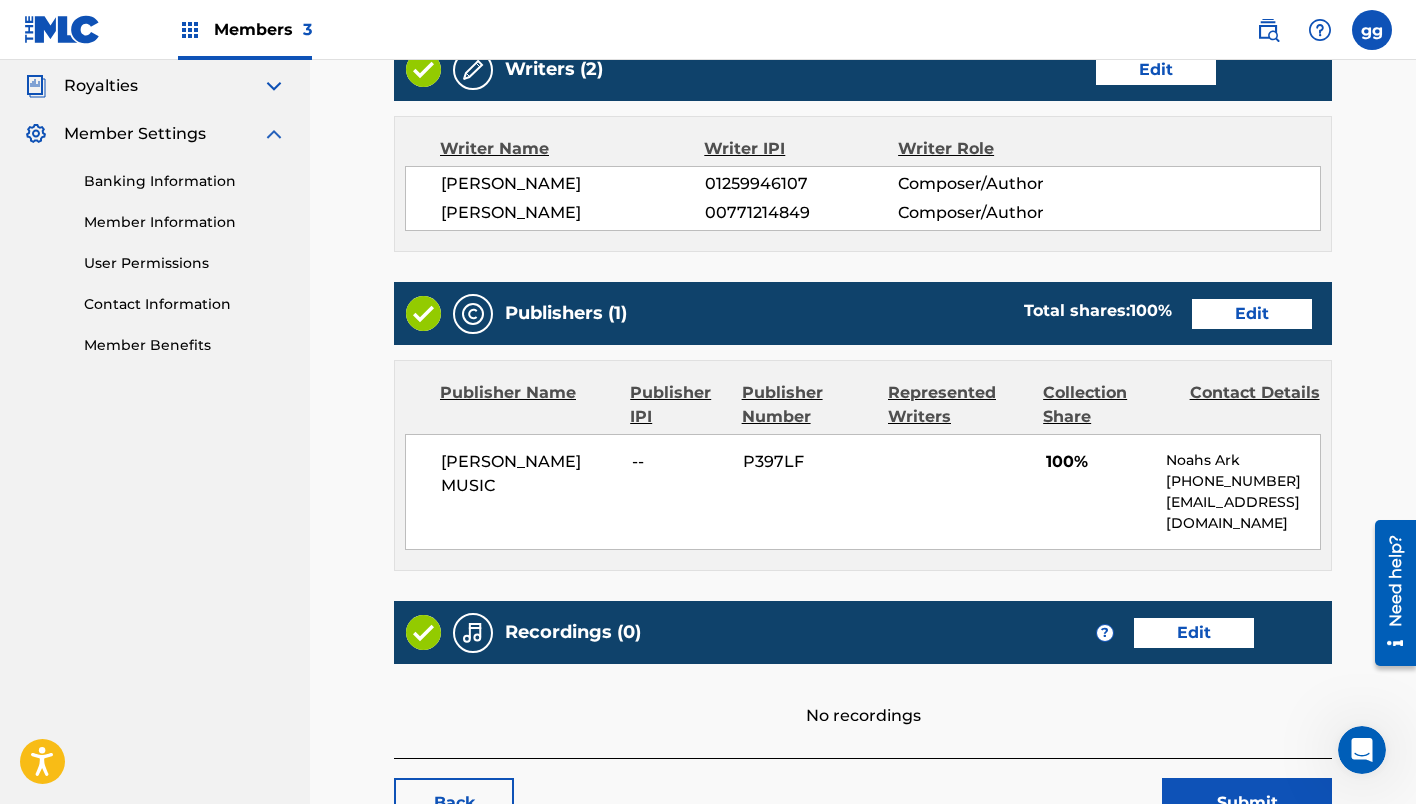 scroll, scrollTop: 605, scrollLeft: 0, axis: vertical 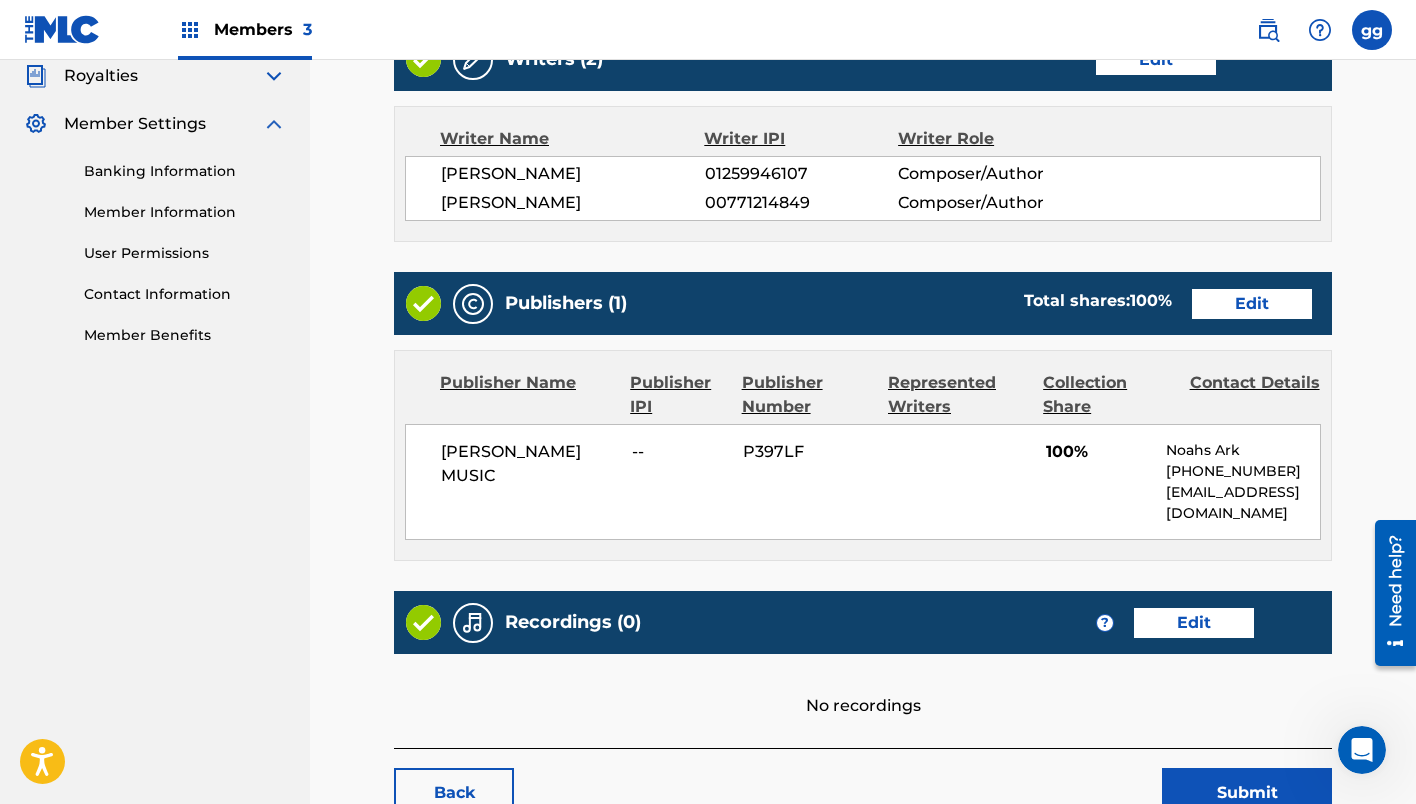 click on "Edit" at bounding box center [1252, 304] 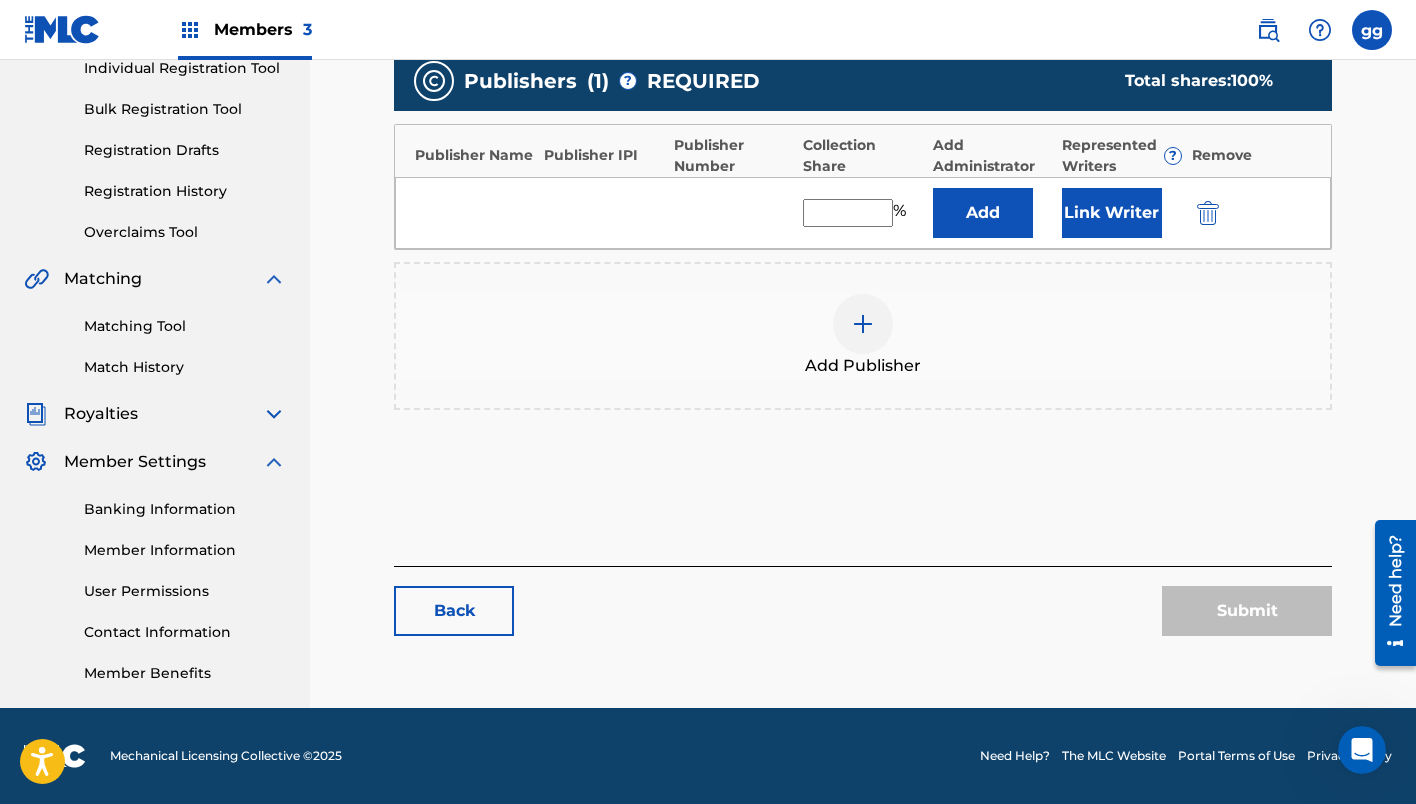 type on "100" 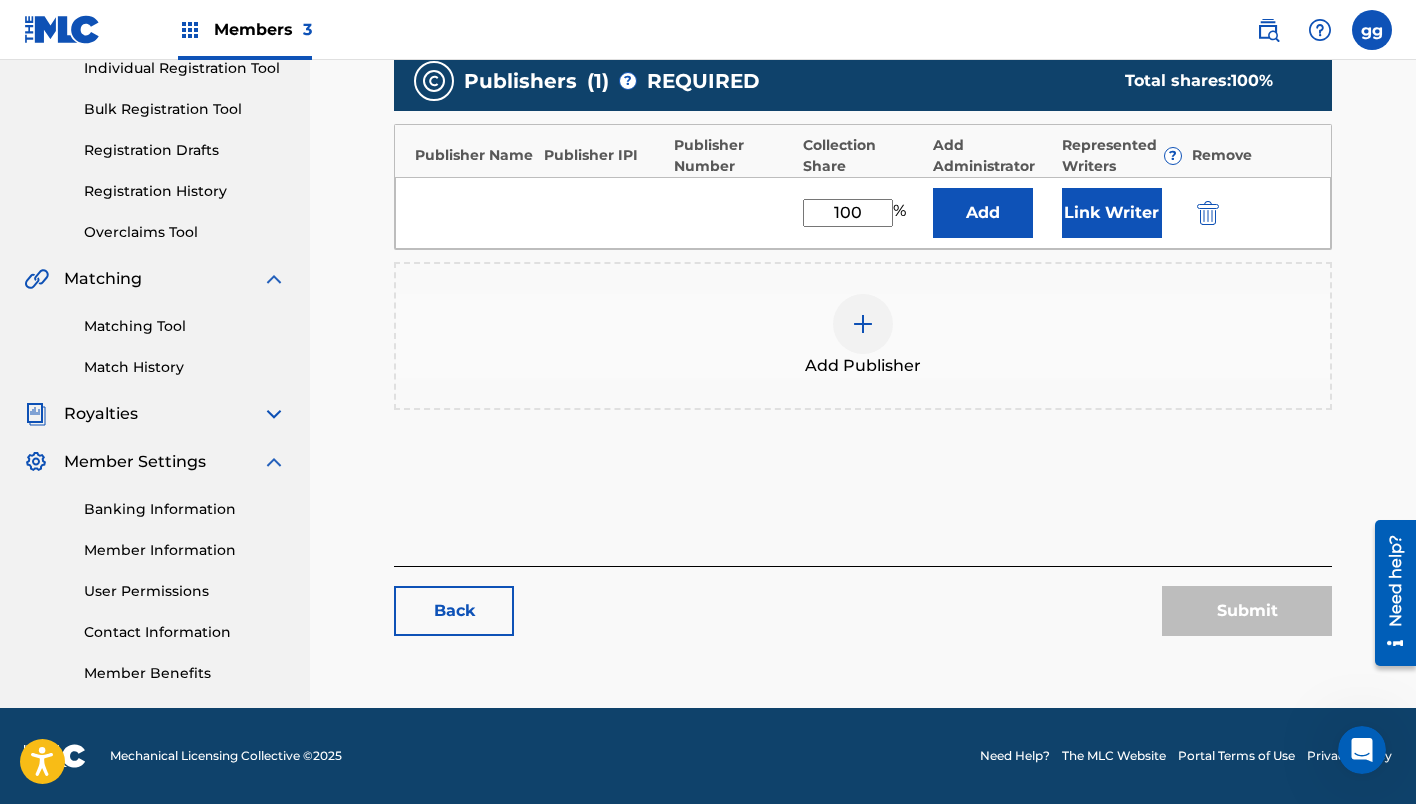 scroll, scrollTop: 0, scrollLeft: 0, axis: both 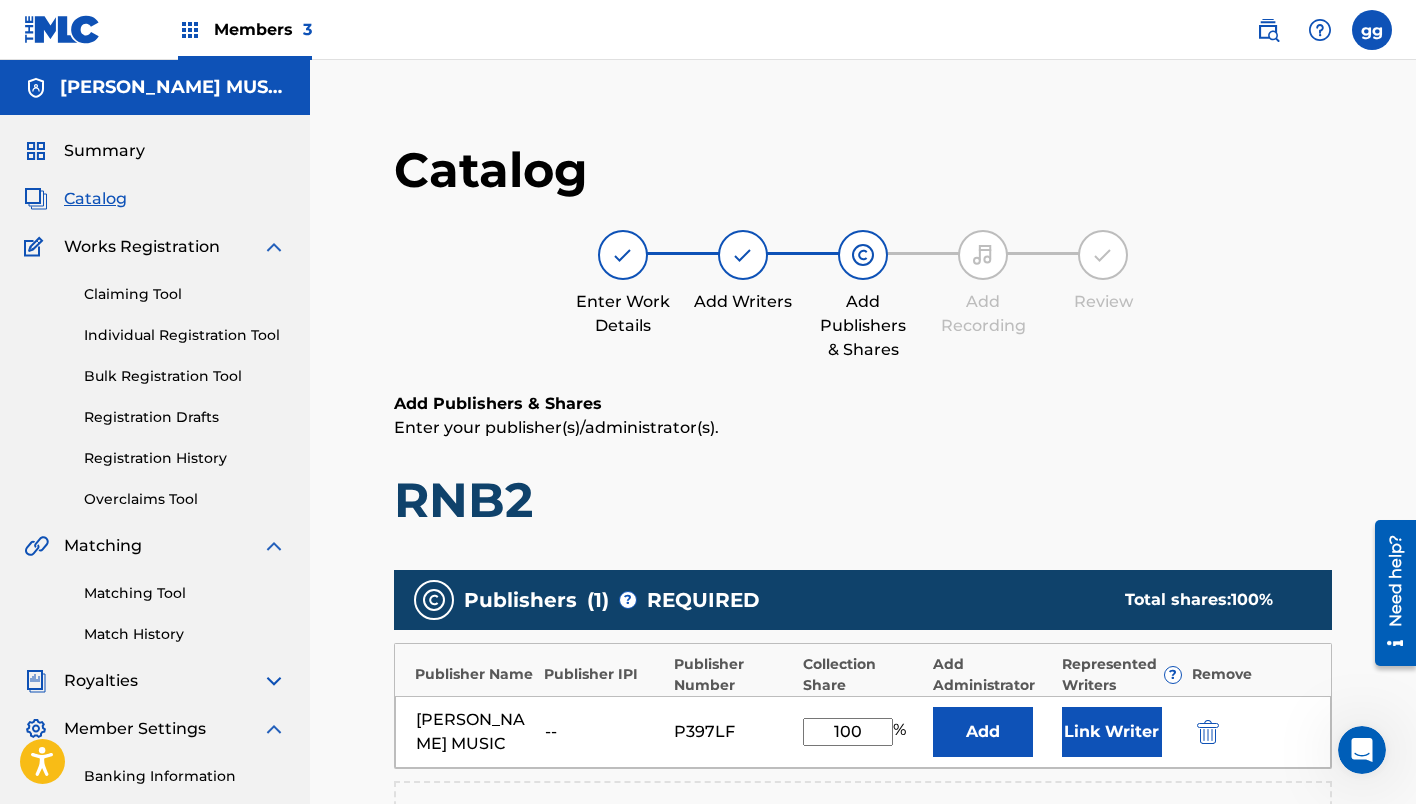 click at bounding box center [1208, 732] 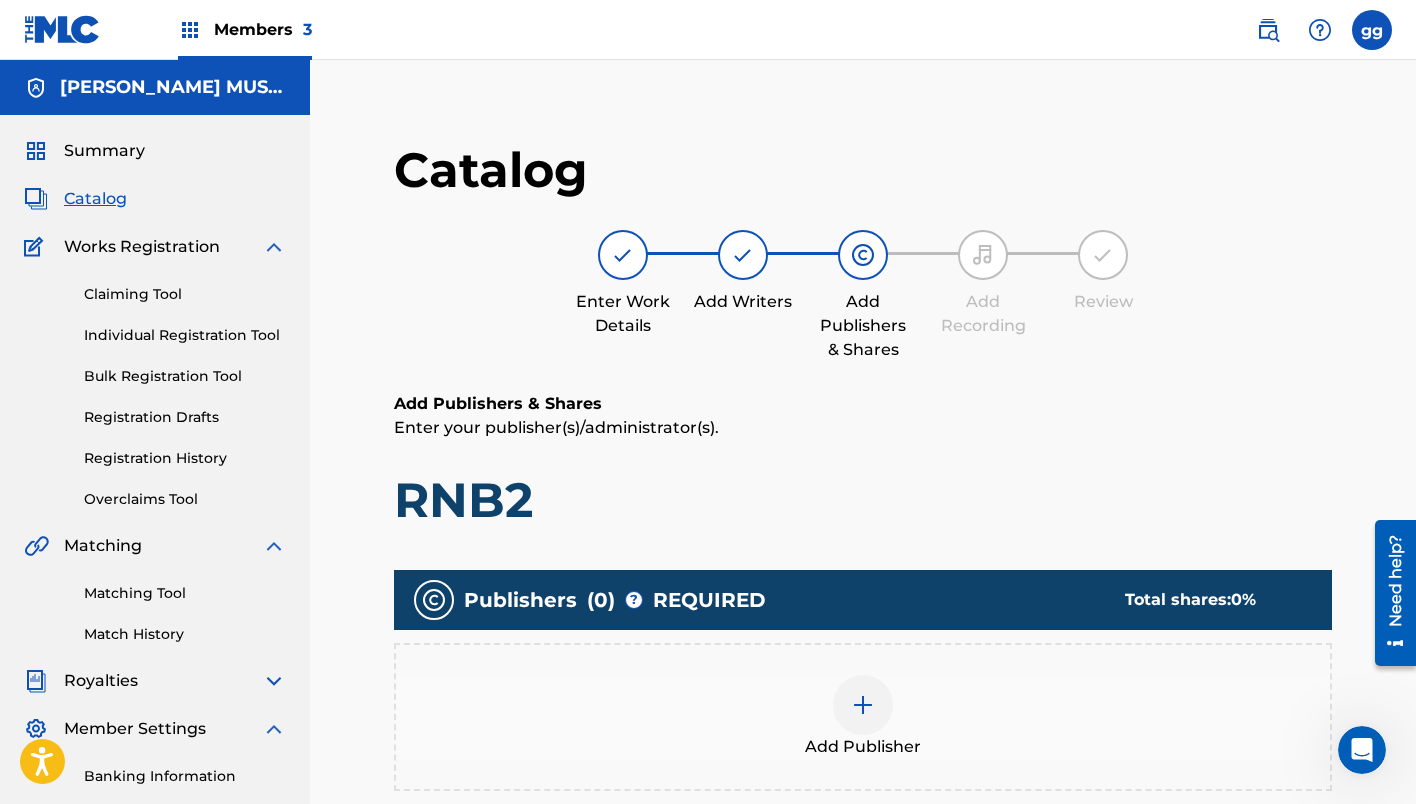 click at bounding box center [863, 705] 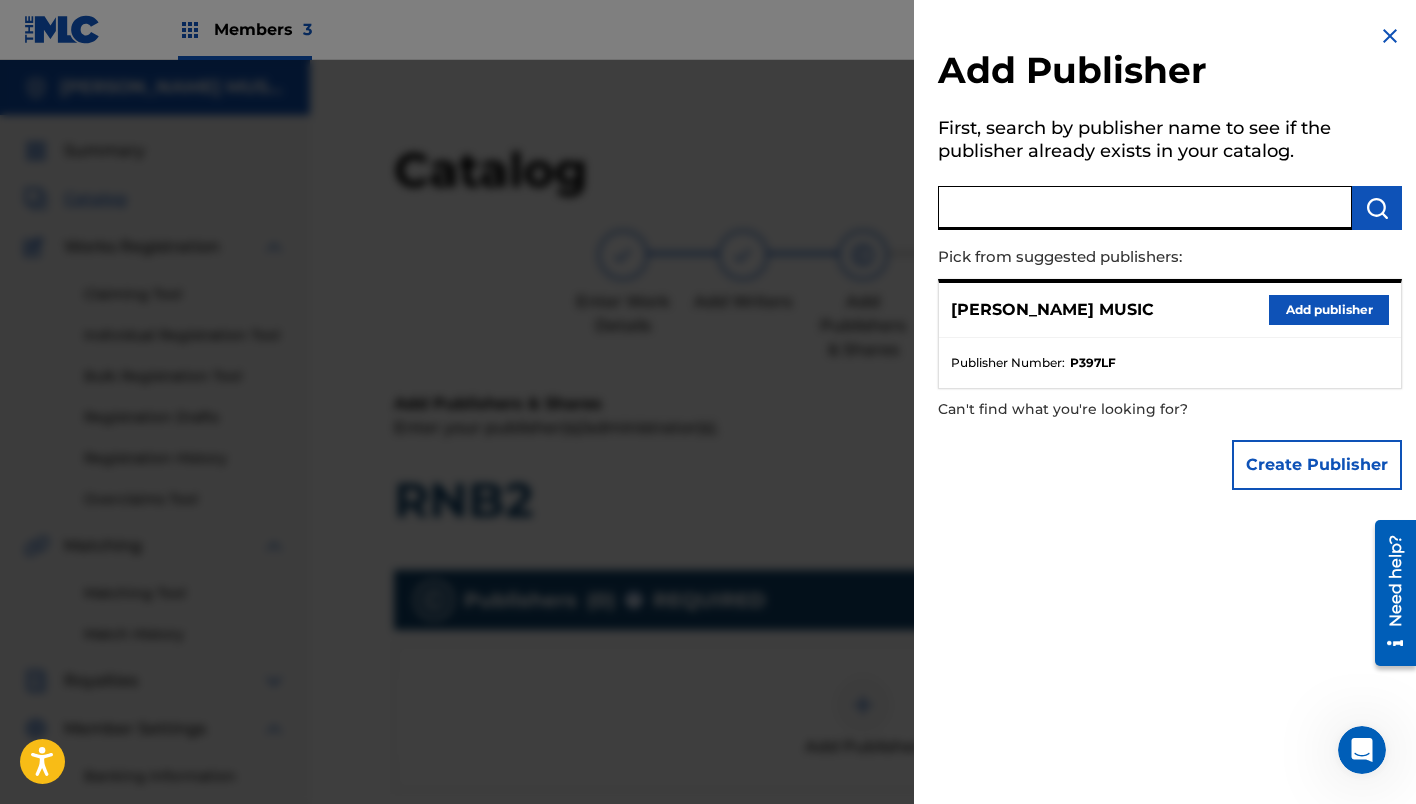 click at bounding box center (1145, 208) 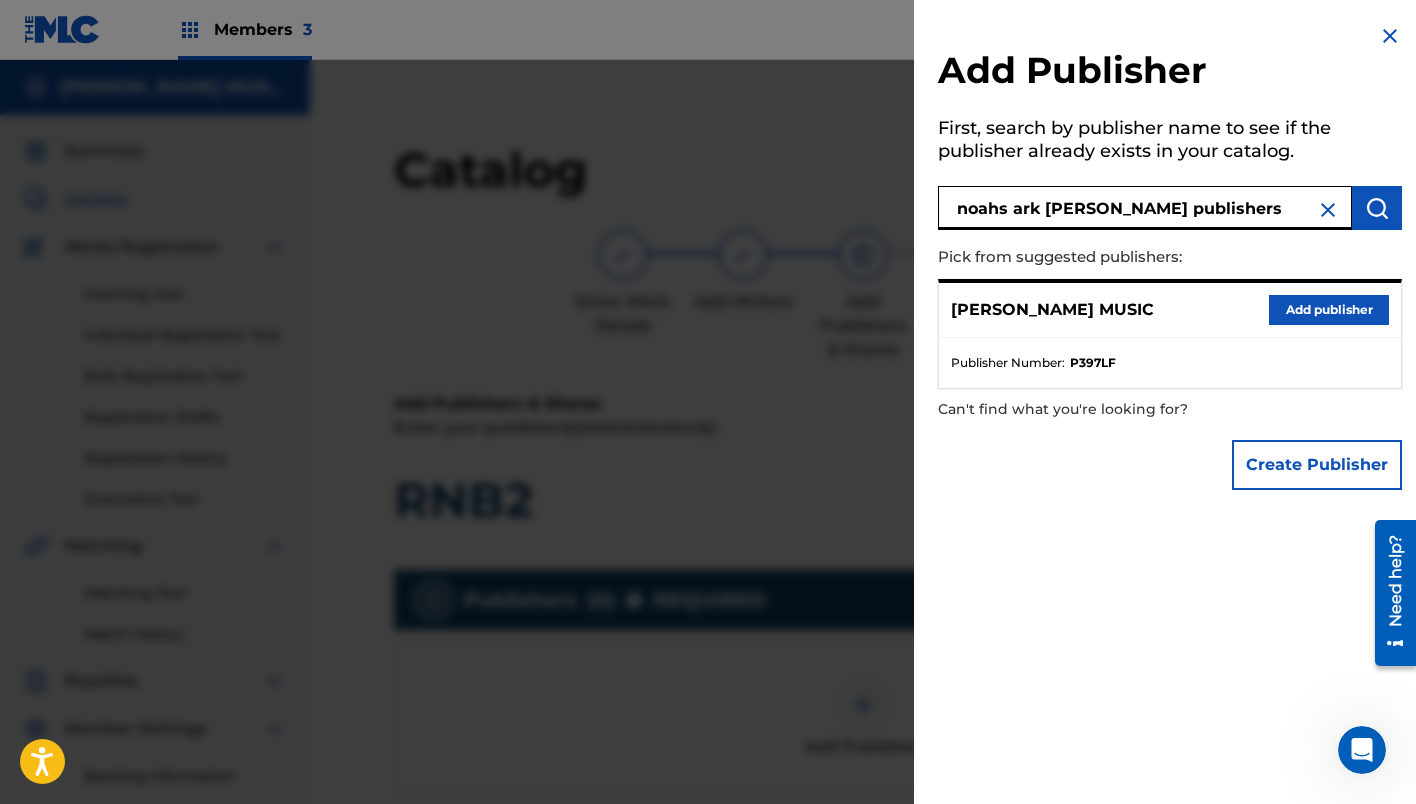 type on "noahs ark robert publishers" 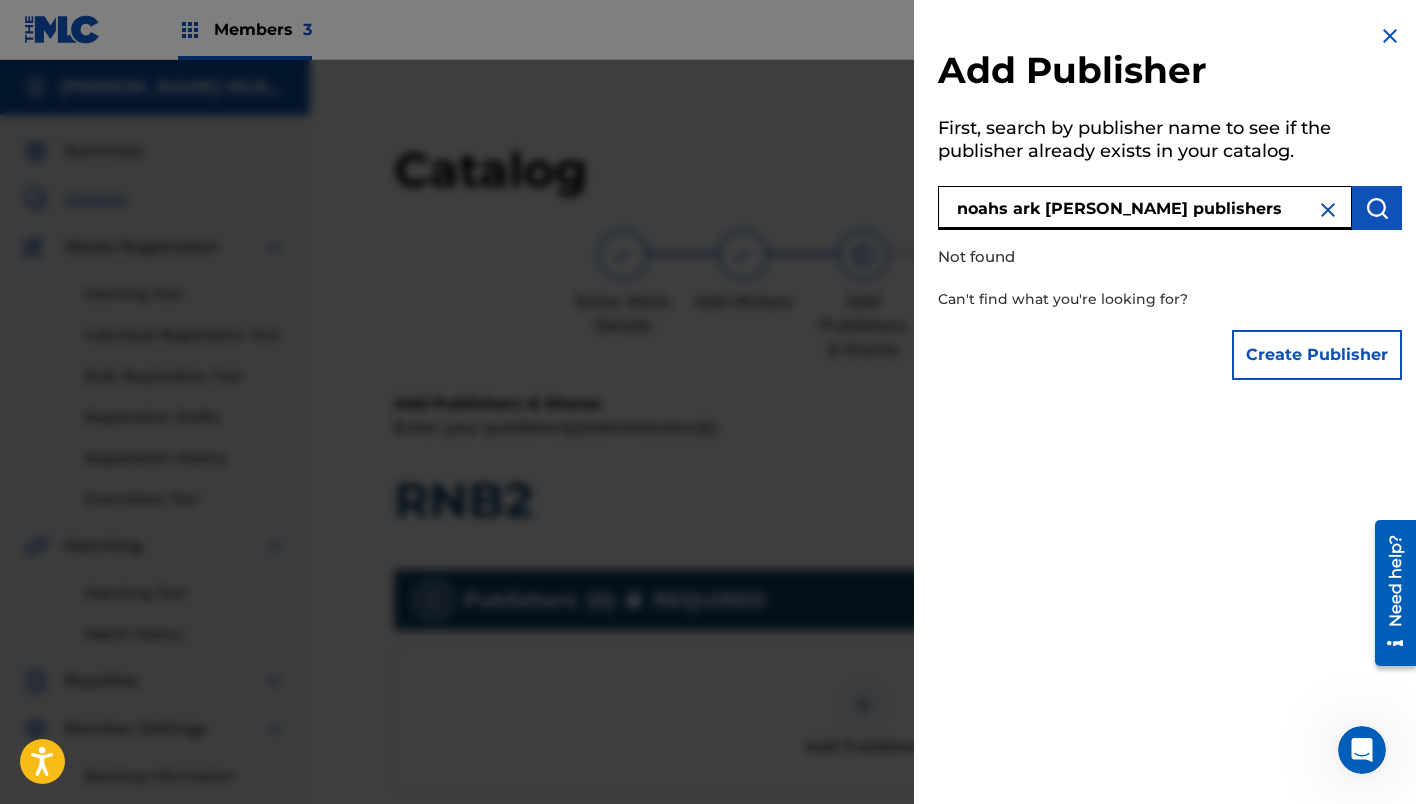 click at bounding box center (1377, 208) 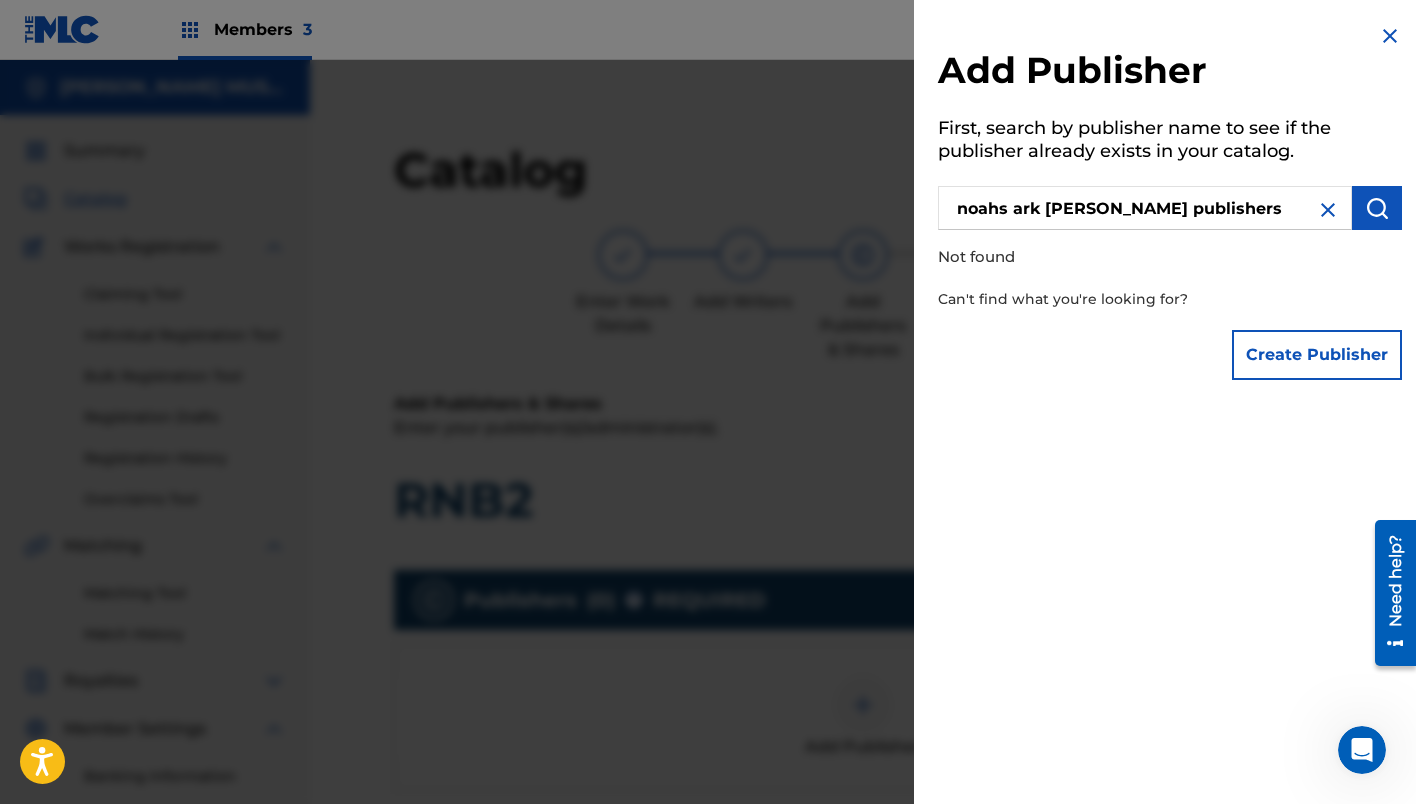 click on "Create Publisher" at bounding box center (1317, 355) 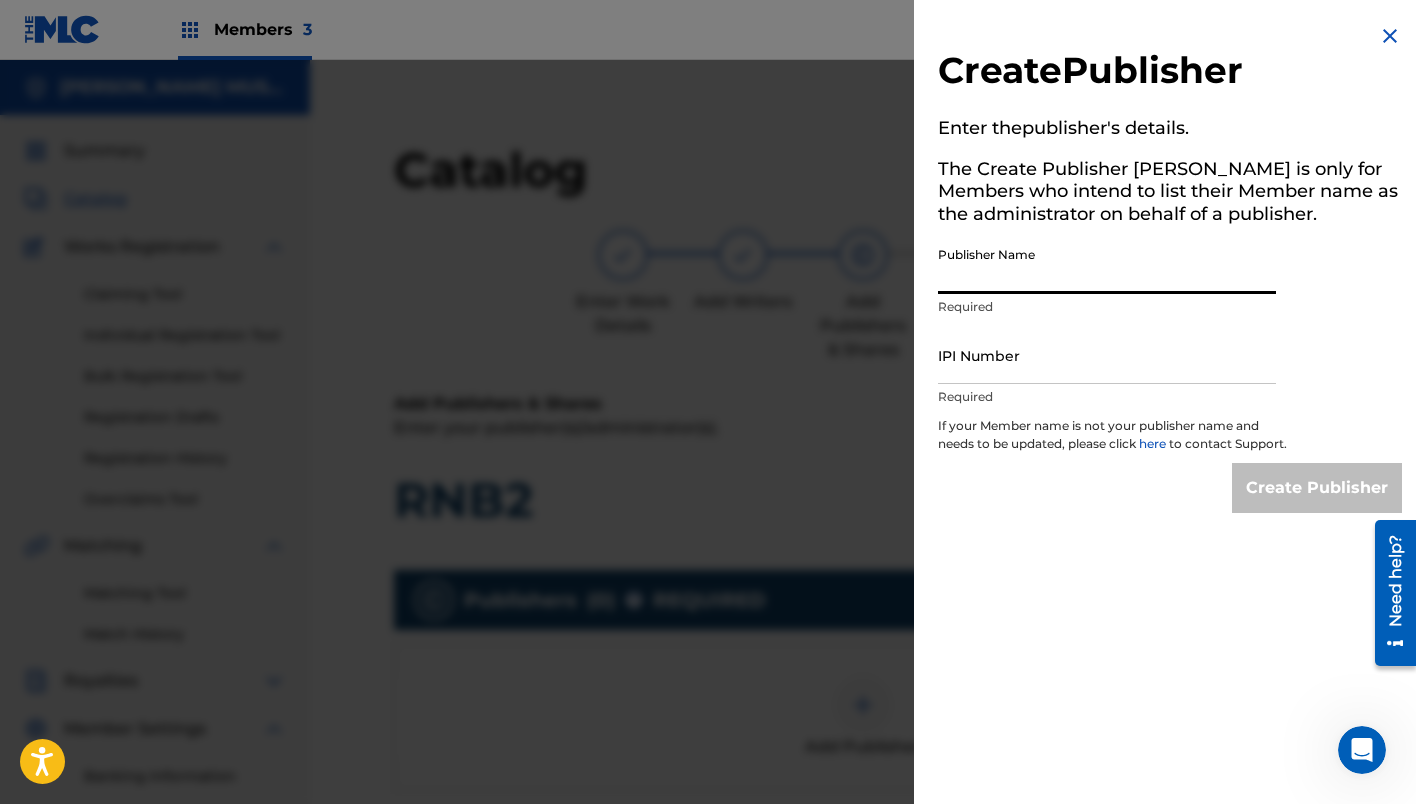 click on "Publisher Name" at bounding box center (1107, 265) 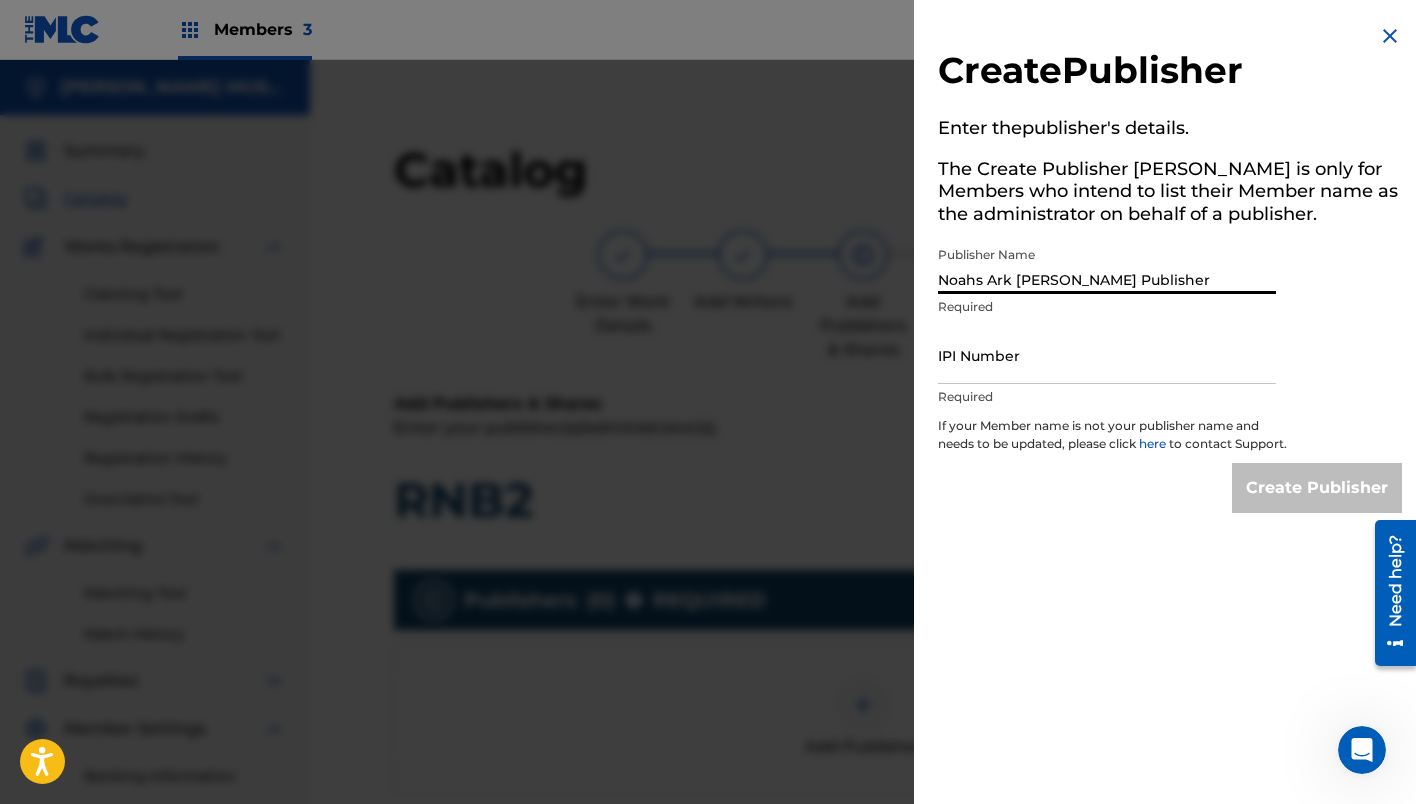 type on "Noahs Ark Robert Publisher" 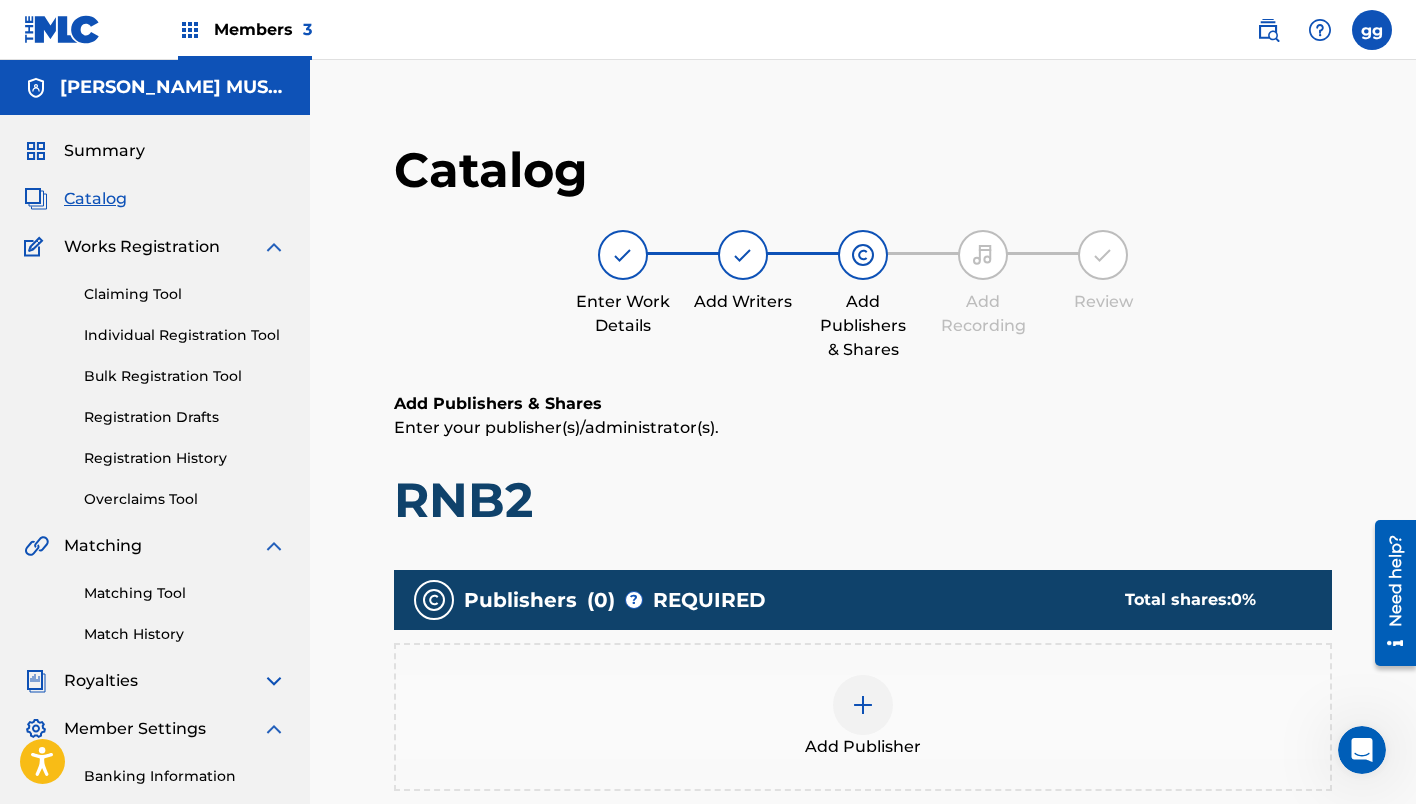 click at bounding box center [863, 705] 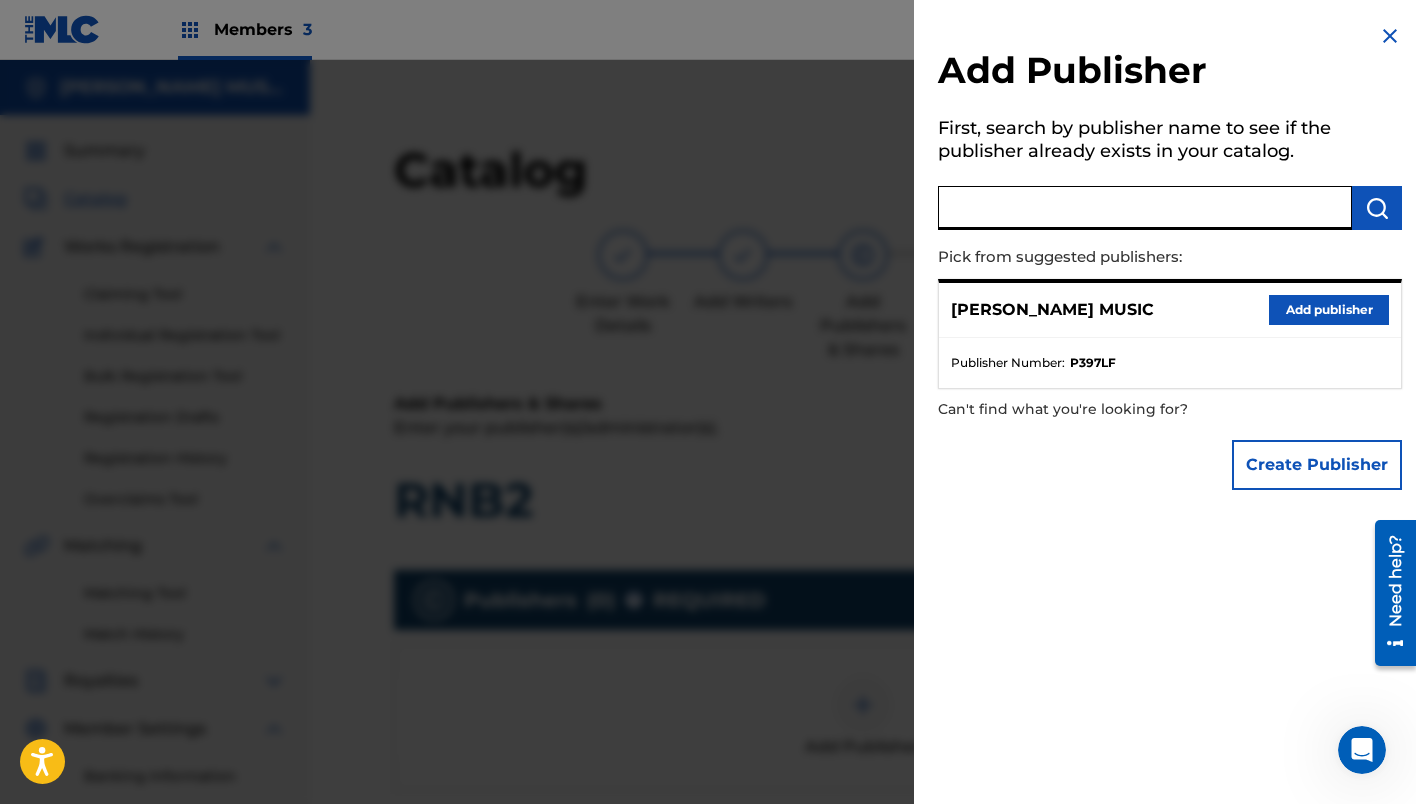 click at bounding box center (1145, 208) 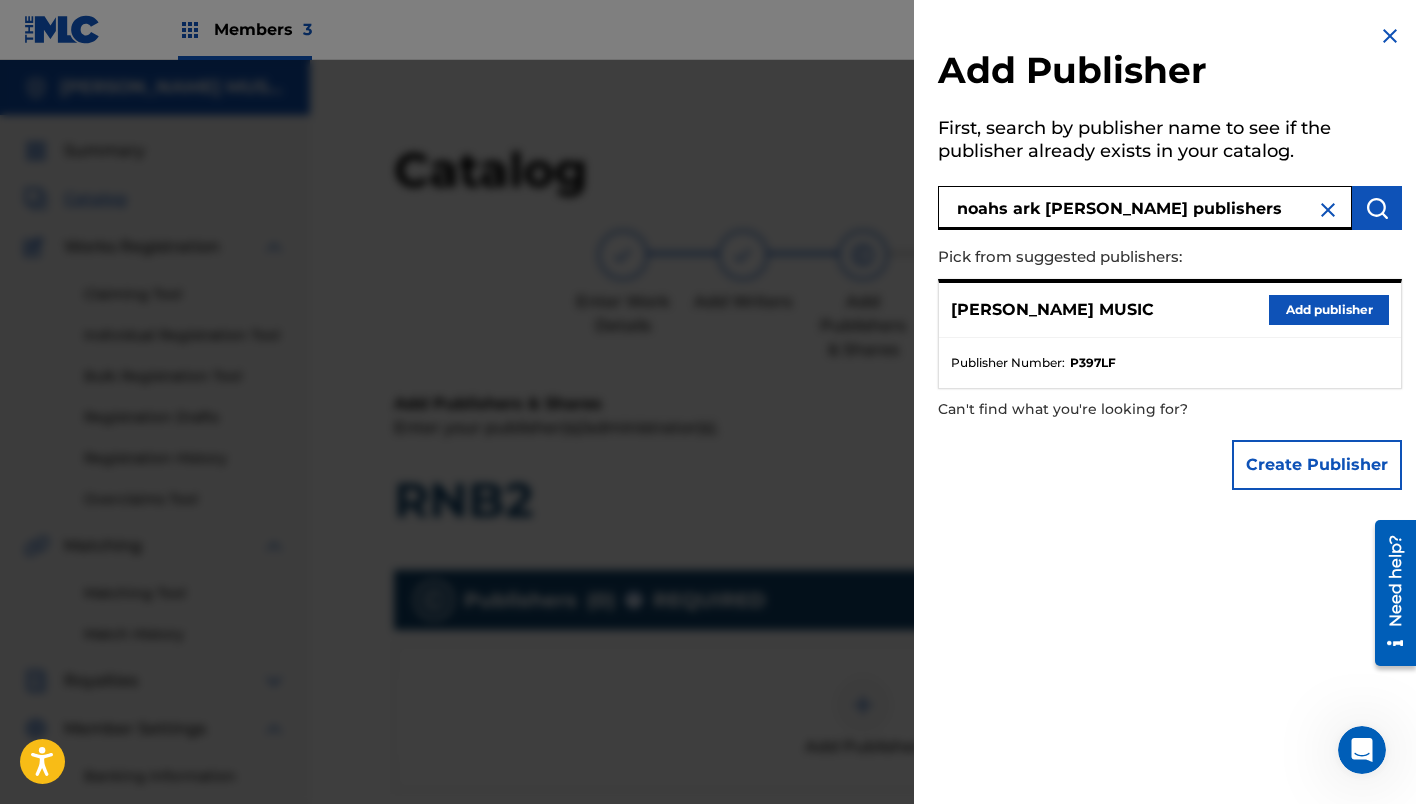 type on "noahs ark robert publishers" 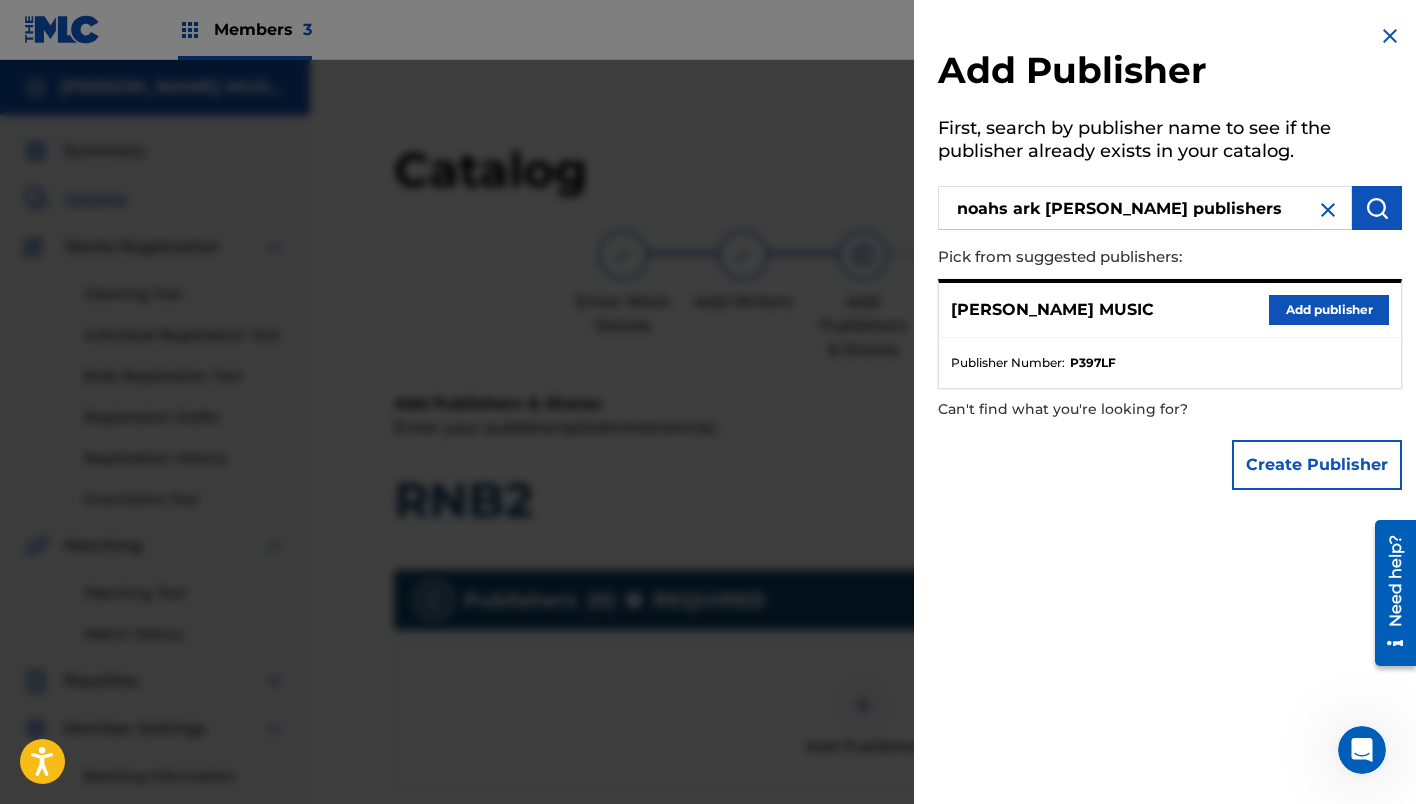 click at bounding box center (1377, 208) 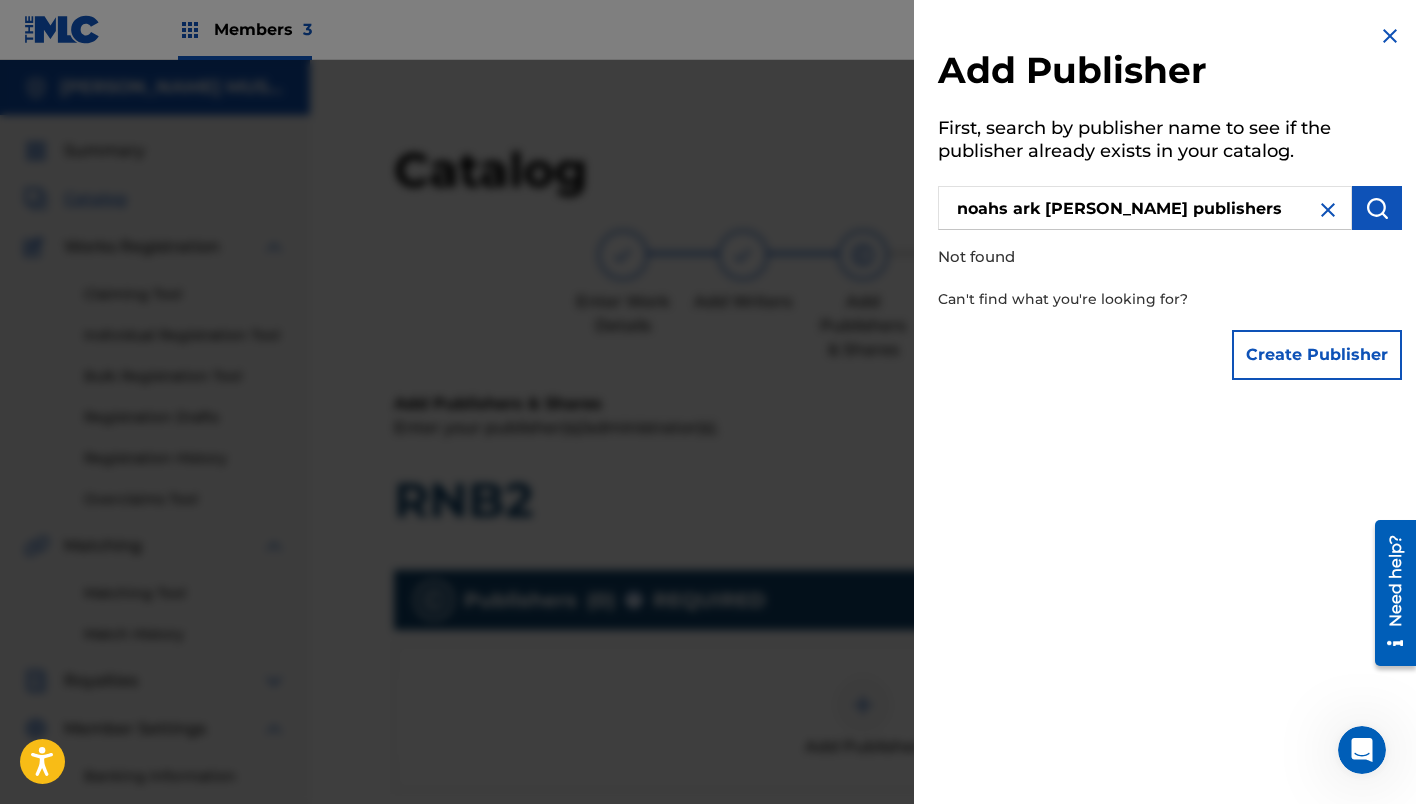 click on "Create Publisher" at bounding box center [1317, 355] 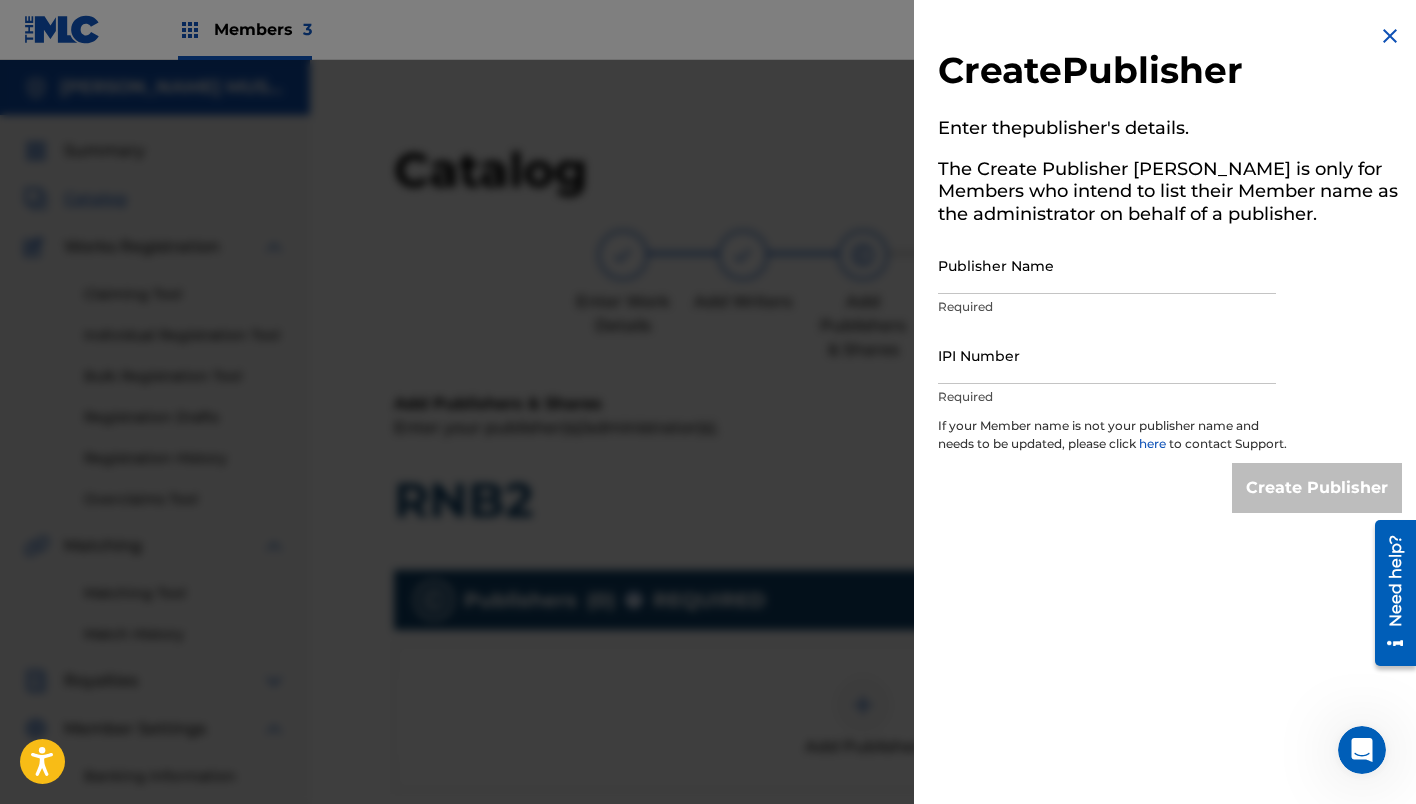 click on "Publisher Name" at bounding box center (1107, 265) 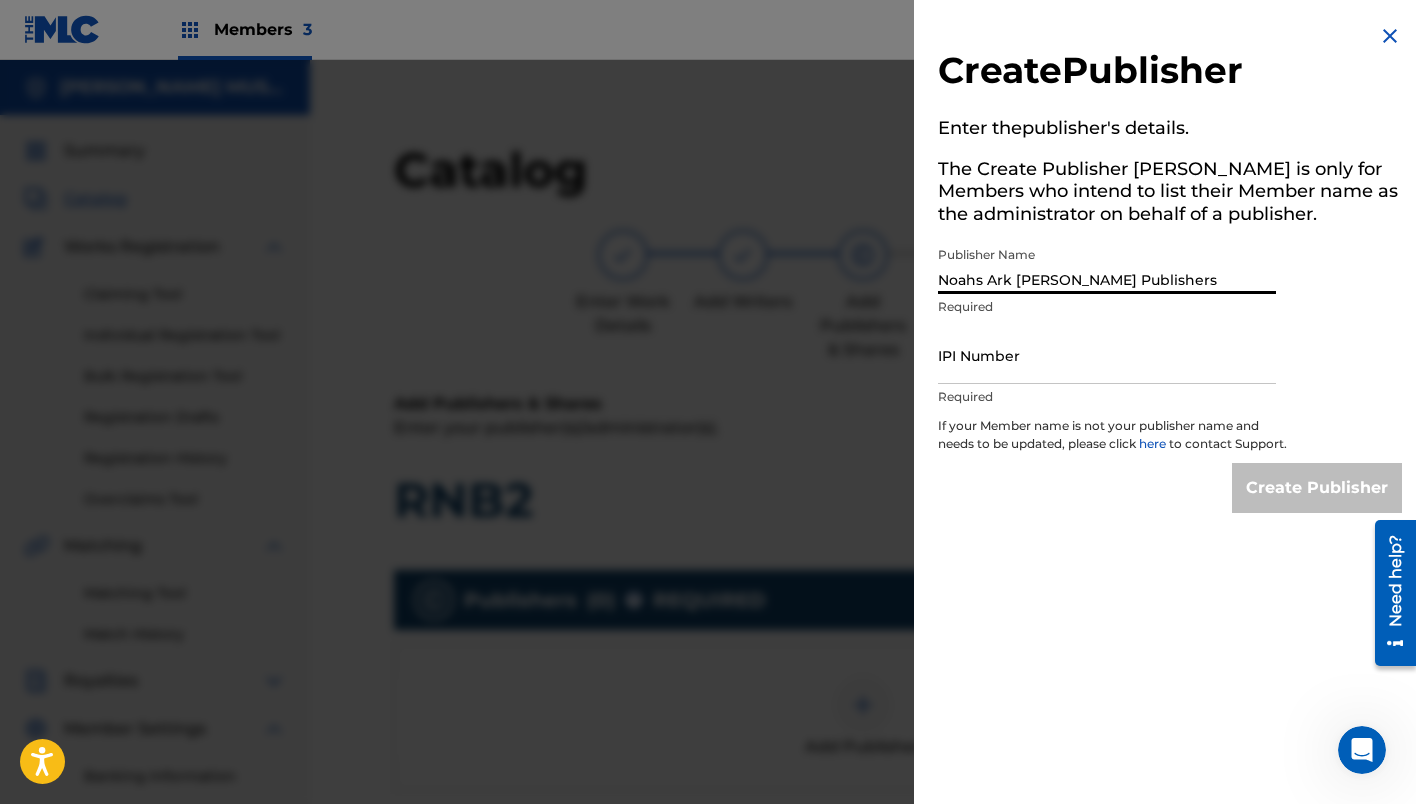type on "Noahs Ark Robert Publishers" 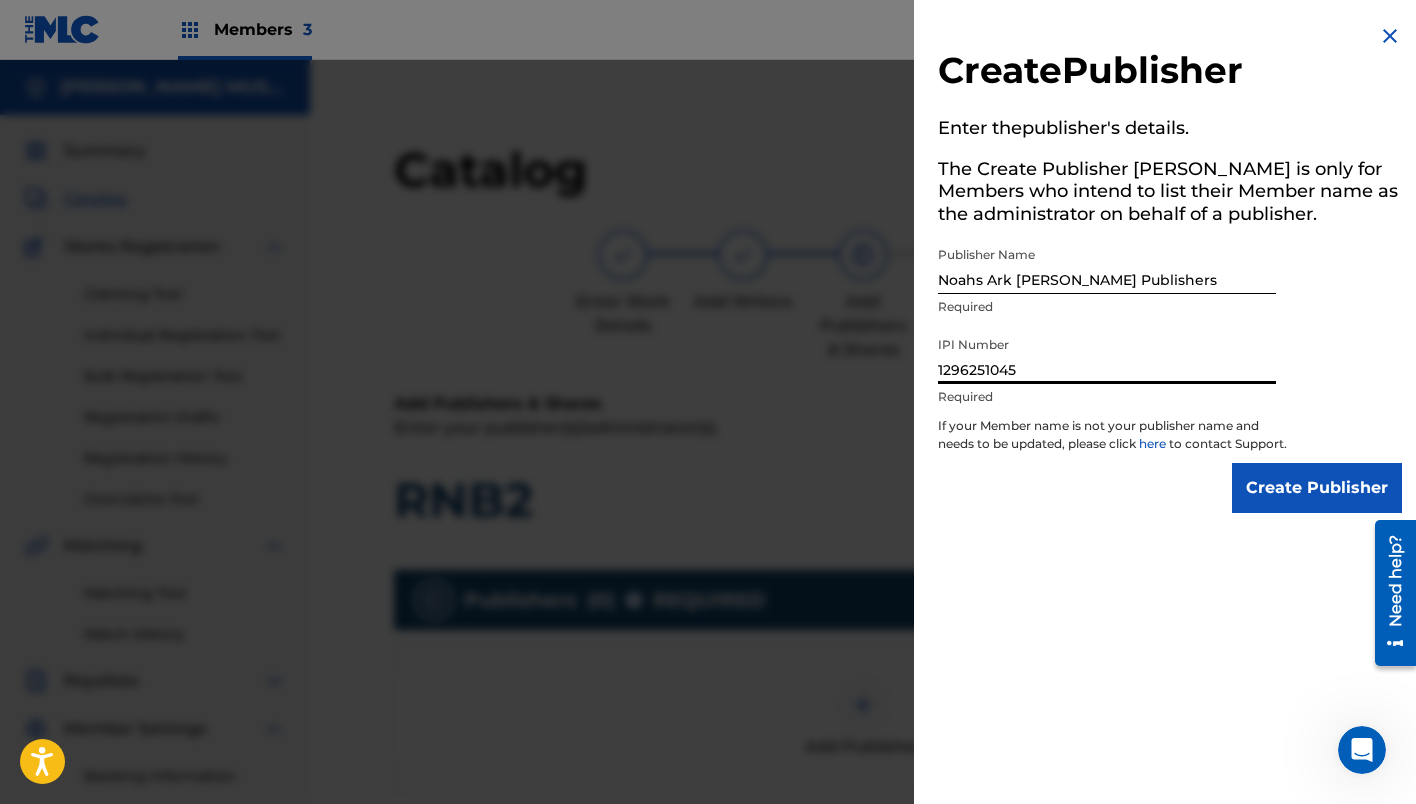 type on "1296251045" 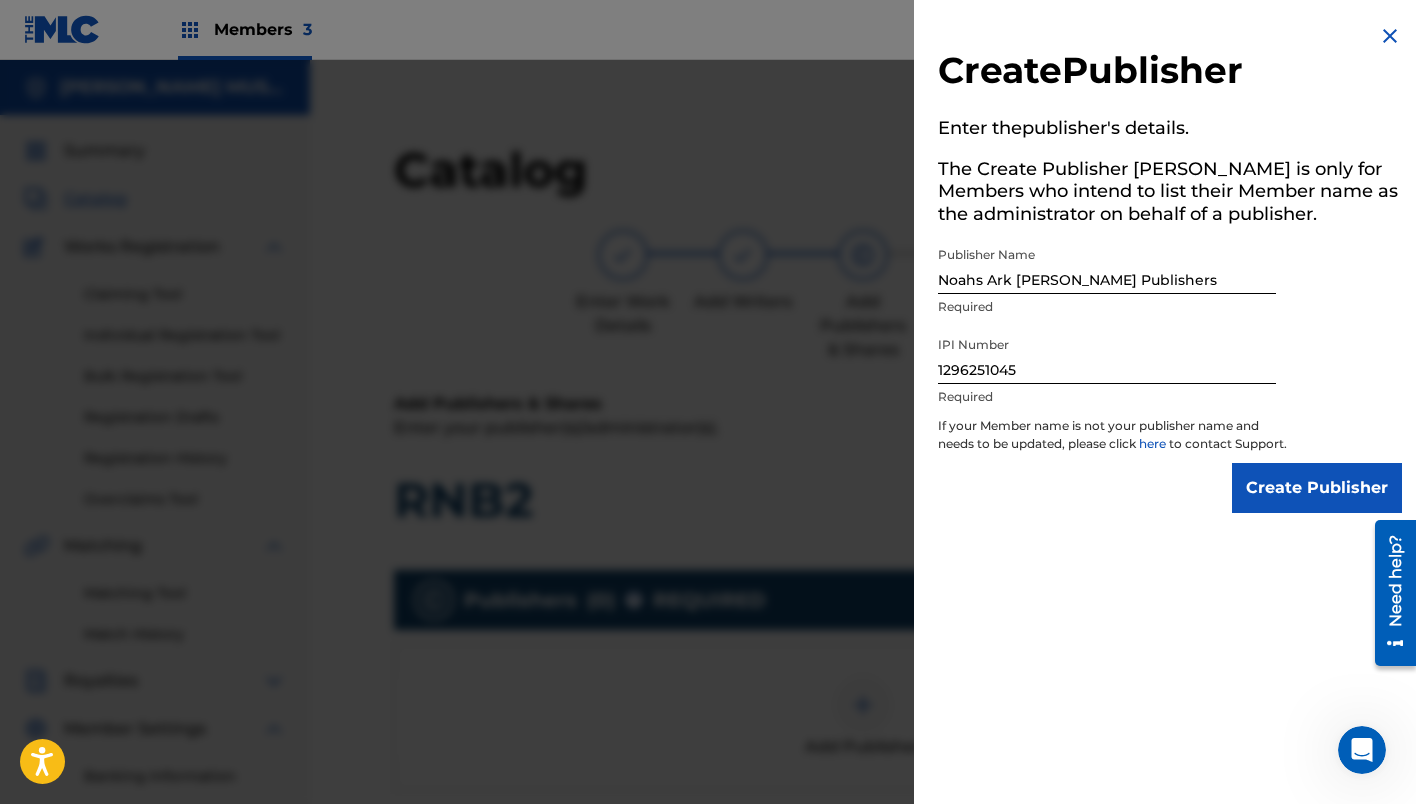 click on "Create Publisher" at bounding box center [1317, 488] 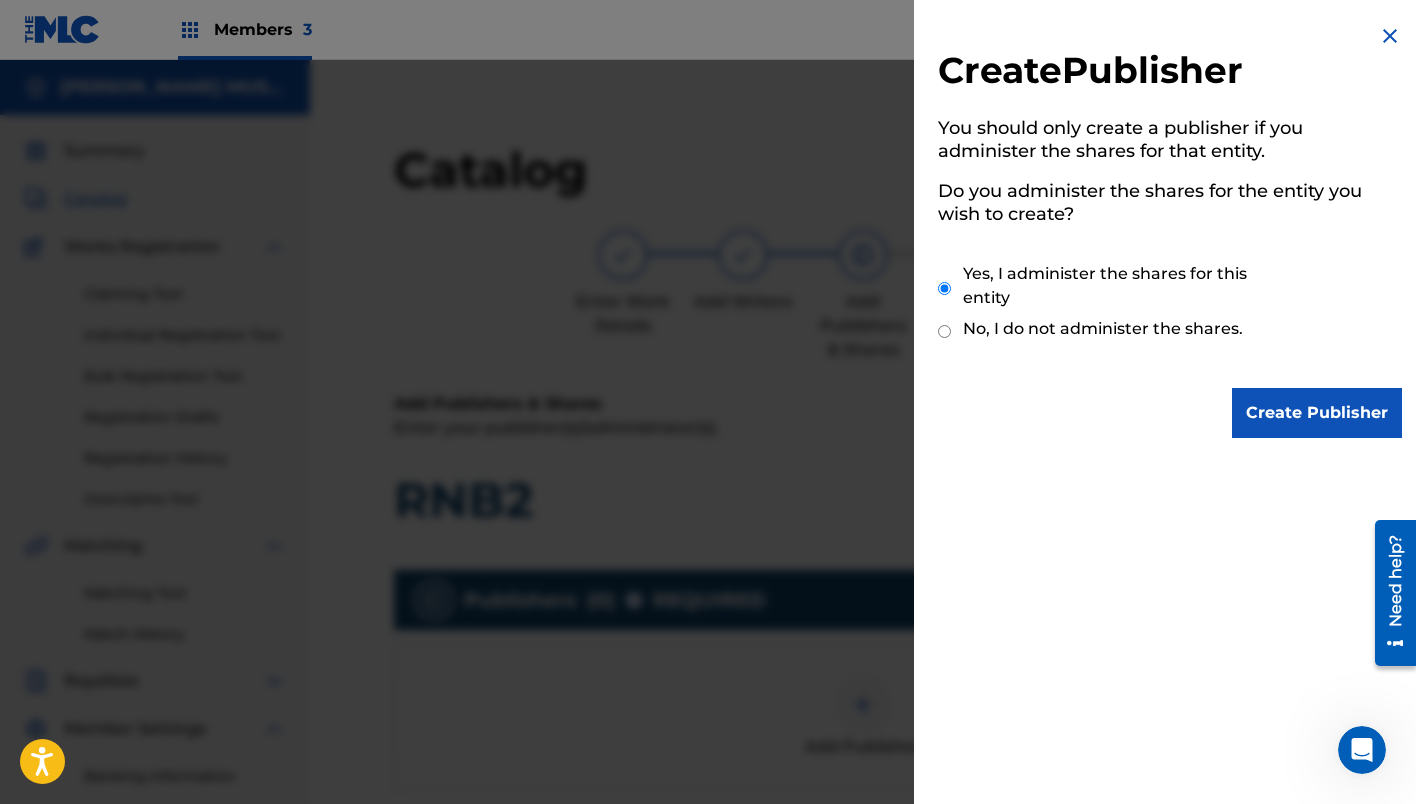 click on "Create Publisher" at bounding box center (1317, 413) 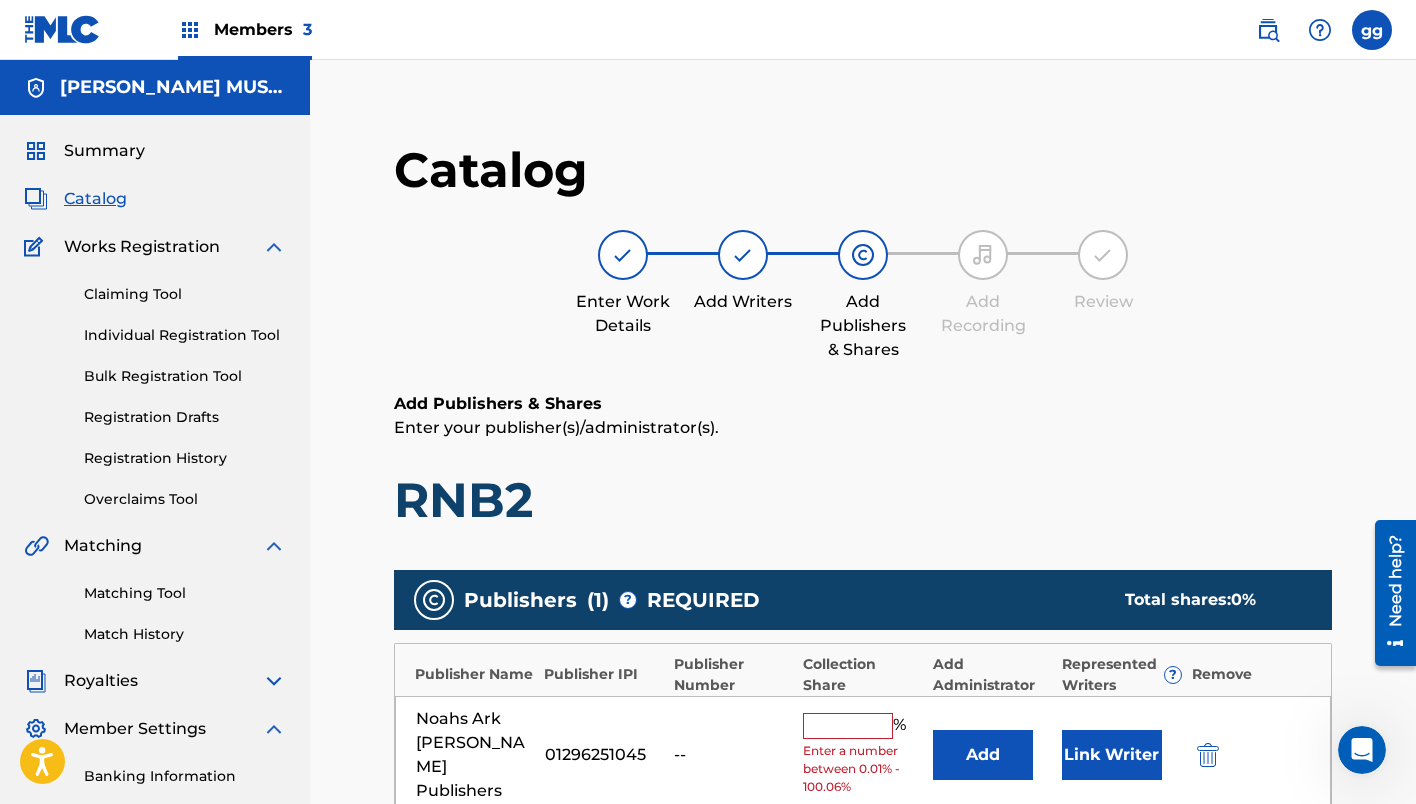 click at bounding box center [848, 726] 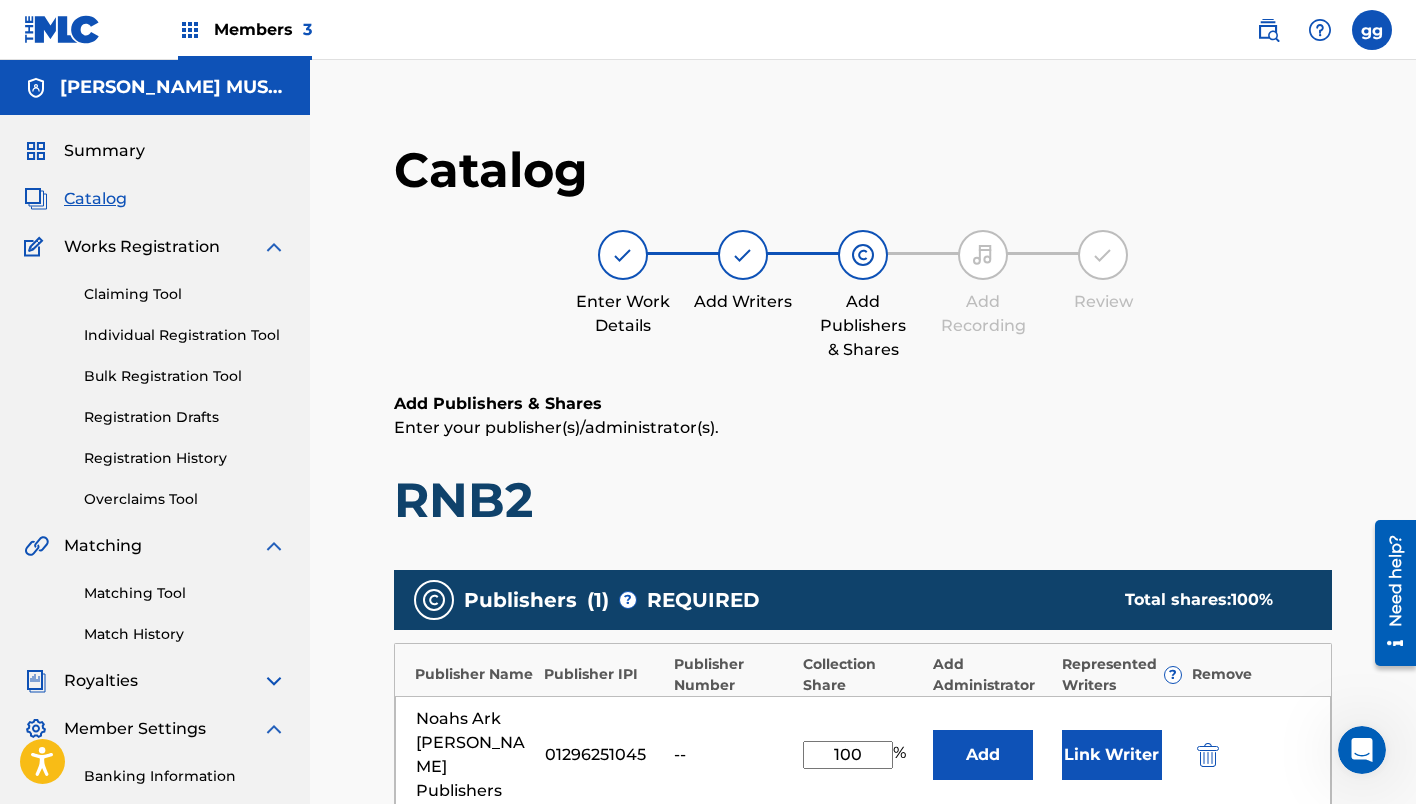 type on "100" 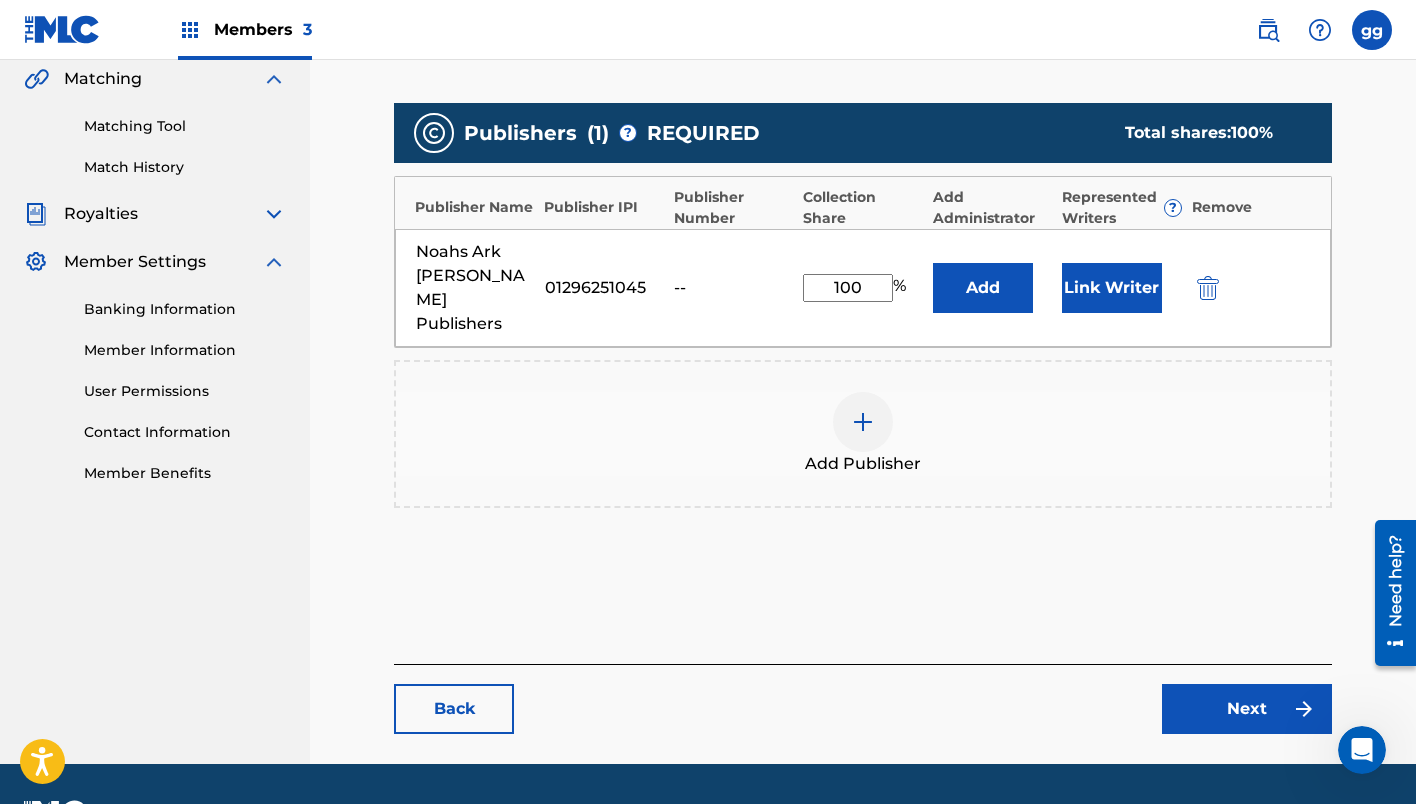 scroll, scrollTop: 469, scrollLeft: 0, axis: vertical 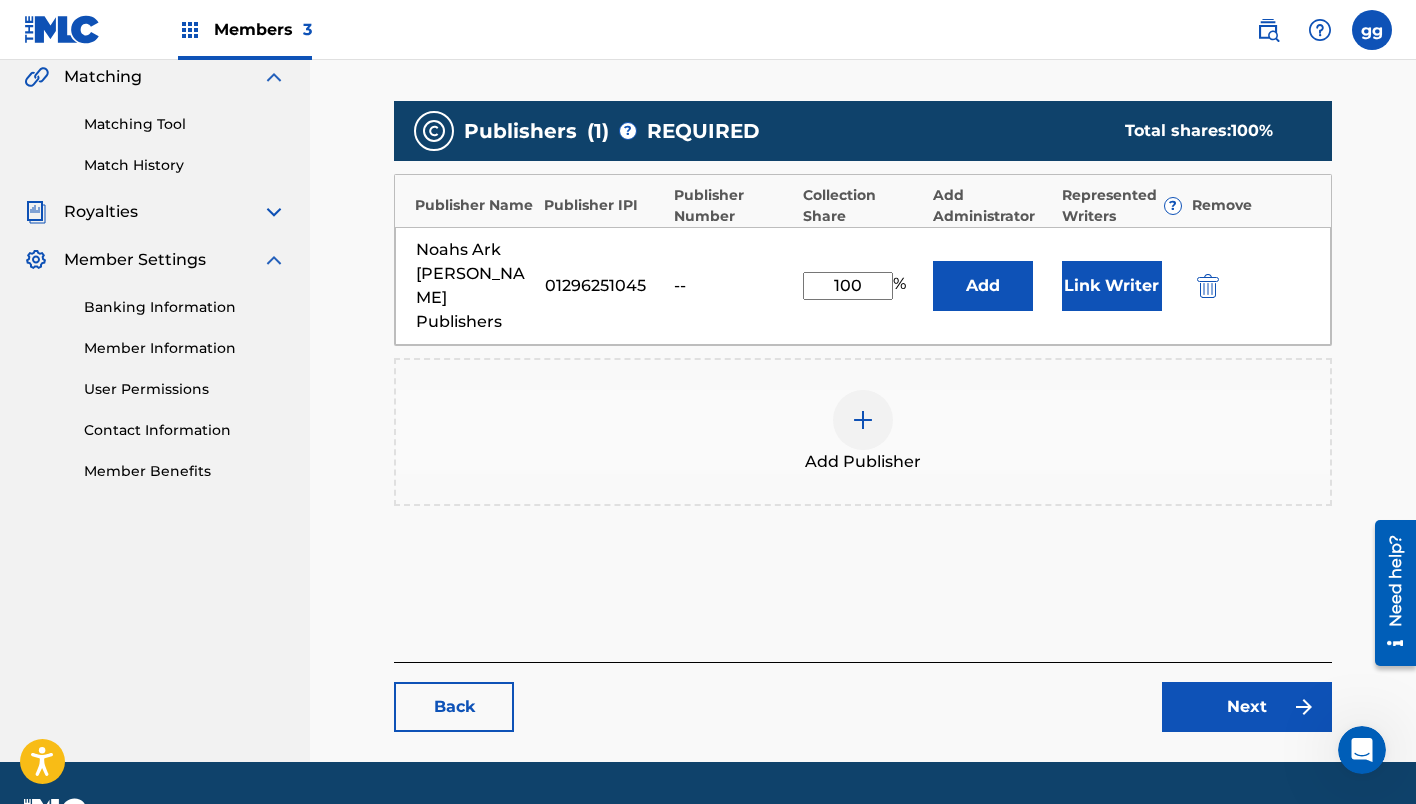 click on "Next" at bounding box center (1247, 707) 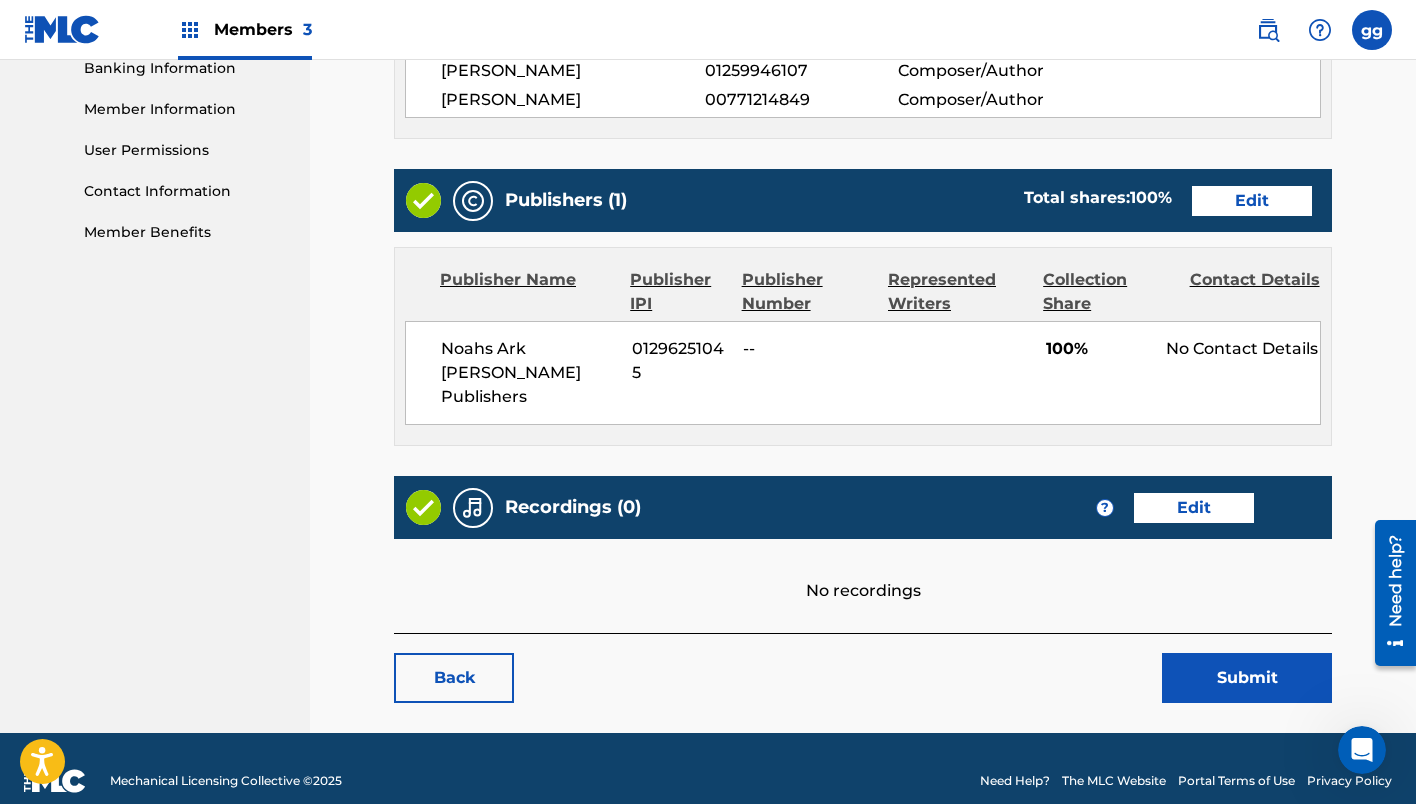 scroll, scrollTop: 707, scrollLeft: 0, axis: vertical 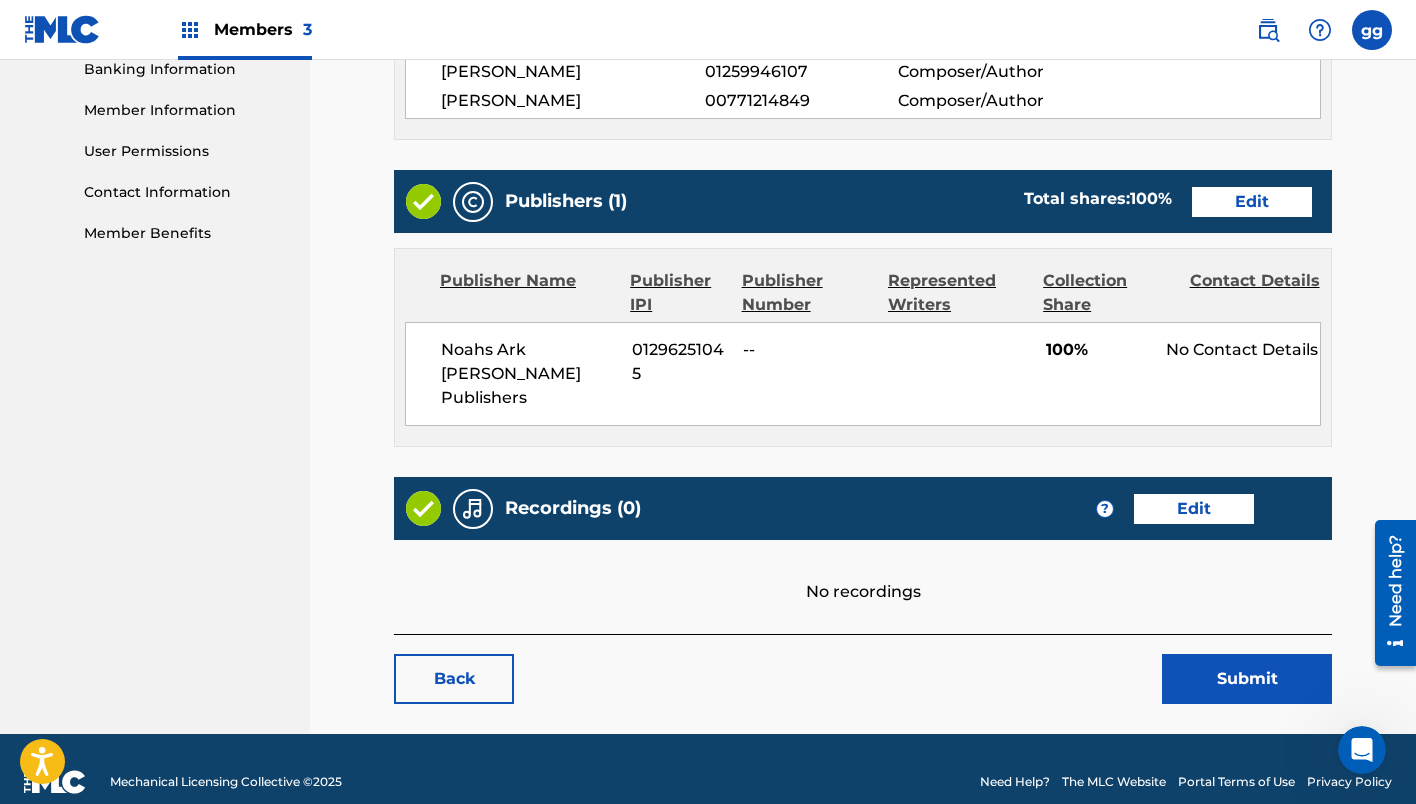 click on "Edit" at bounding box center [1194, 509] 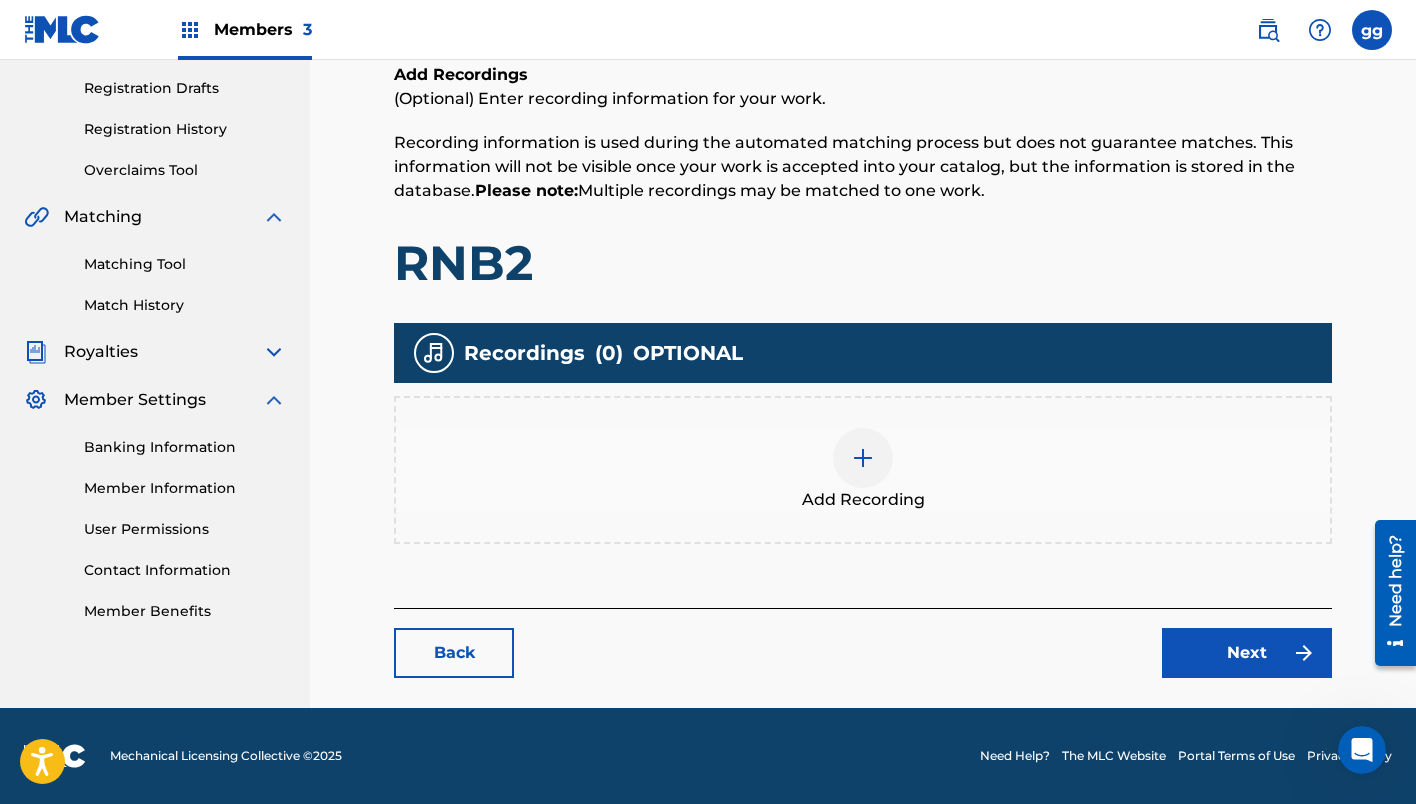 scroll, scrollTop: 329, scrollLeft: 0, axis: vertical 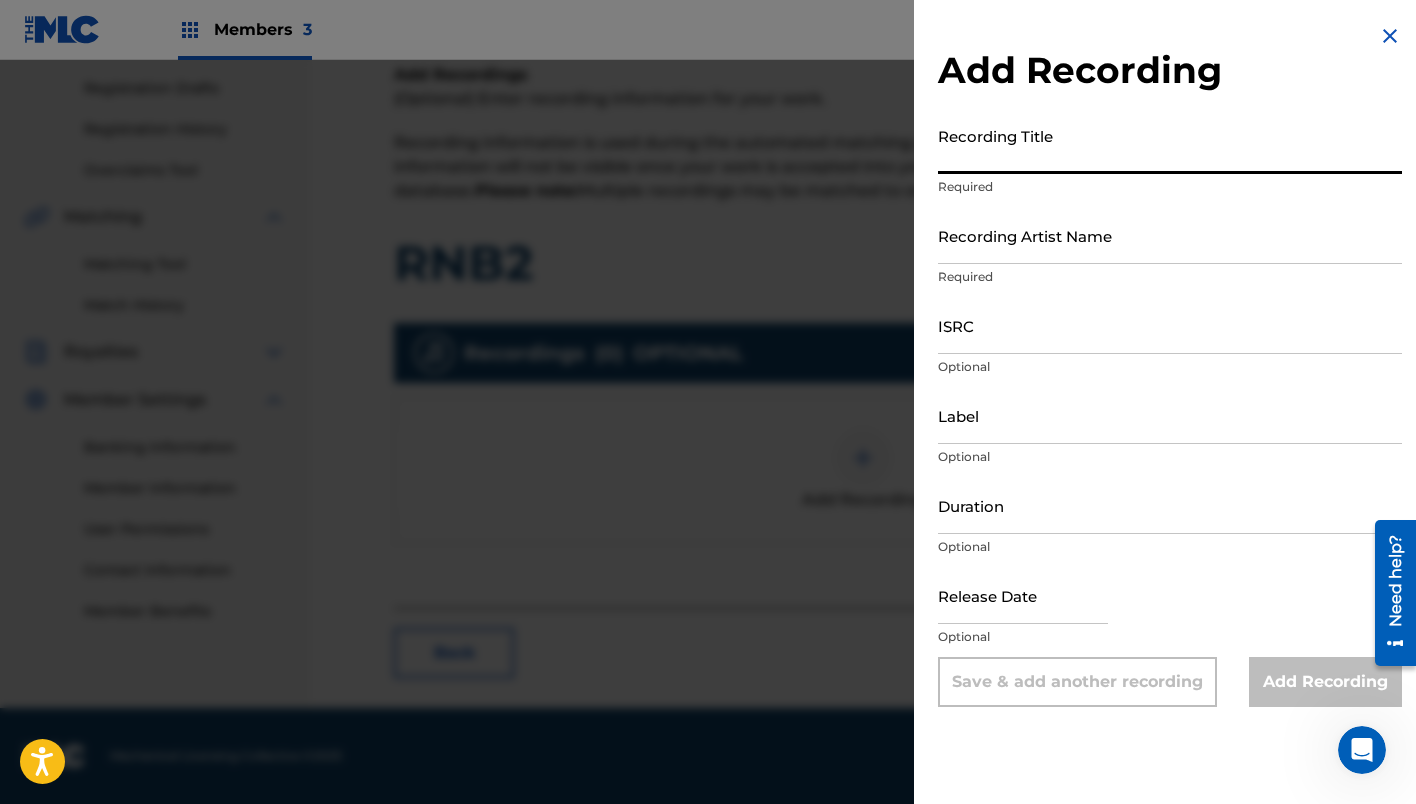 click on "Recording Title" at bounding box center (1170, 145) 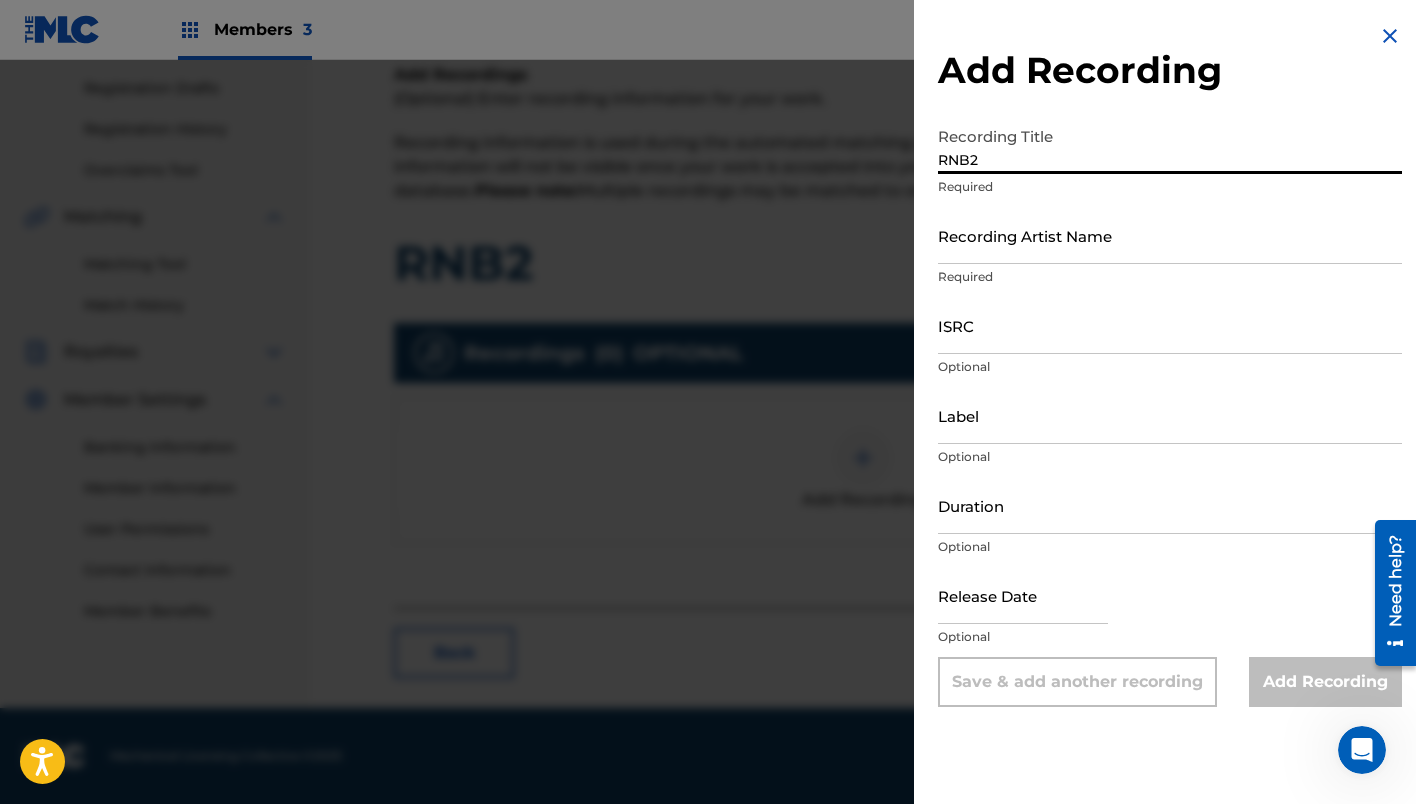 type on "RNB2" 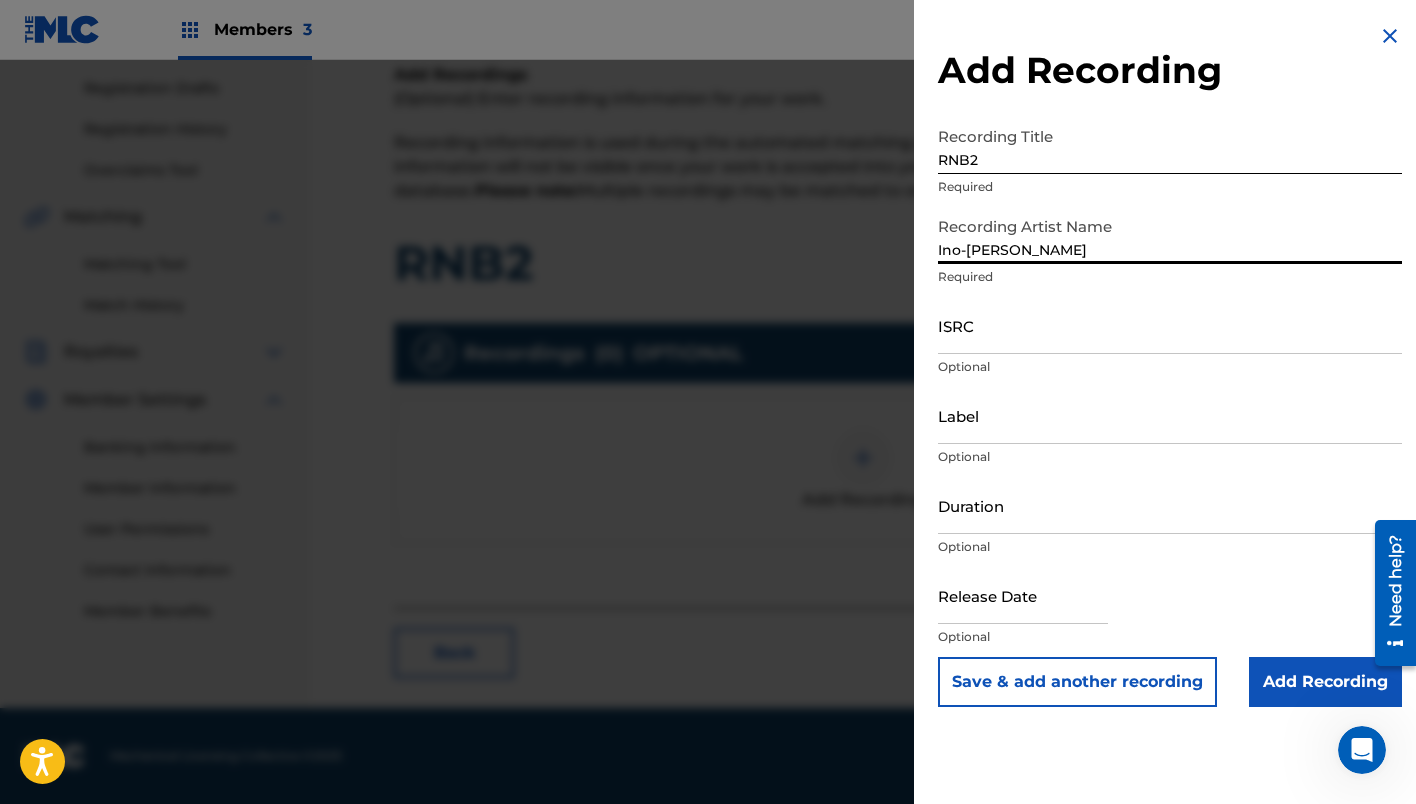 type on "Ino-Goldie" 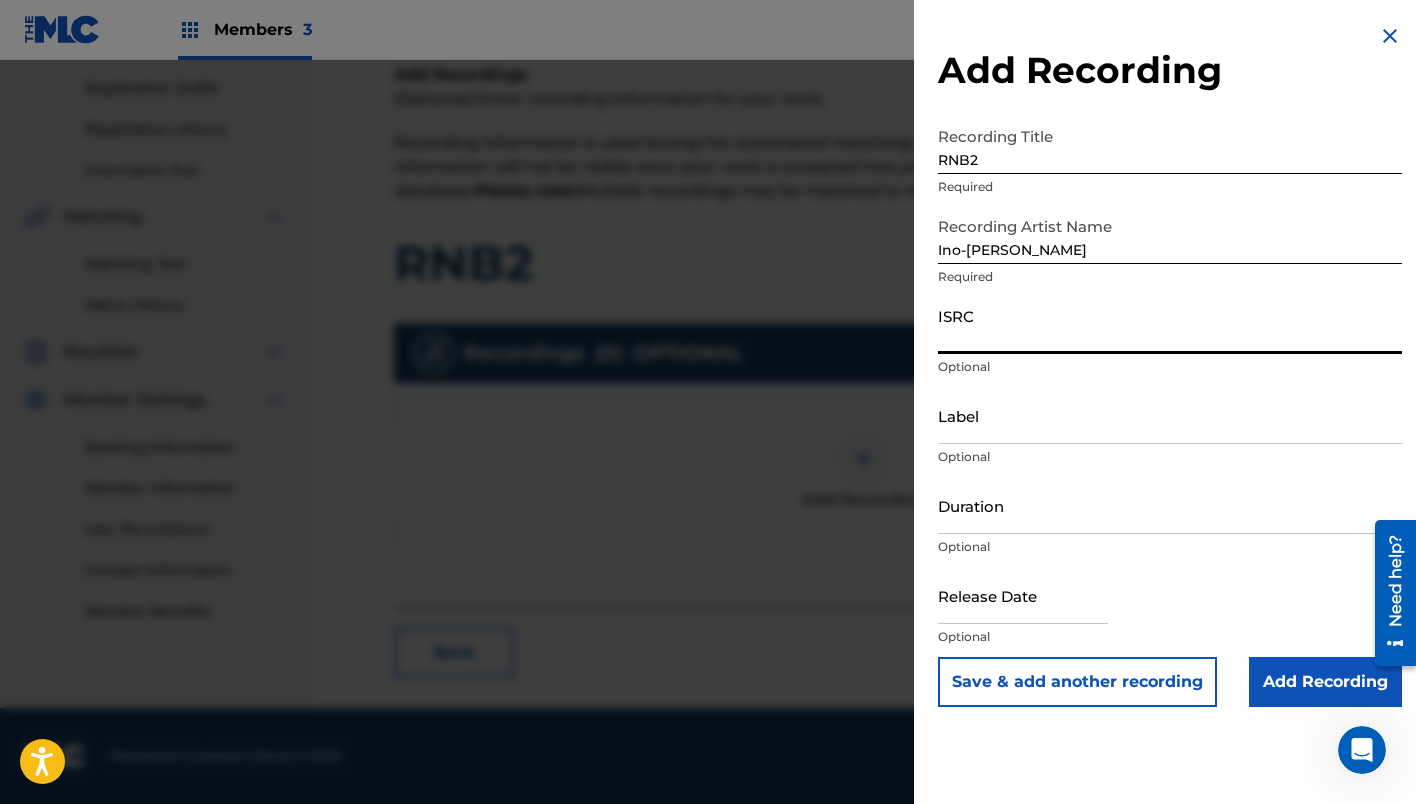 paste on "US-NPN-15-12715" 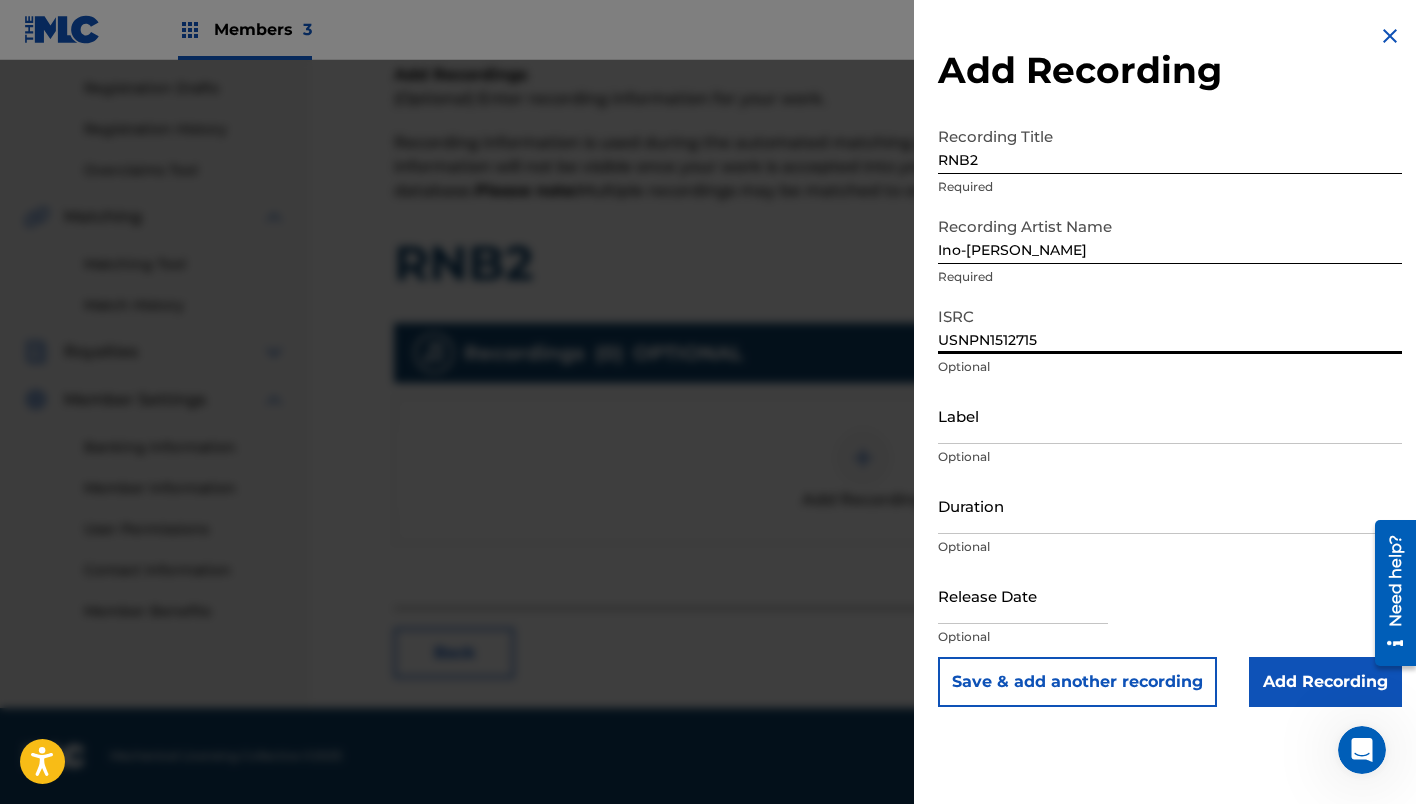 type on "USNPN1512715" 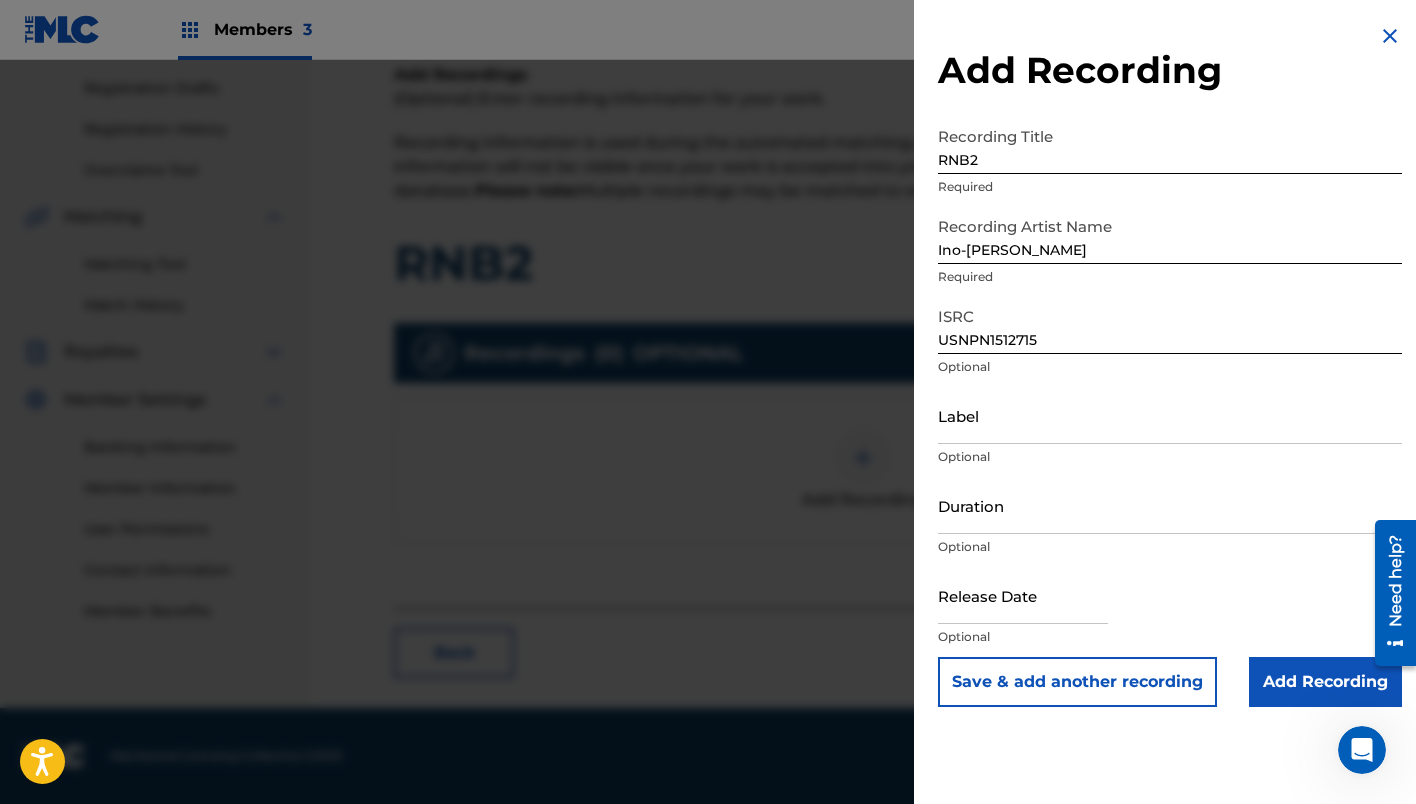 click on "Add Recording" at bounding box center (1325, 682) 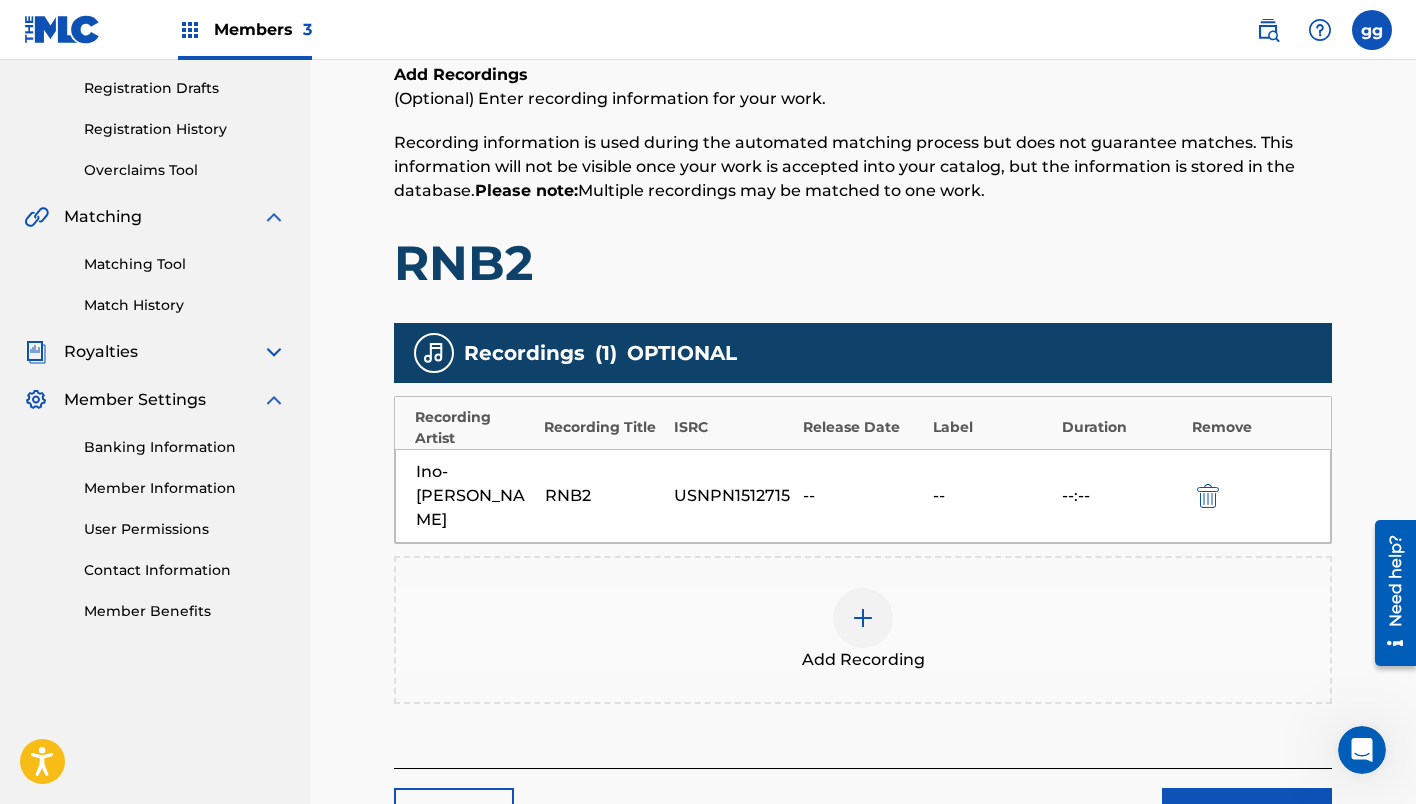 click on "Next" at bounding box center [1247, 813] 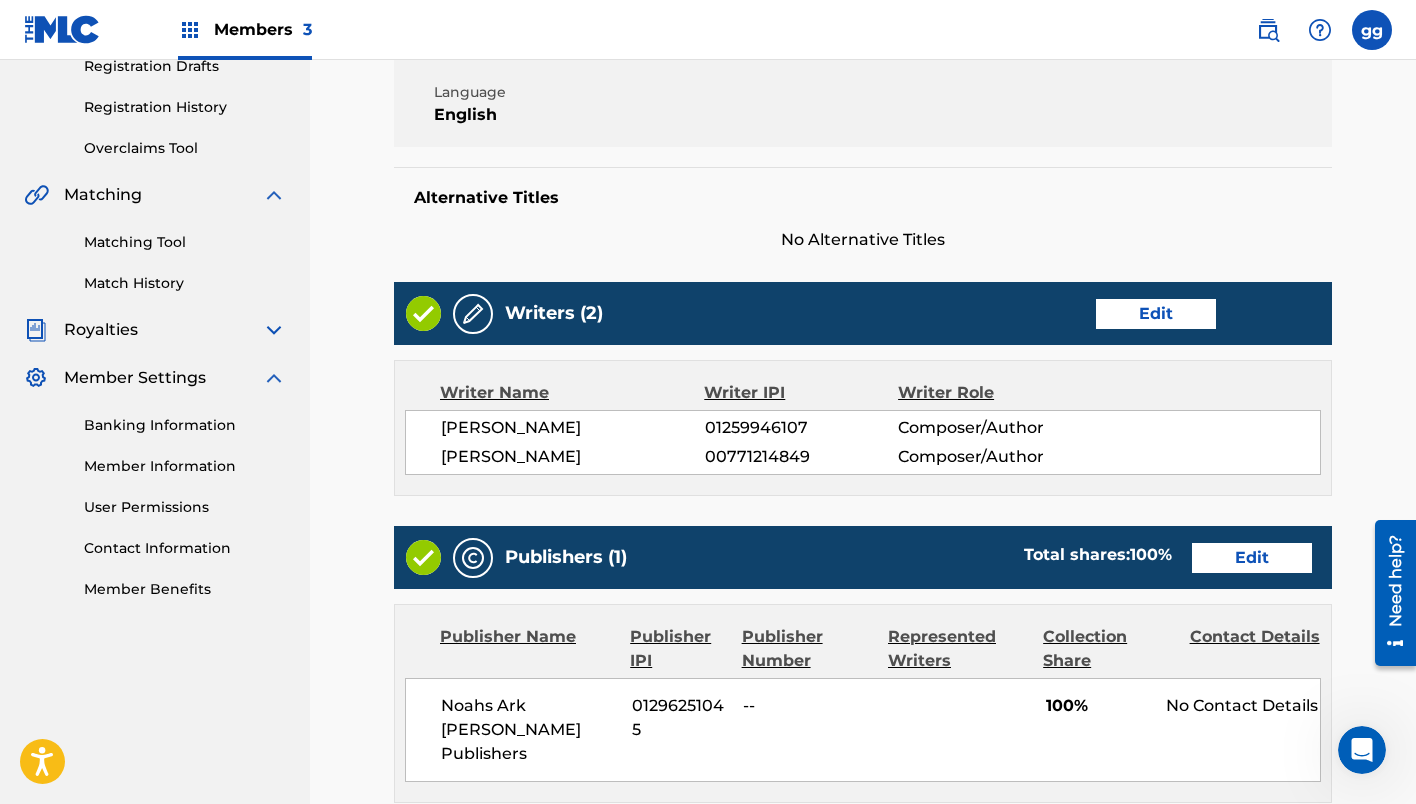 scroll, scrollTop: 363, scrollLeft: 0, axis: vertical 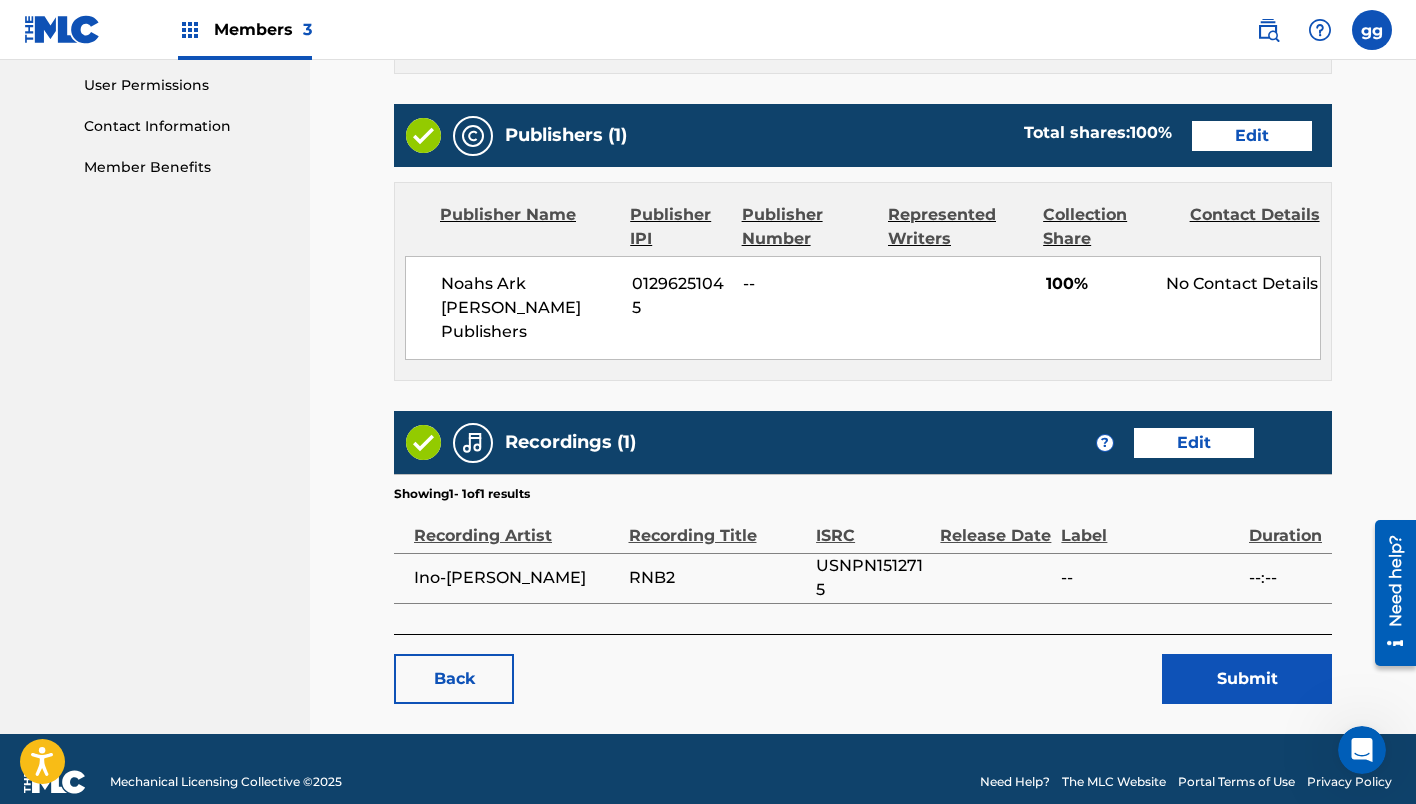 click on "Submit" at bounding box center [1247, 679] 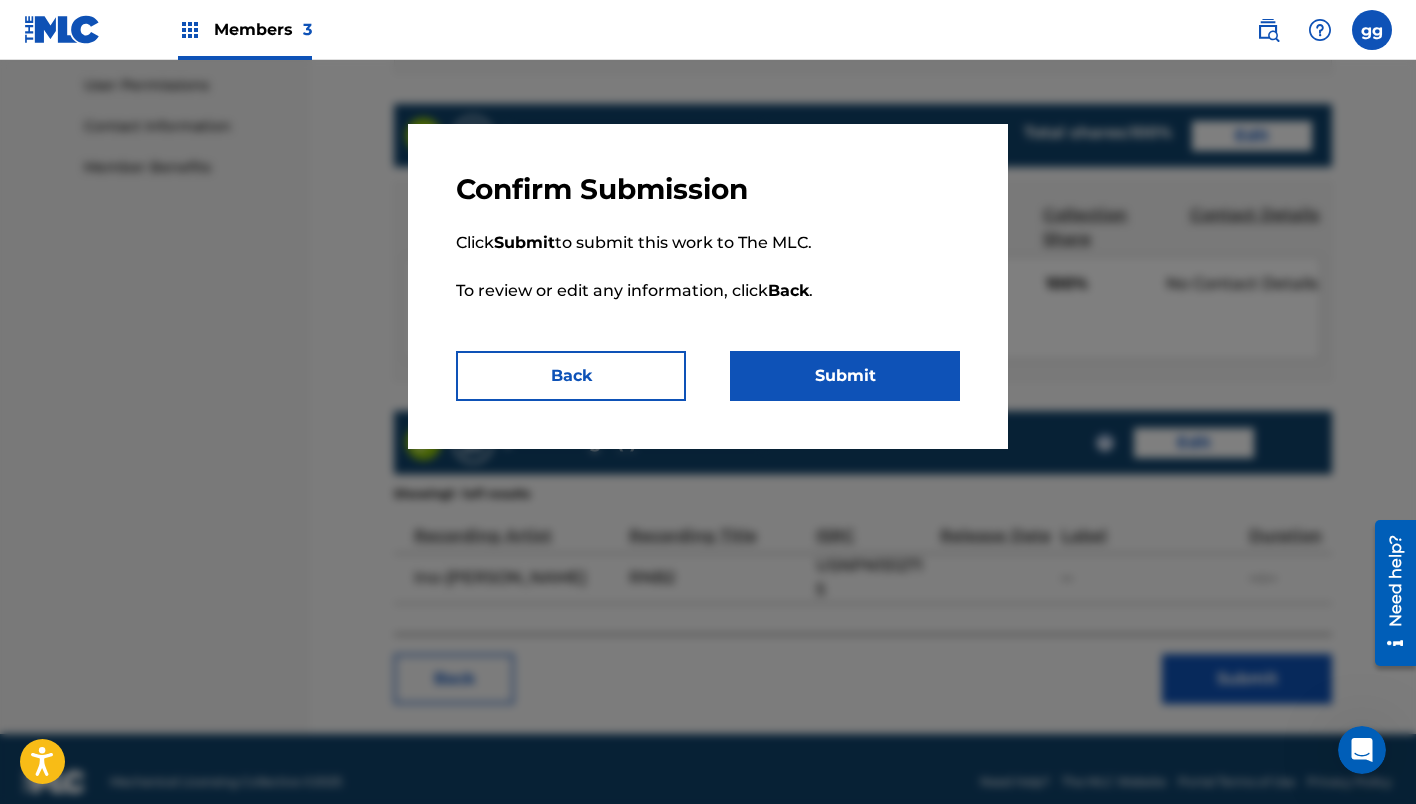 click on "Submit" at bounding box center [845, 376] 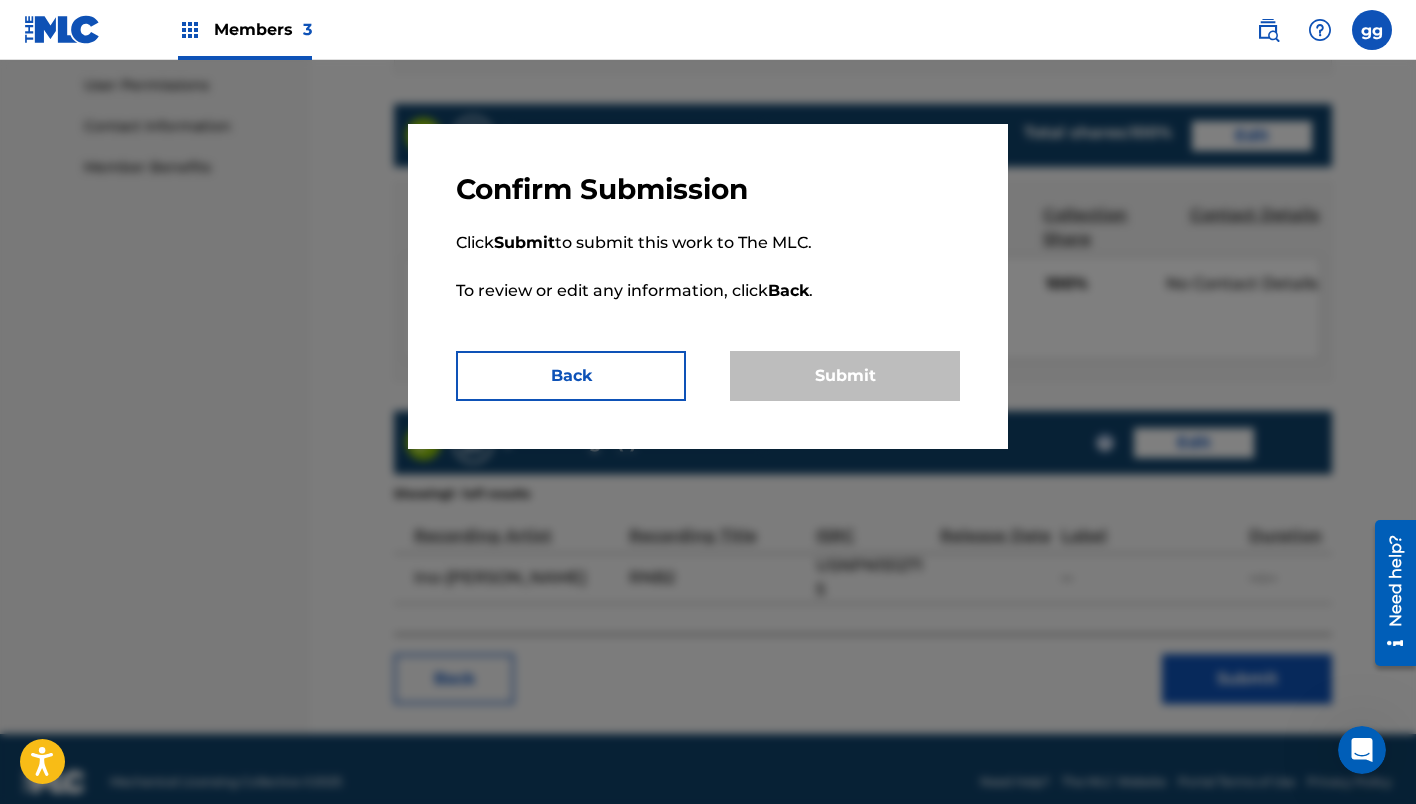 scroll, scrollTop: 0, scrollLeft: 0, axis: both 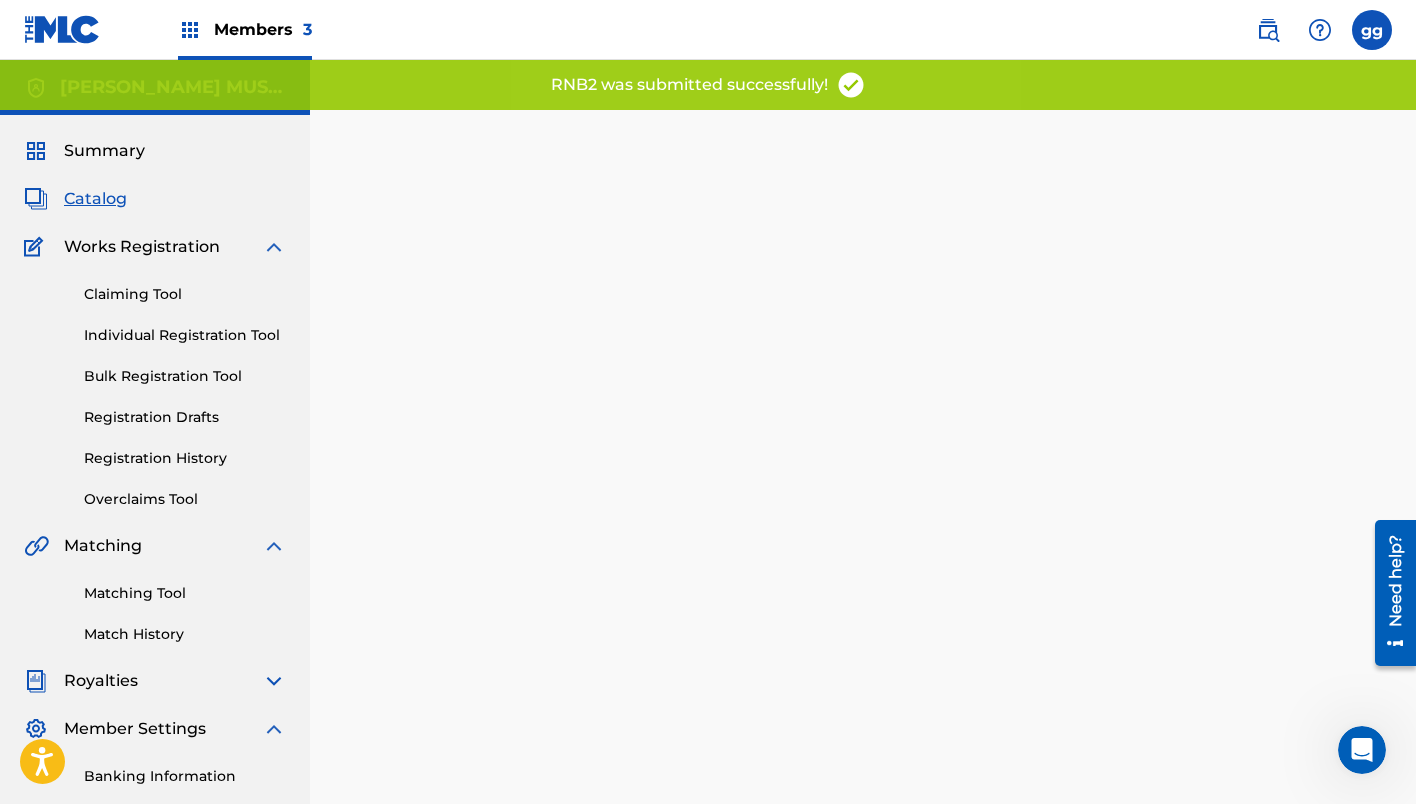 click on "Catalog" at bounding box center [95, 199] 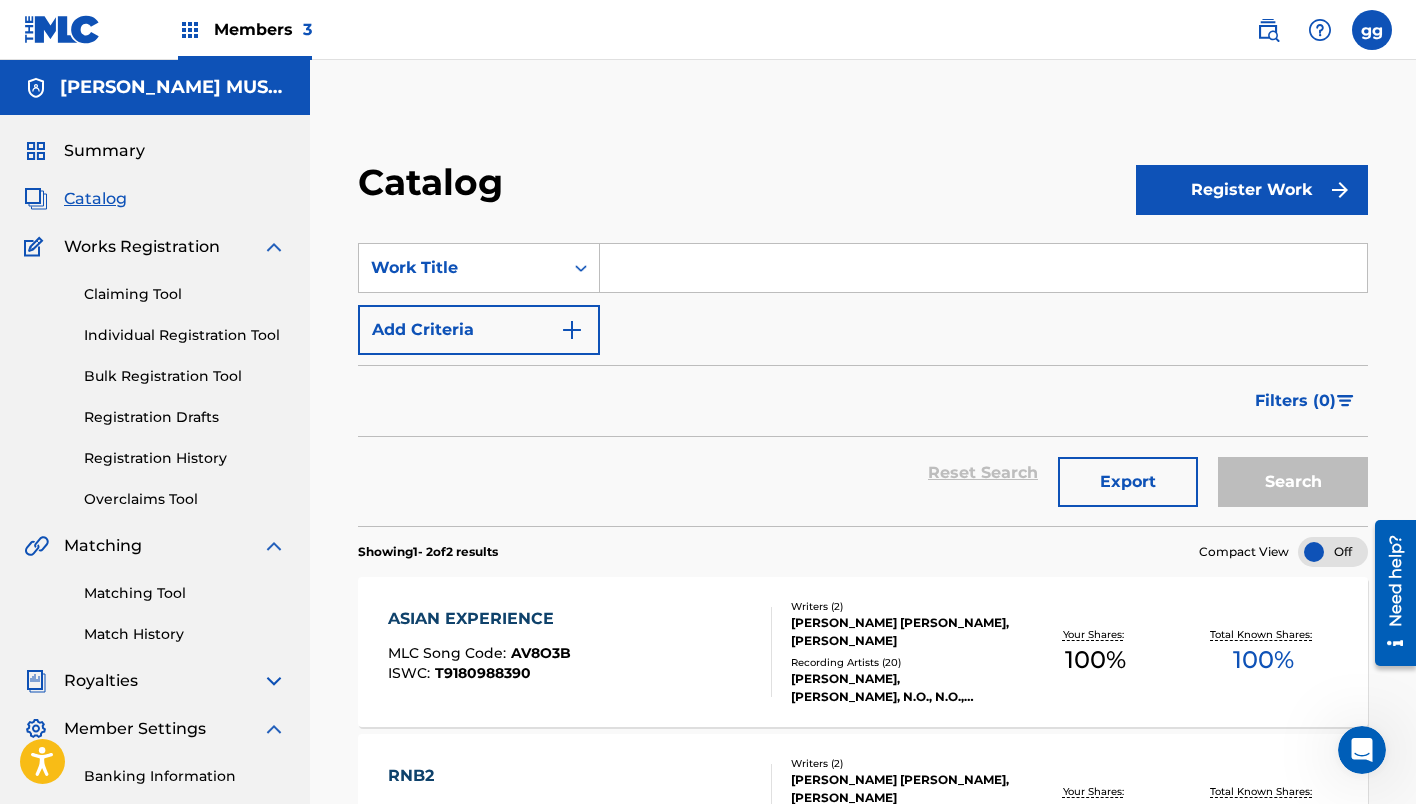 click on "ASIAN EXPERIENCE" at bounding box center [479, 619] 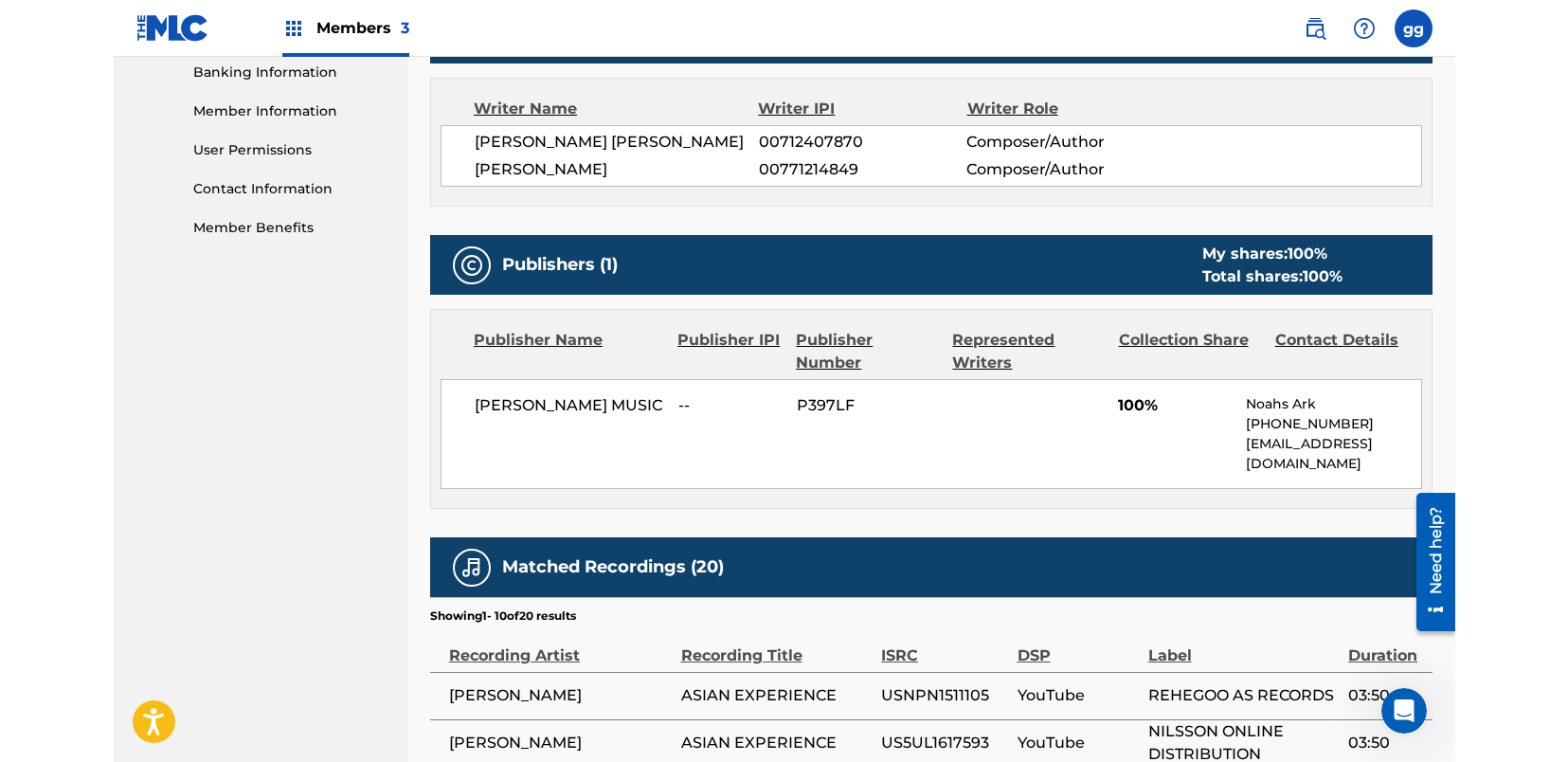 scroll, scrollTop: 665, scrollLeft: 0, axis: vertical 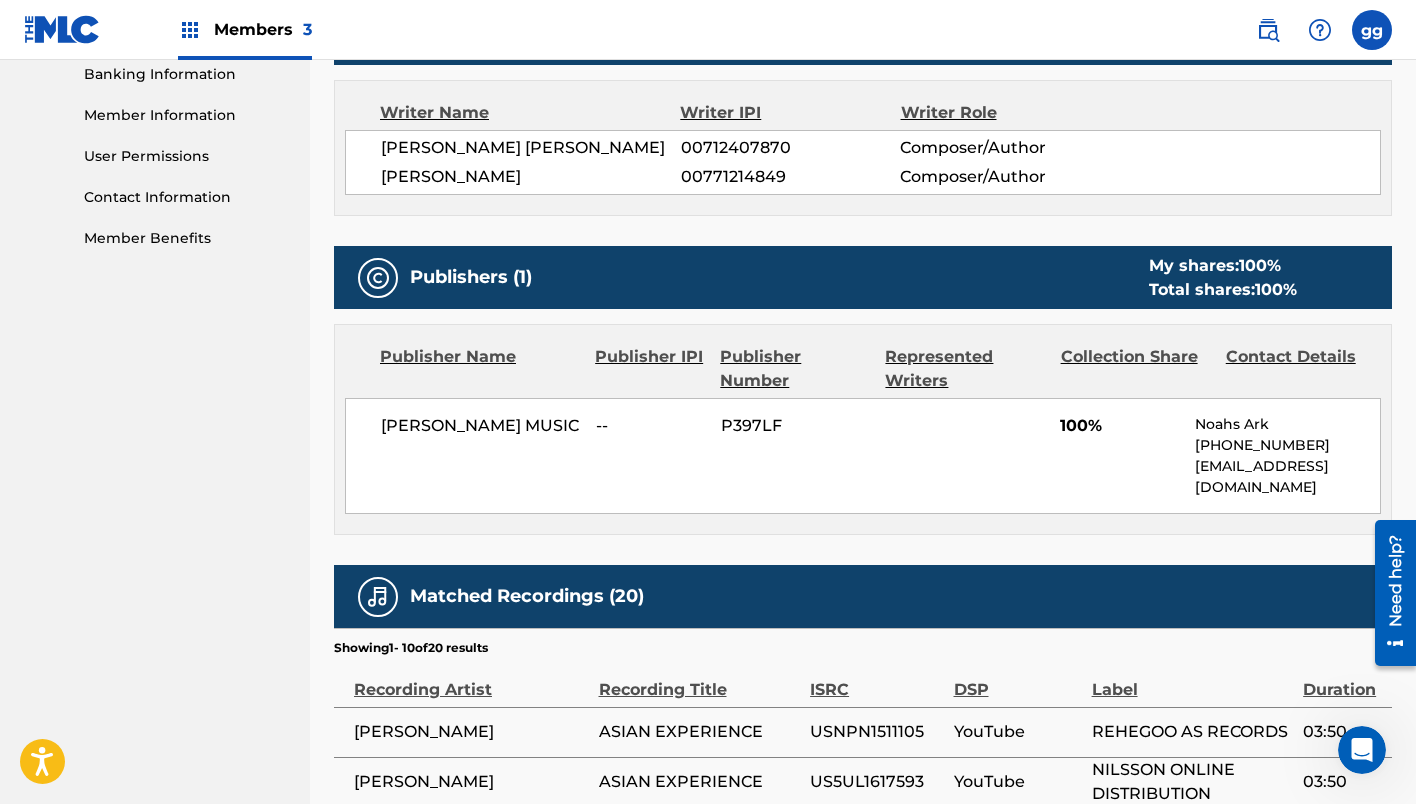 click on "[PERSON_NAME] MUSIC" at bounding box center (481, 426) 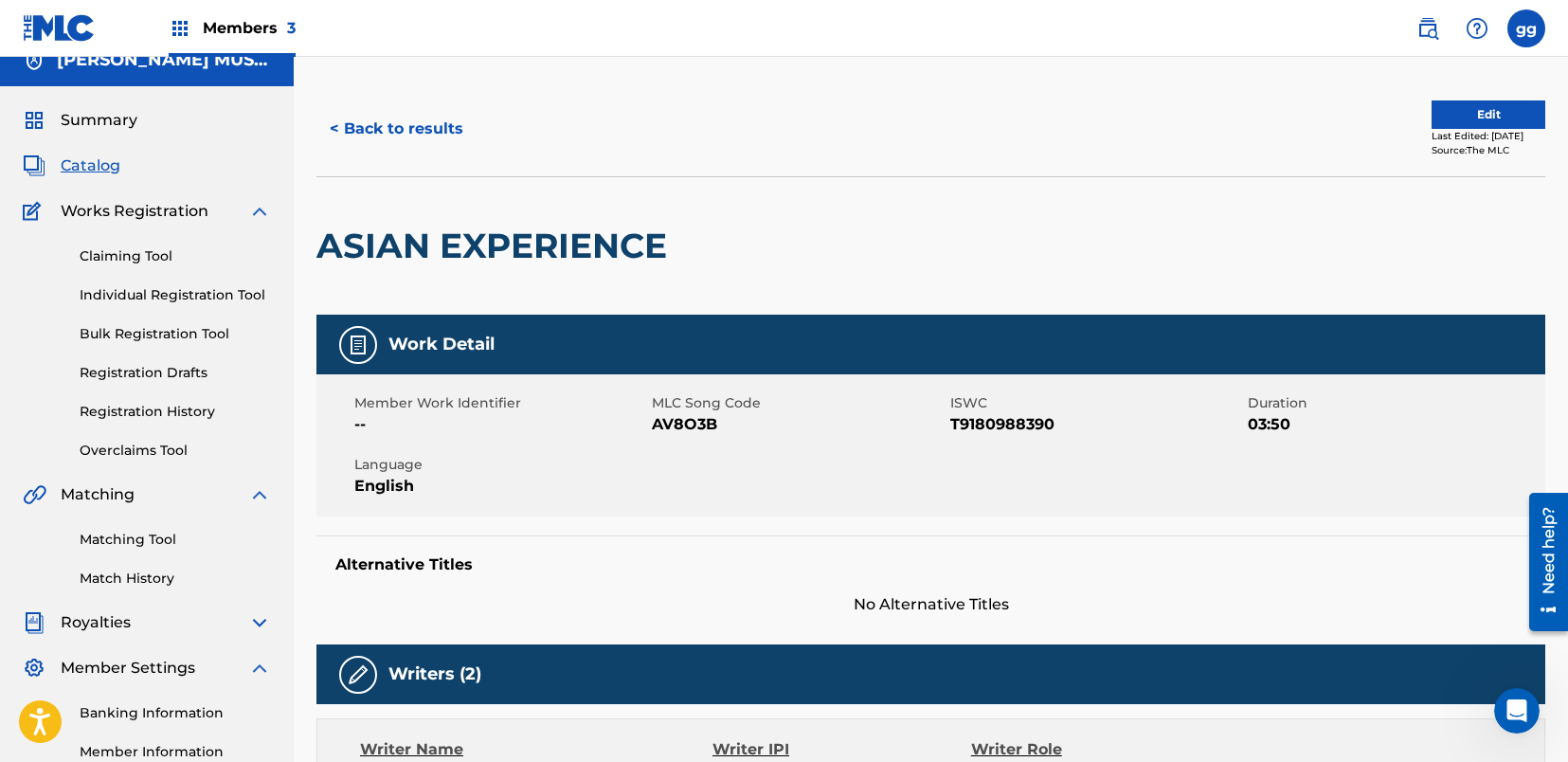 scroll, scrollTop: 3, scrollLeft: 0, axis: vertical 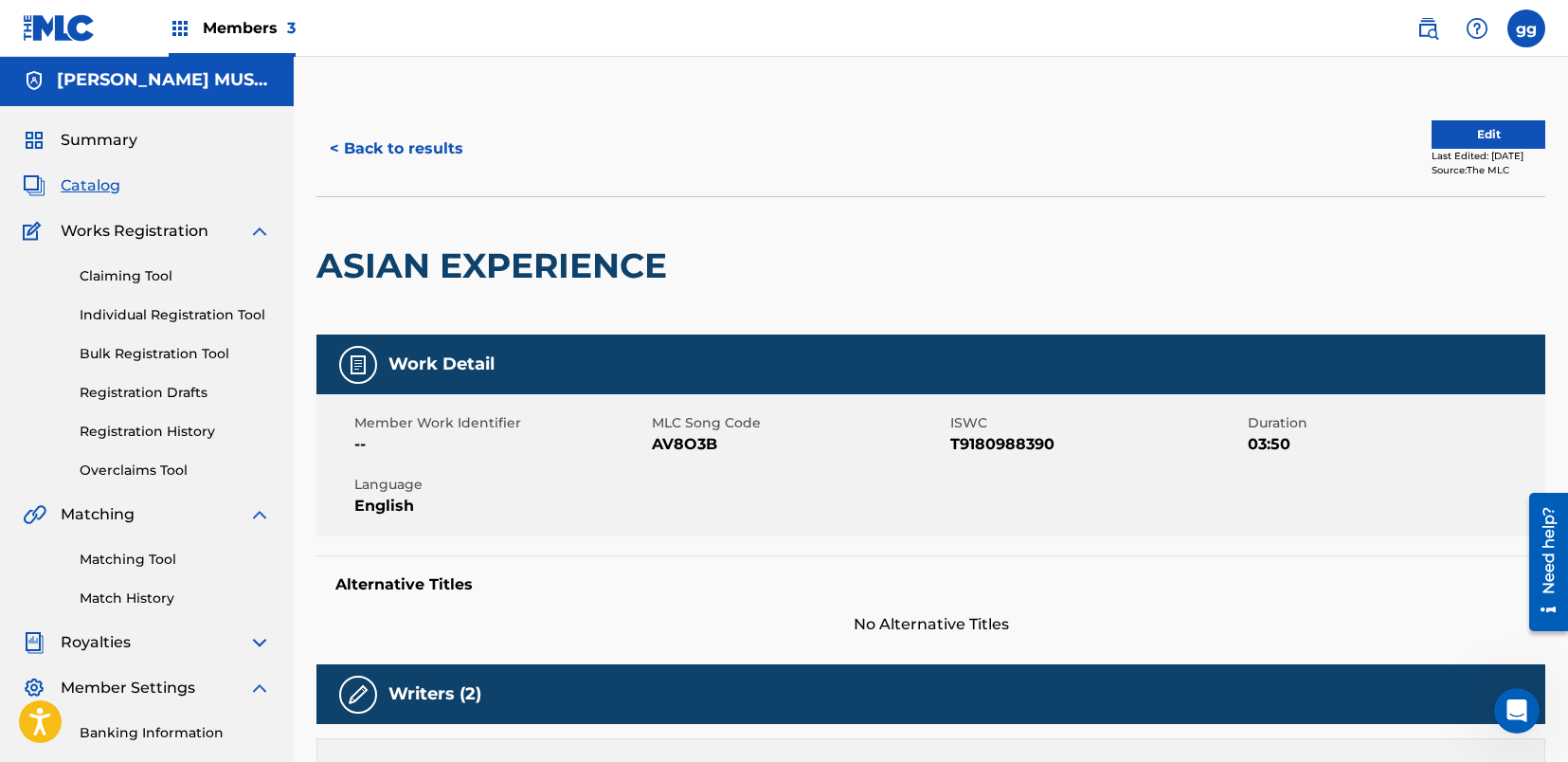 click on "Edit" at bounding box center (1488, 135) 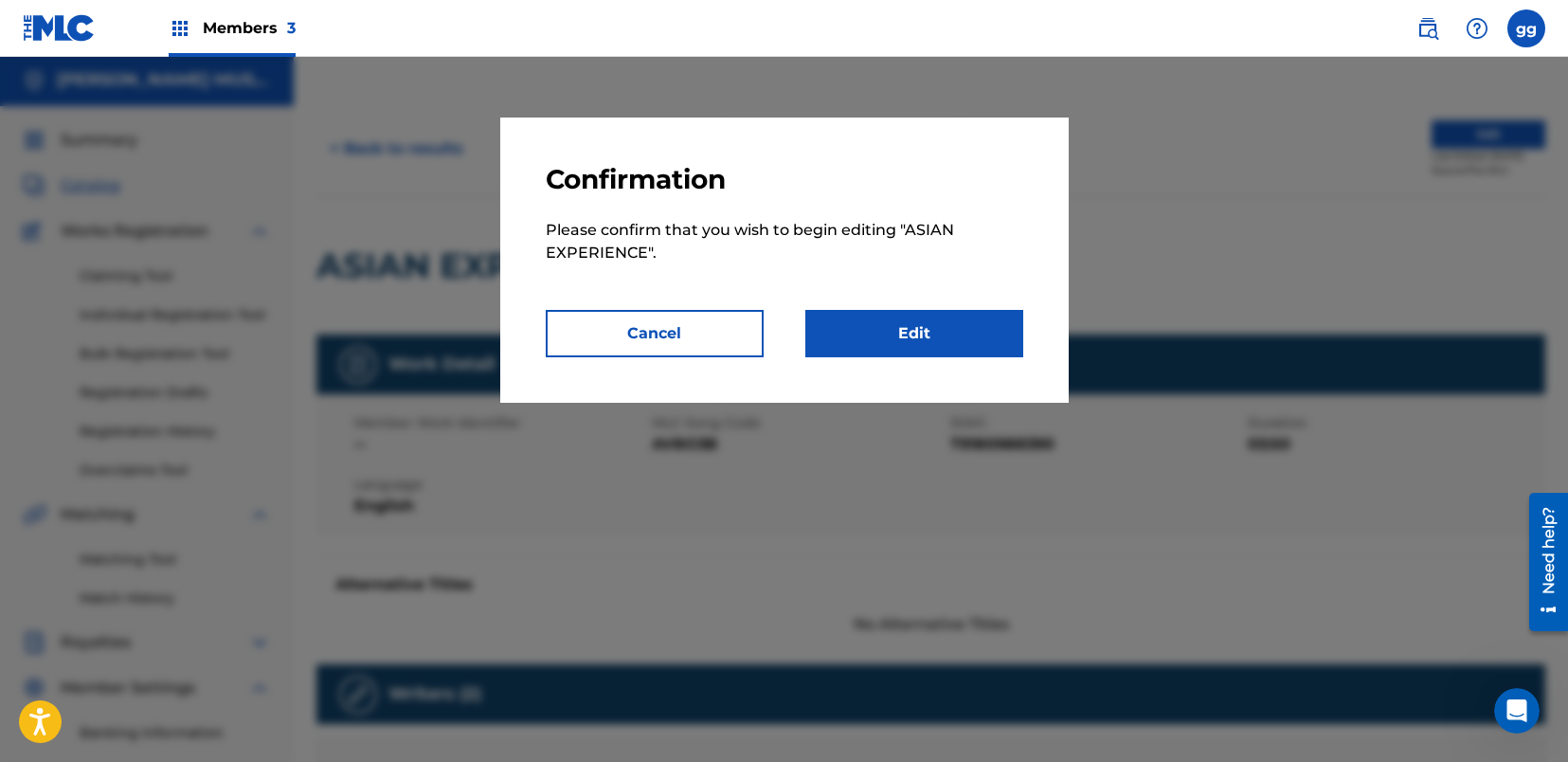 click on "Edit" at bounding box center [914, 334] 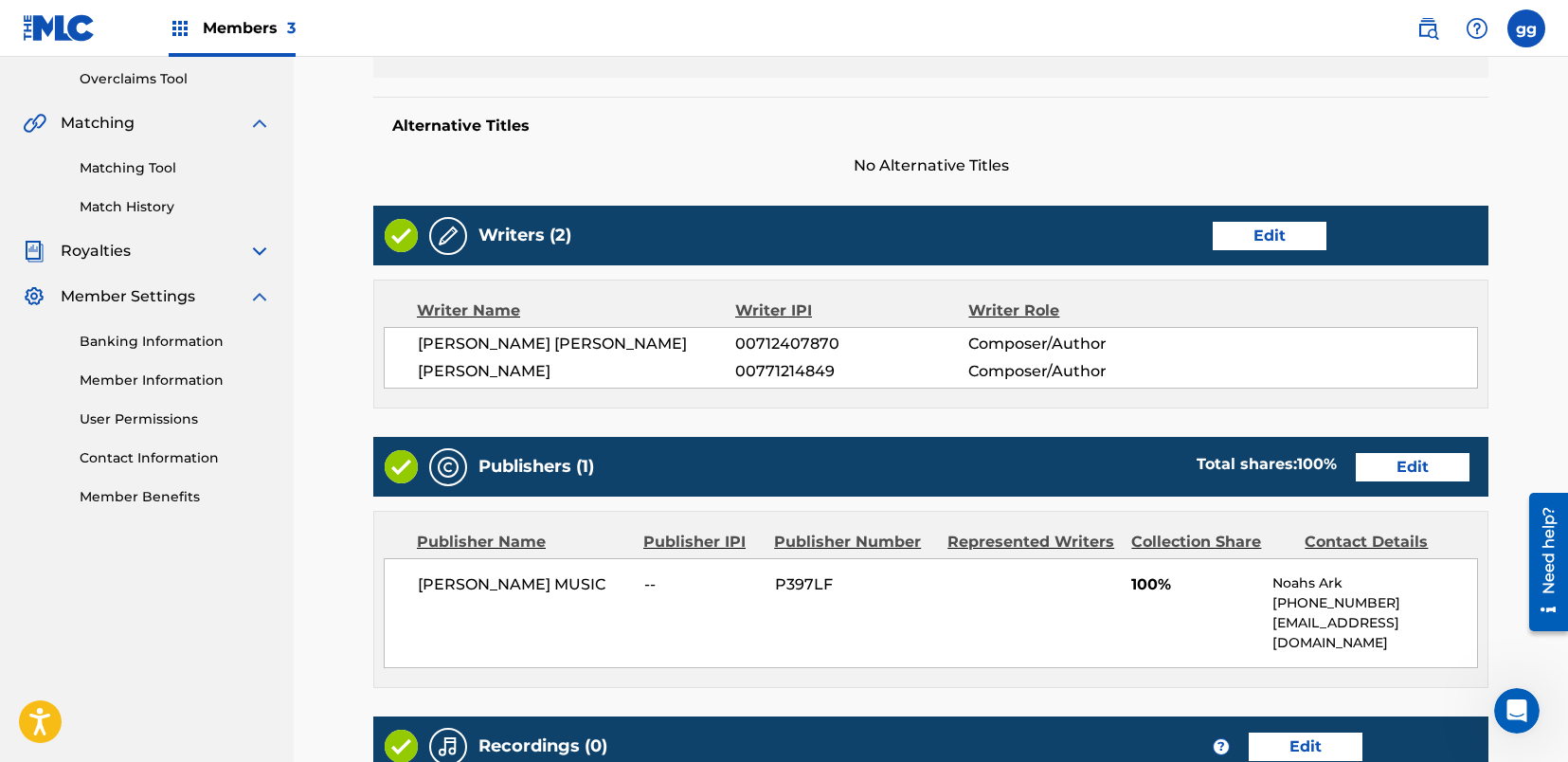 scroll, scrollTop: 398, scrollLeft: 0, axis: vertical 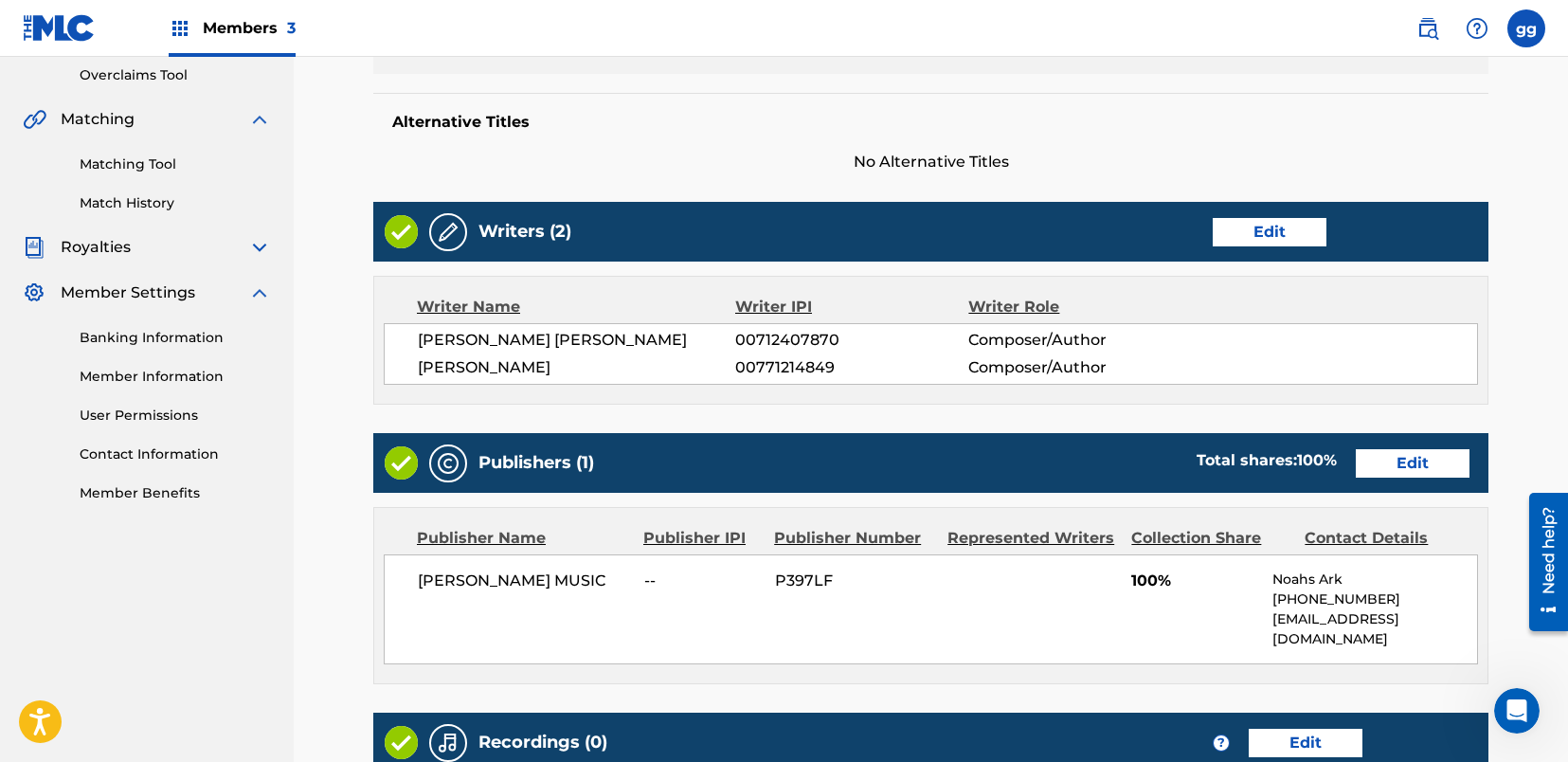 click on "Edit" at bounding box center (1270, 232) 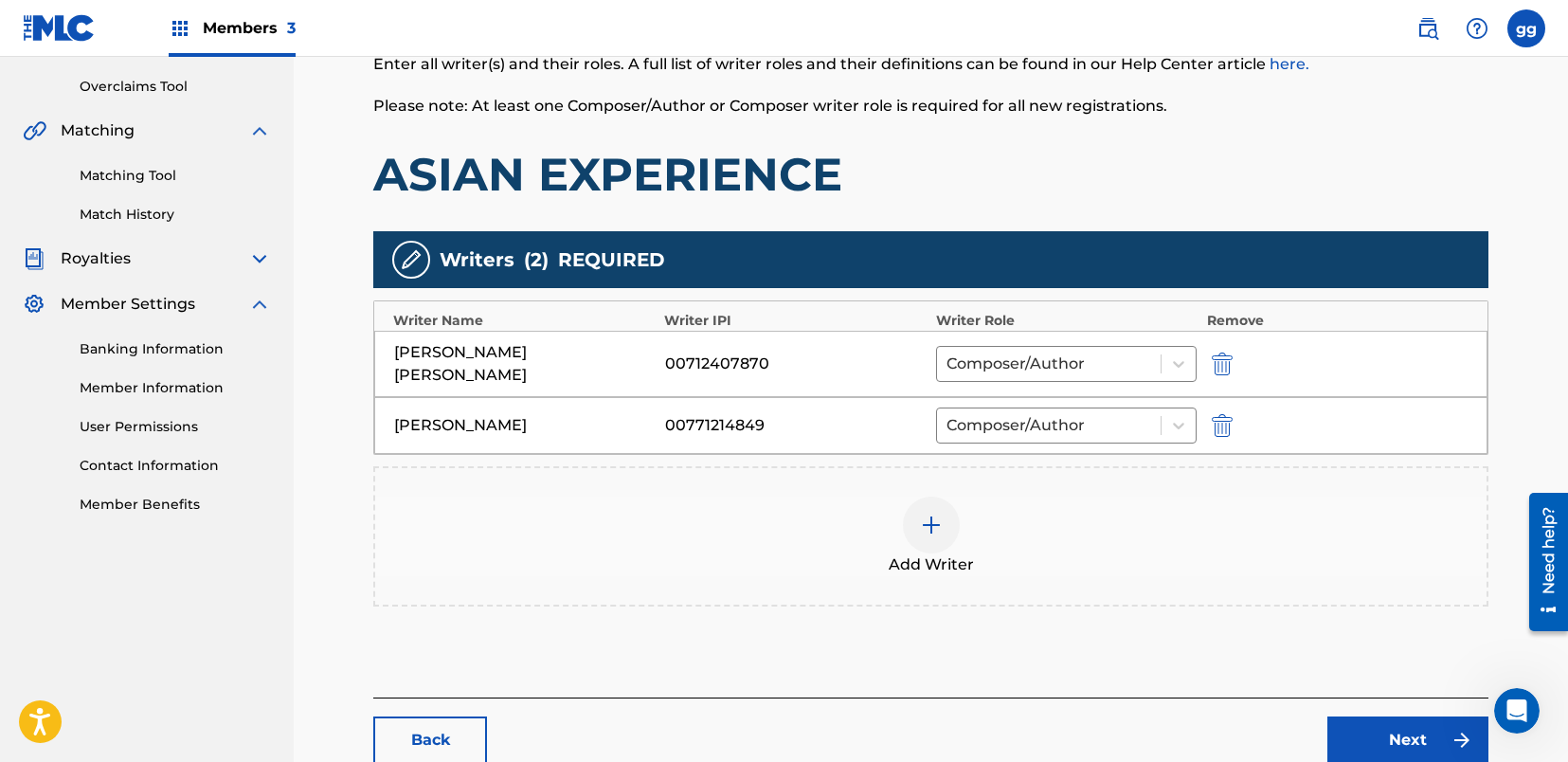 scroll, scrollTop: 394, scrollLeft: 0, axis: vertical 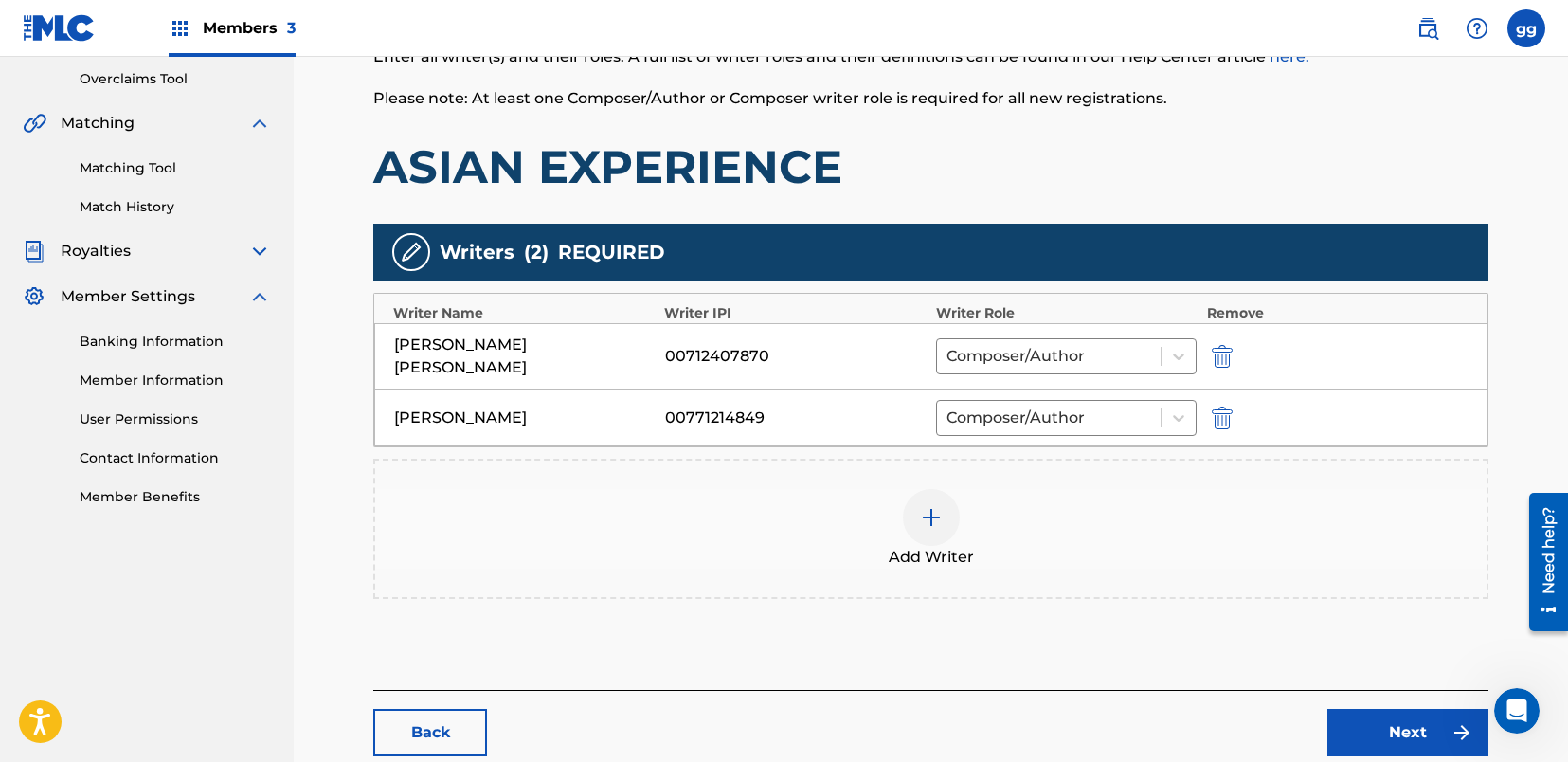 click at bounding box center [1222, 356] 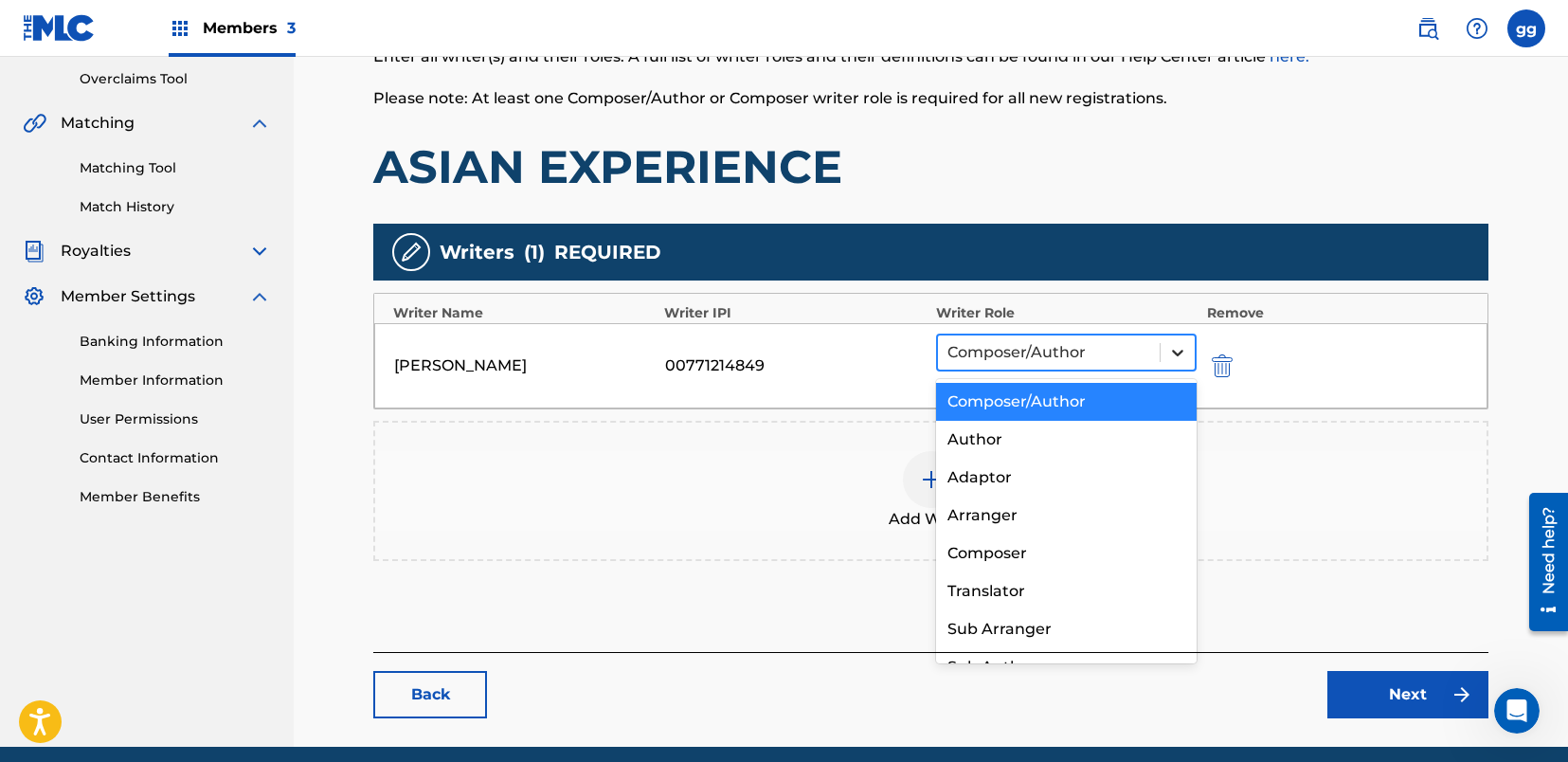 click 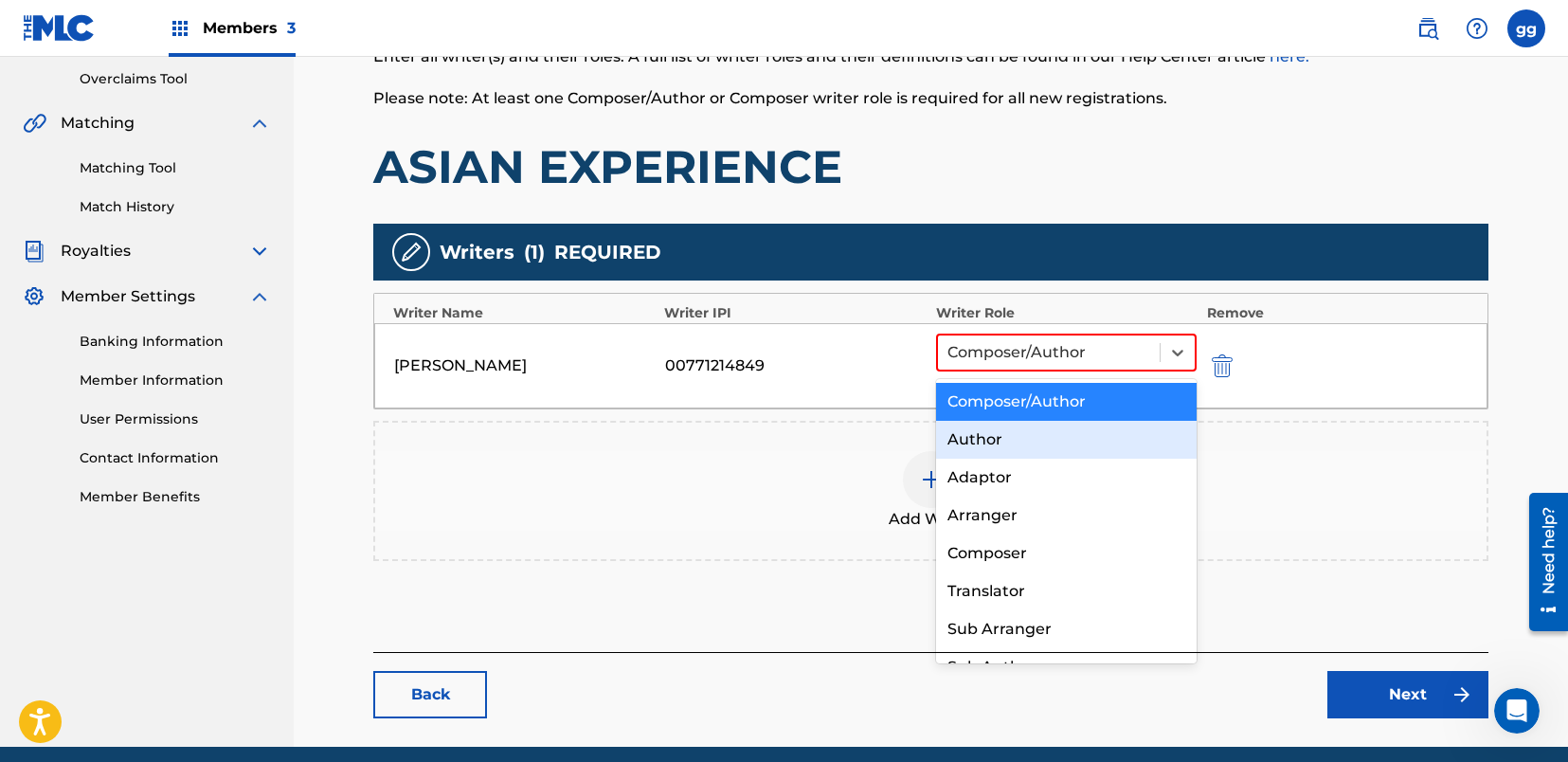click on "Add Writer" at bounding box center (930, 491) 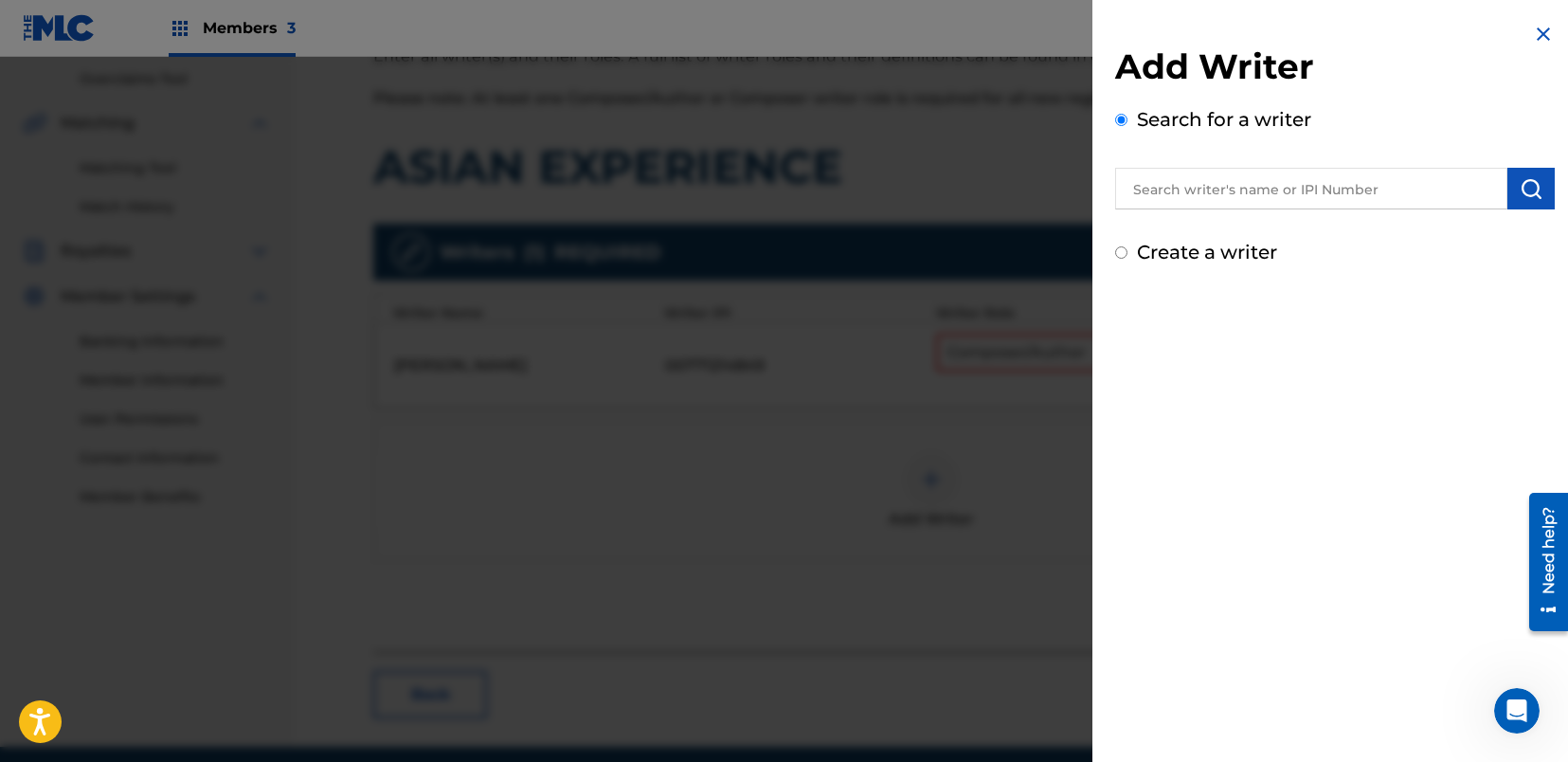 click at bounding box center [1543, 34] 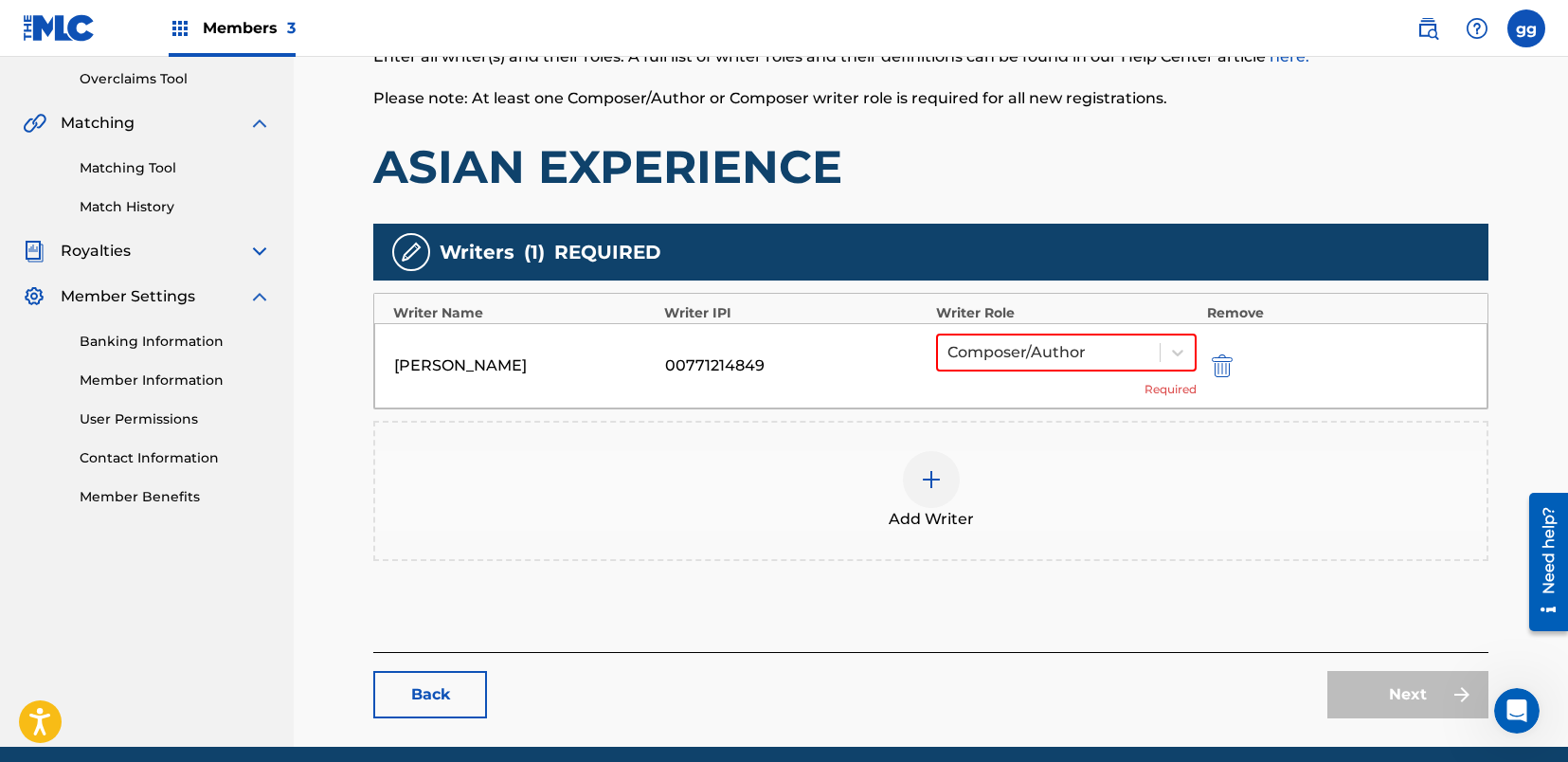 click at bounding box center (931, 480) 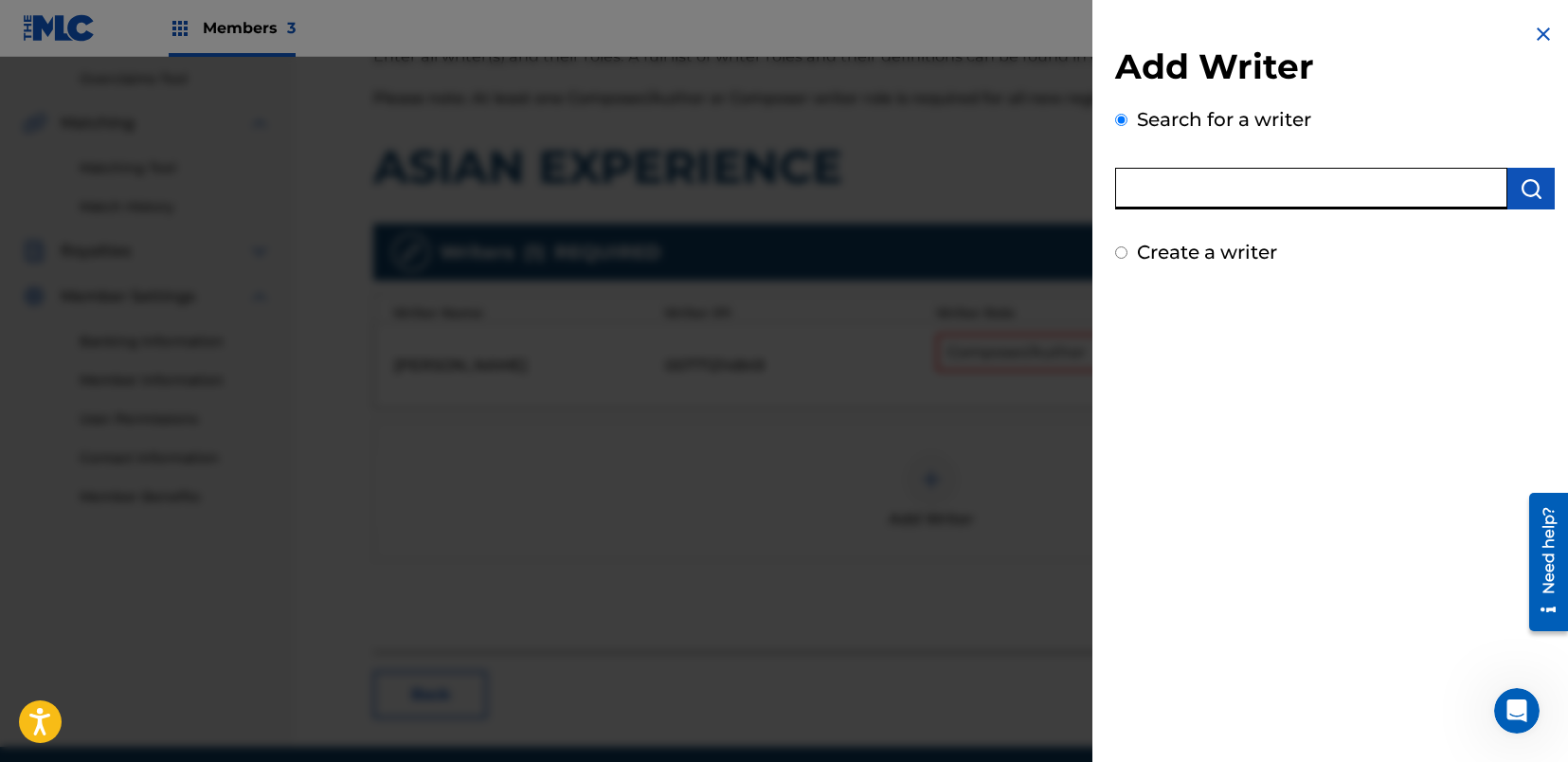 click at bounding box center (1311, 189) 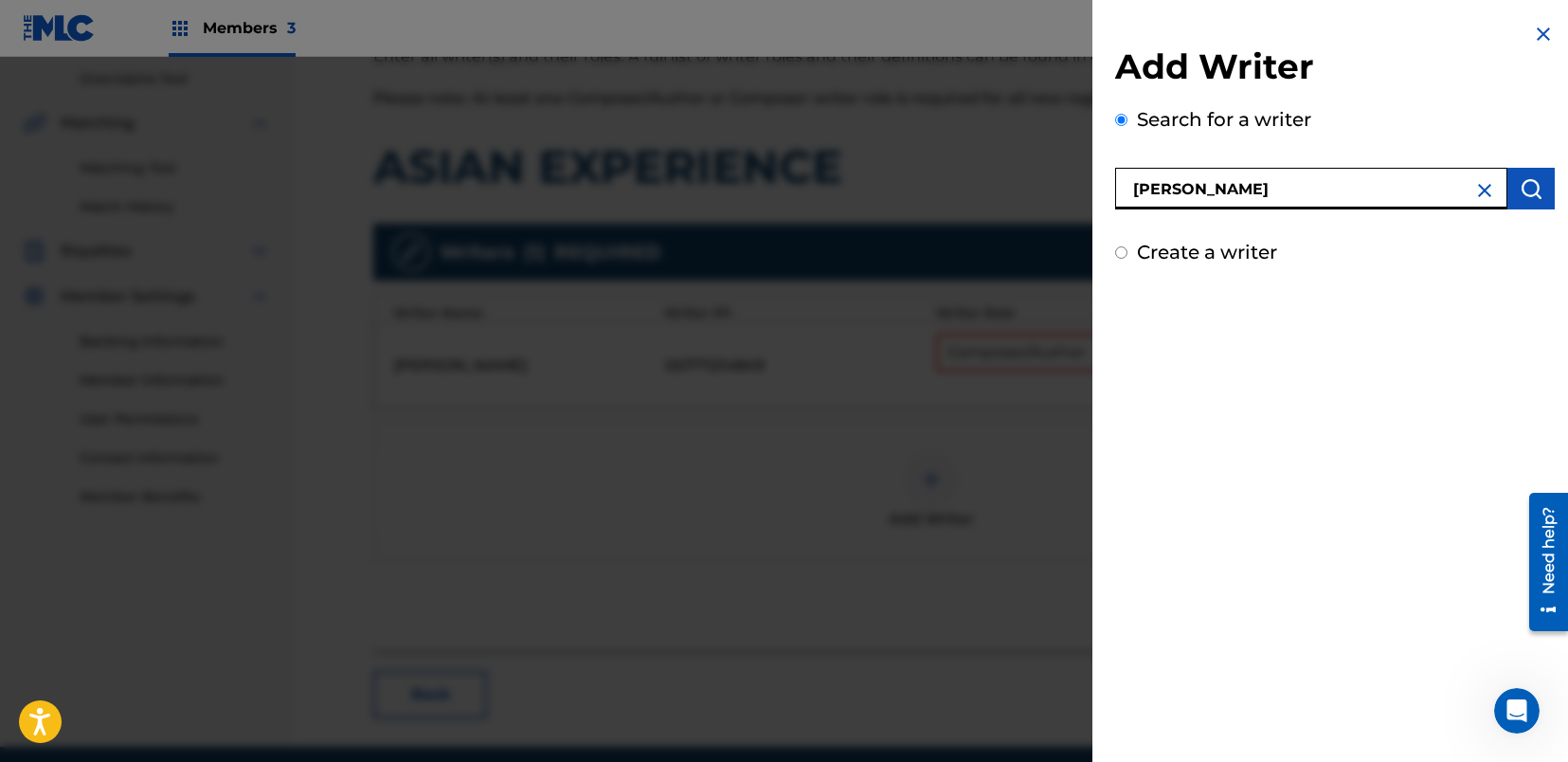 type on "[PERSON_NAME]" 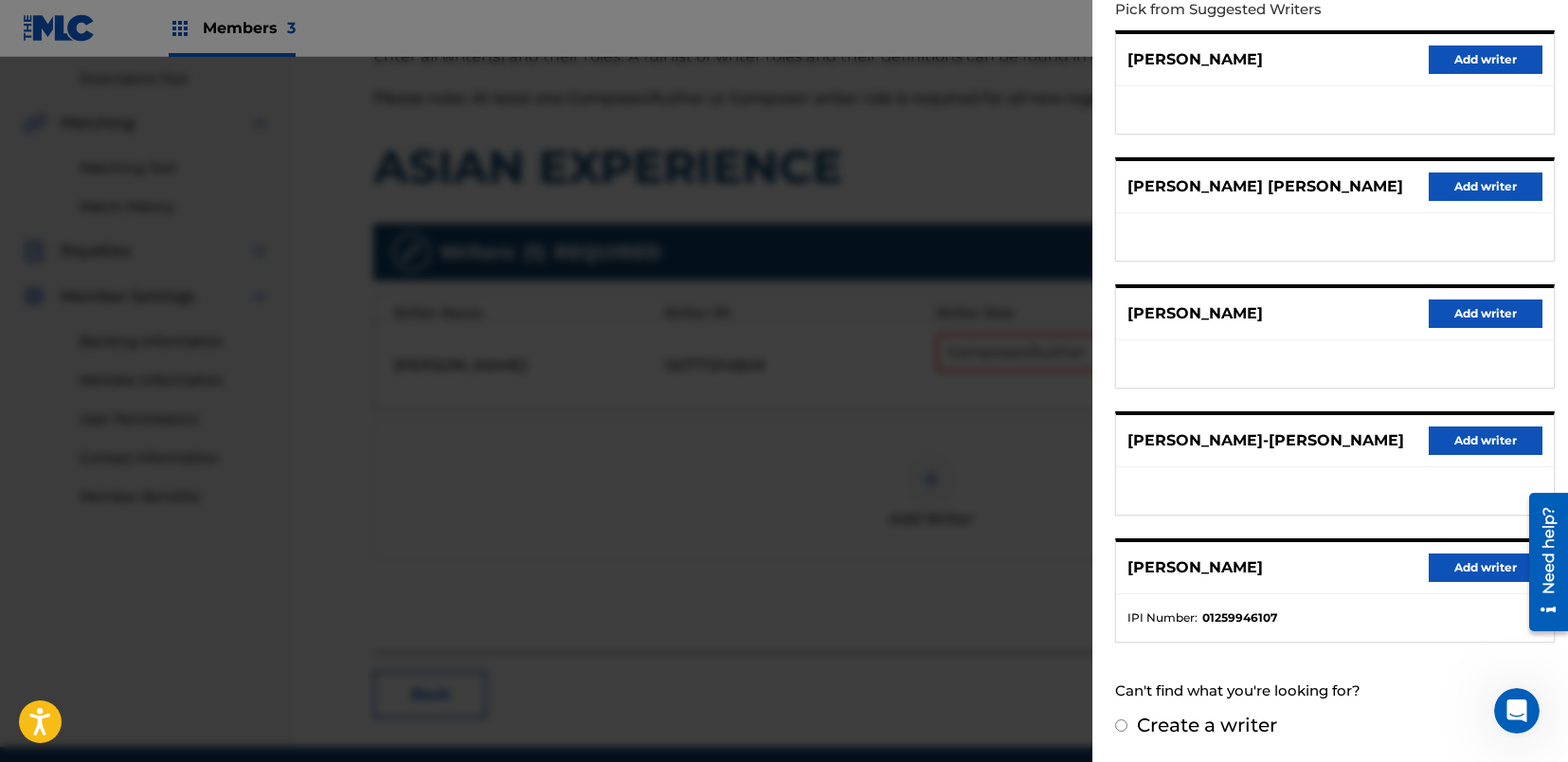 scroll, scrollTop: 225, scrollLeft: 0, axis: vertical 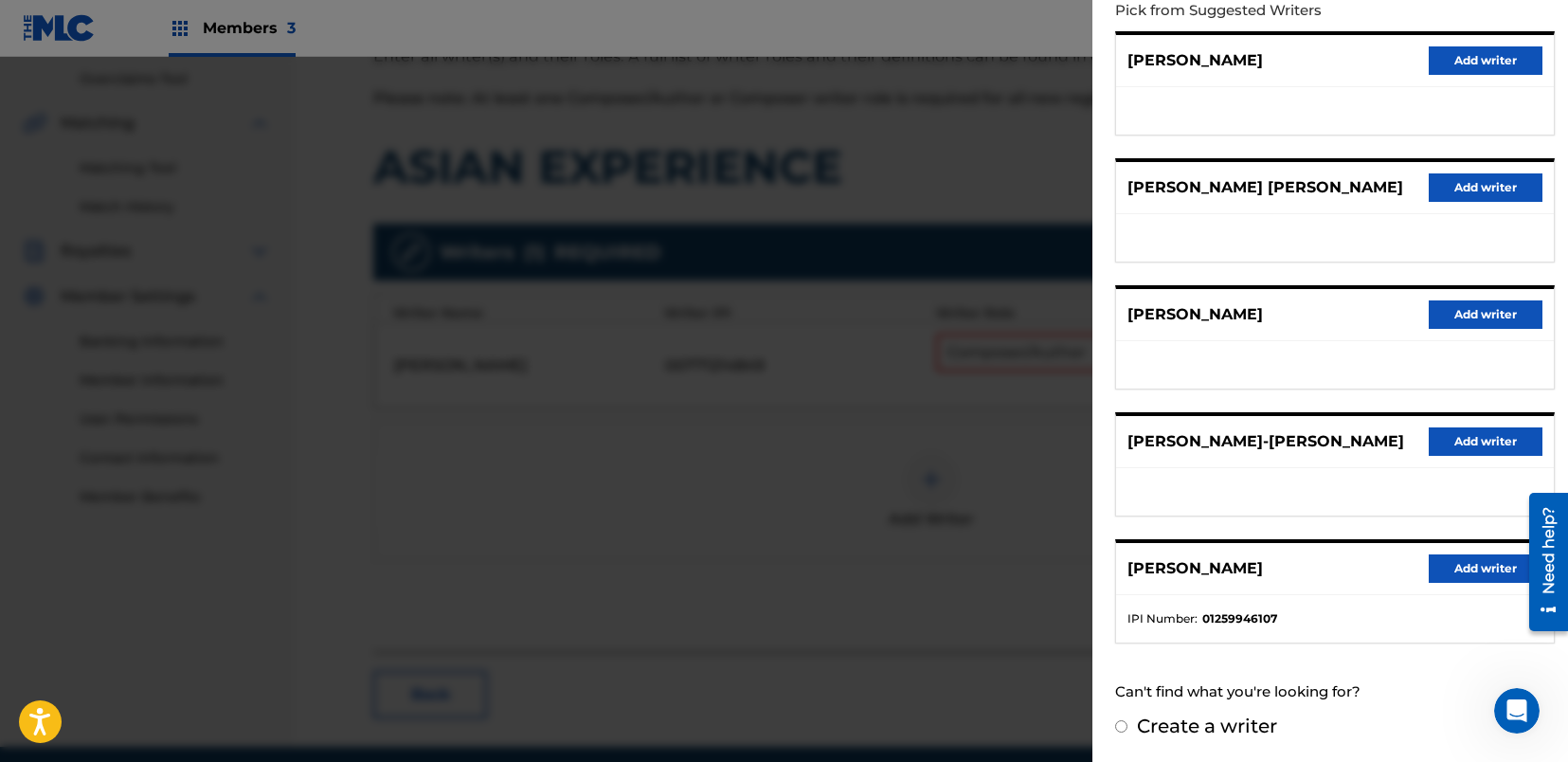 click on "Add writer" at bounding box center (1486, 569) 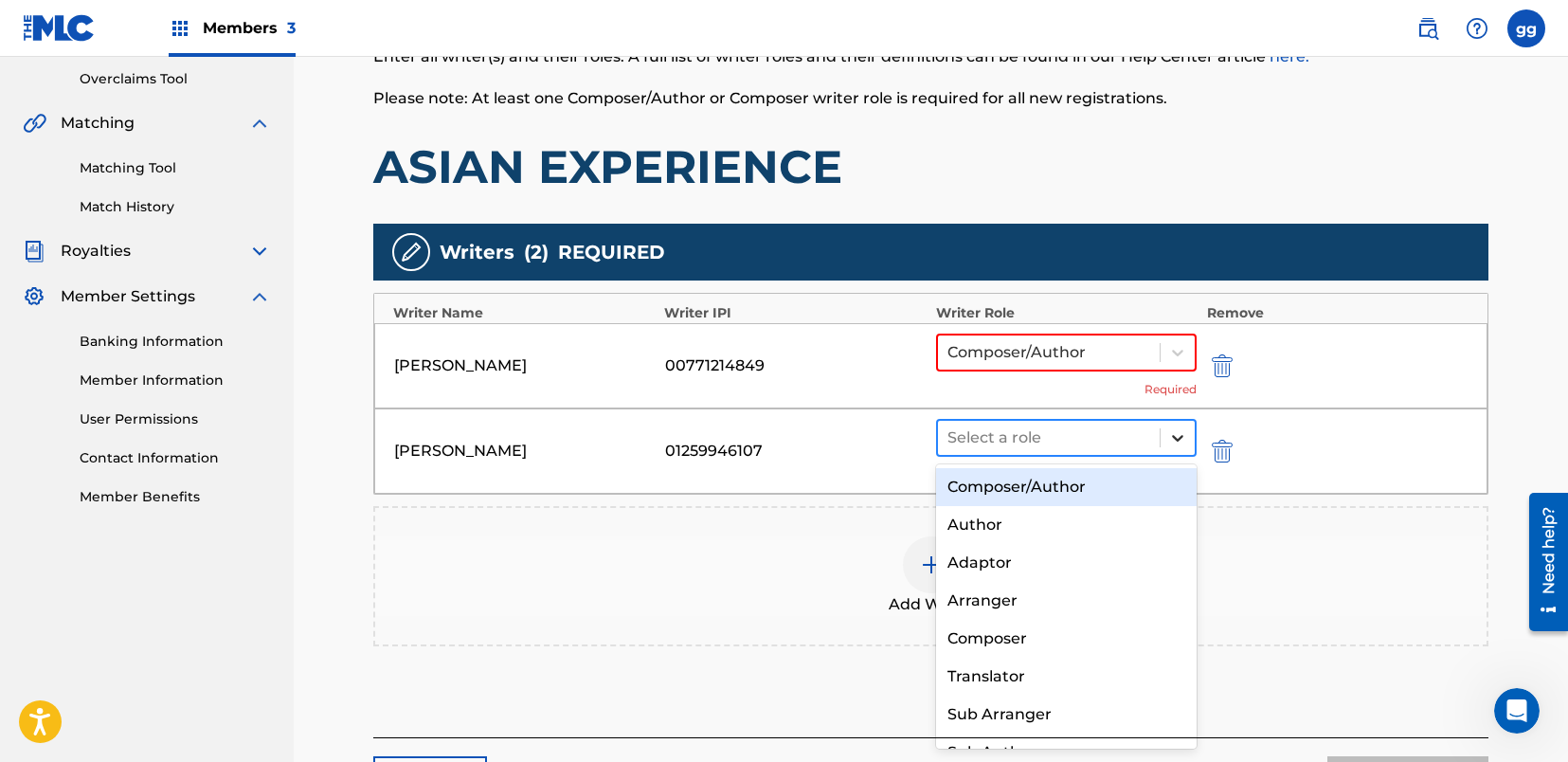 click 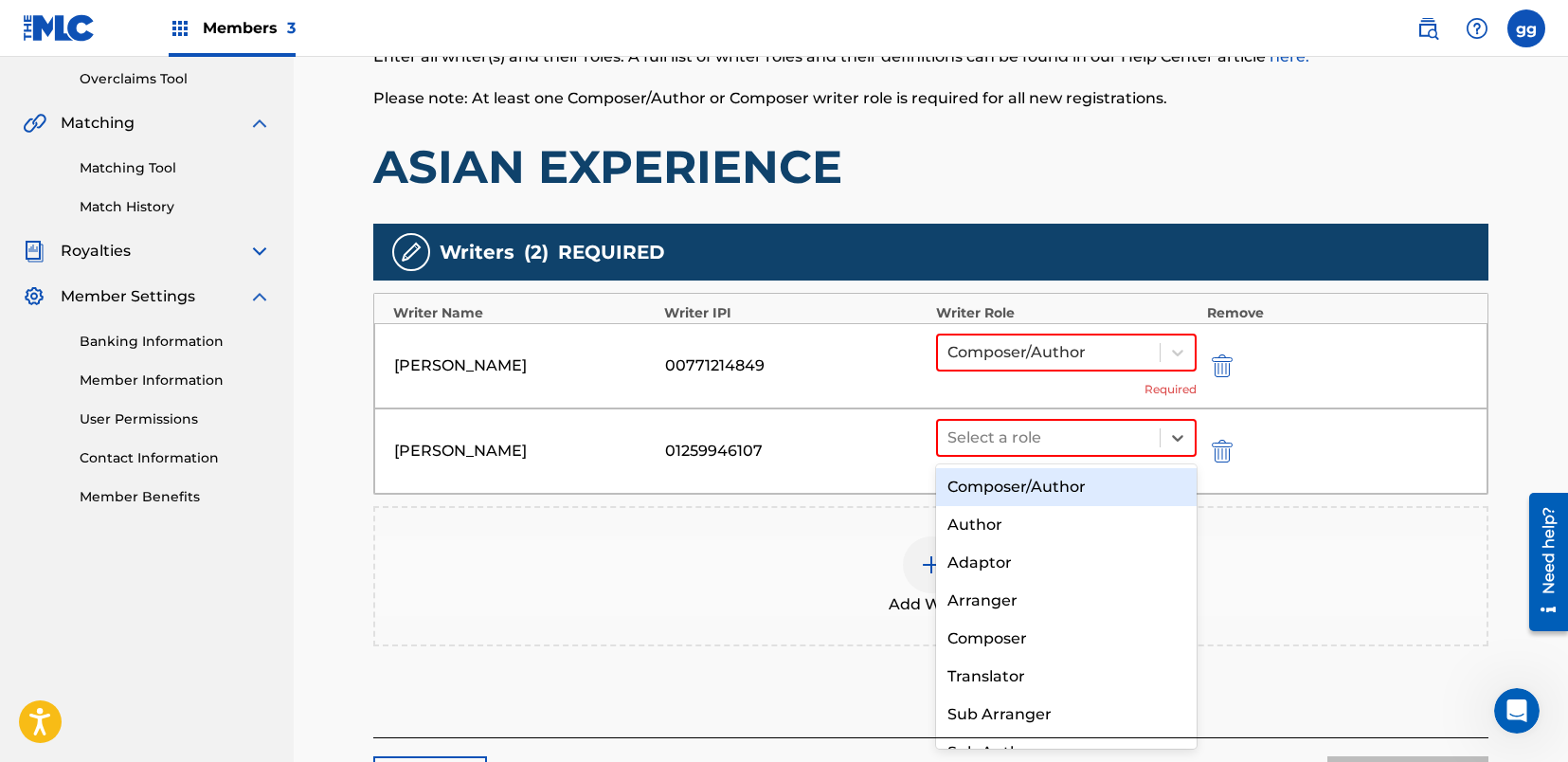 click on "Composer/Author" at bounding box center [1067, 487] 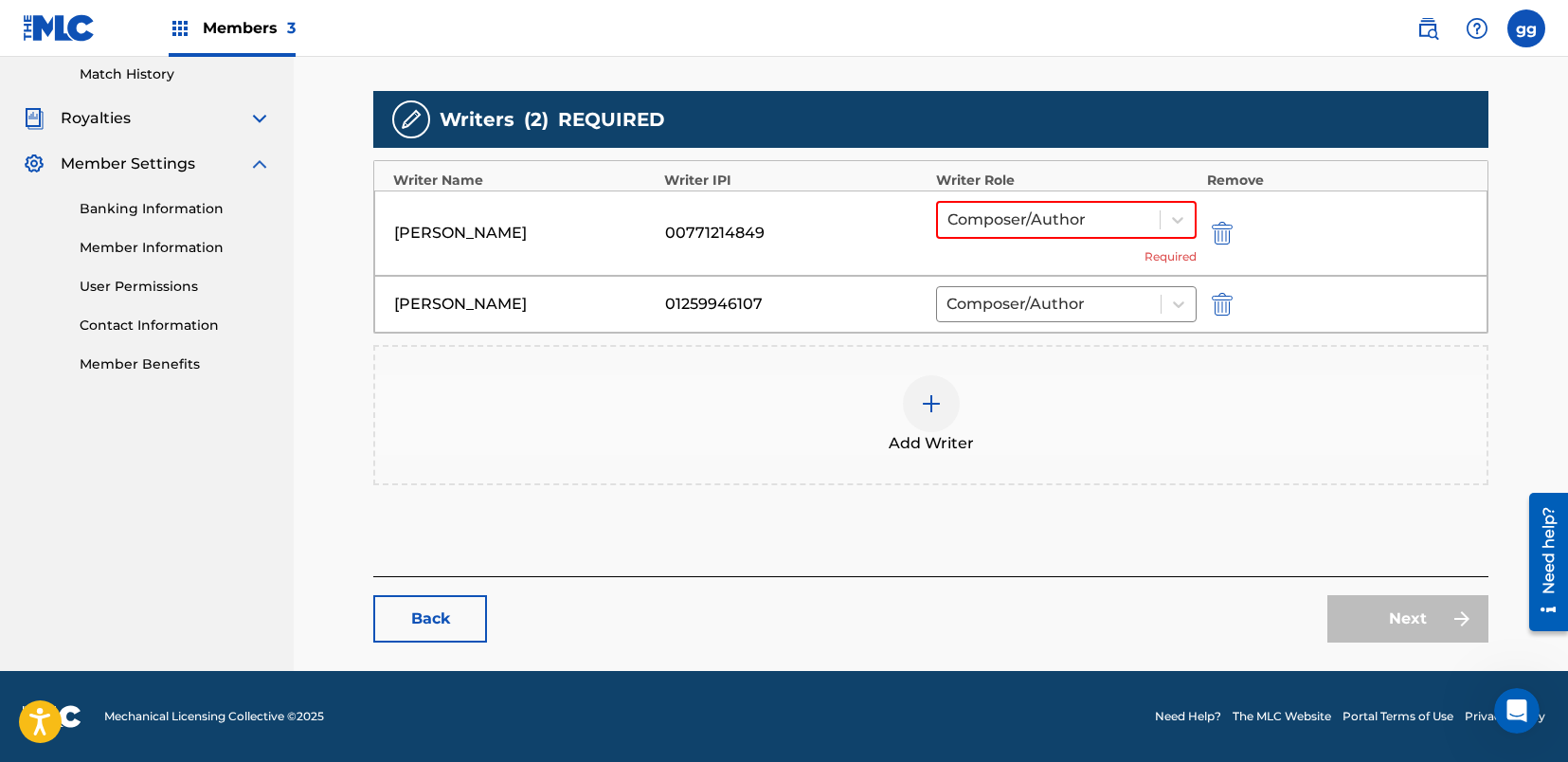 scroll, scrollTop: 527, scrollLeft: 0, axis: vertical 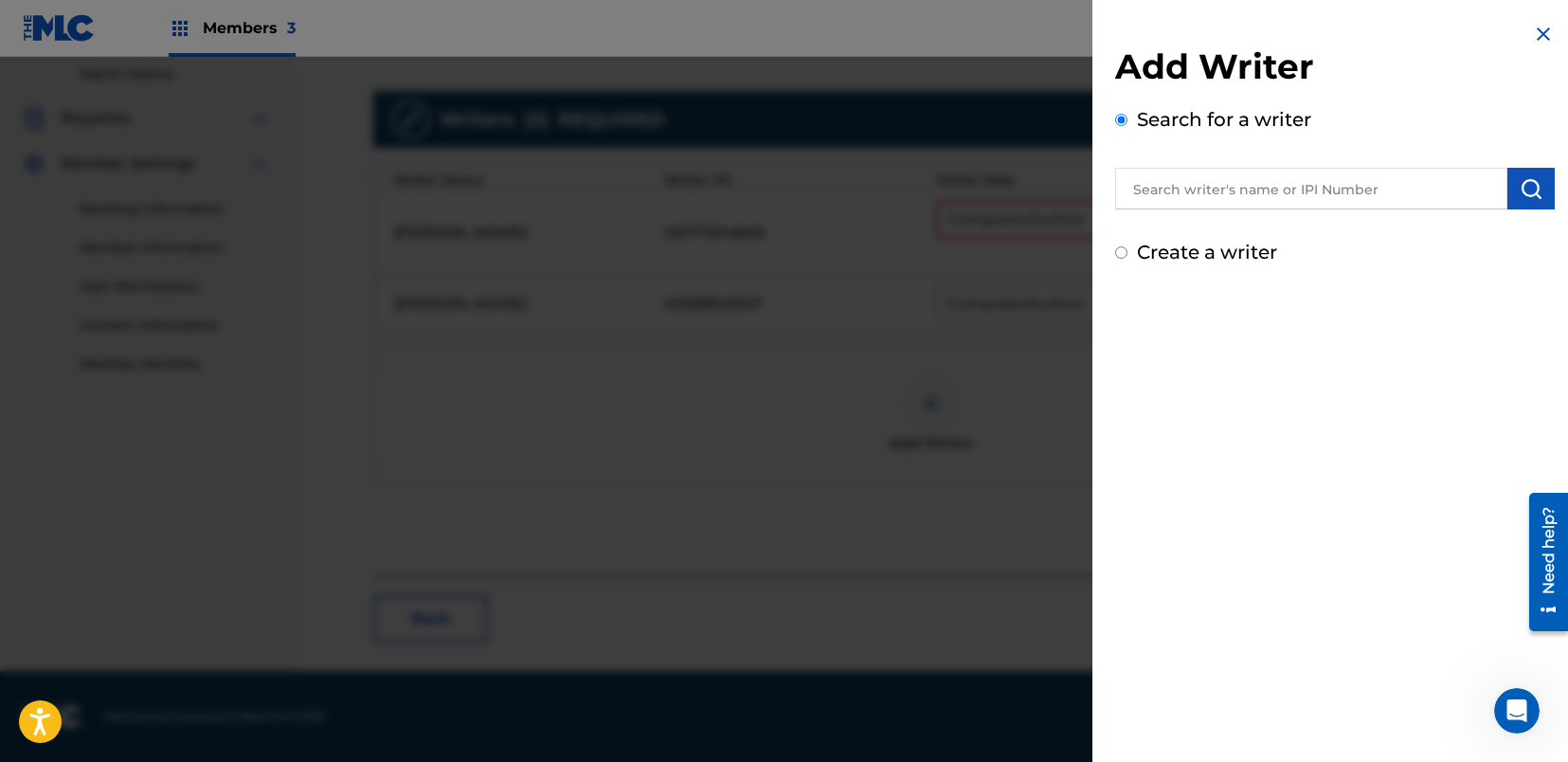 click at bounding box center [1543, 34] 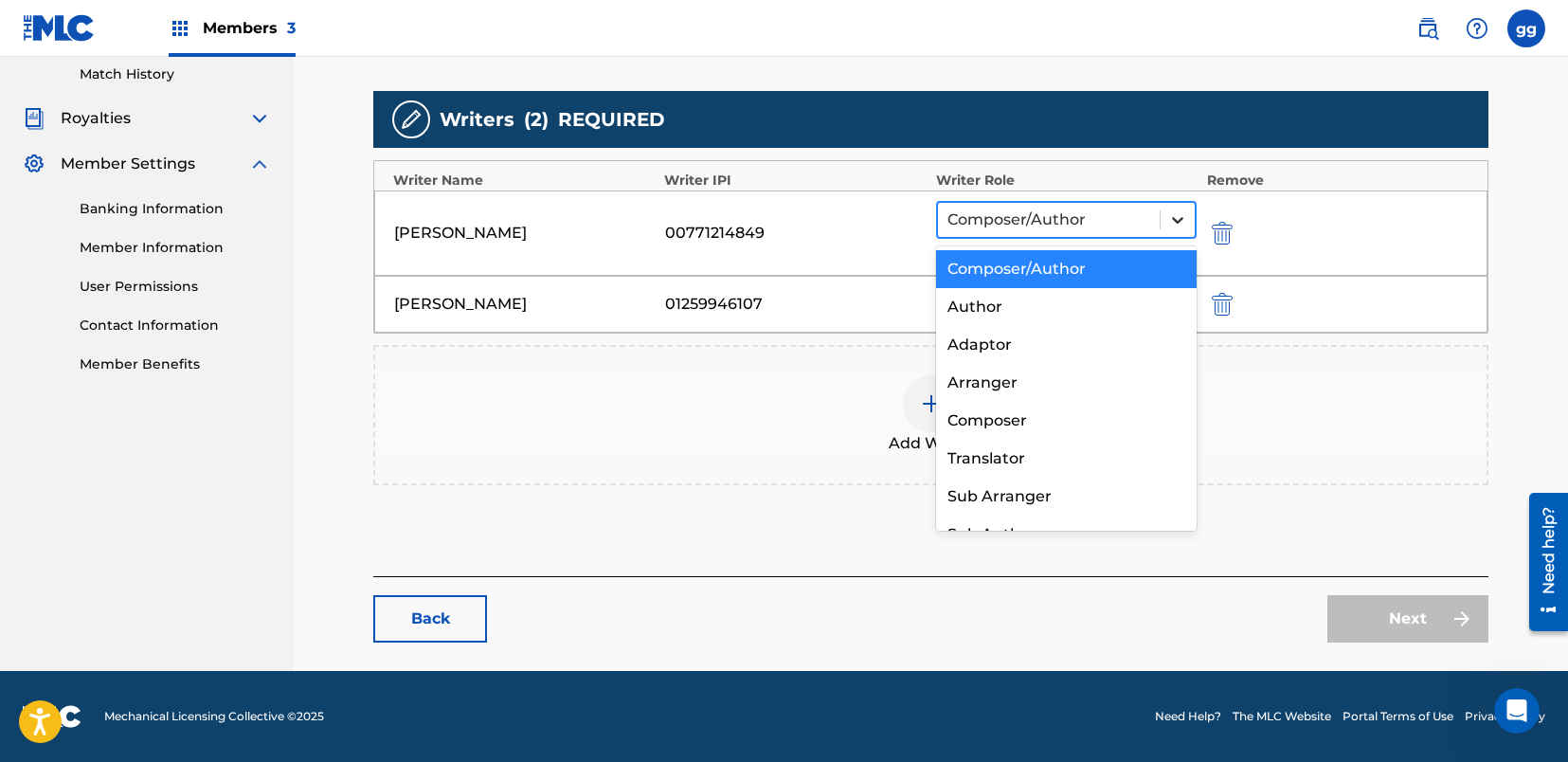 click 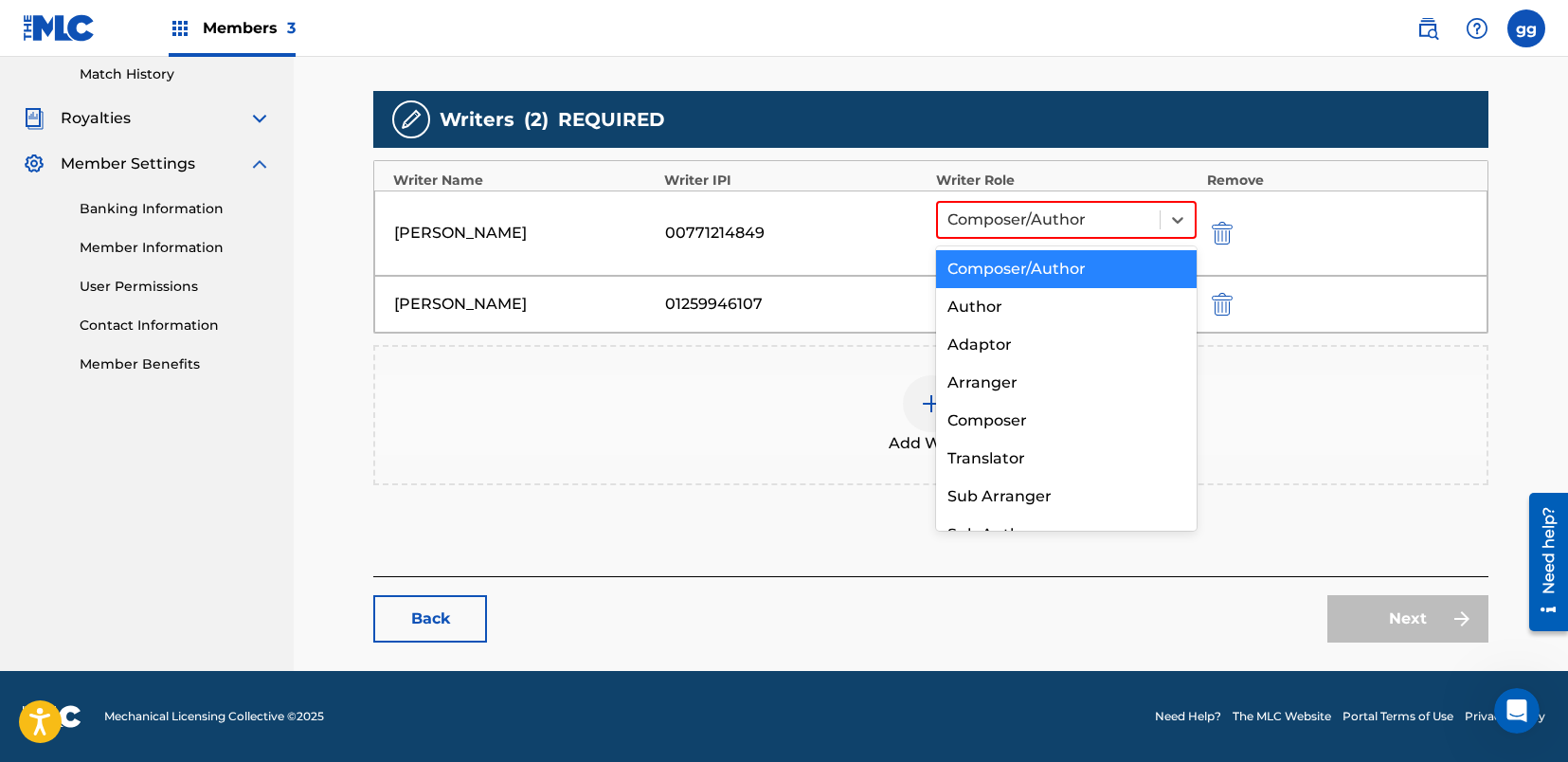 click on "Composer/Author" at bounding box center [1067, 269] 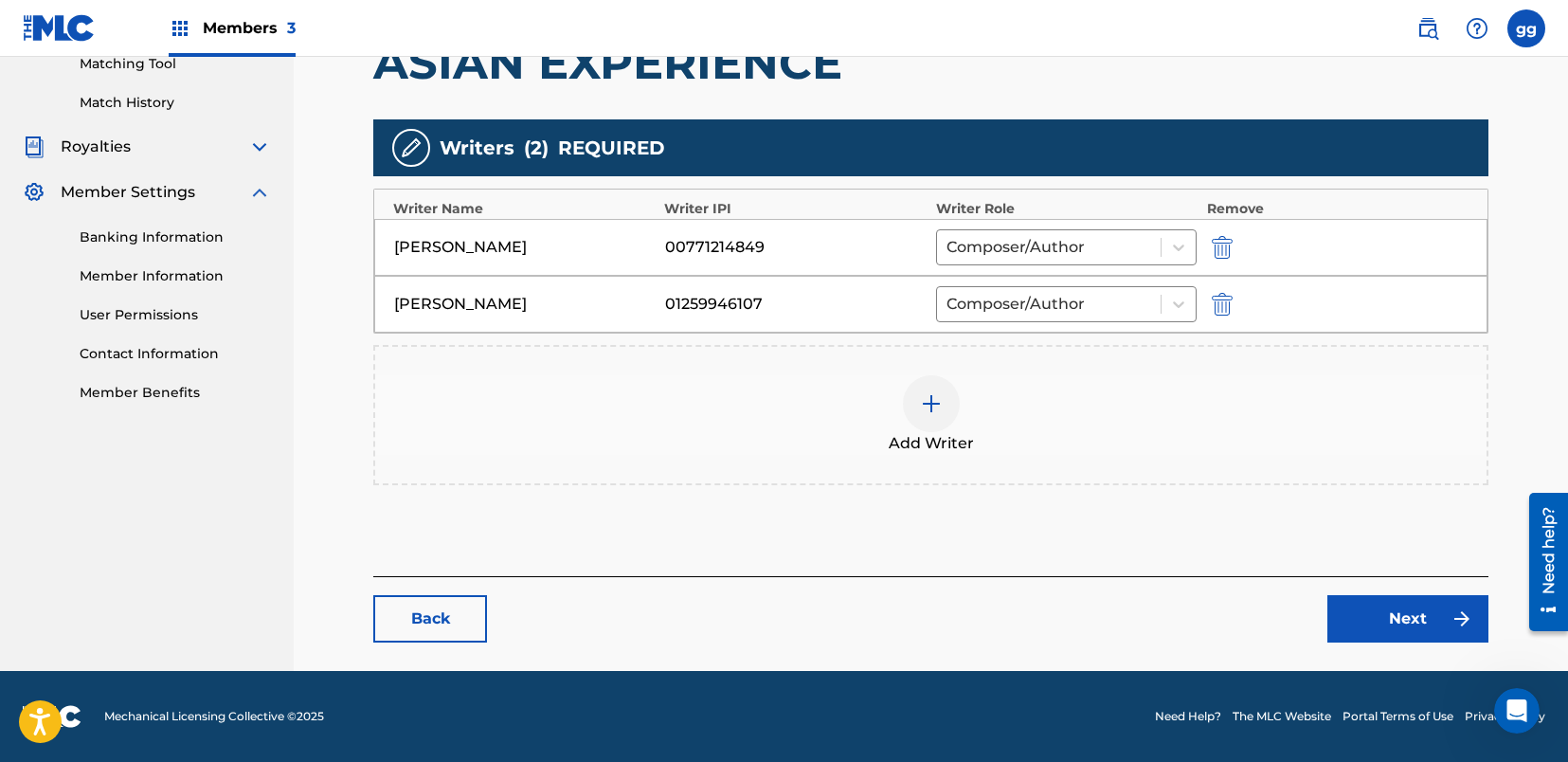 scroll, scrollTop: 499, scrollLeft: 0, axis: vertical 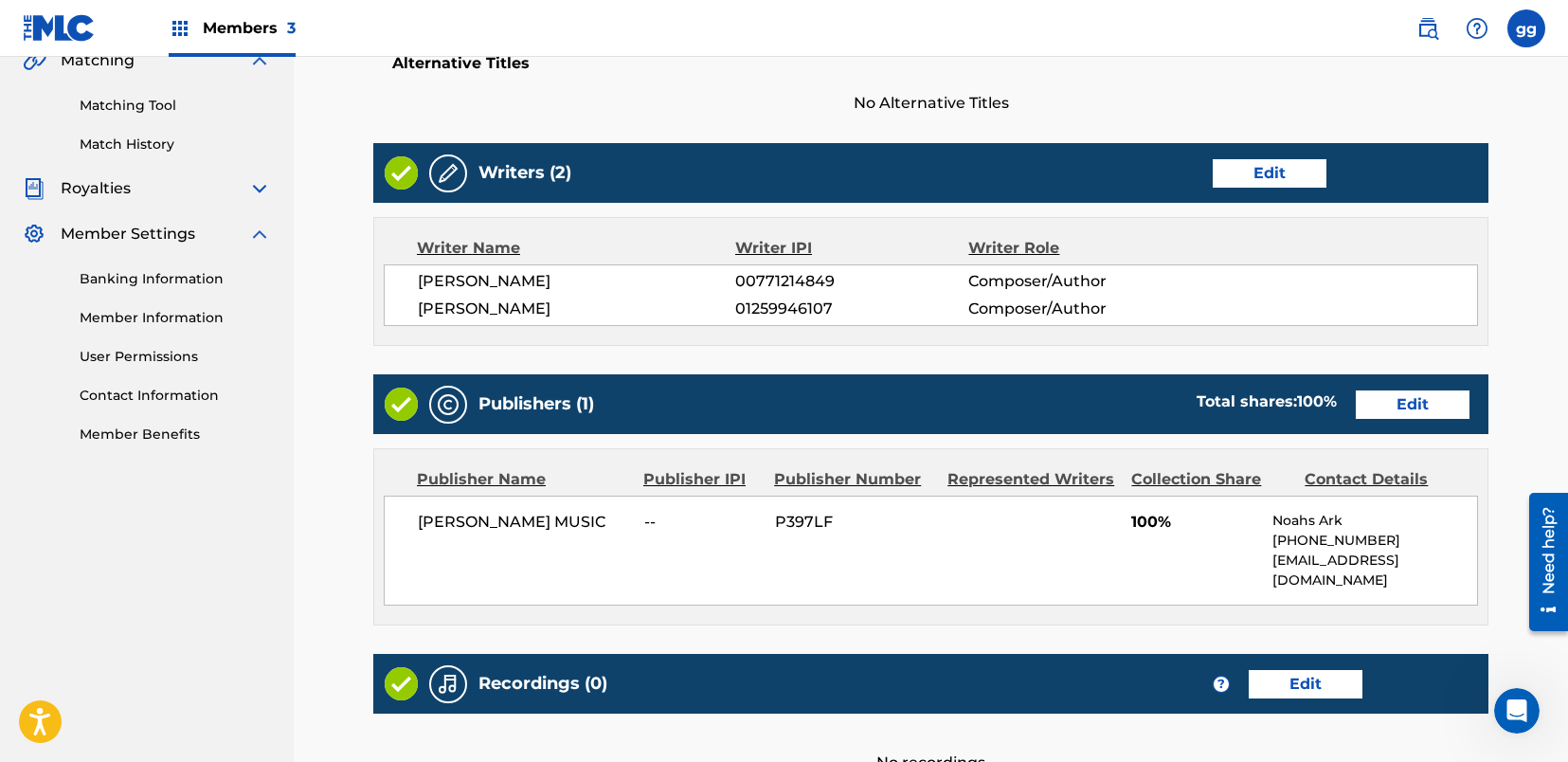click on "Edit" at bounding box center [1413, 405] 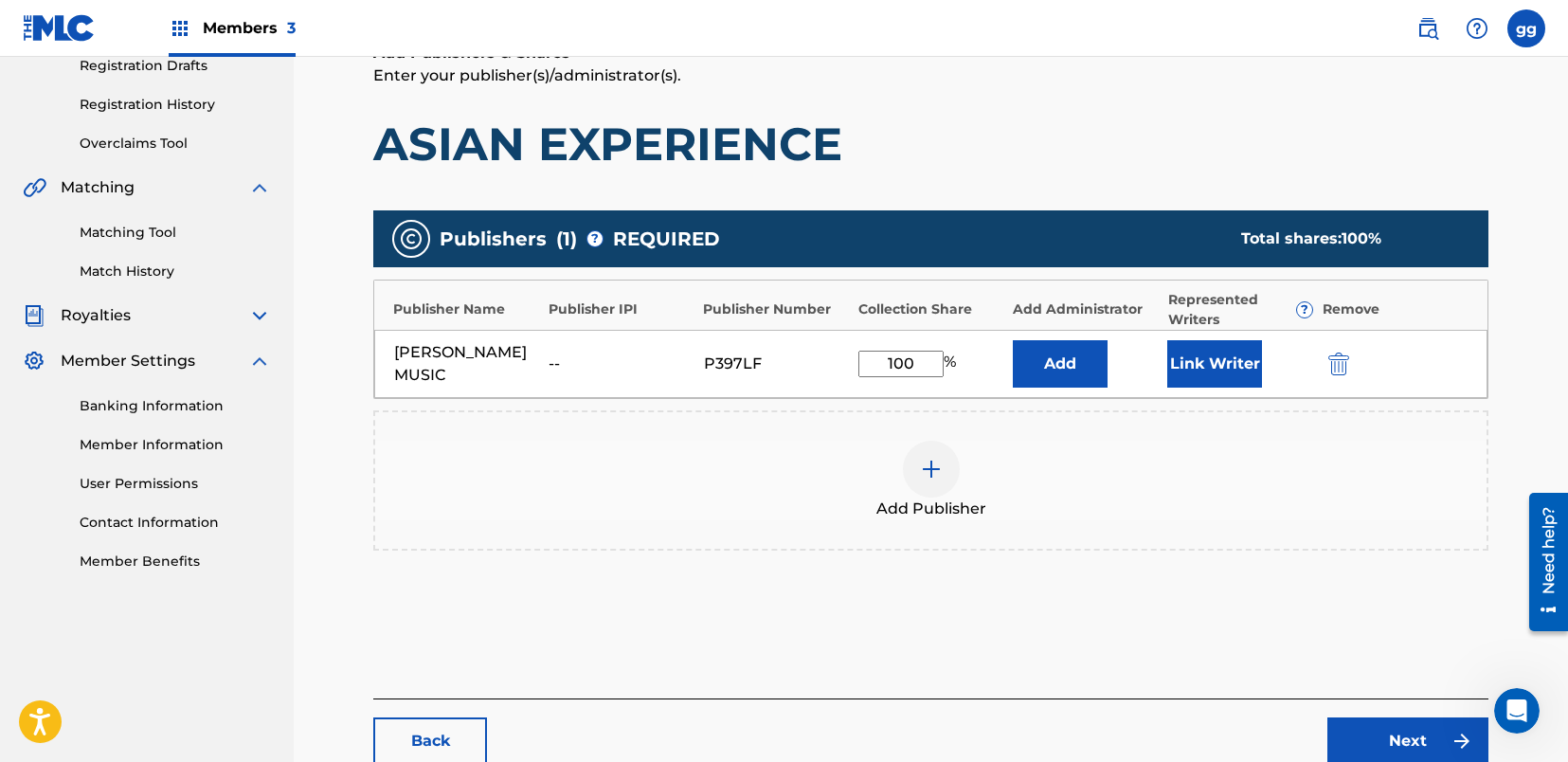 scroll, scrollTop: 353, scrollLeft: 0, axis: vertical 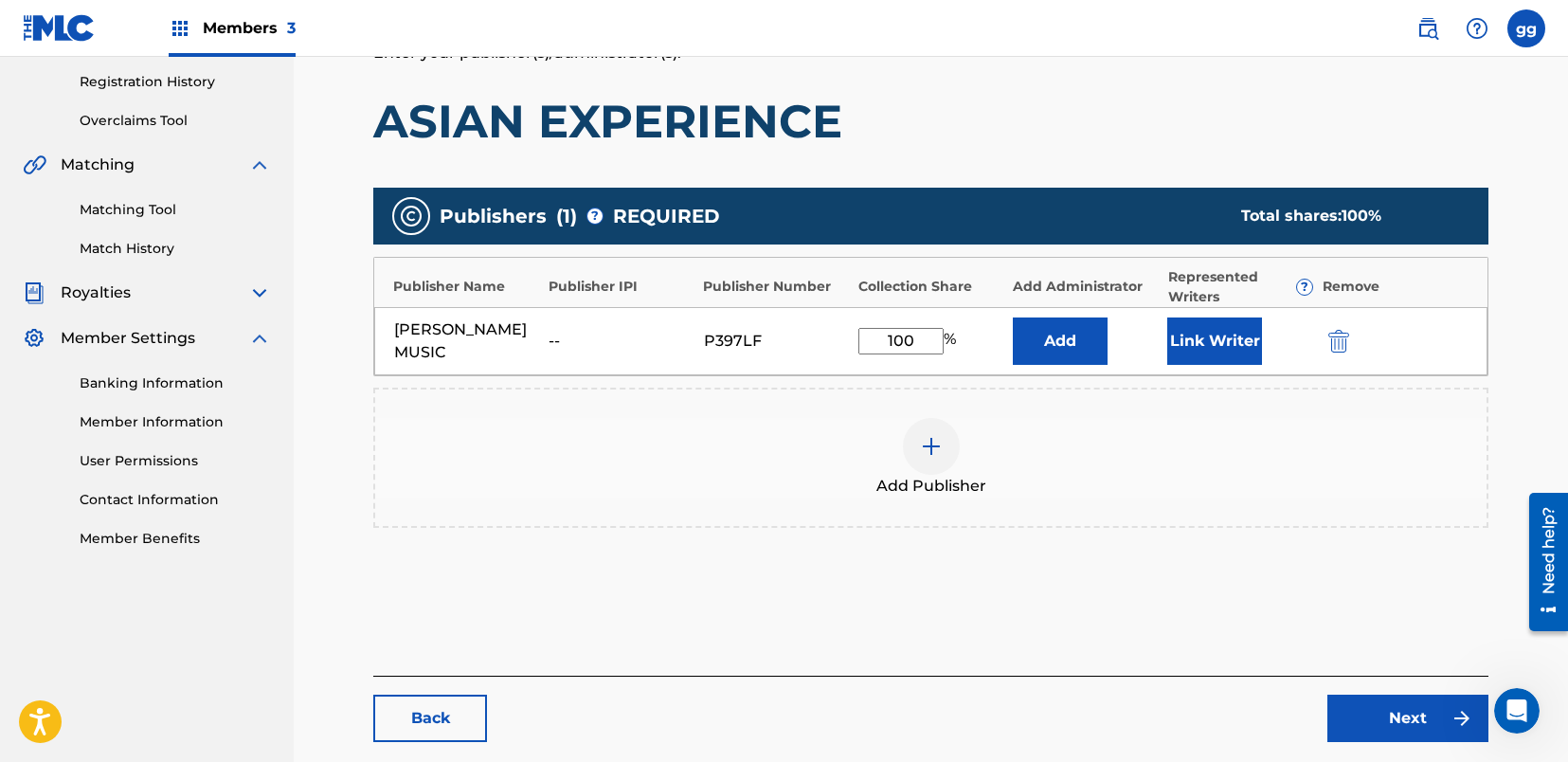 click at bounding box center [1339, 341] 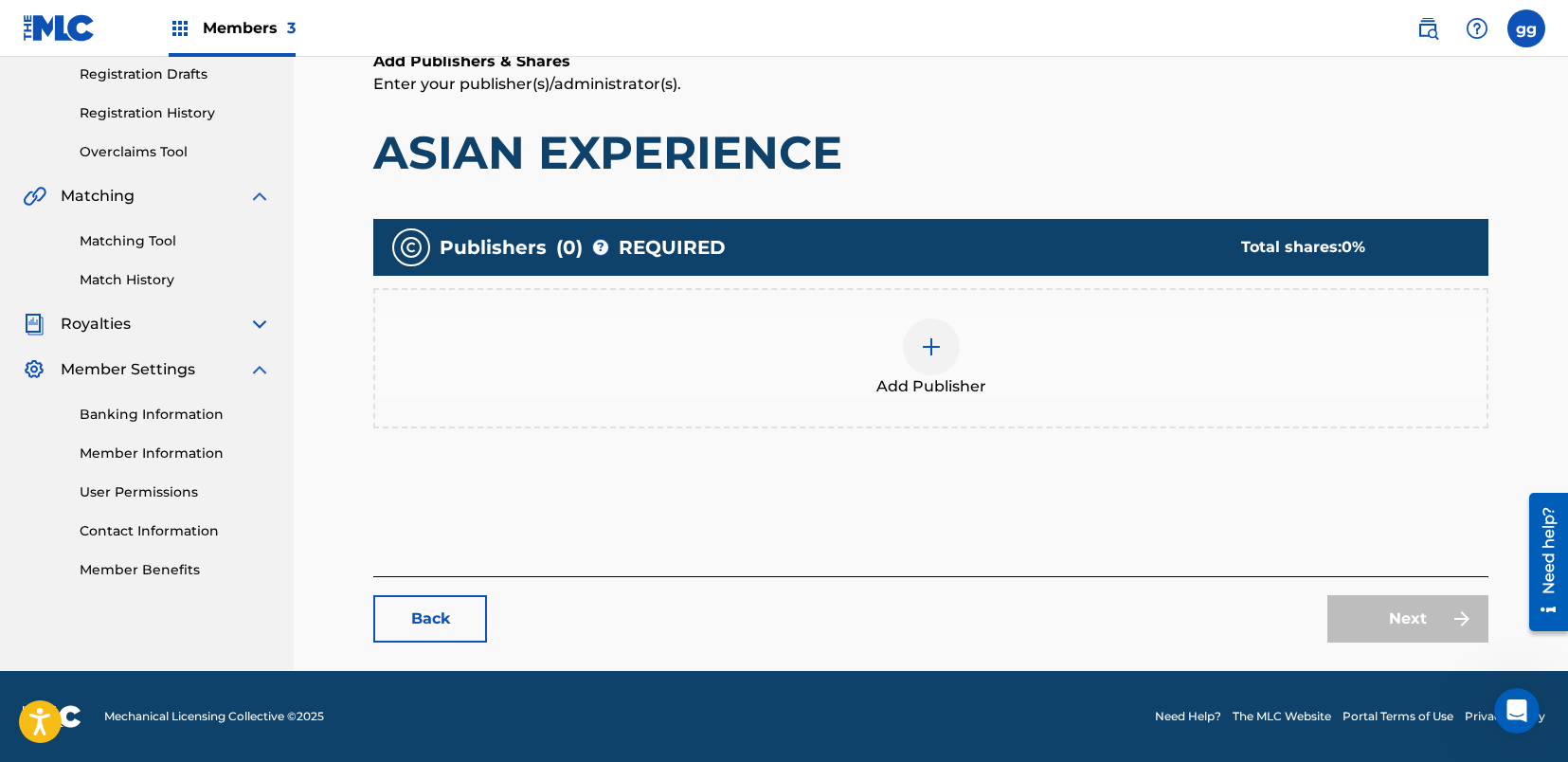 scroll, scrollTop: 321, scrollLeft: 0, axis: vertical 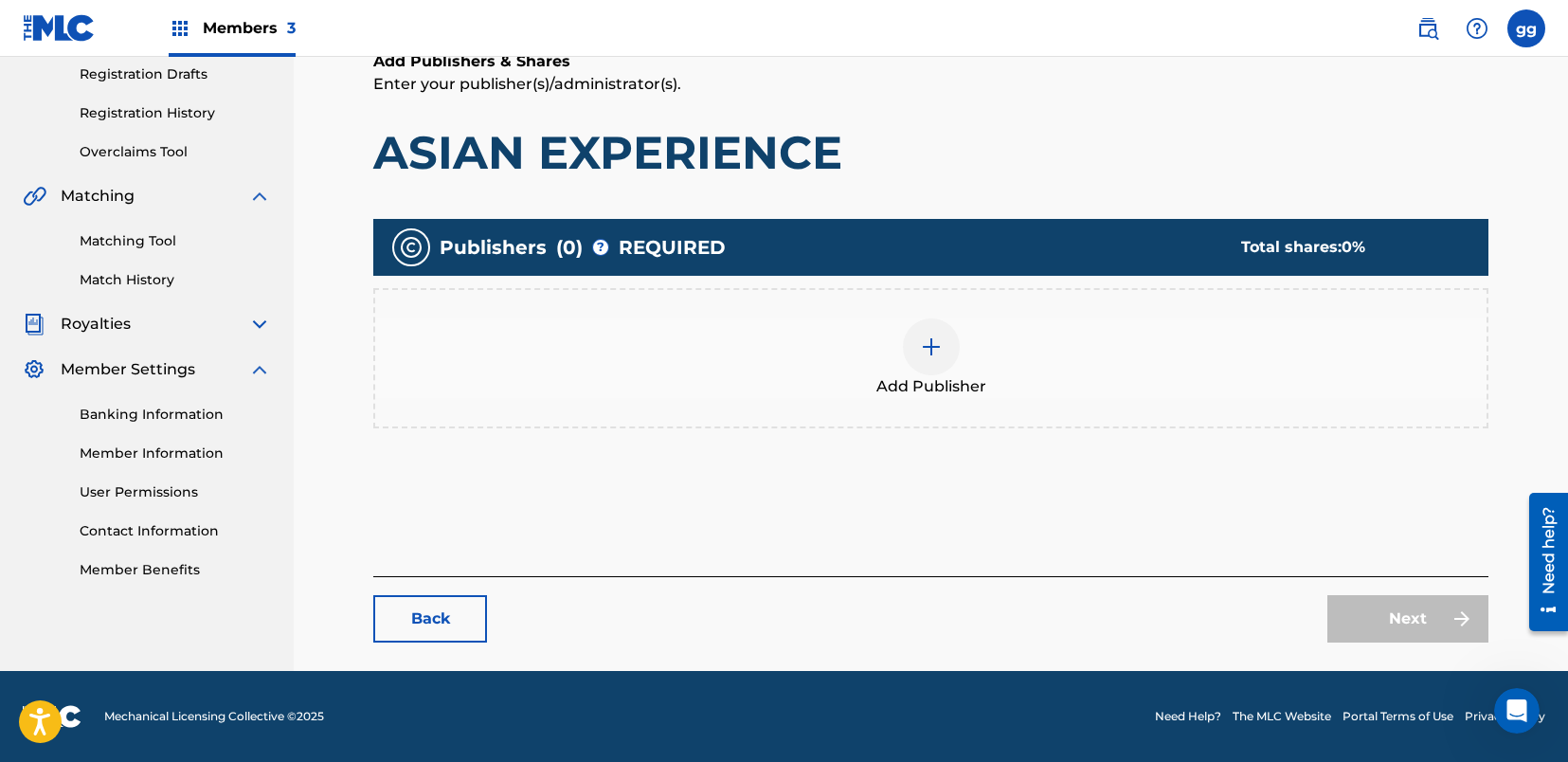 click at bounding box center [931, 347] 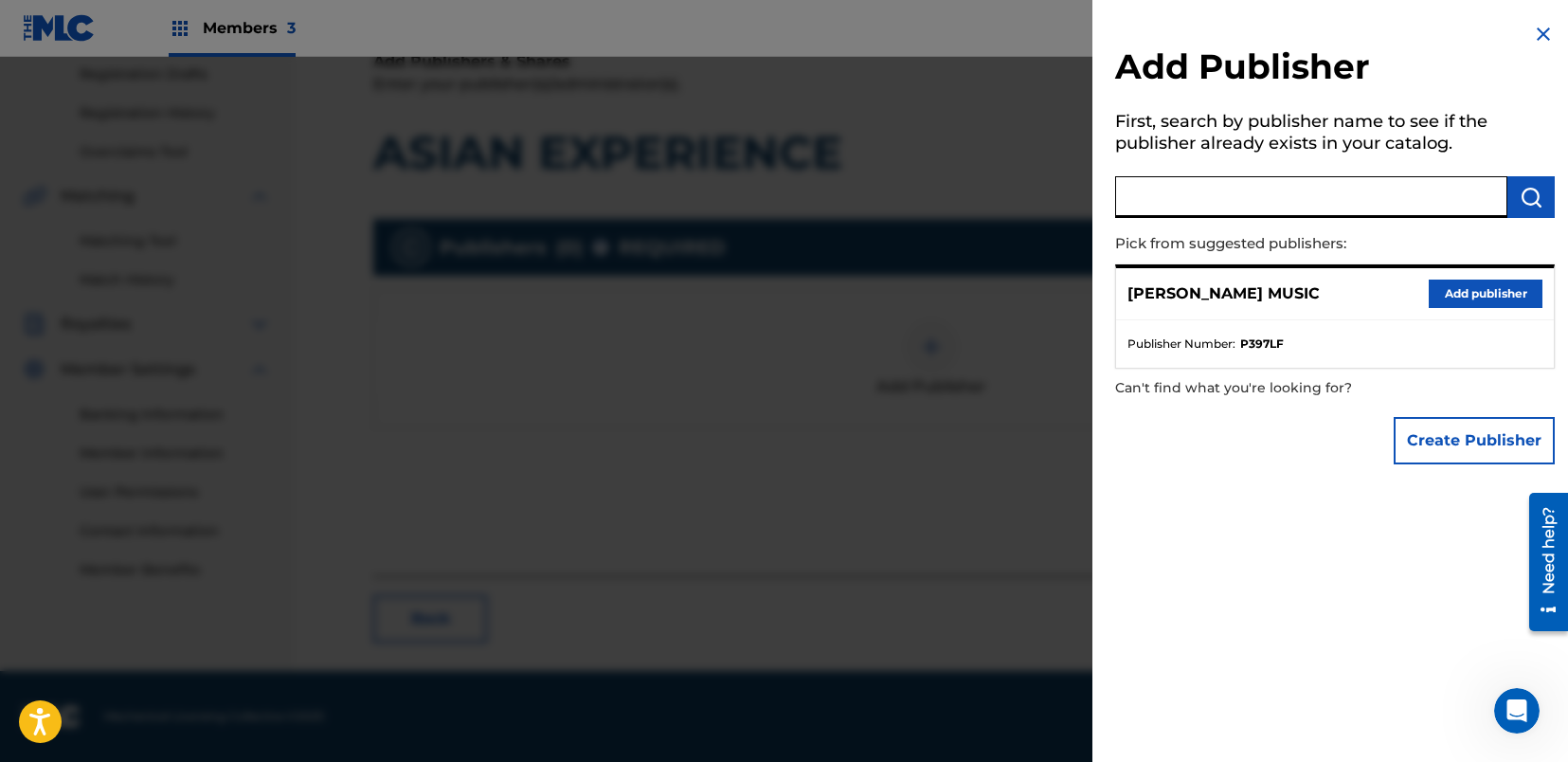 click at bounding box center (1311, 197) 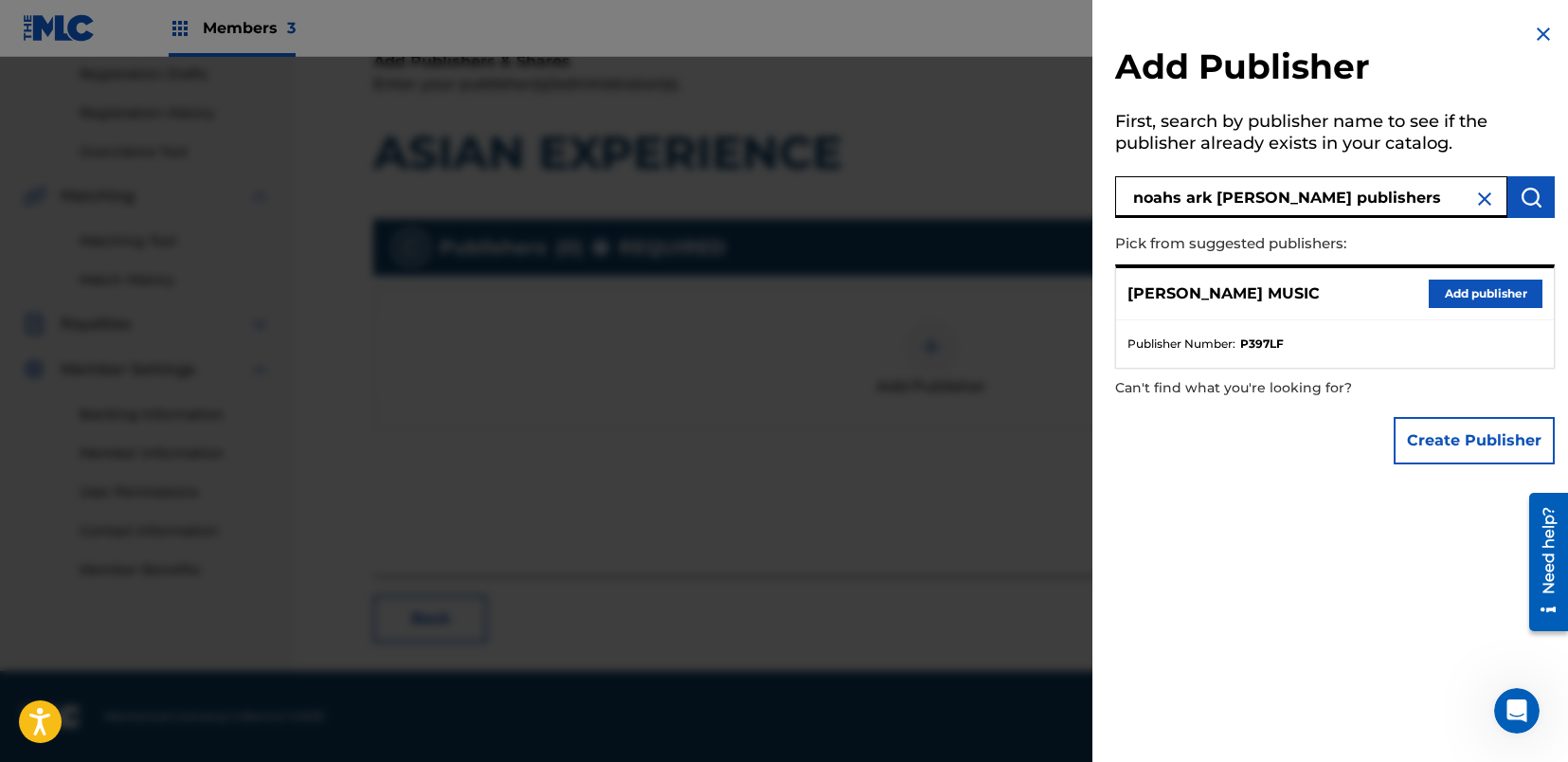 type on "noahs ark robert publishers" 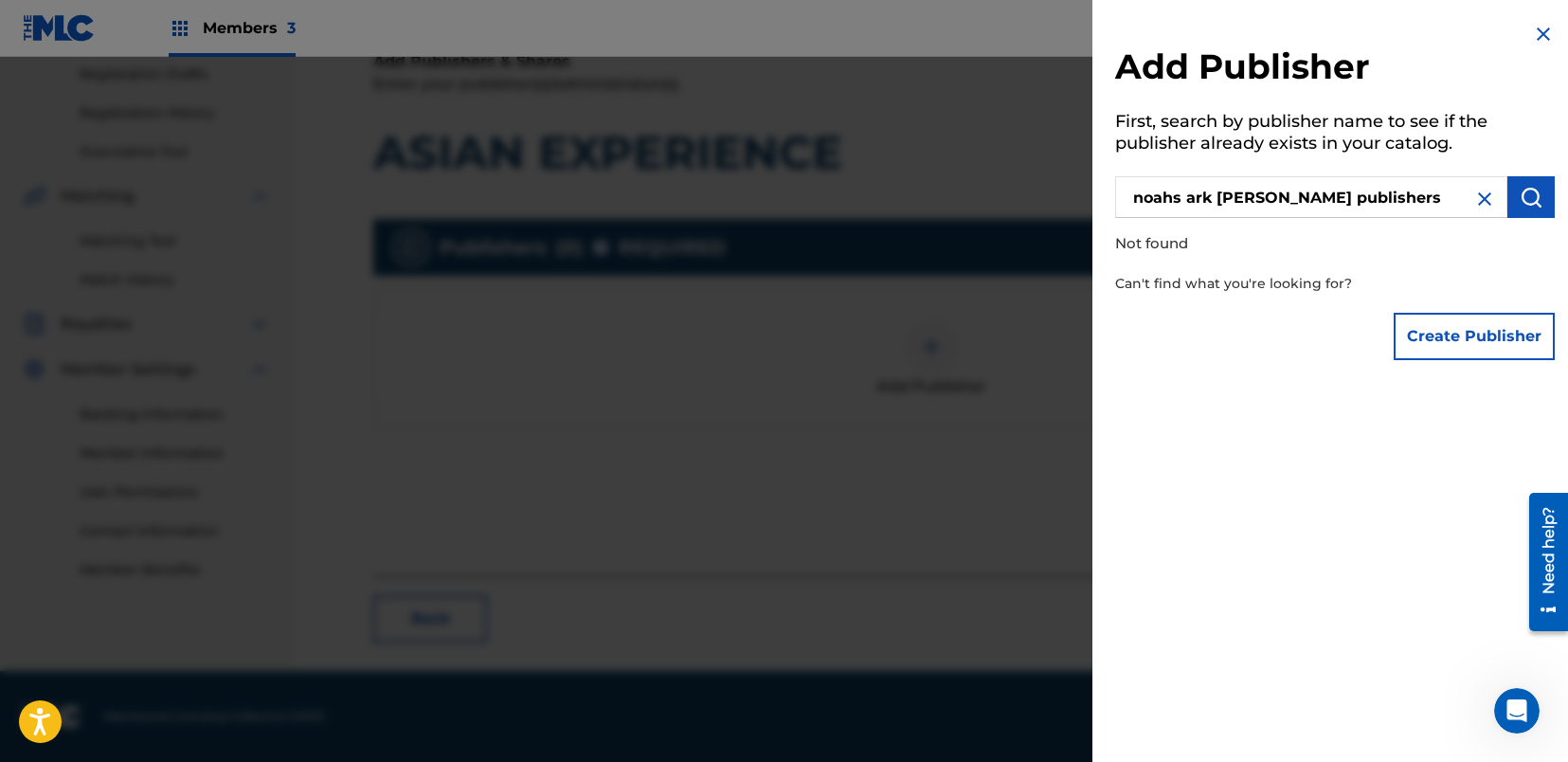click on "Create Publisher" at bounding box center [1474, 336] 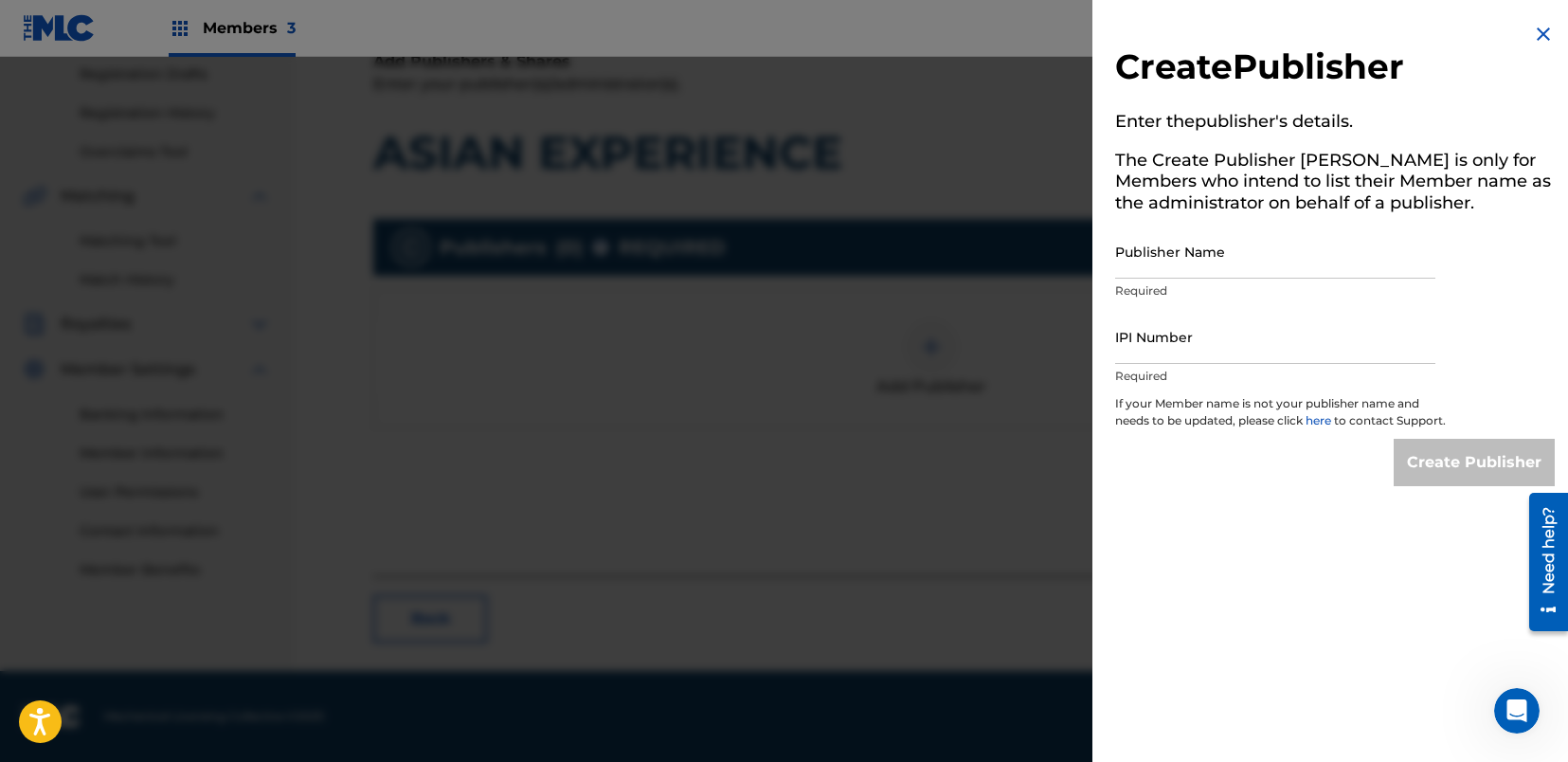 click on "Publisher Name" at bounding box center [1275, 251] 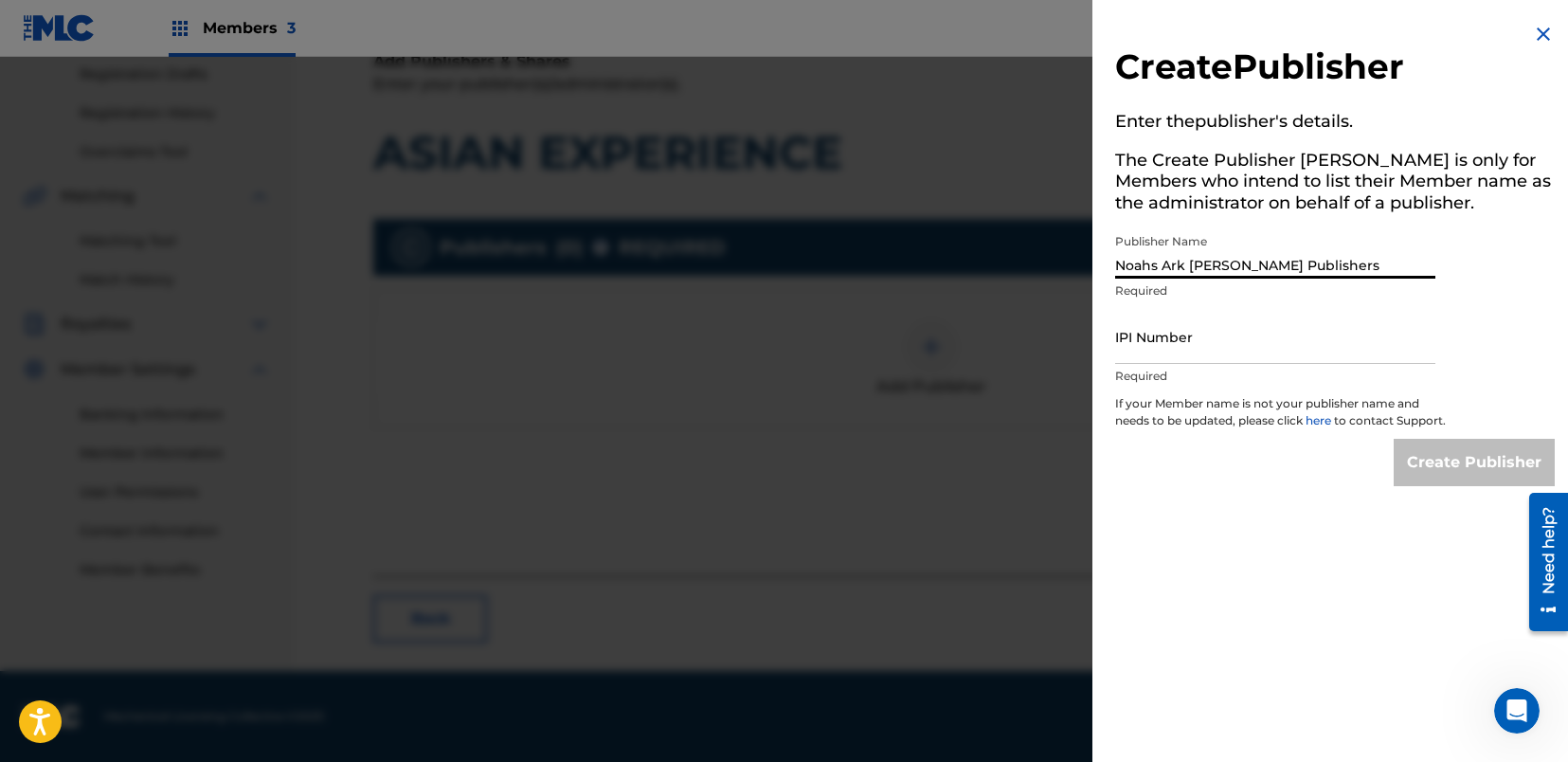 type on "Noahs Ark Robert Publishers" 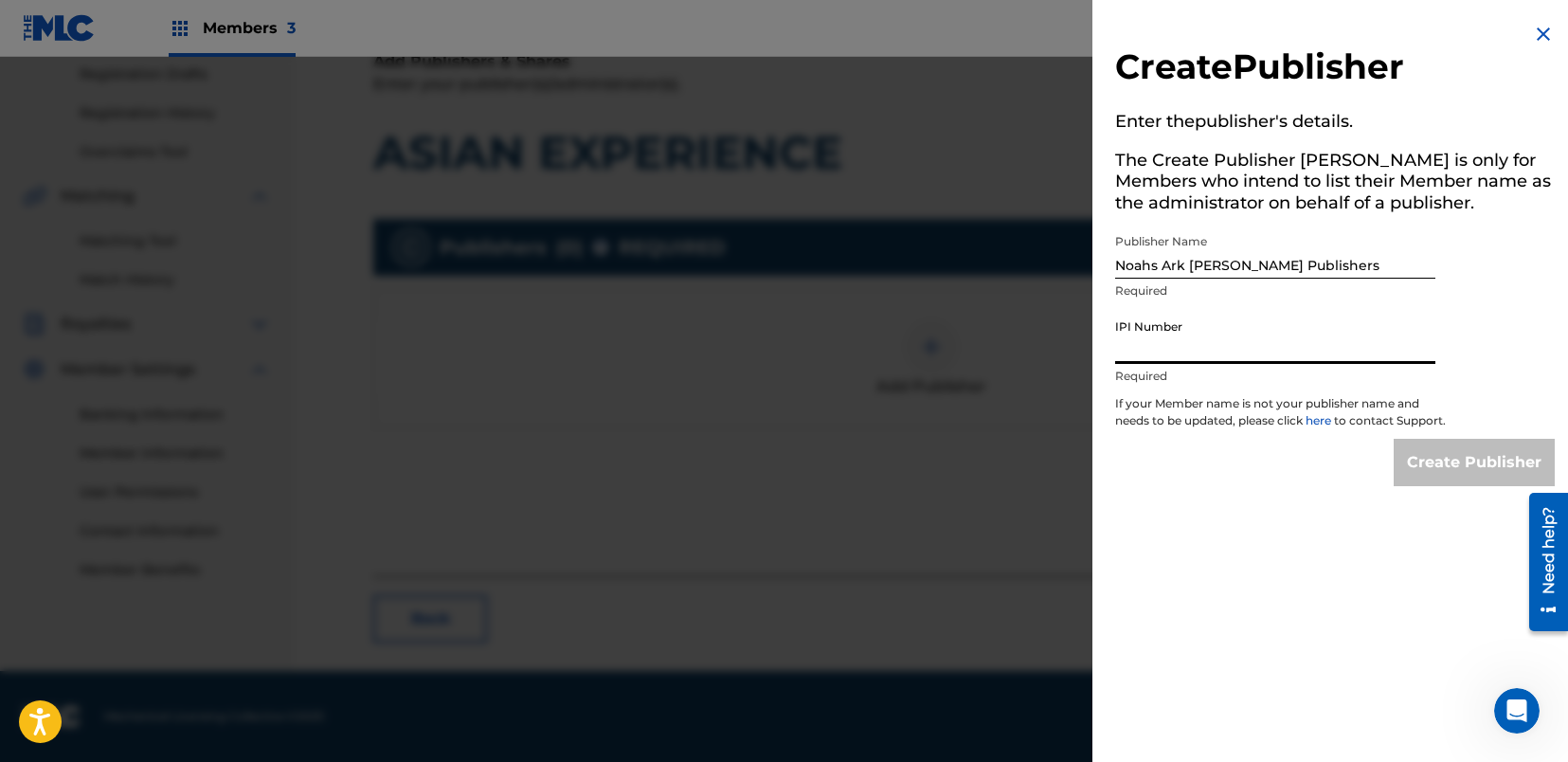 click on "IPI Number" at bounding box center (1275, 336) 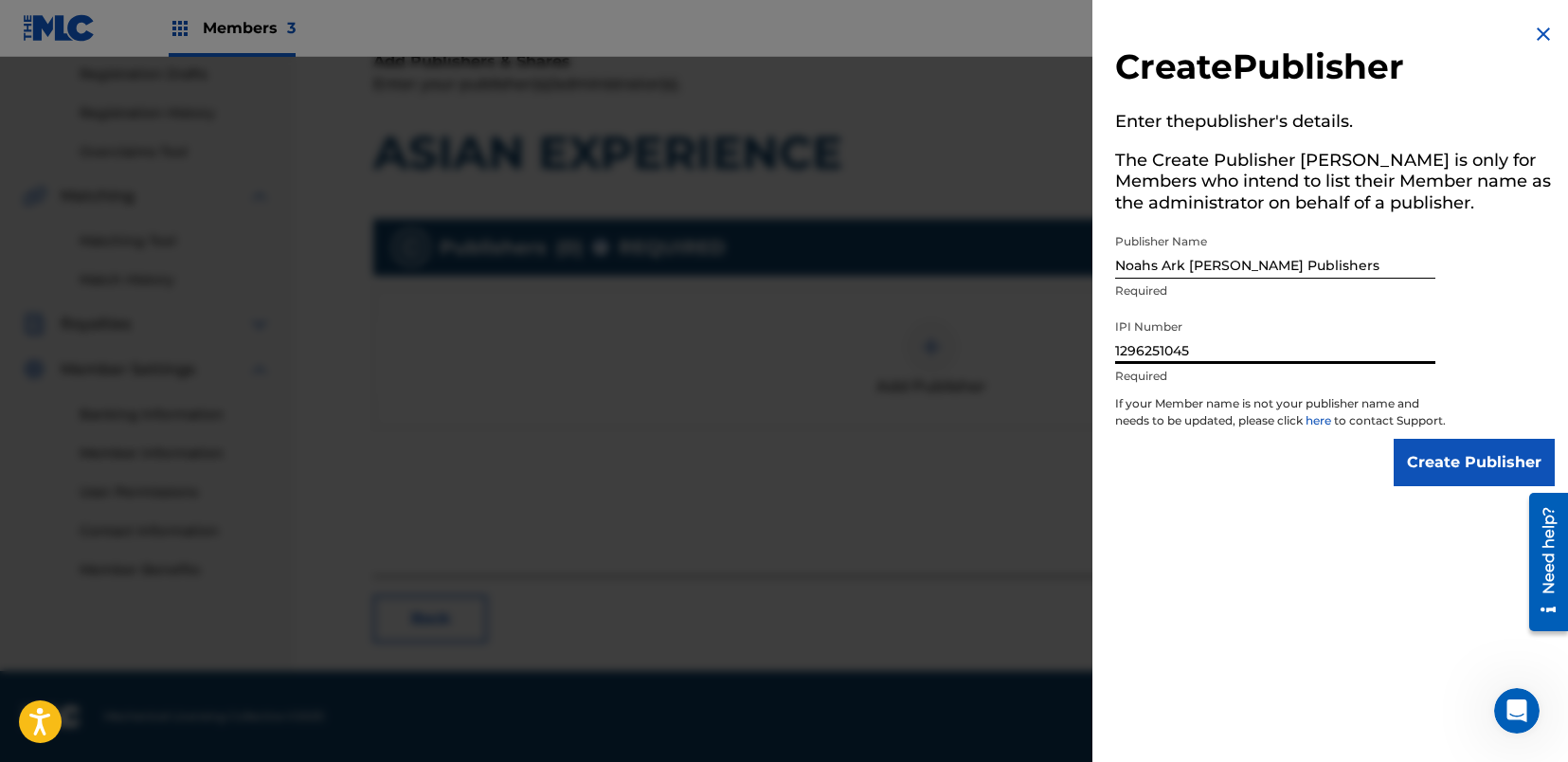 type on "1296251045" 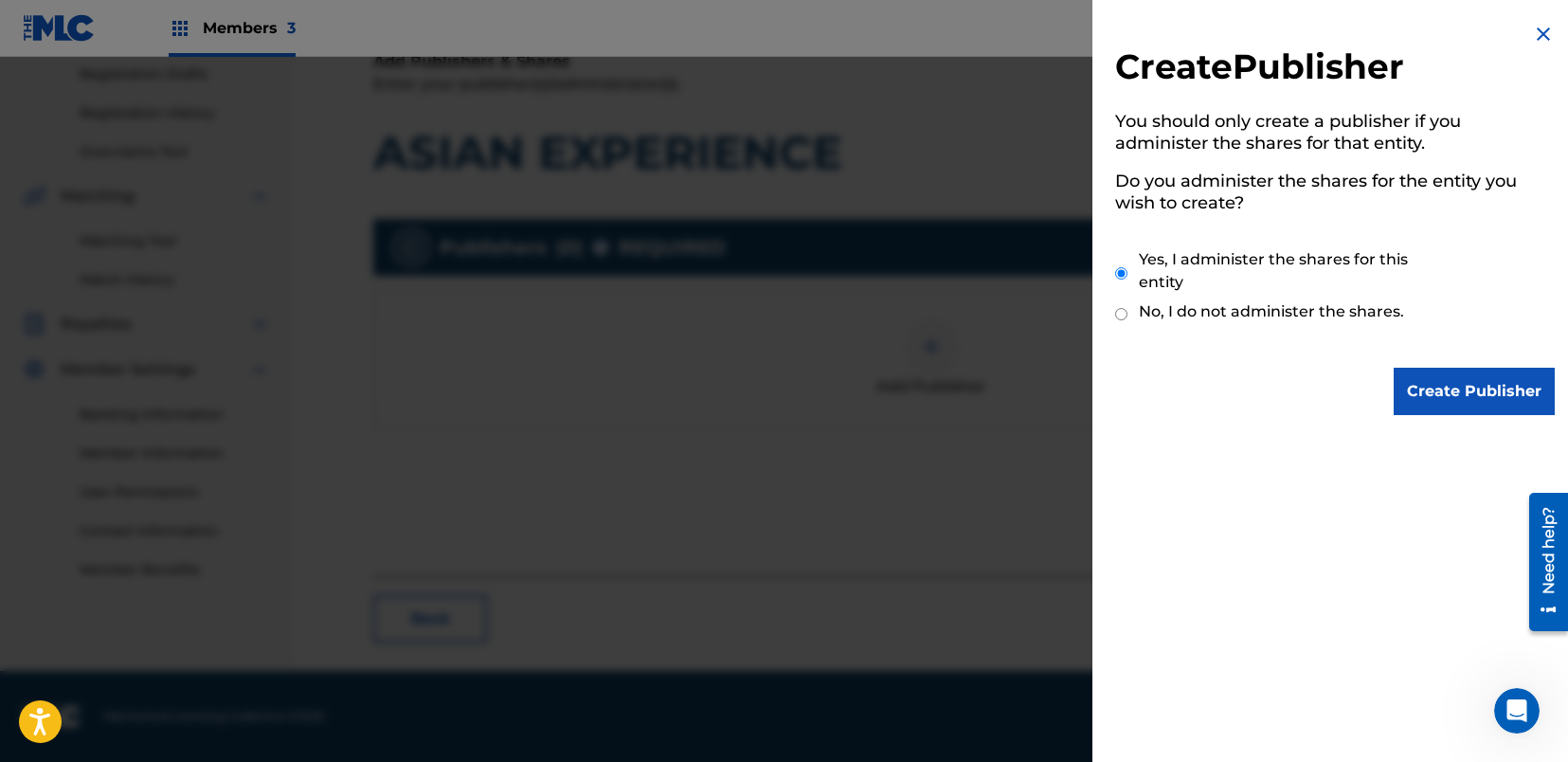click on "Create Publisher" at bounding box center (1474, 391) 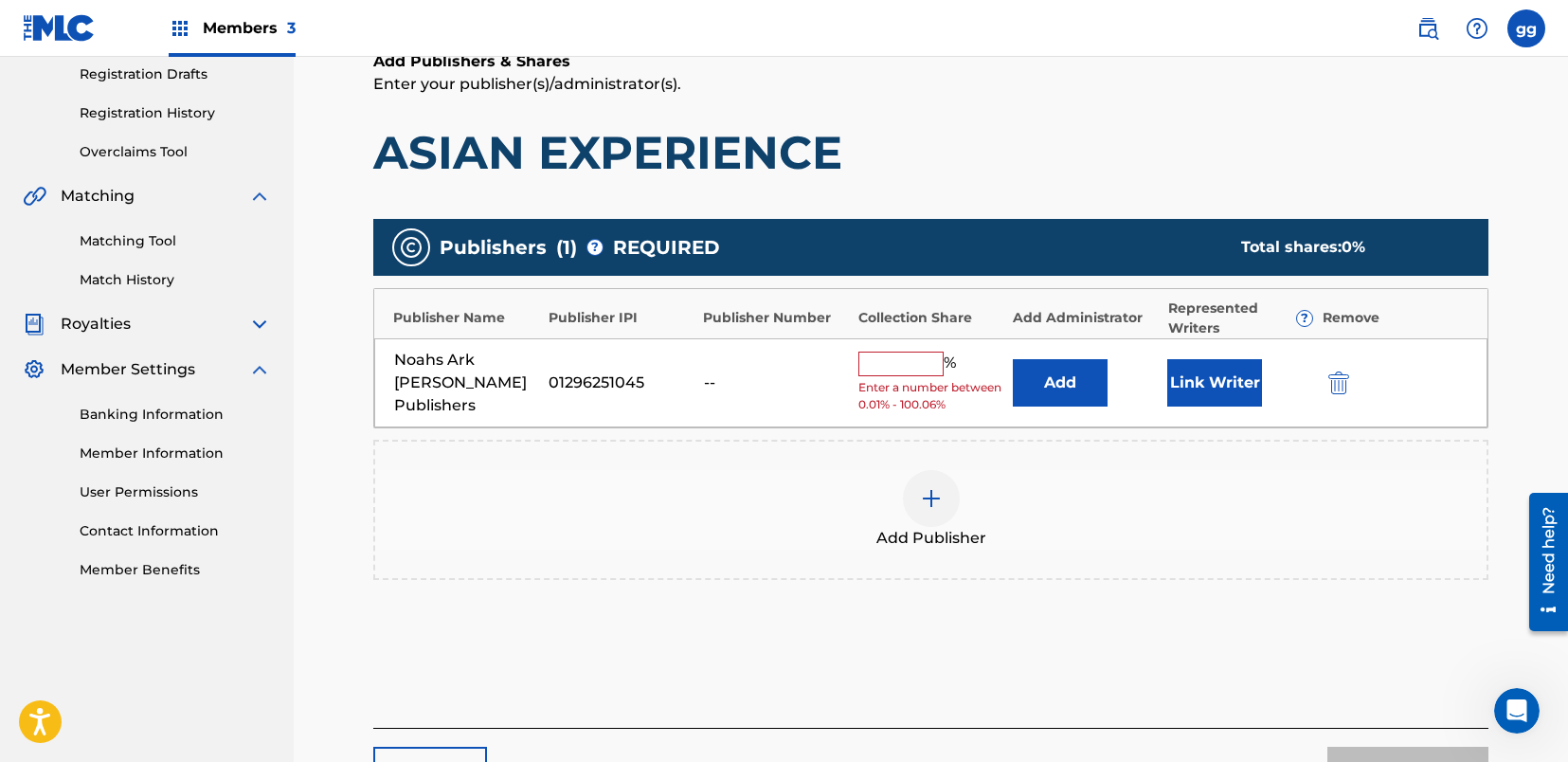 click at bounding box center [901, 364] 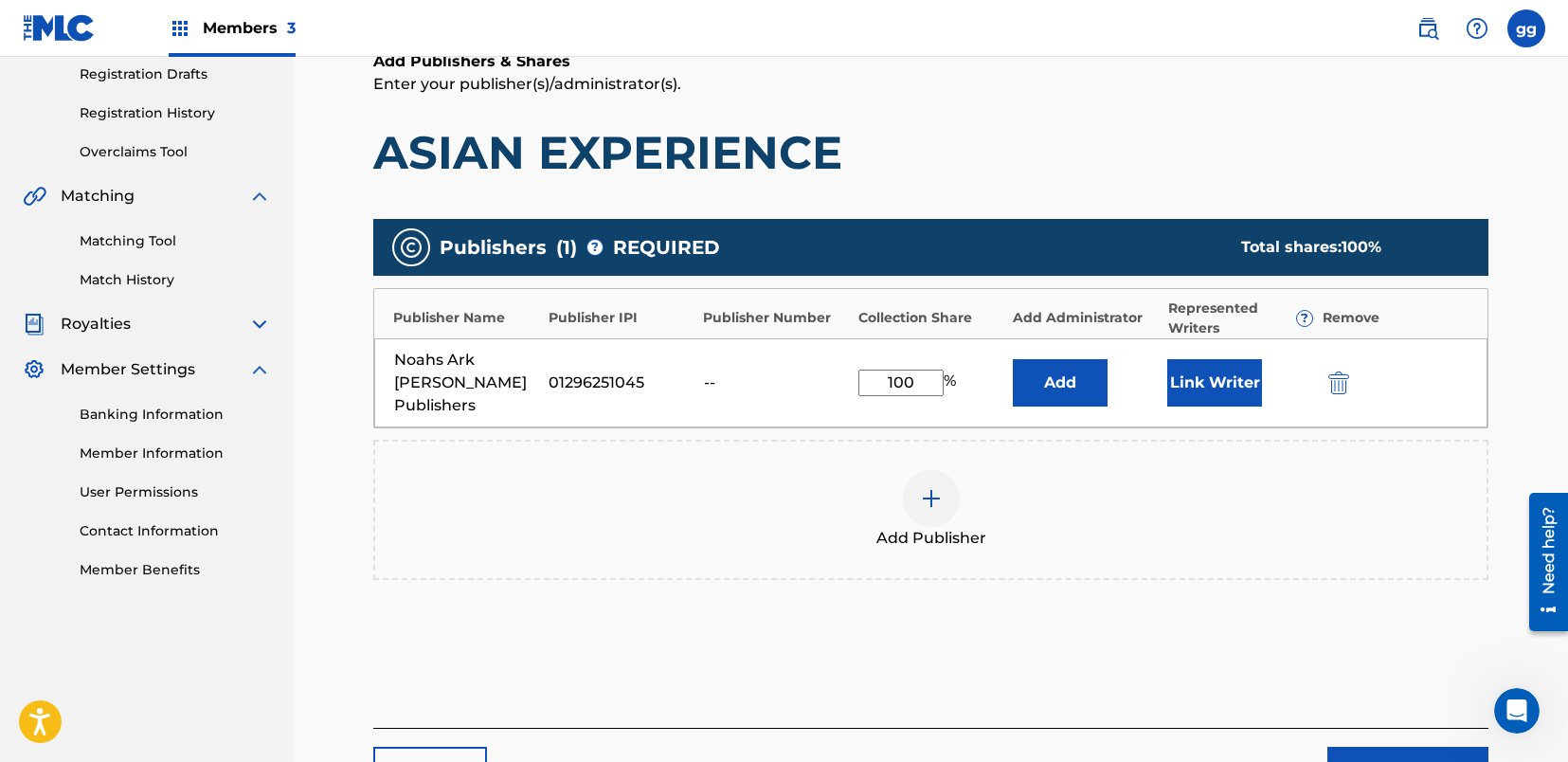 type on "100" 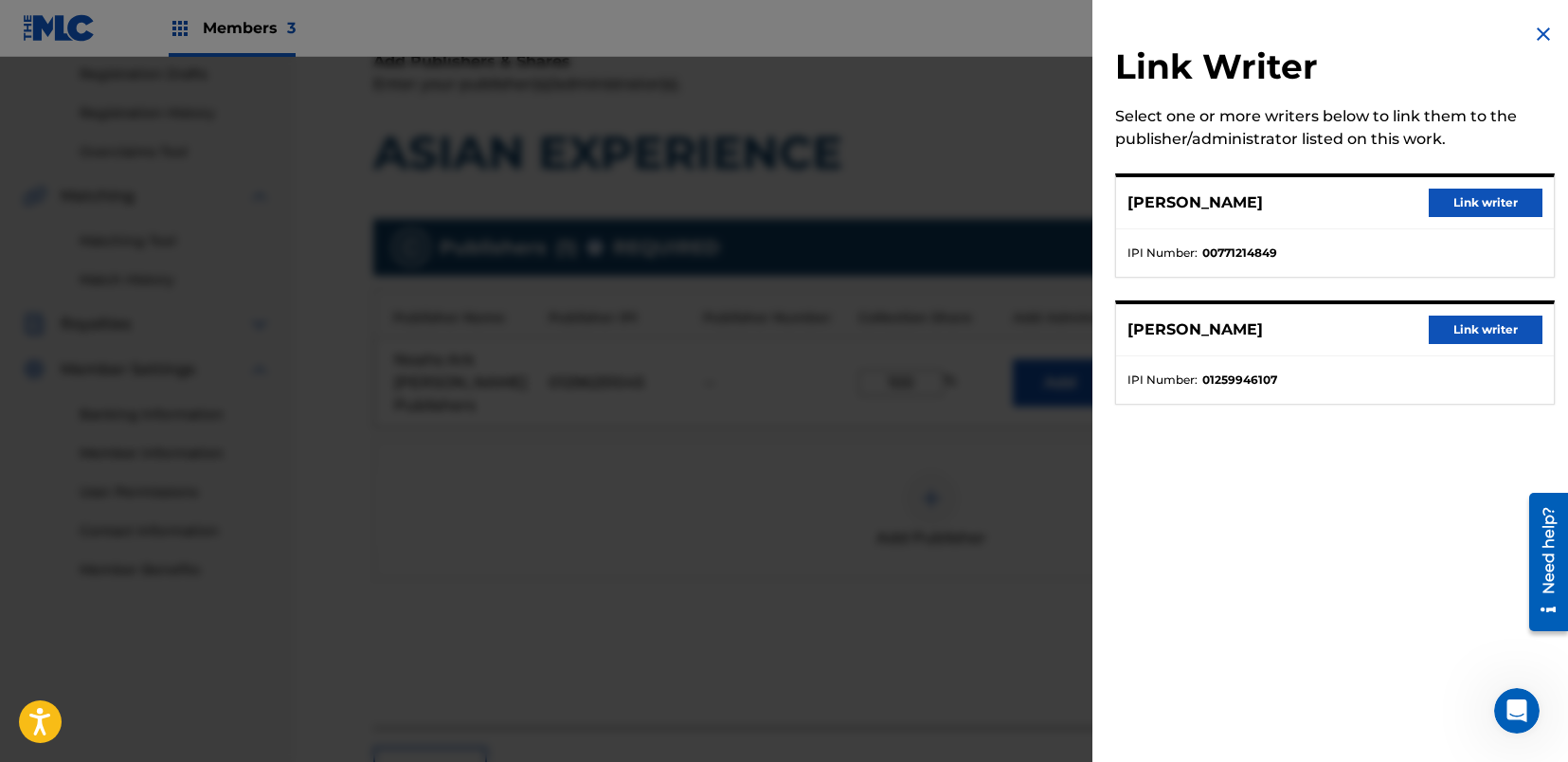 click on "Link writer" at bounding box center [1486, 203] 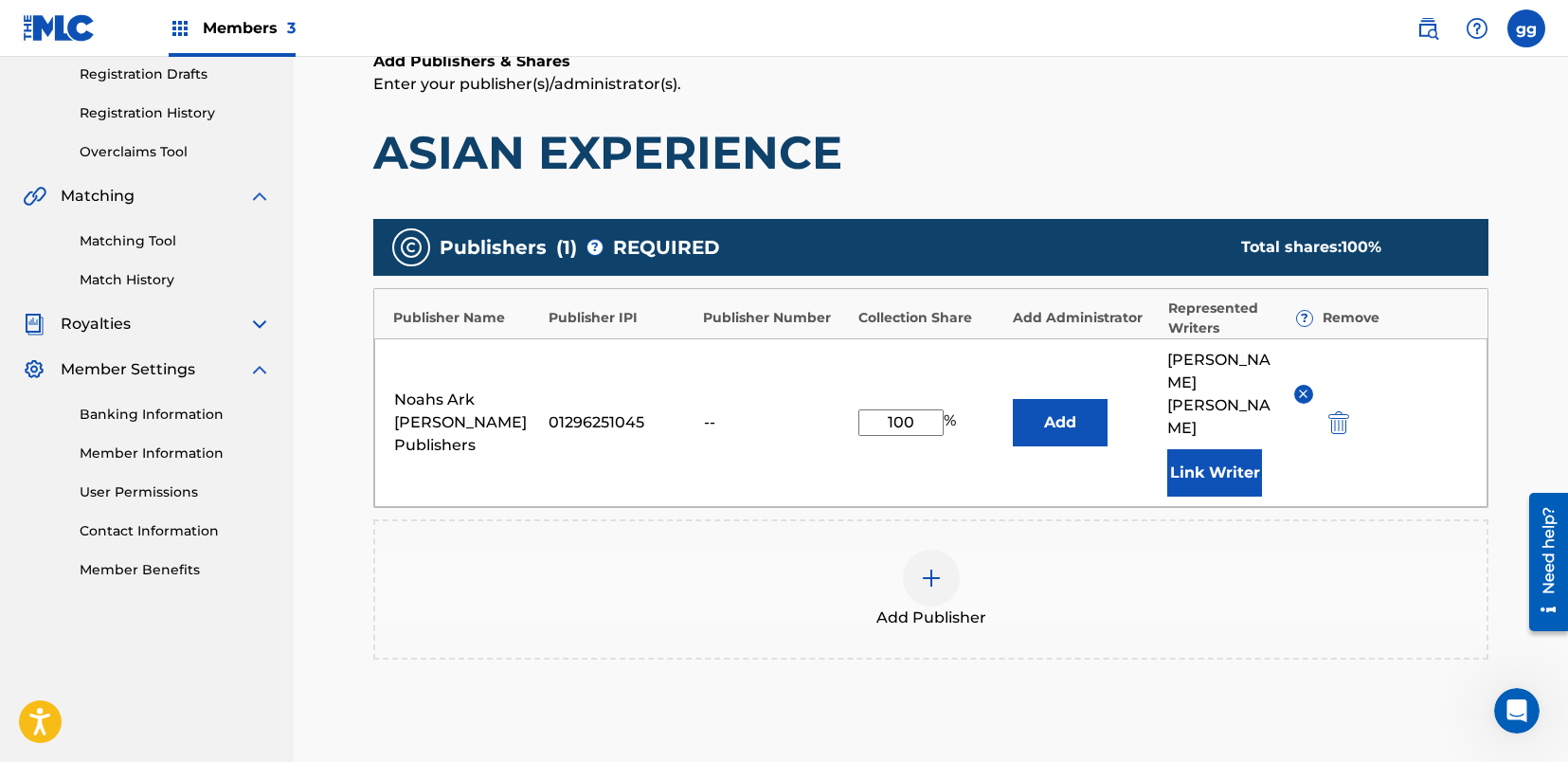 click on "Link Writer" at bounding box center (1215, 473) 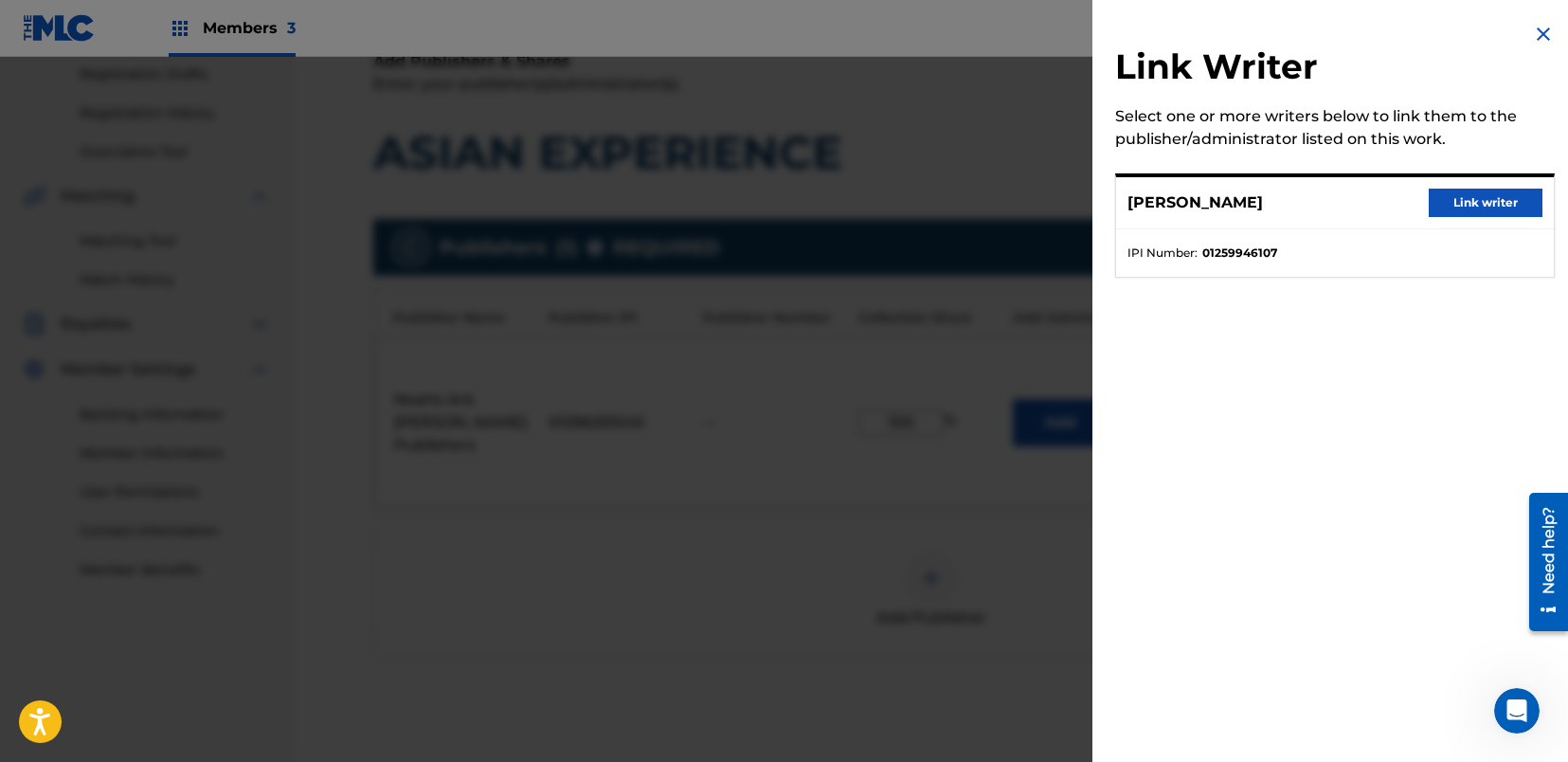 click on "Link writer" at bounding box center (1486, 203) 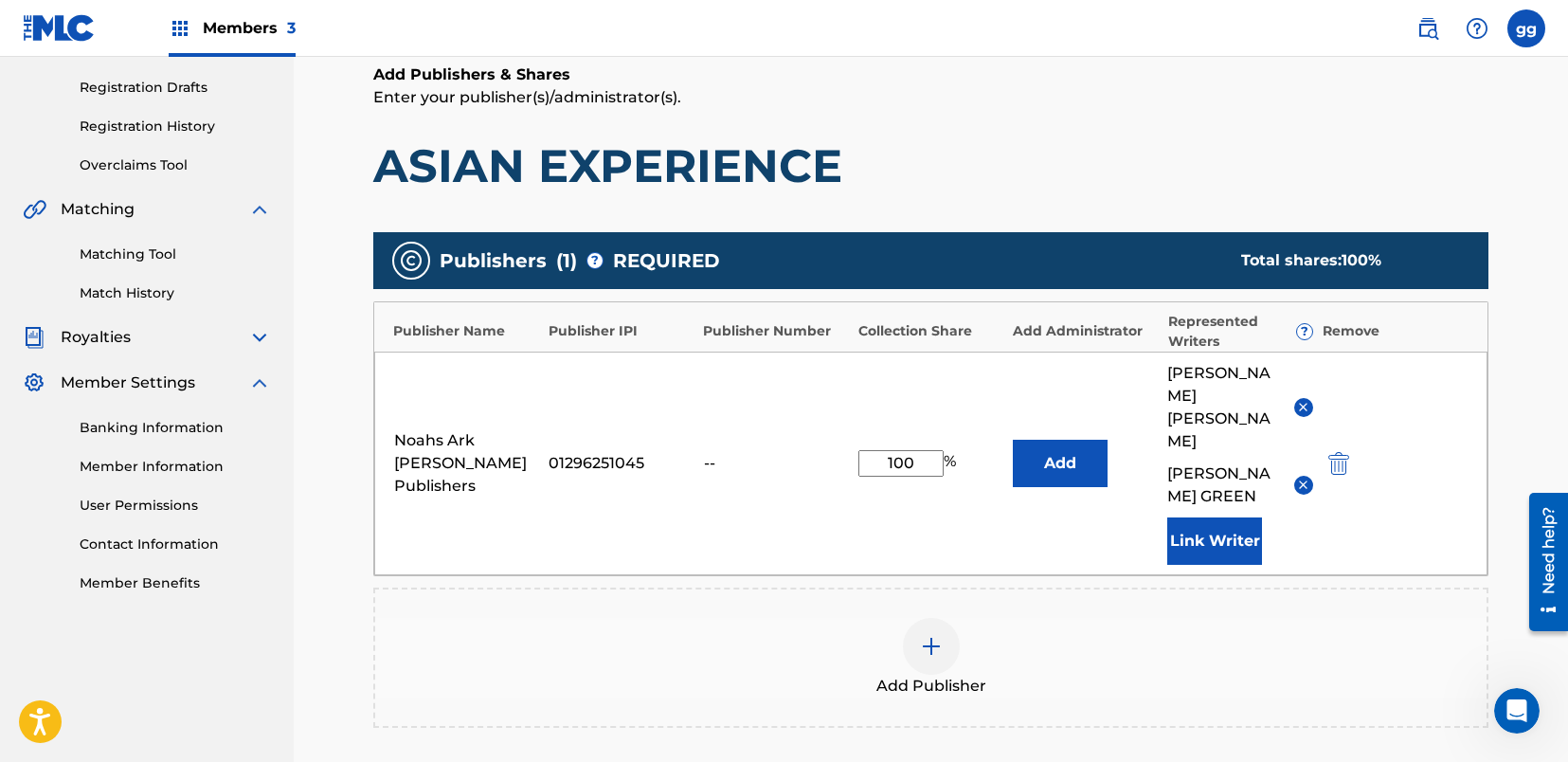scroll, scrollTop: 203, scrollLeft: 0, axis: vertical 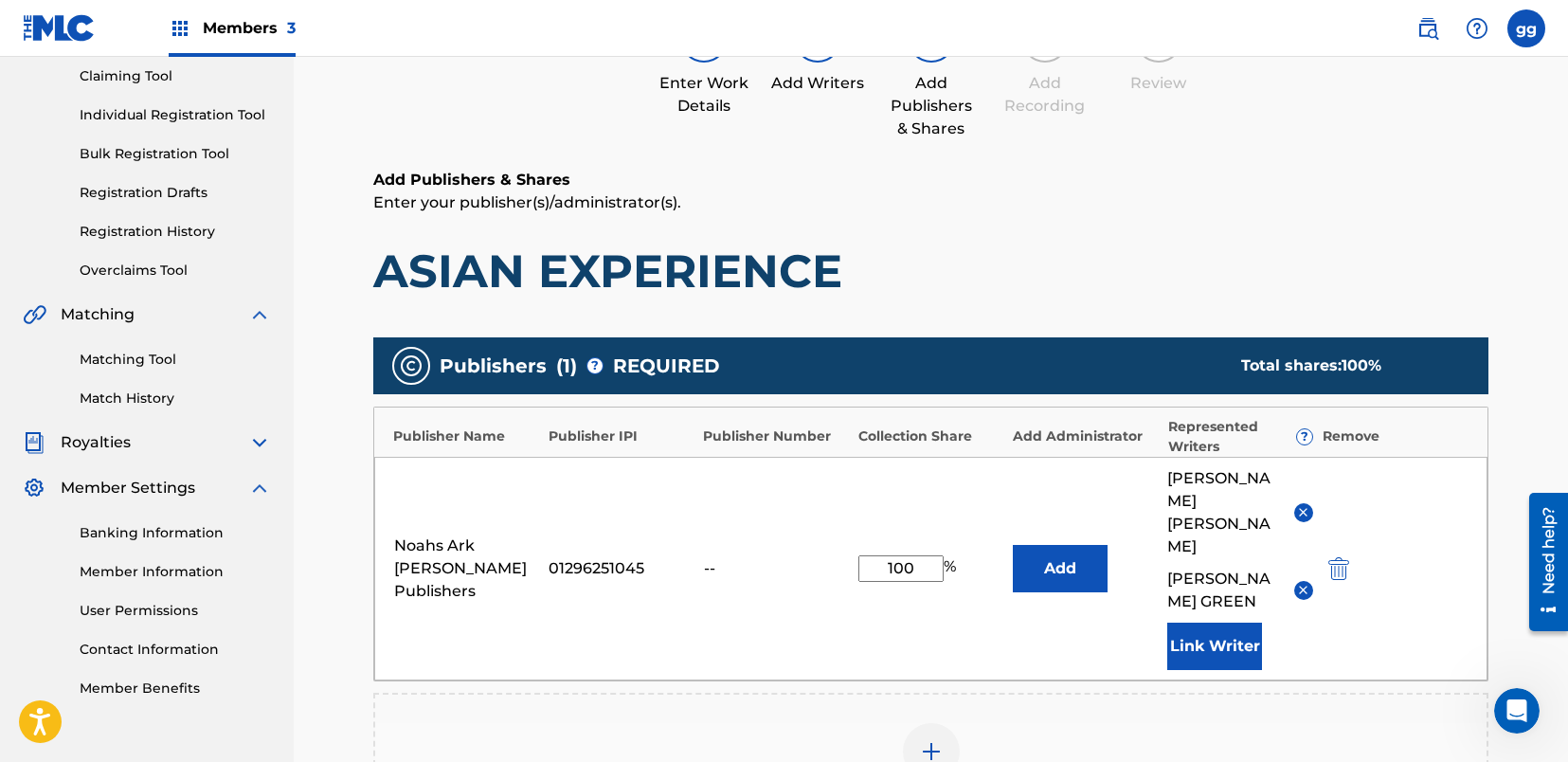 click at bounding box center [1303, 512] 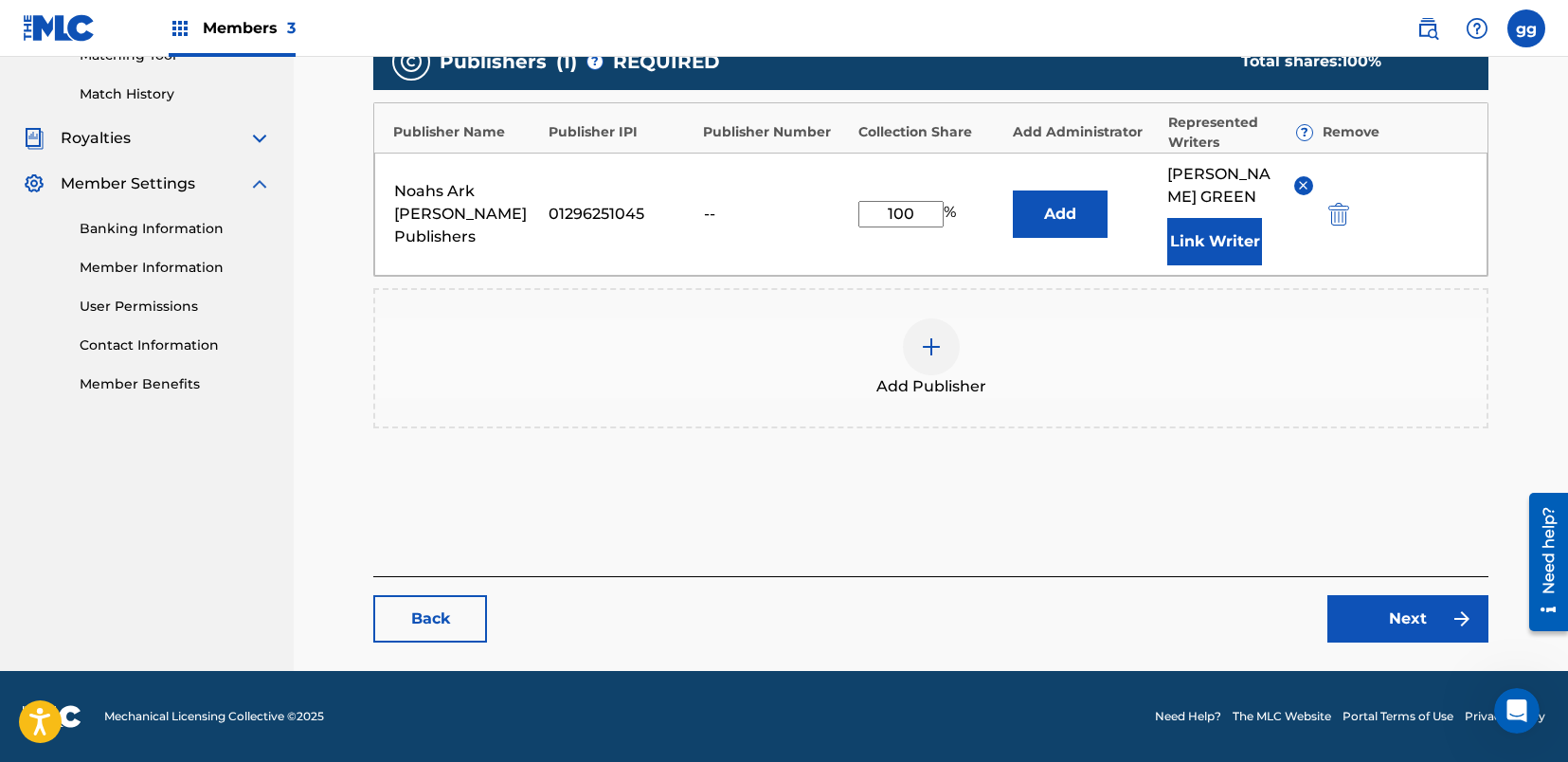 scroll, scrollTop: 507, scrollLeft: 0, axis: vertical 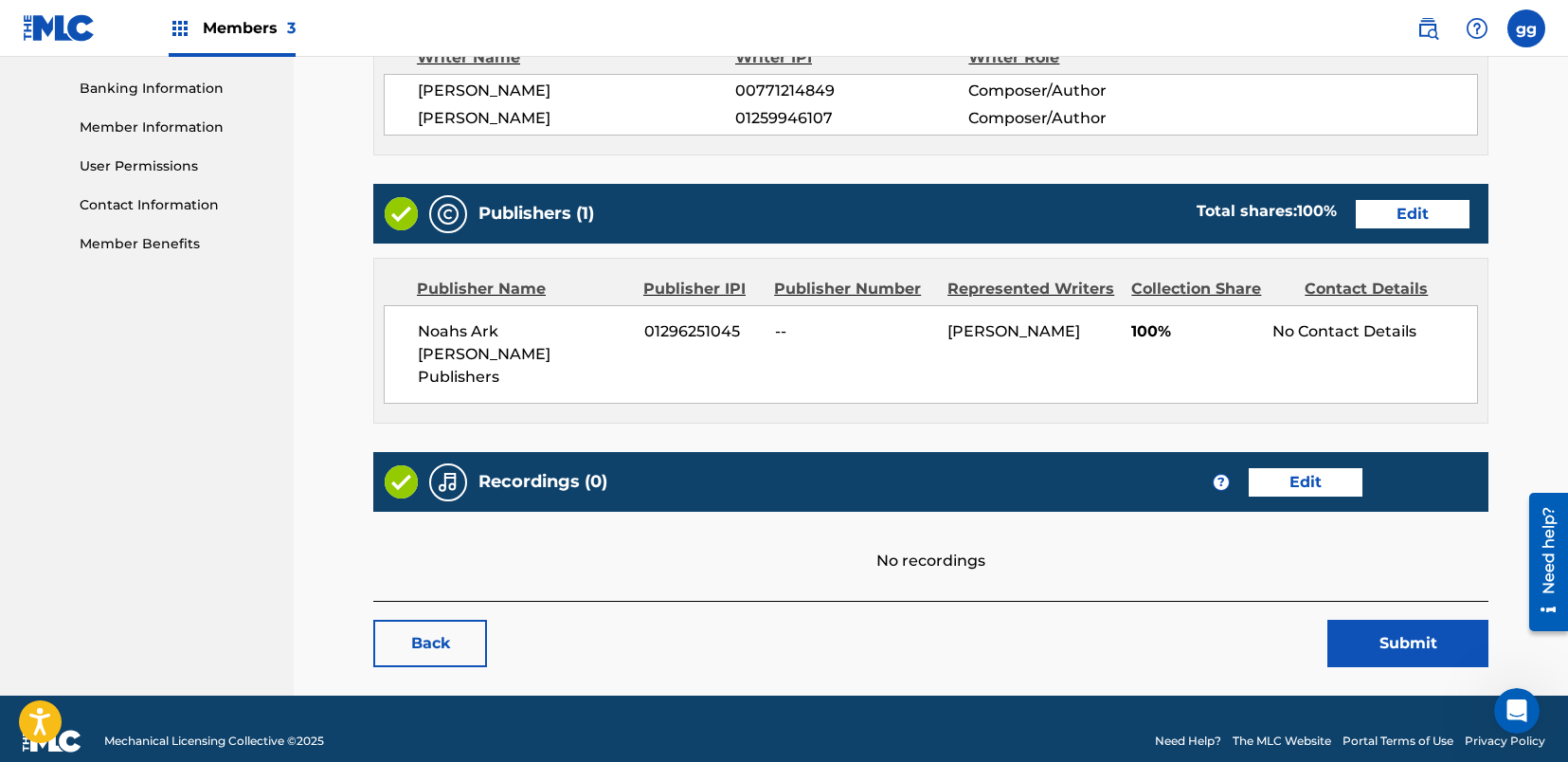 click on "Submit" at bounding box center (1408, 644) 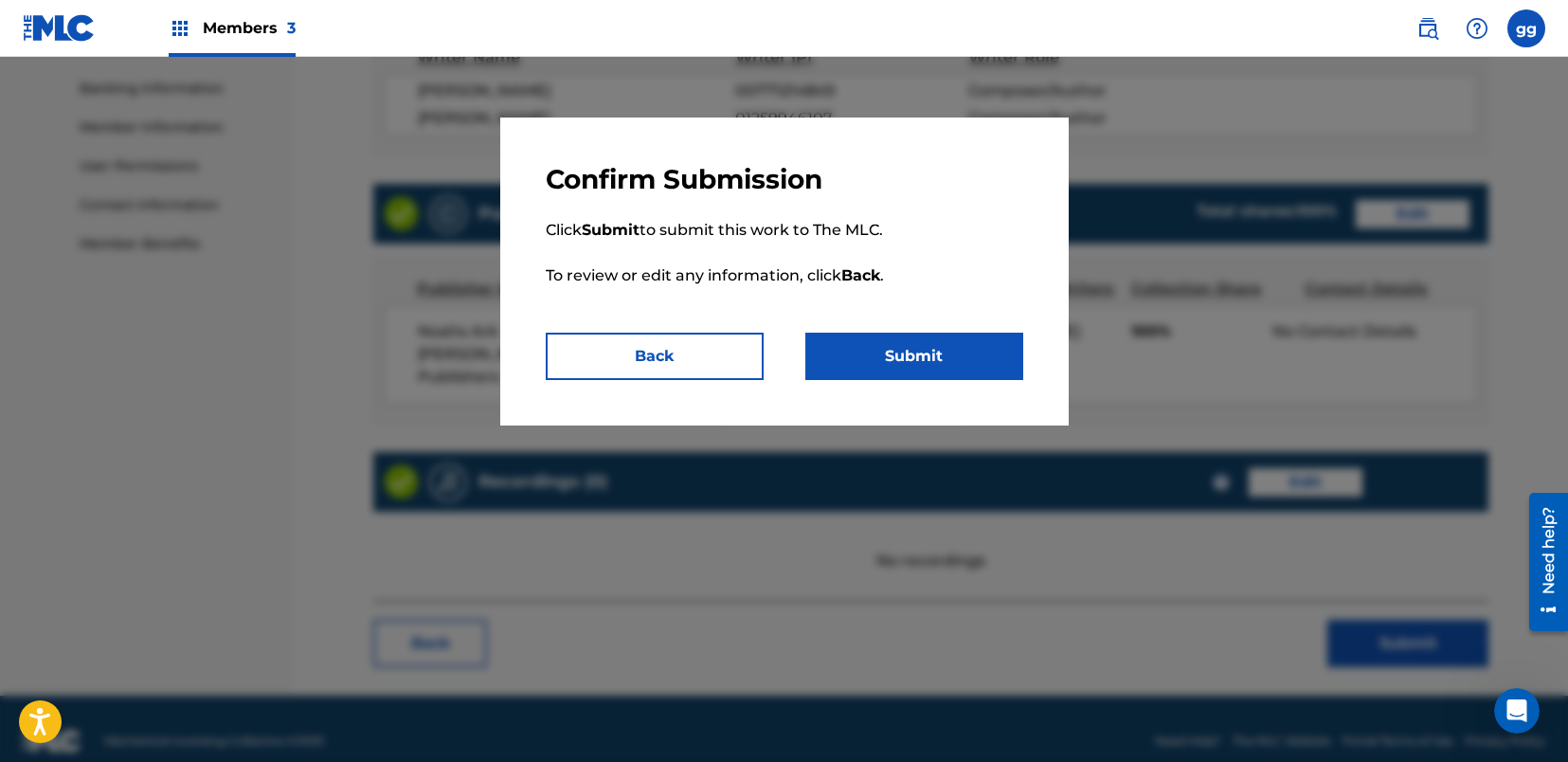 click on "Submit" at bounding box center (914, 356) 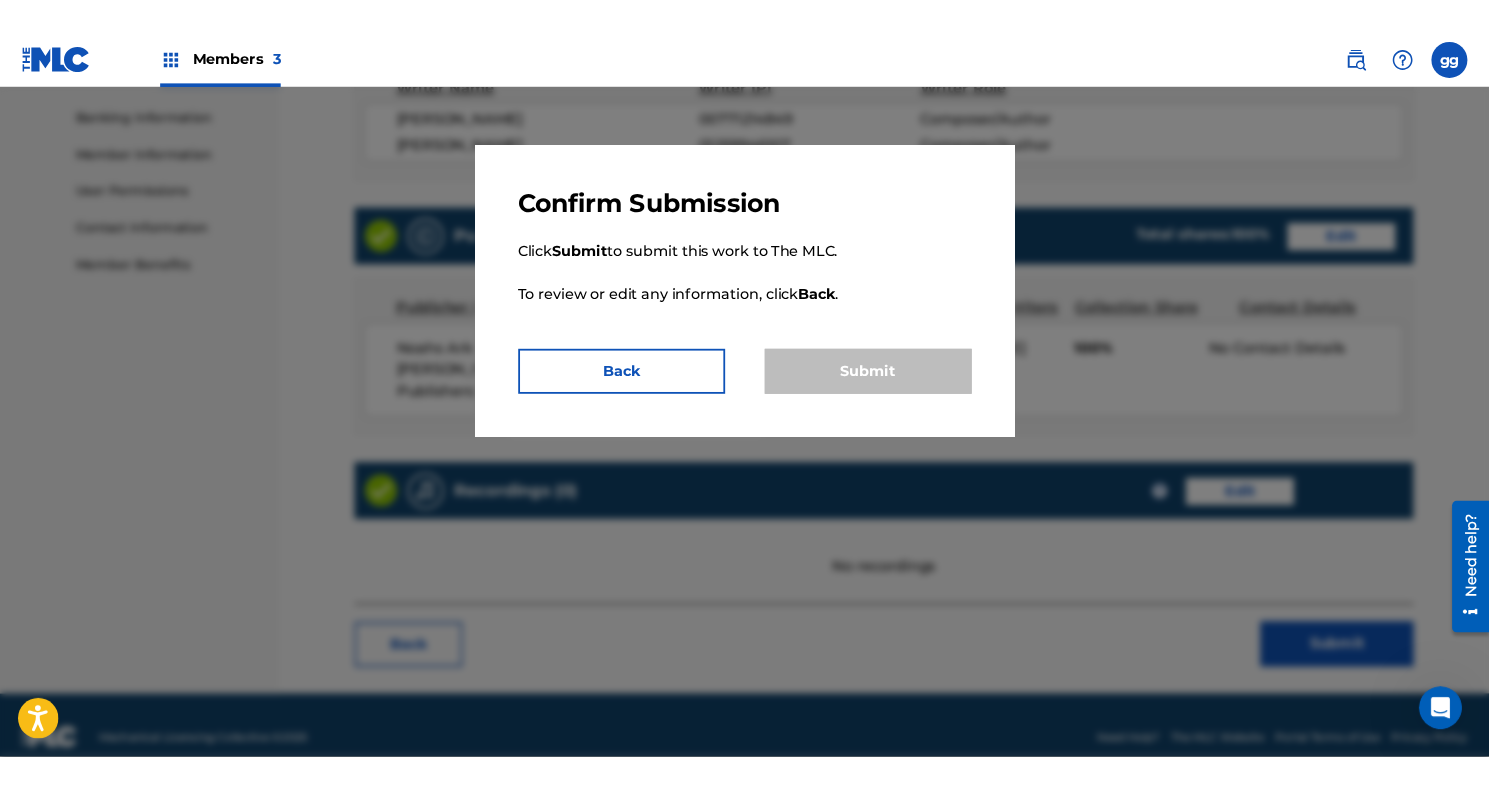 scroll, scrollTop: 0, scrollLeft: 0, axis: both 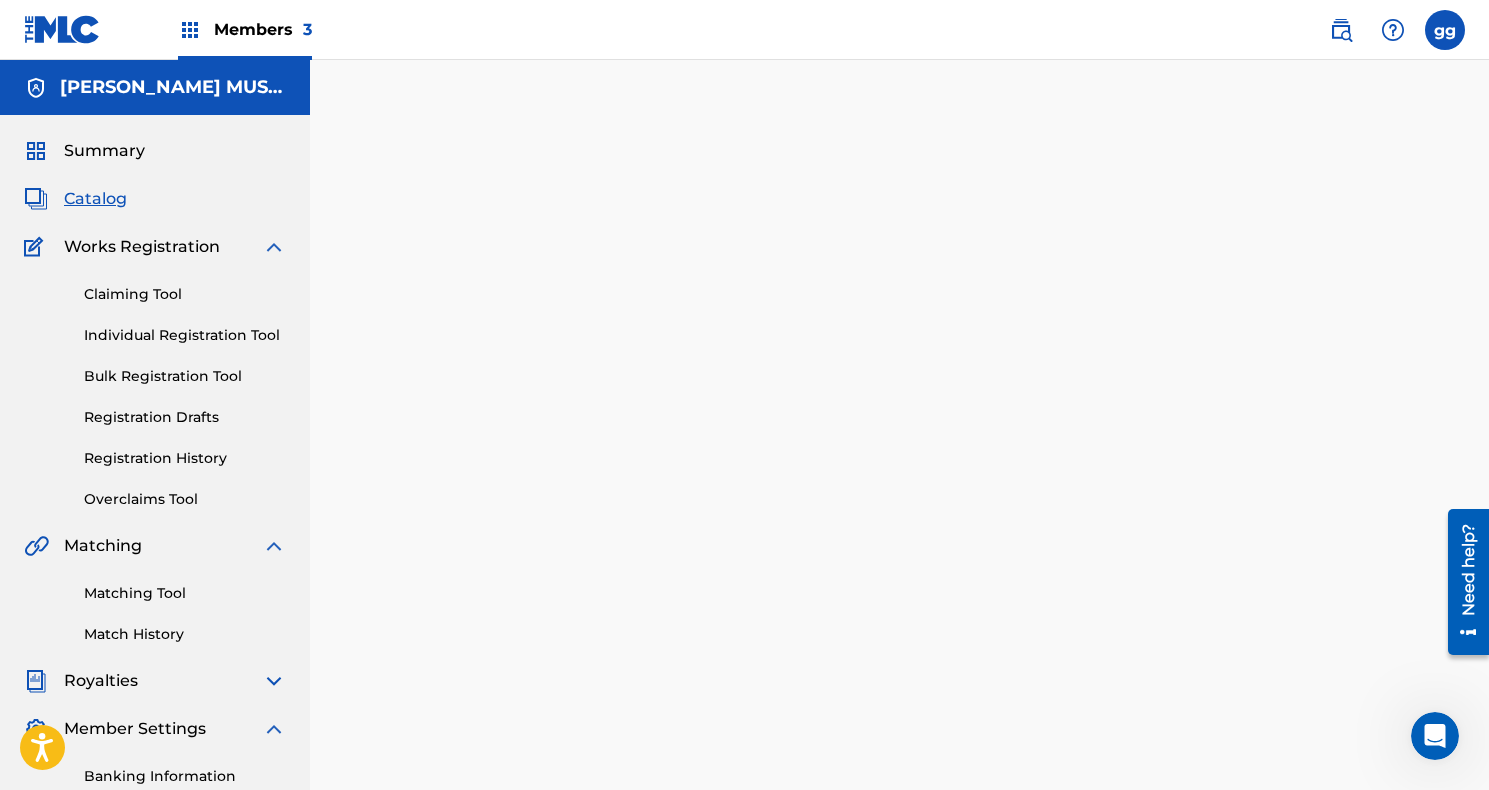click on "Catalog" at bounding box center (95, 199) 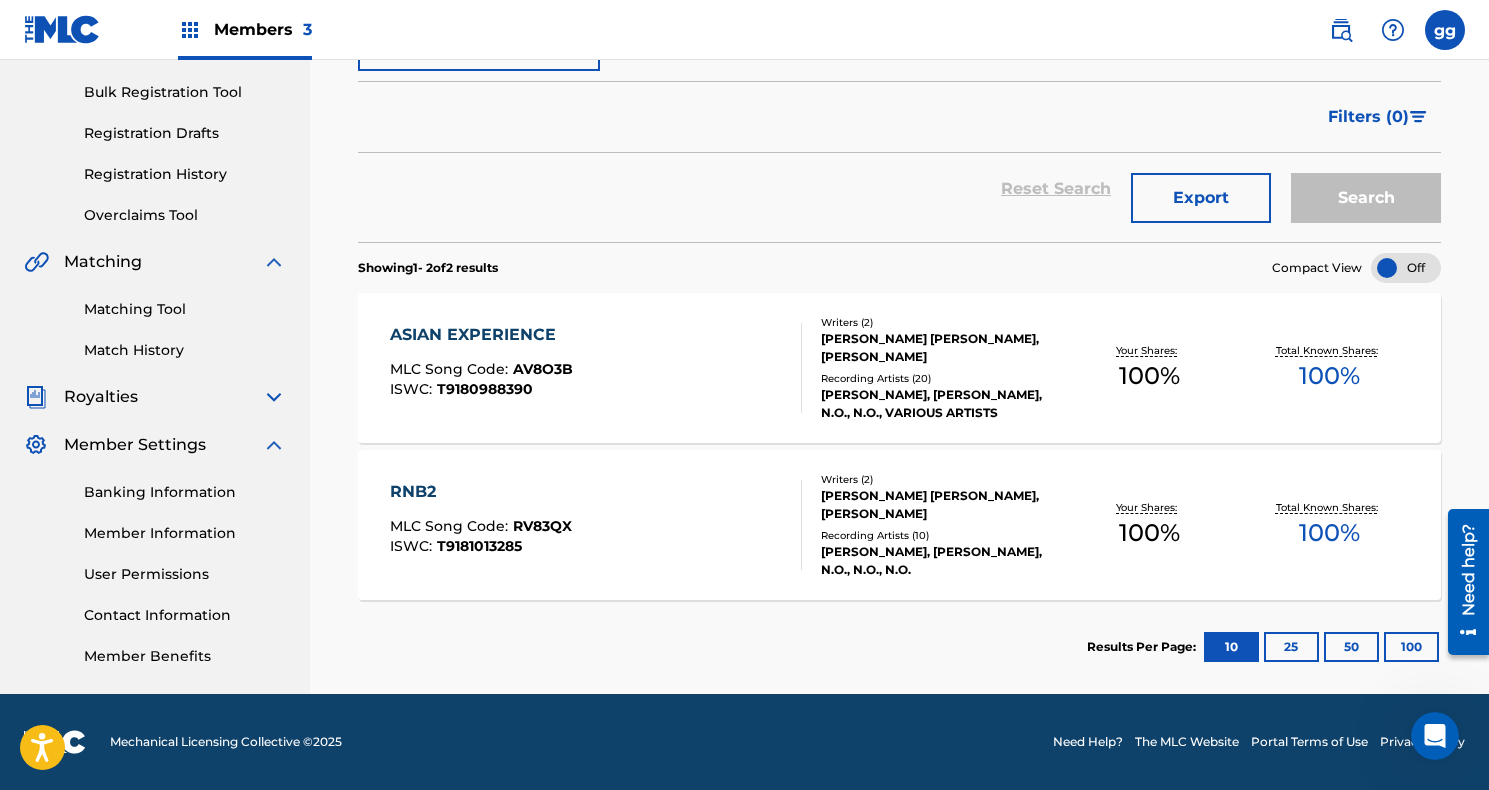 scroll, scrollTop: 284, scrollLeft: 0, axis: vertical 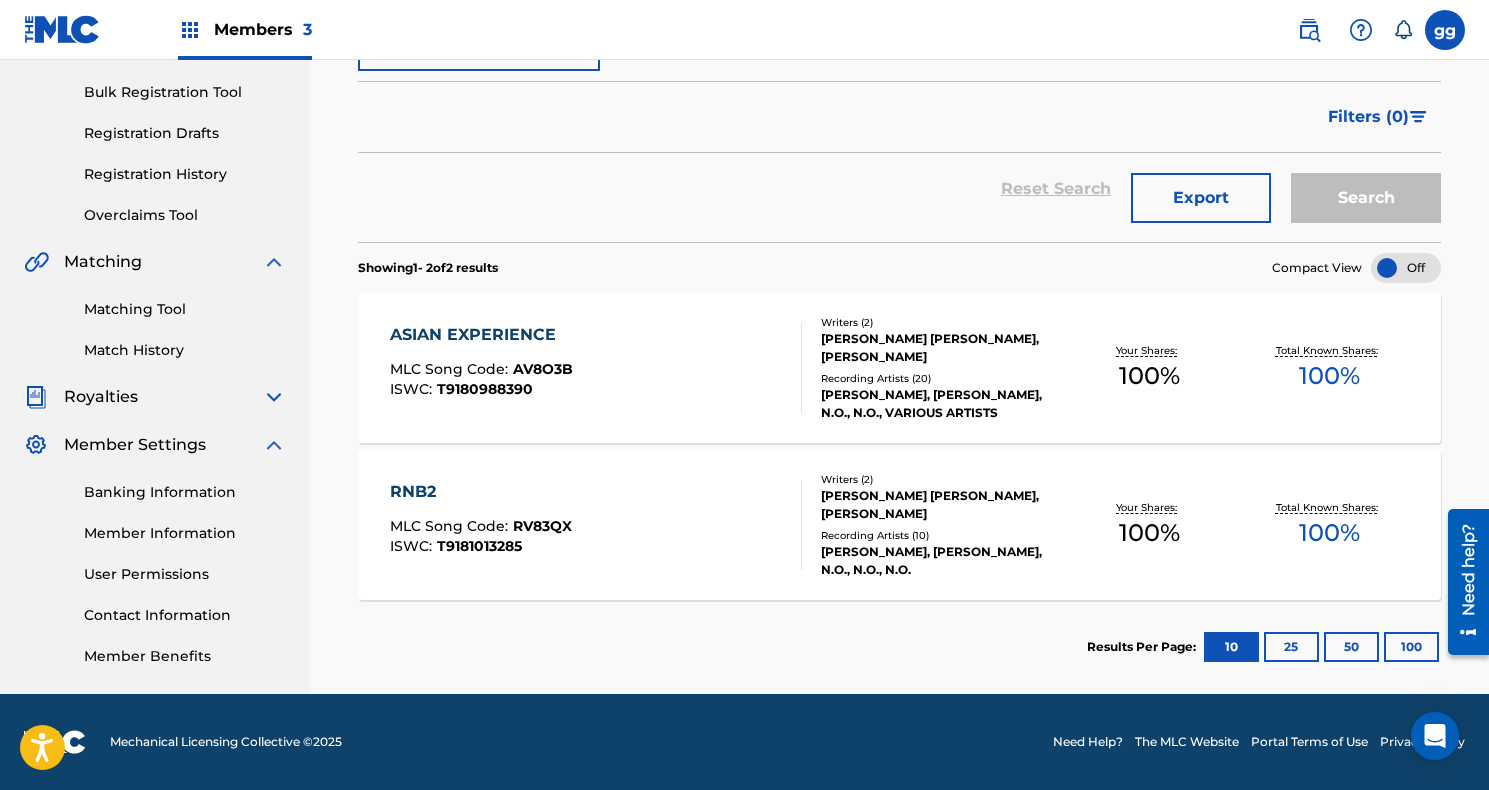 click on "RNB2" at bounding box center (481, 492) 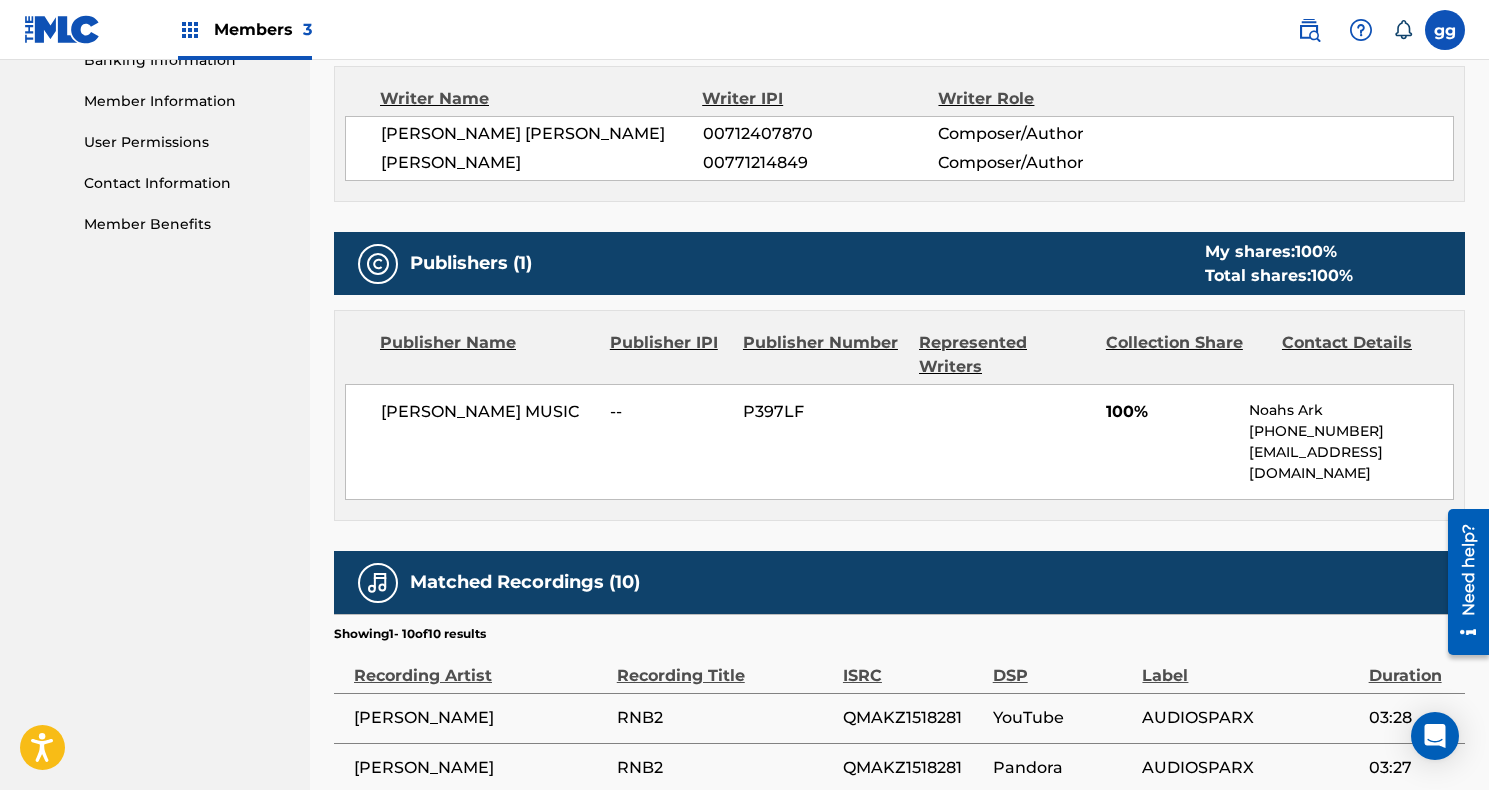 scroll, scrollTop: 723, scrollLeft: 0, axis: vertical 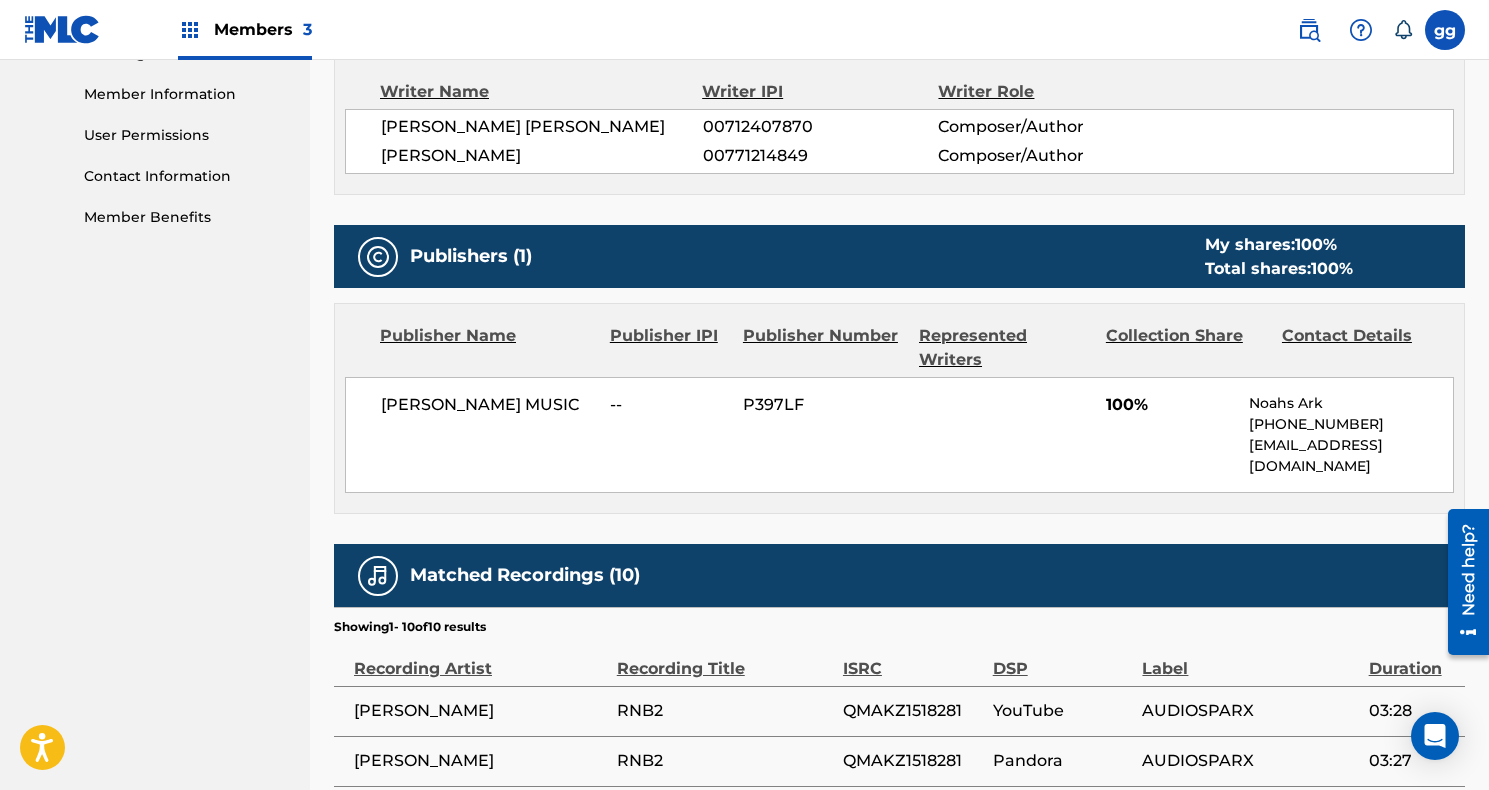 click on "Publisher Name" at bounding box center (487, 348) 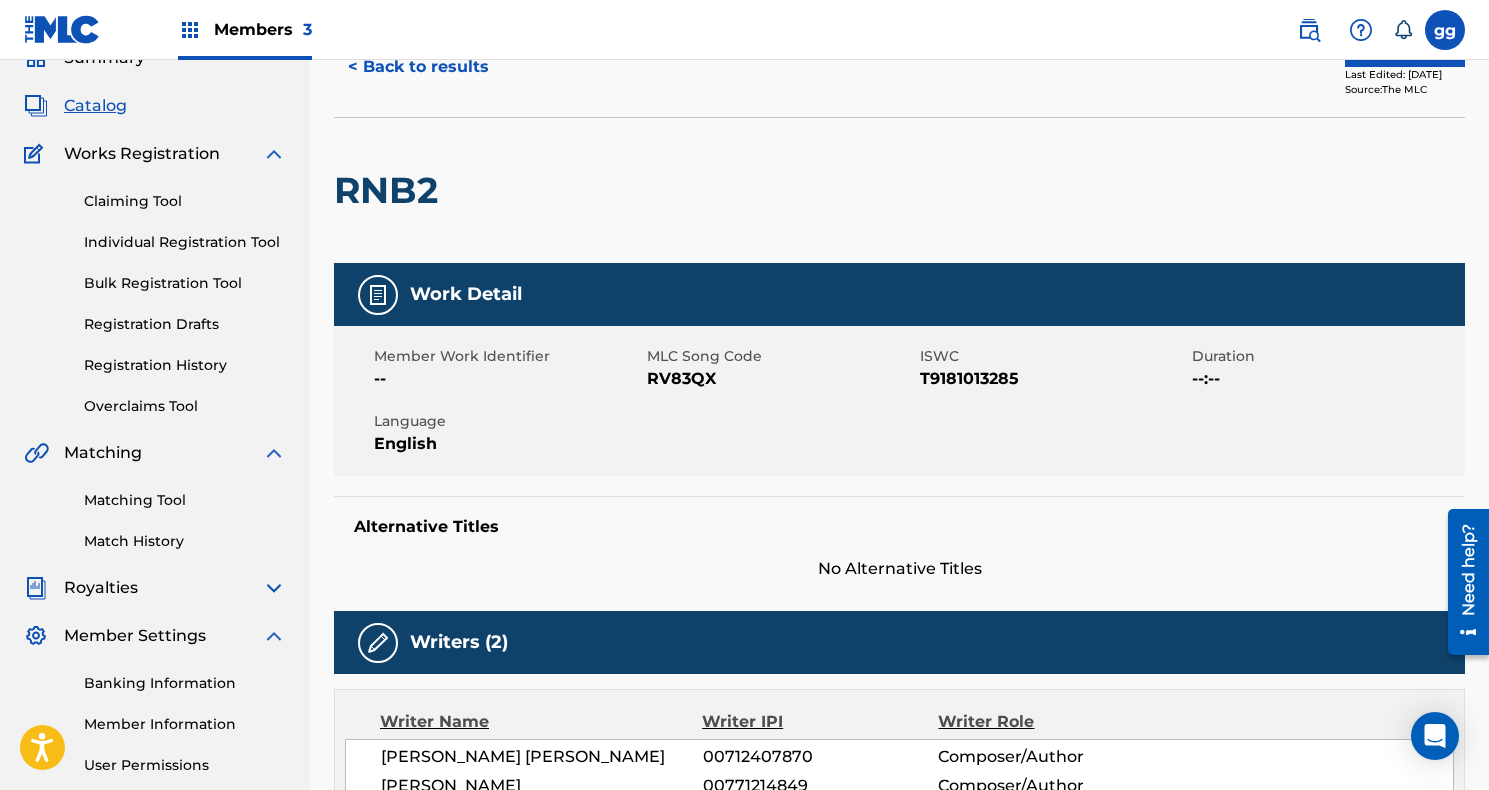 scroll, scrollTop: -4, scrollLeft: 0, axis: vertical 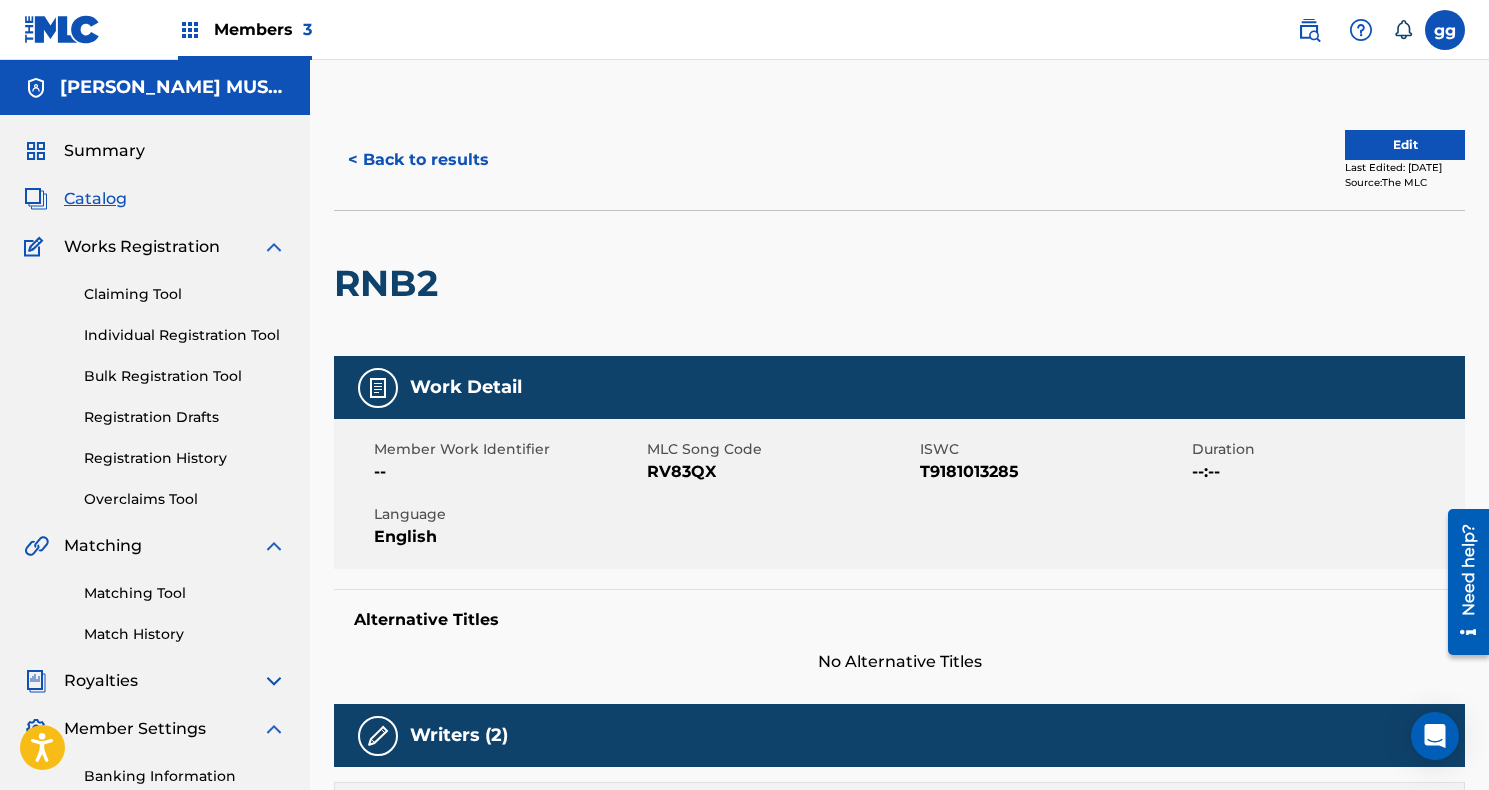 click on "Edit" at bounding box center (1405, 145) 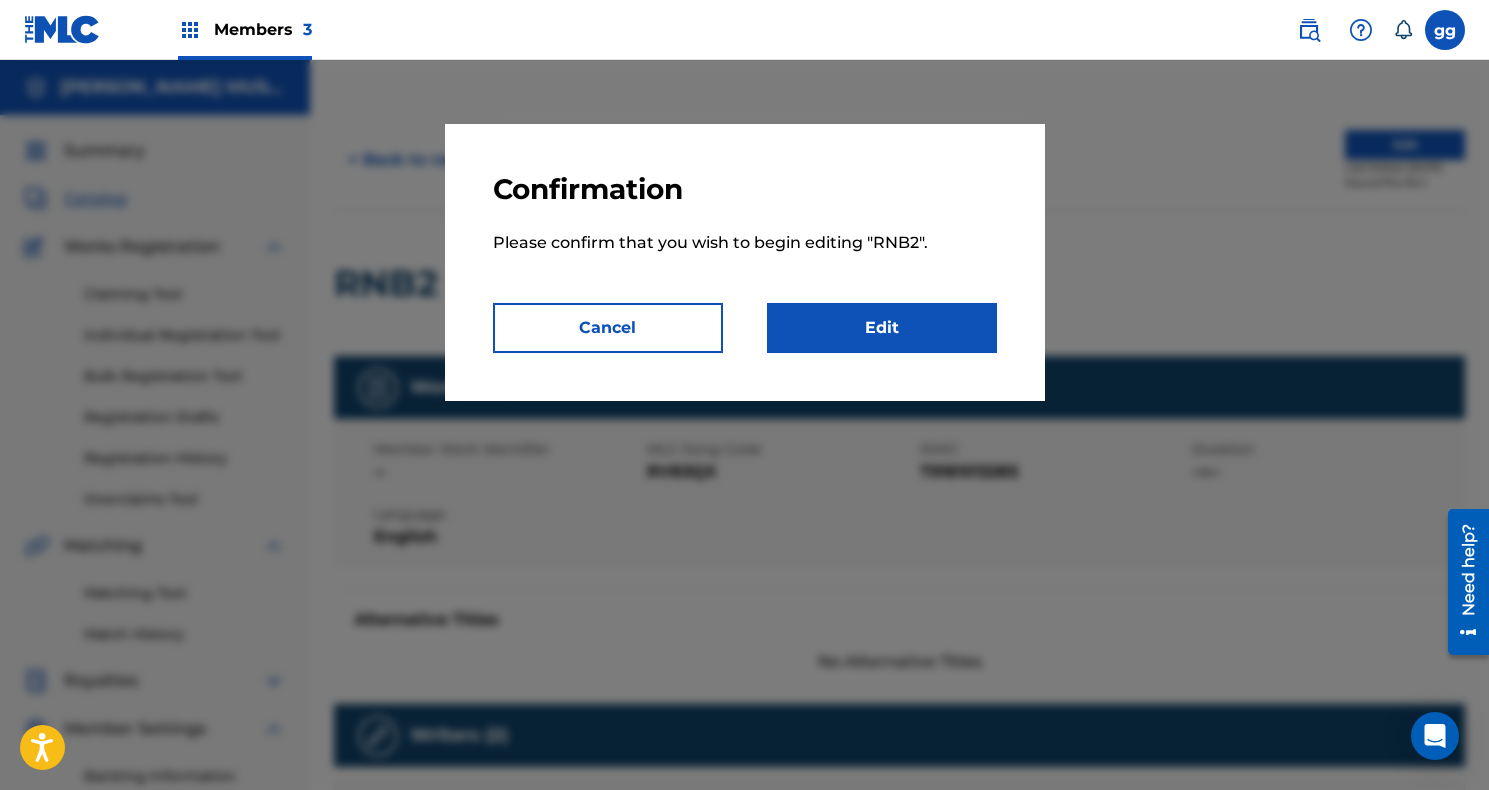 click on "Edit" at bounding box center (882, 328) 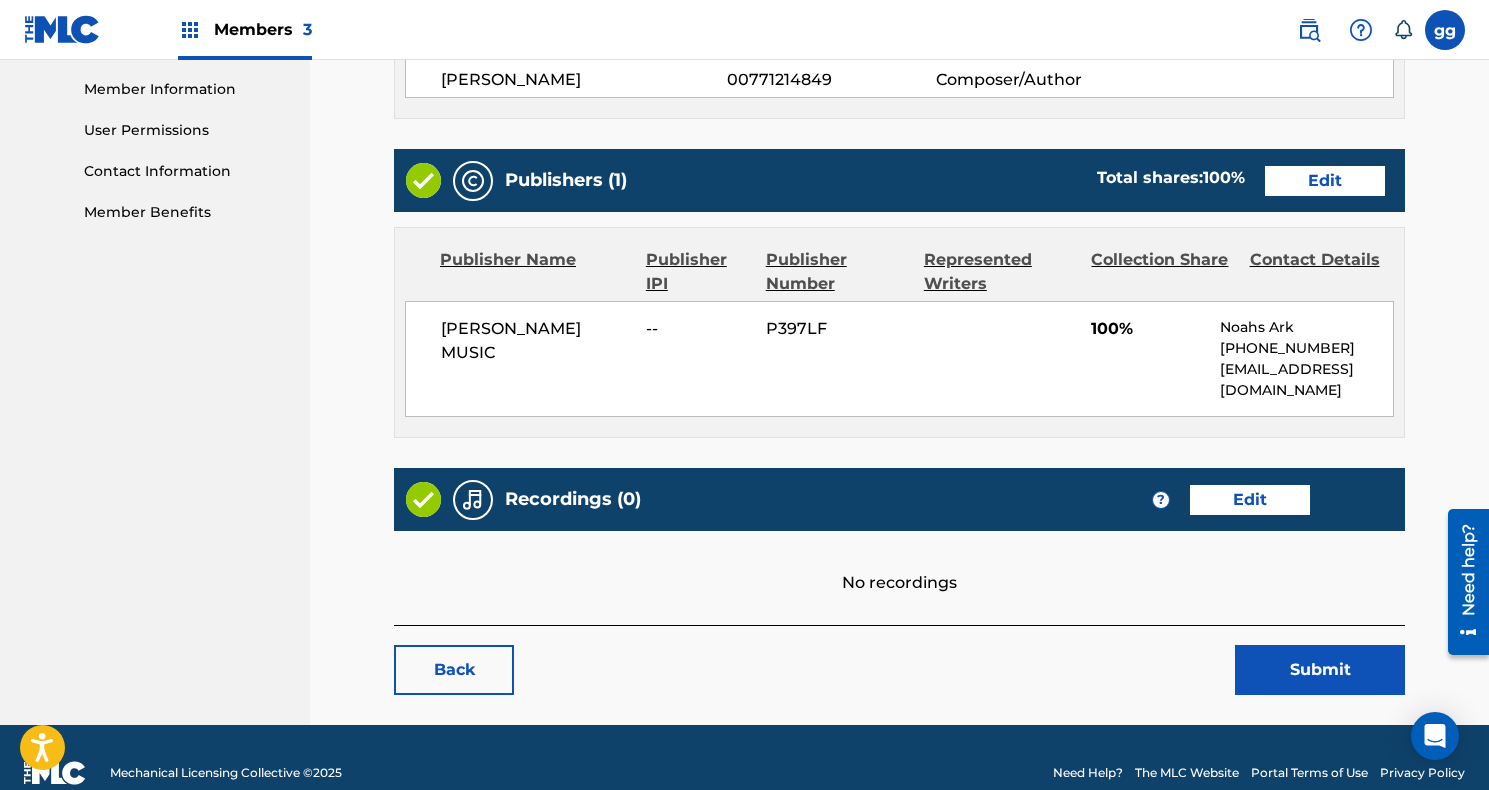 scroll, scrollTop: 760, scrollLeft: 0, axis: vertical 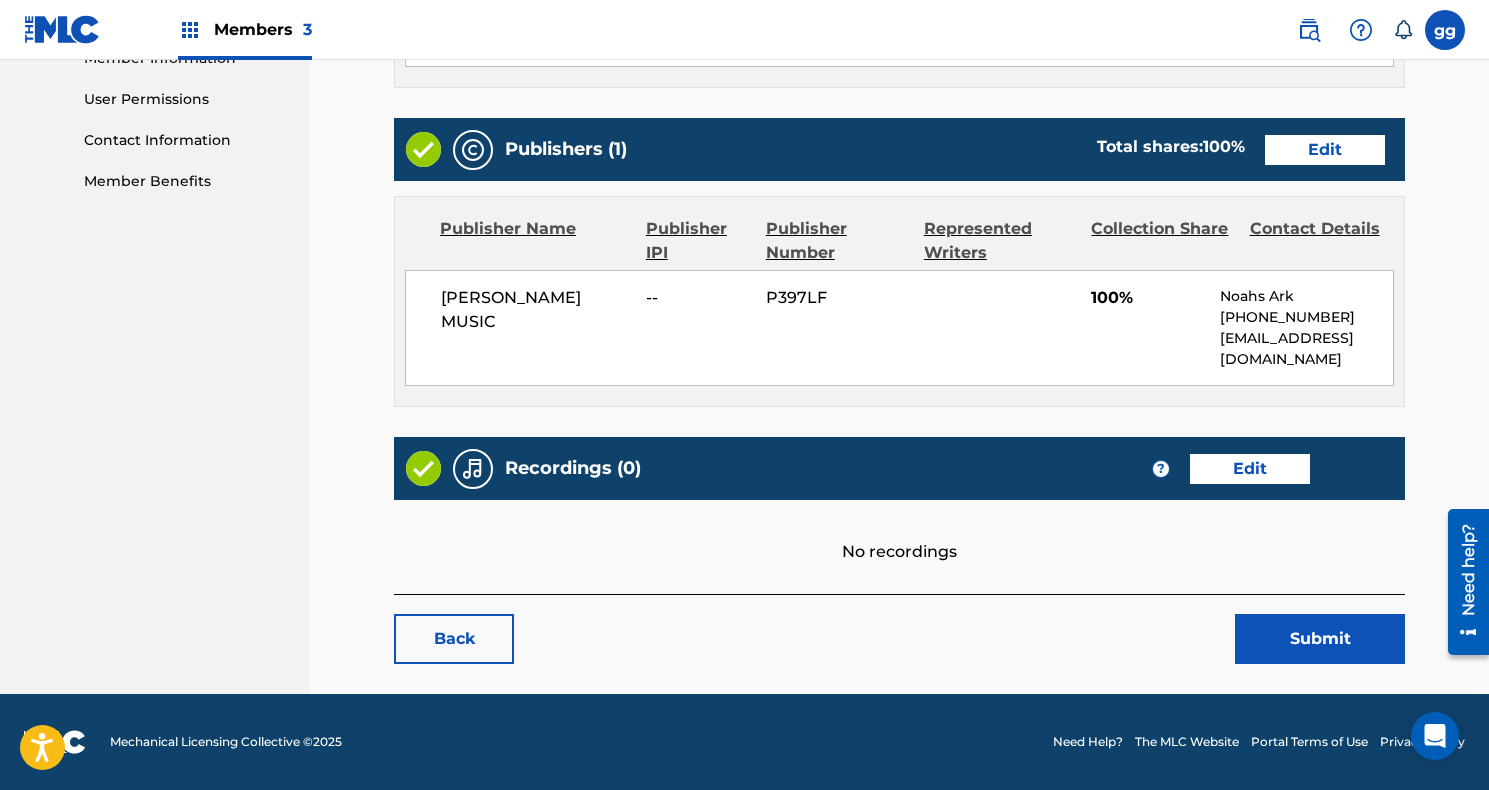 click on "Edit" at bounding box center (1325, 150) 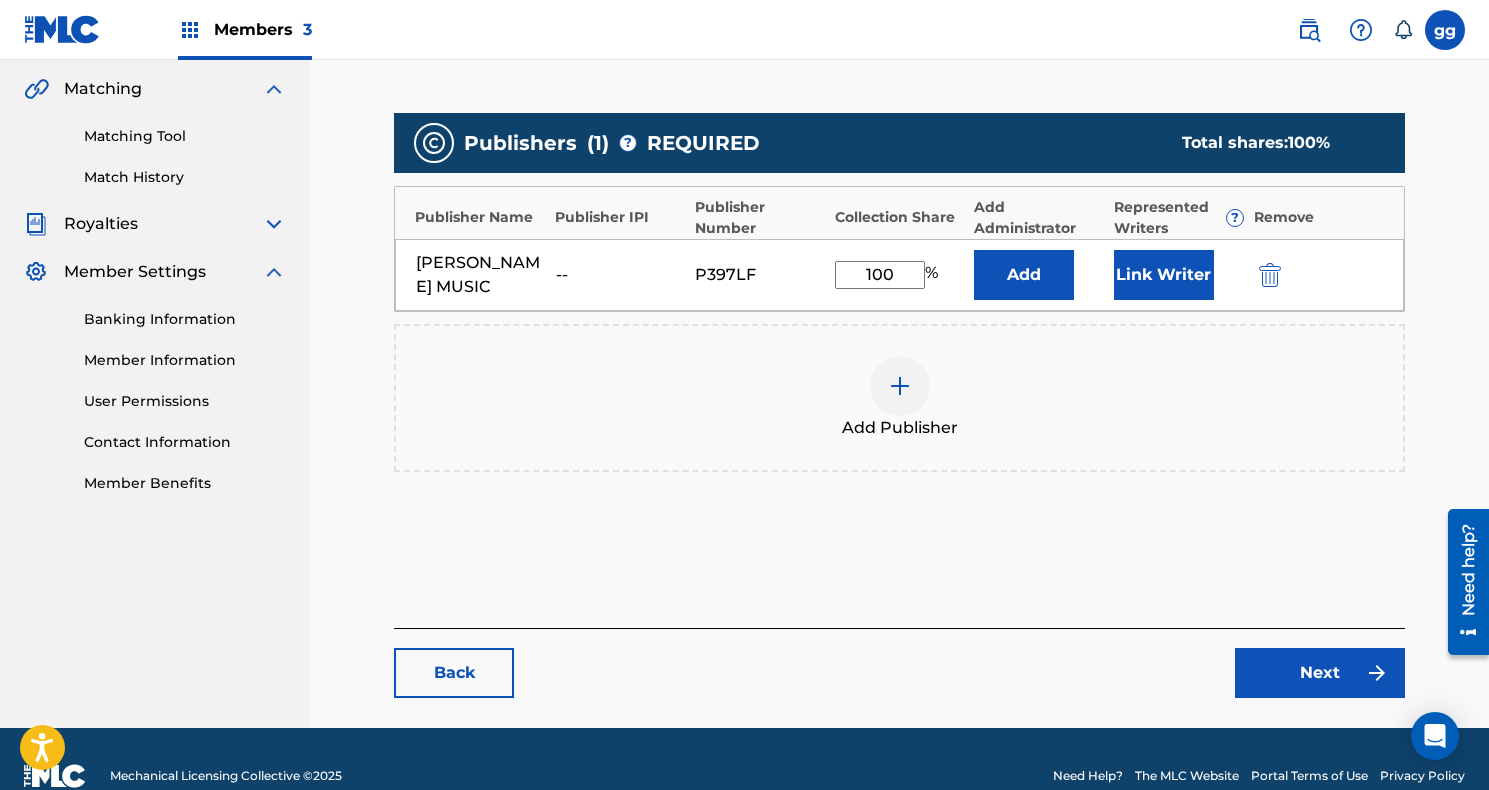 scroll, scrollTop: 492, scrollLeft: 0, axis: vertical 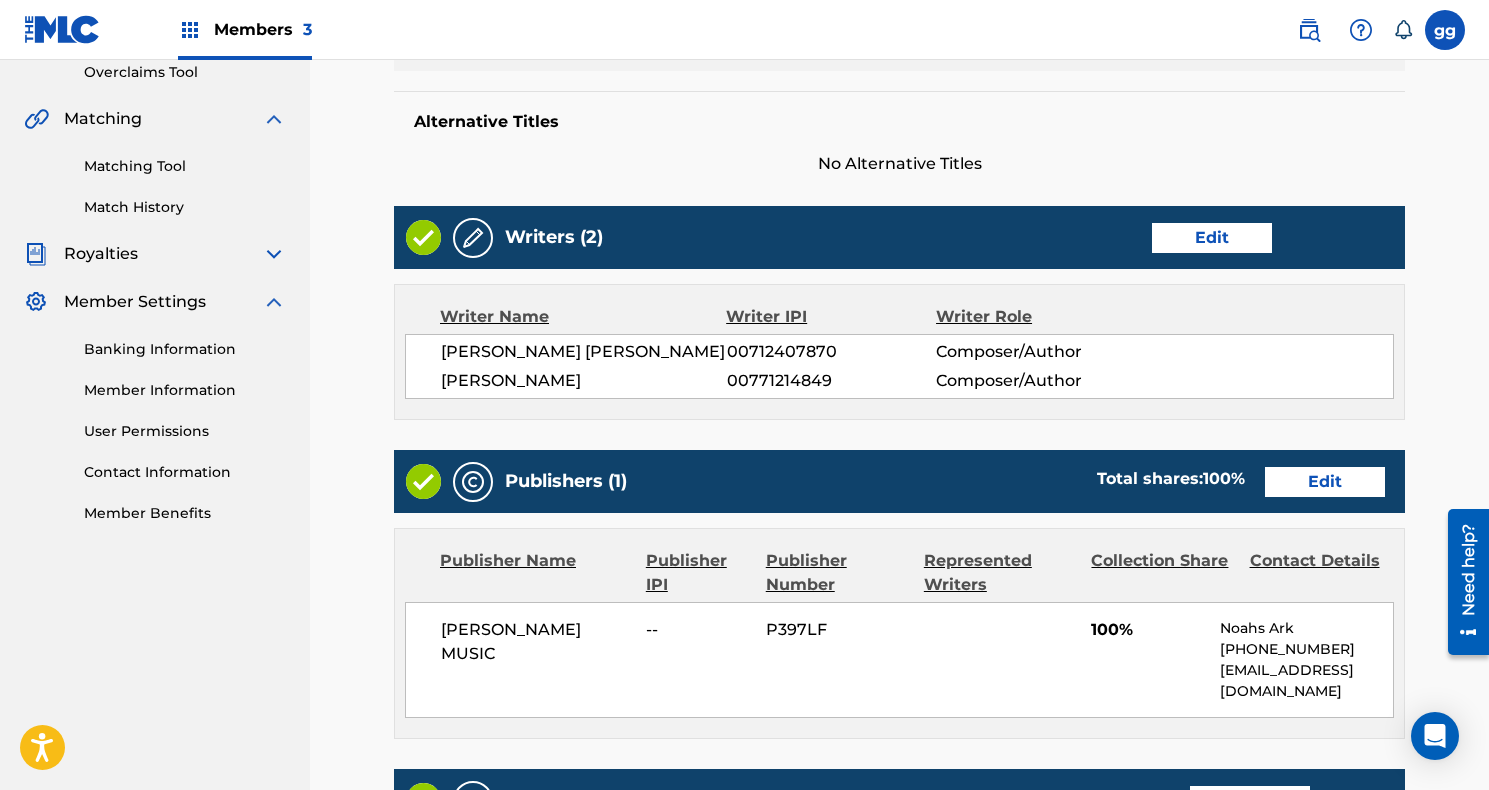 click on "Edit" at bounding box center (1212, 238) 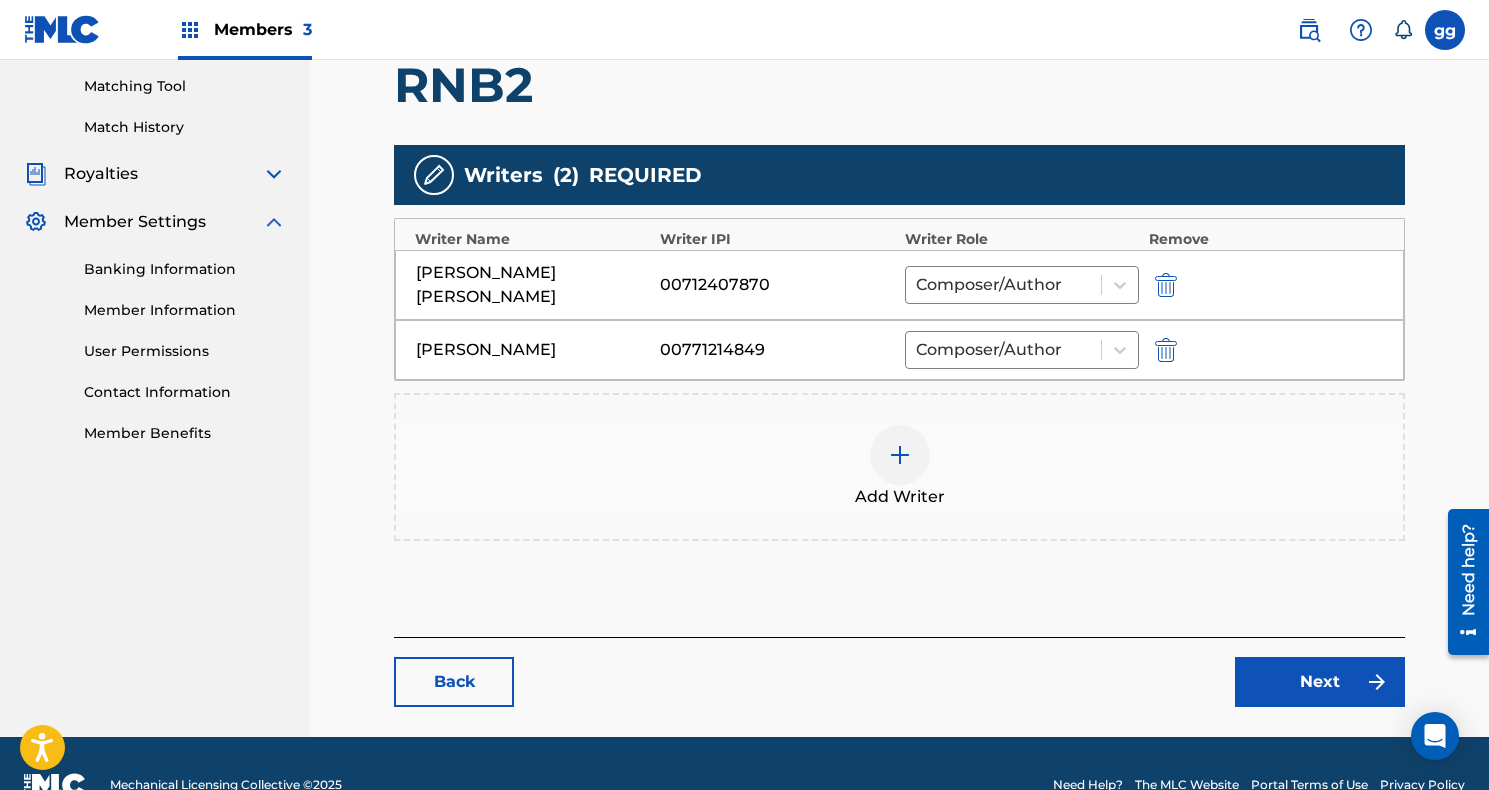 scroll, scrollTop: 542, scrollLeft: 0, axis: vertical 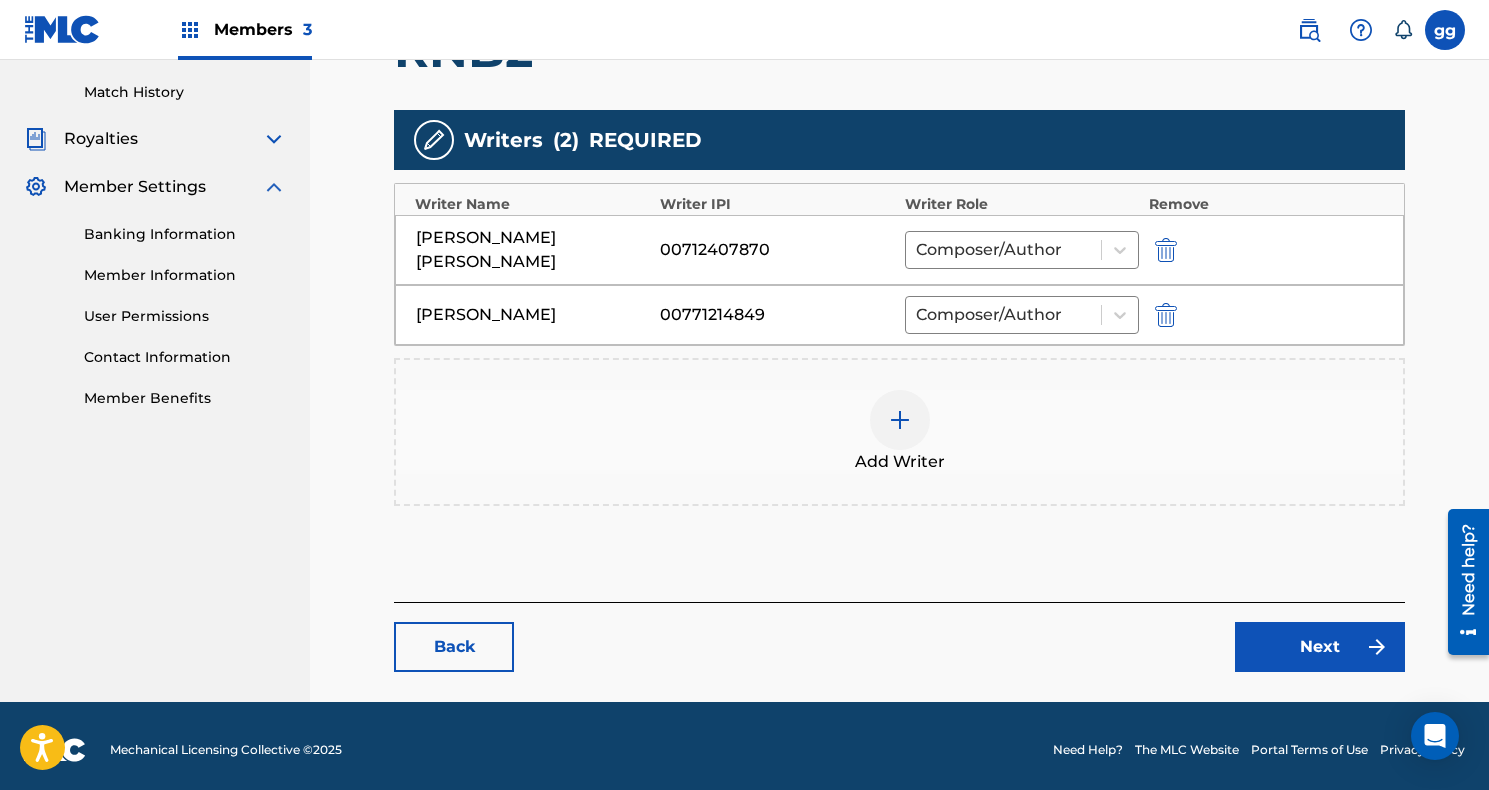click at bounding box center (1166, 250) 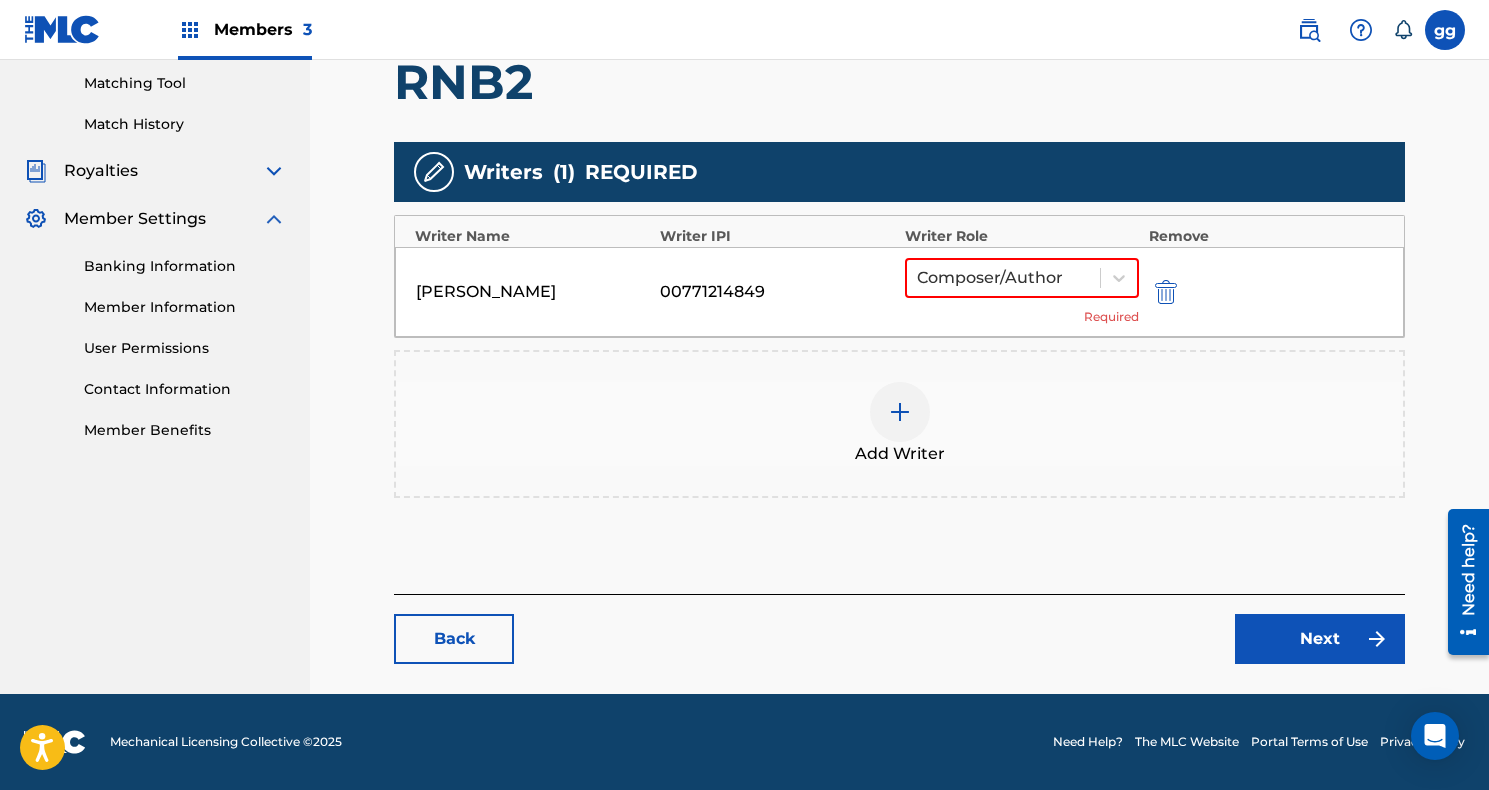 click at bounding box center [900, 412] 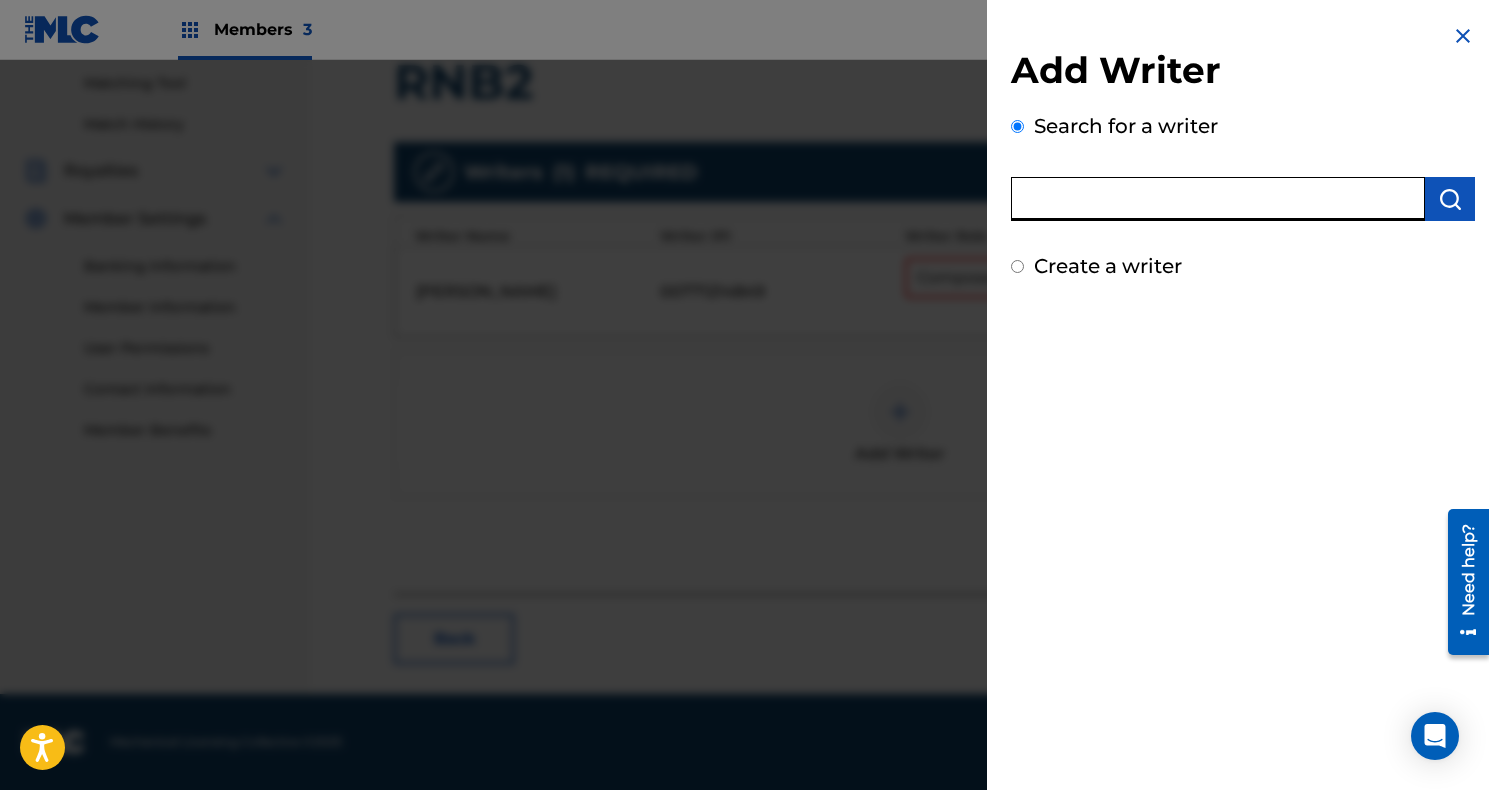 click at bounding box center (1218, 199) 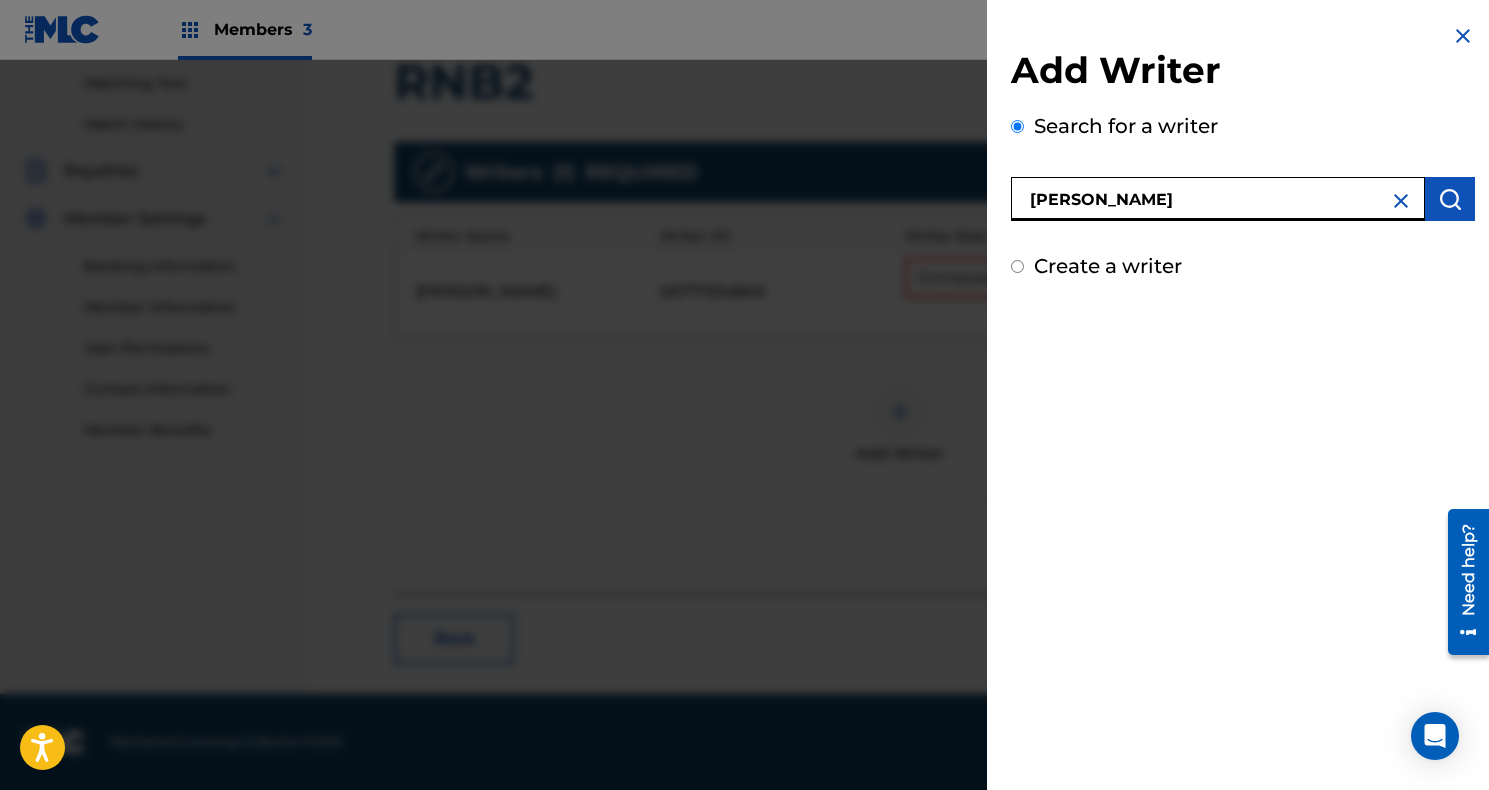 type on "[PERSON_NAME]" 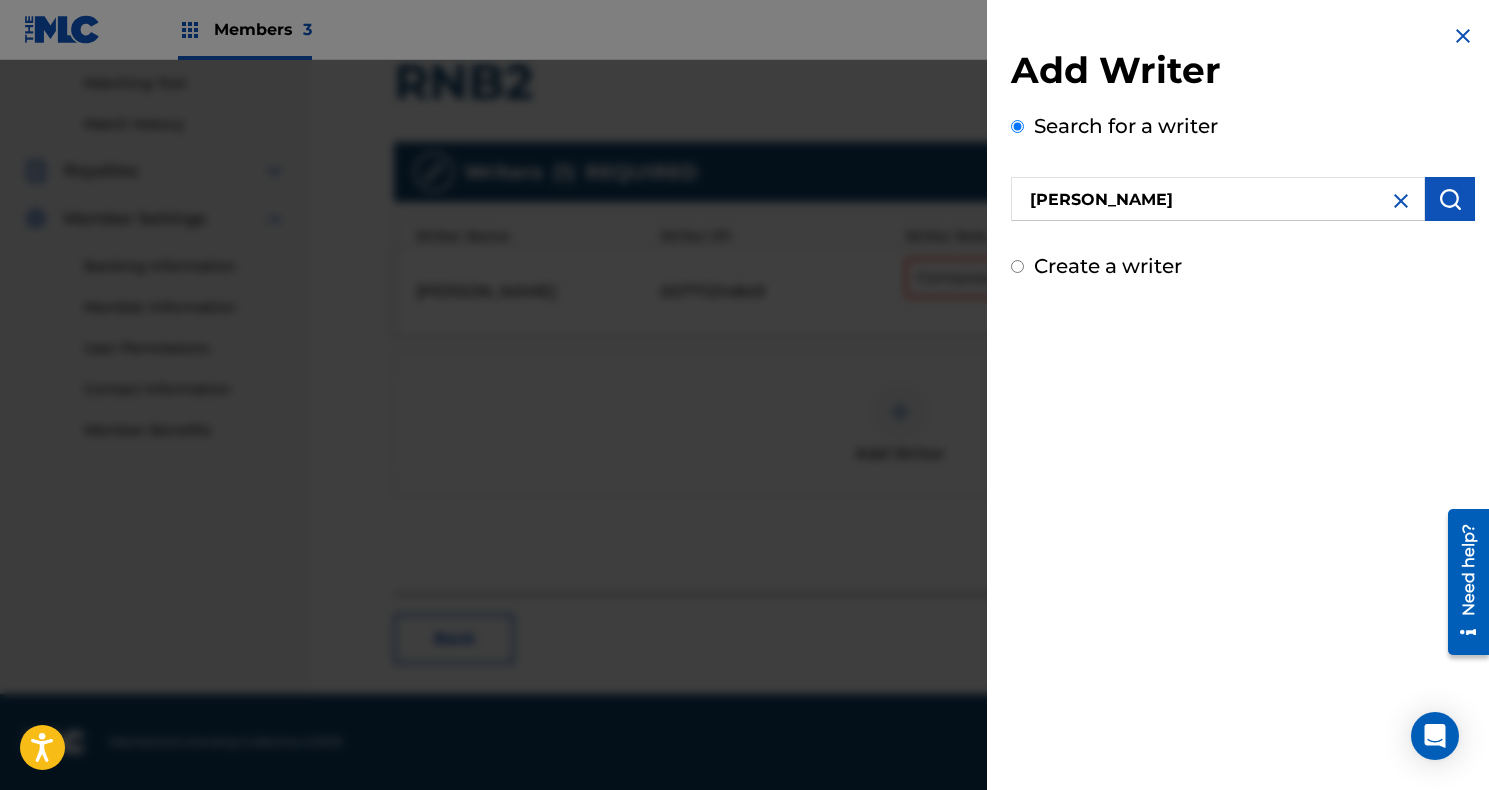 click at bounding box center [1450, 199] 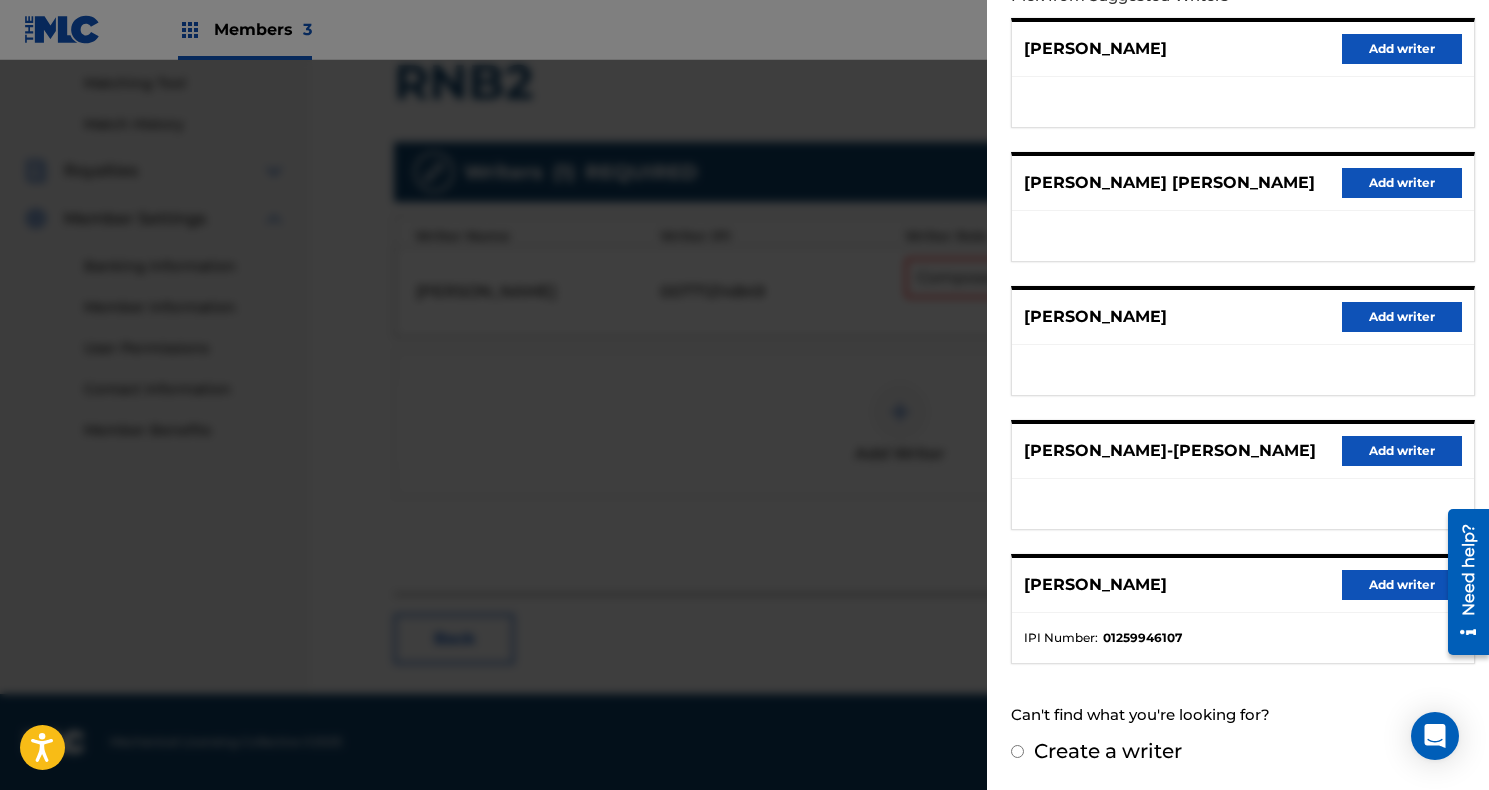 scroll, scrollTop: 251, scrollLeft: 0, axis: vertical 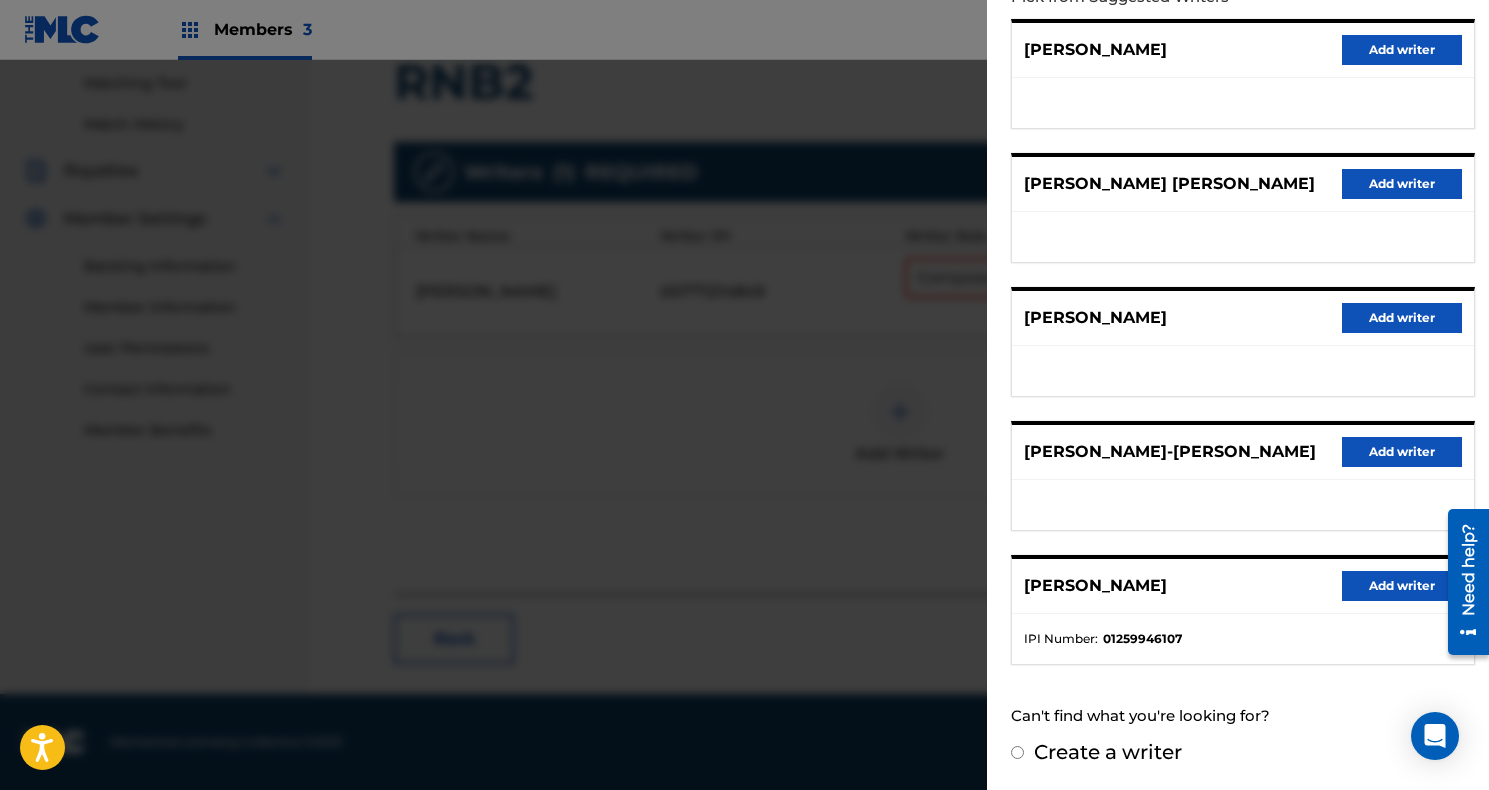 click on "Add writer" at bounding box center (1402, 586) 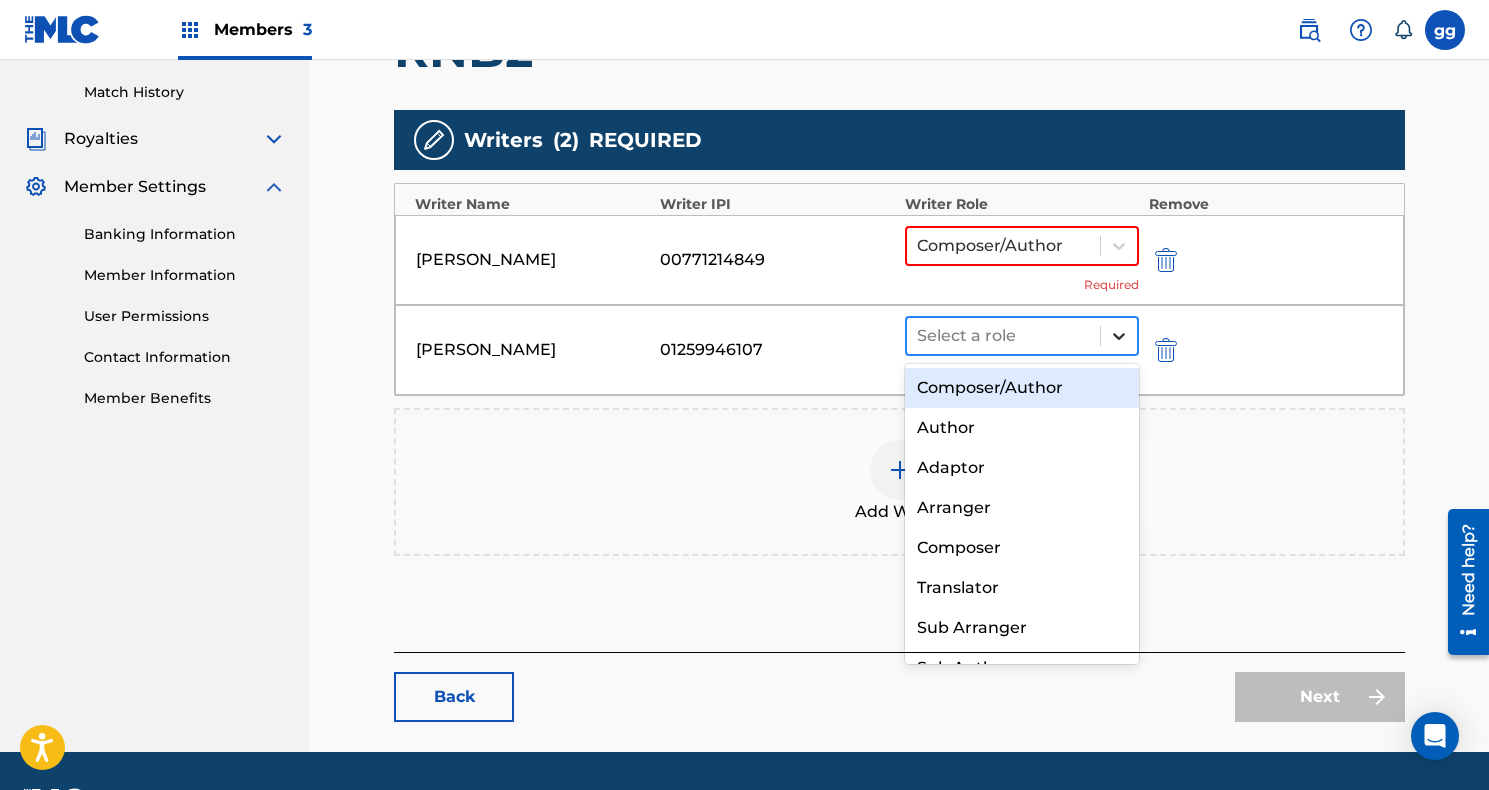 click 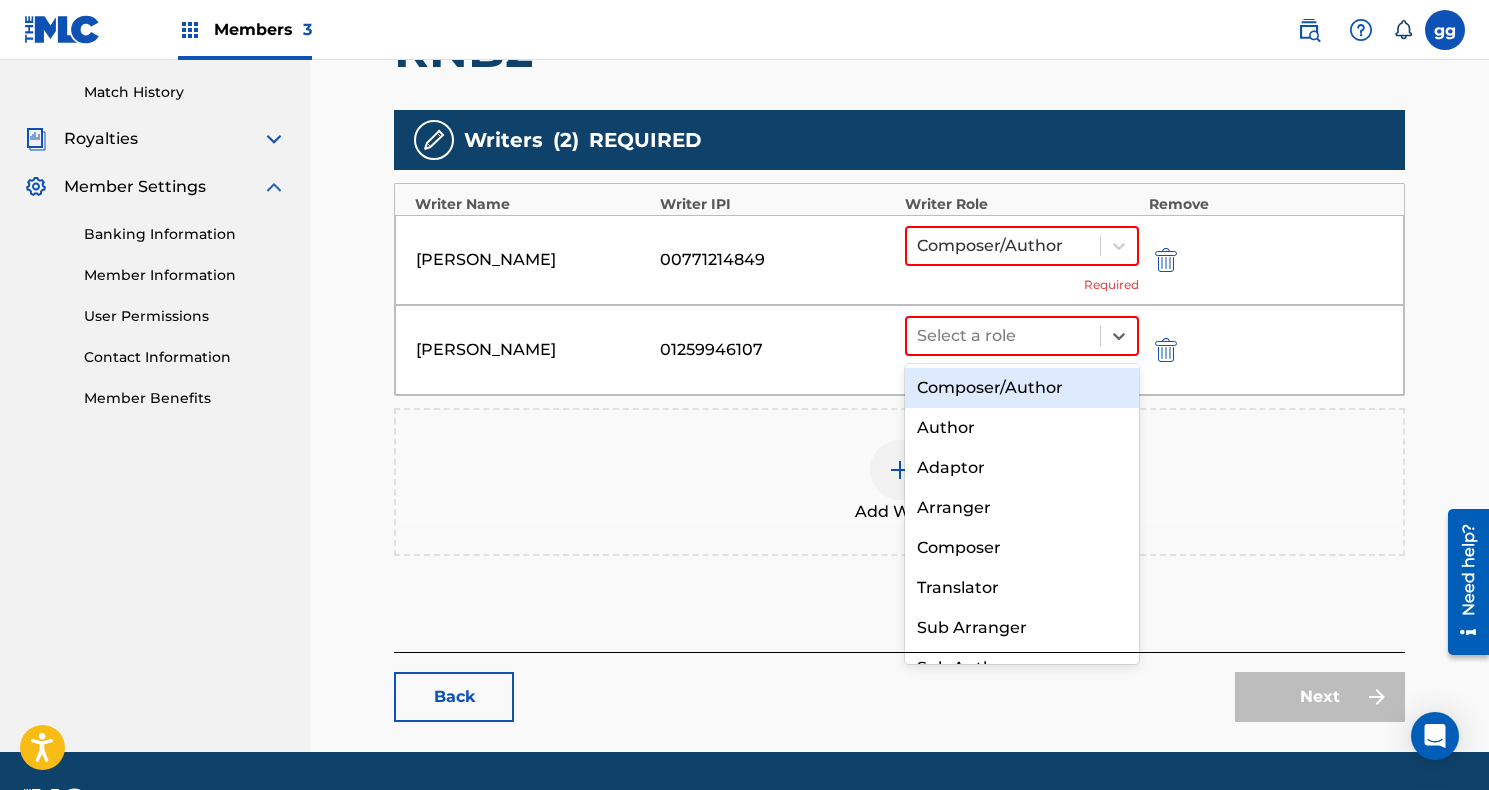 click on "Composer/Author" at bounding box center [1022, 388] 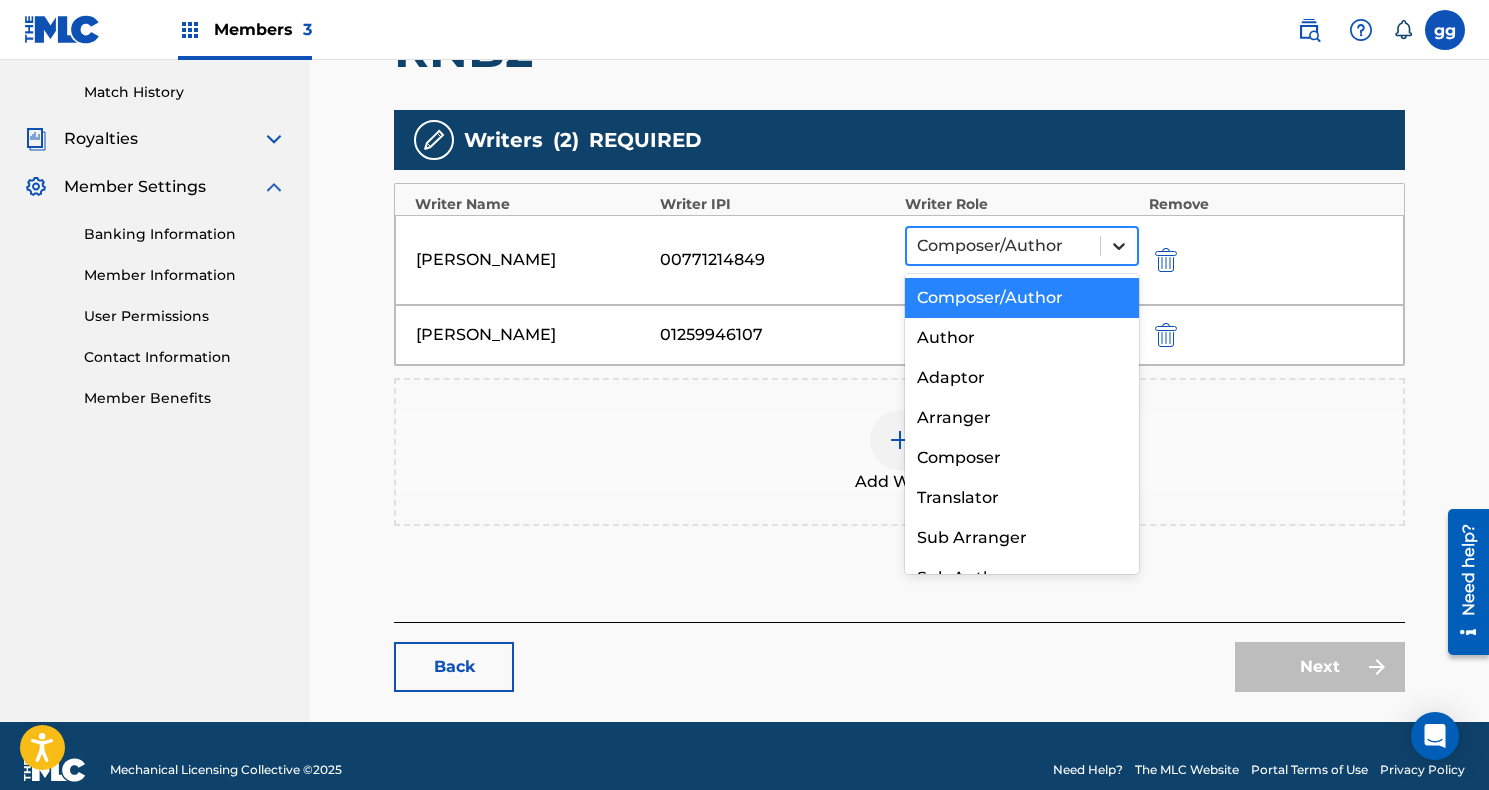 click 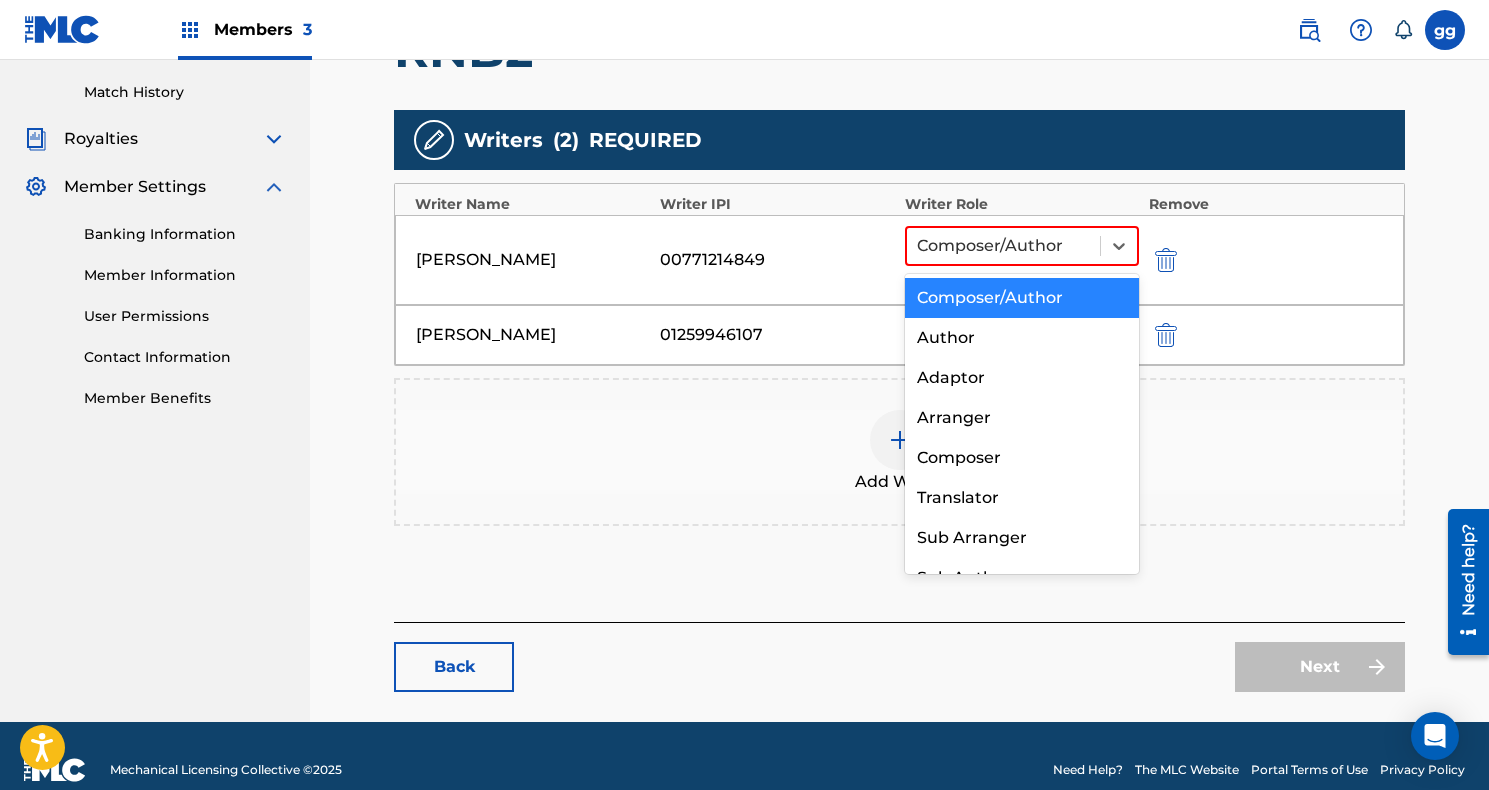 click on "Composer/Author" at bounding box center [1022, 298] 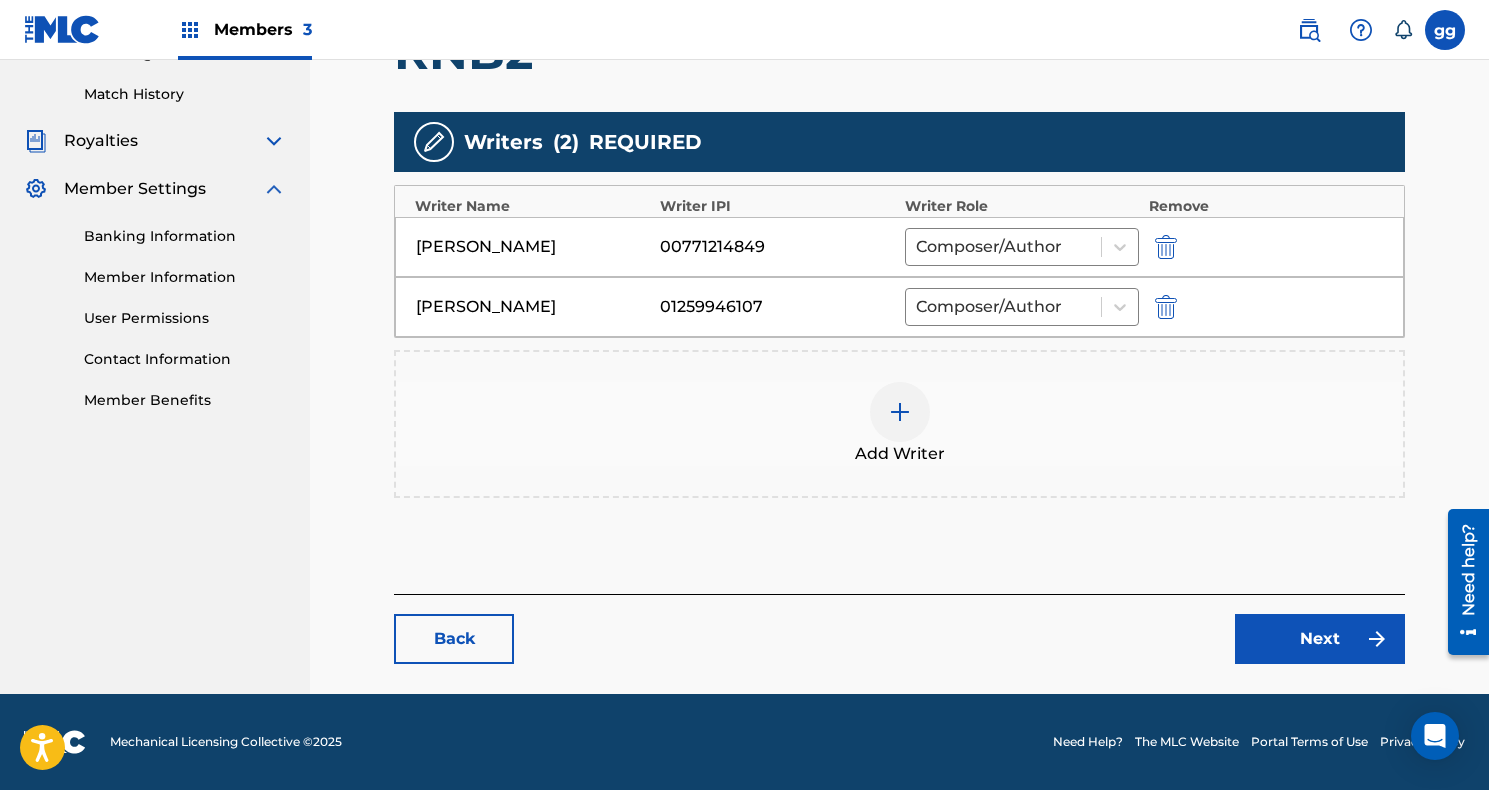 click on "Next" at bounding box center (1320, 639) 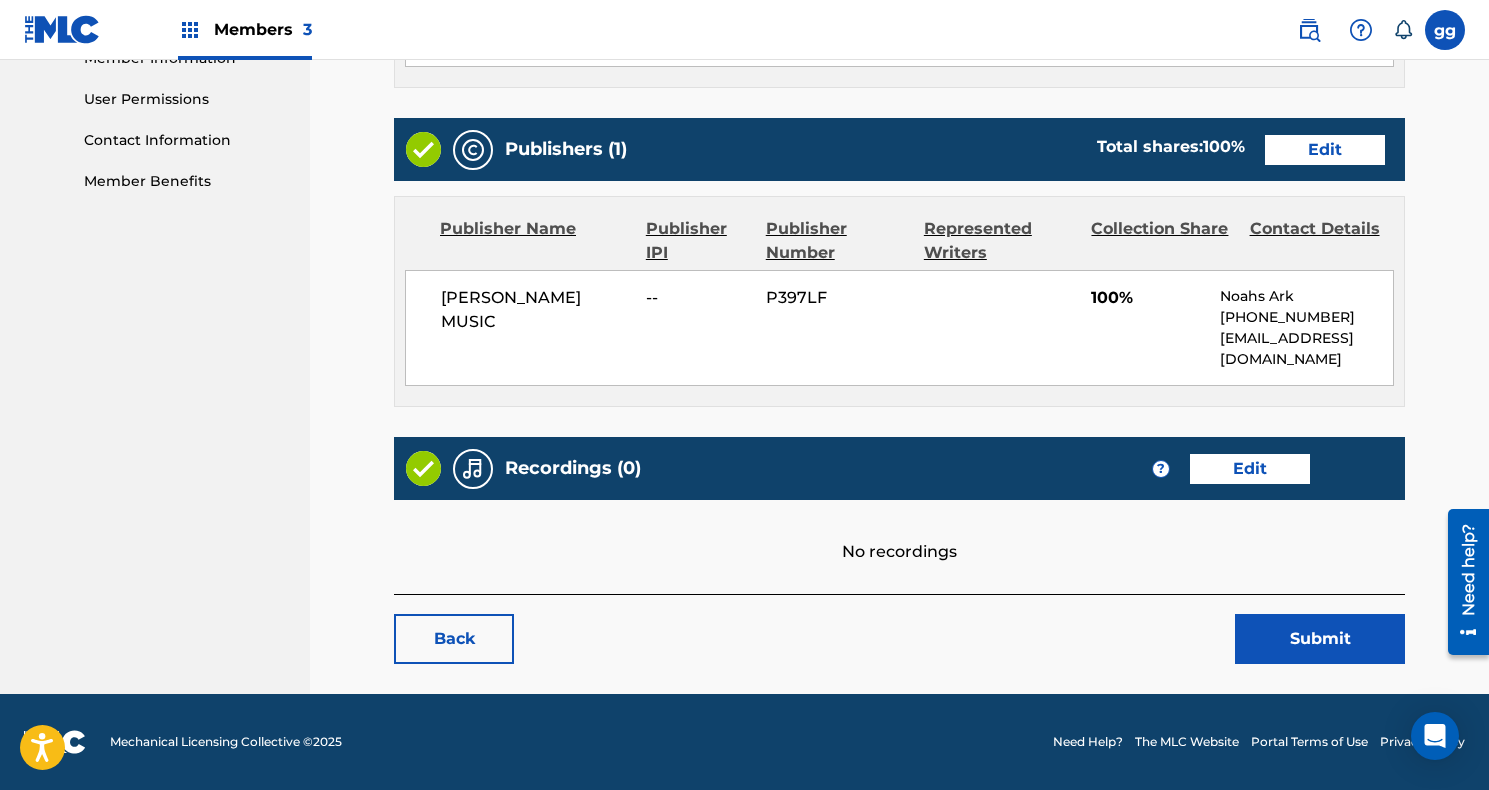 scroll, scrollTop: 757, scrollLeft: 0, axis: vertical 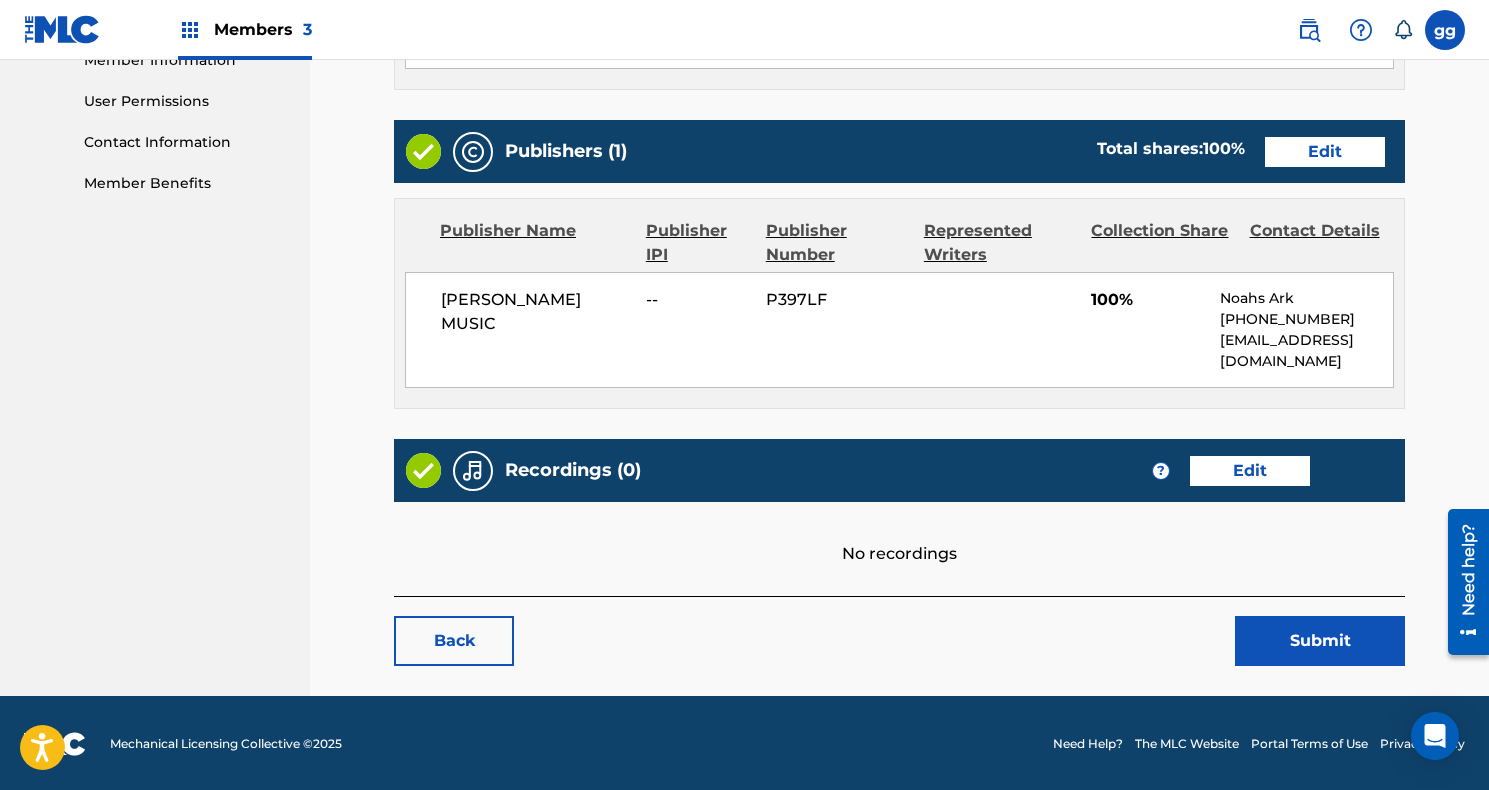 click on "Submit" at bounding box center (1320, 641) 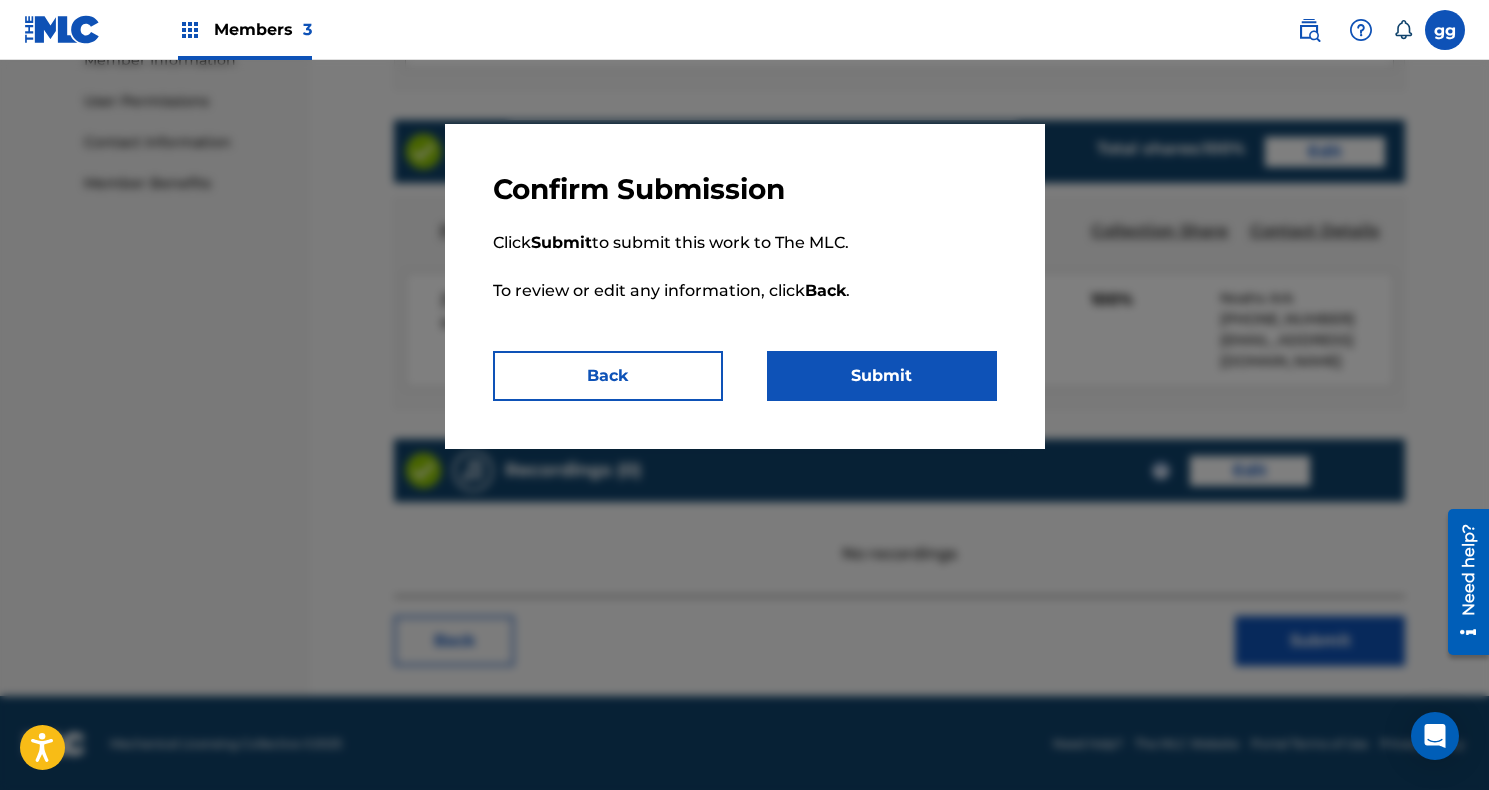 click on "Submit" at bounding box center (882, 376) 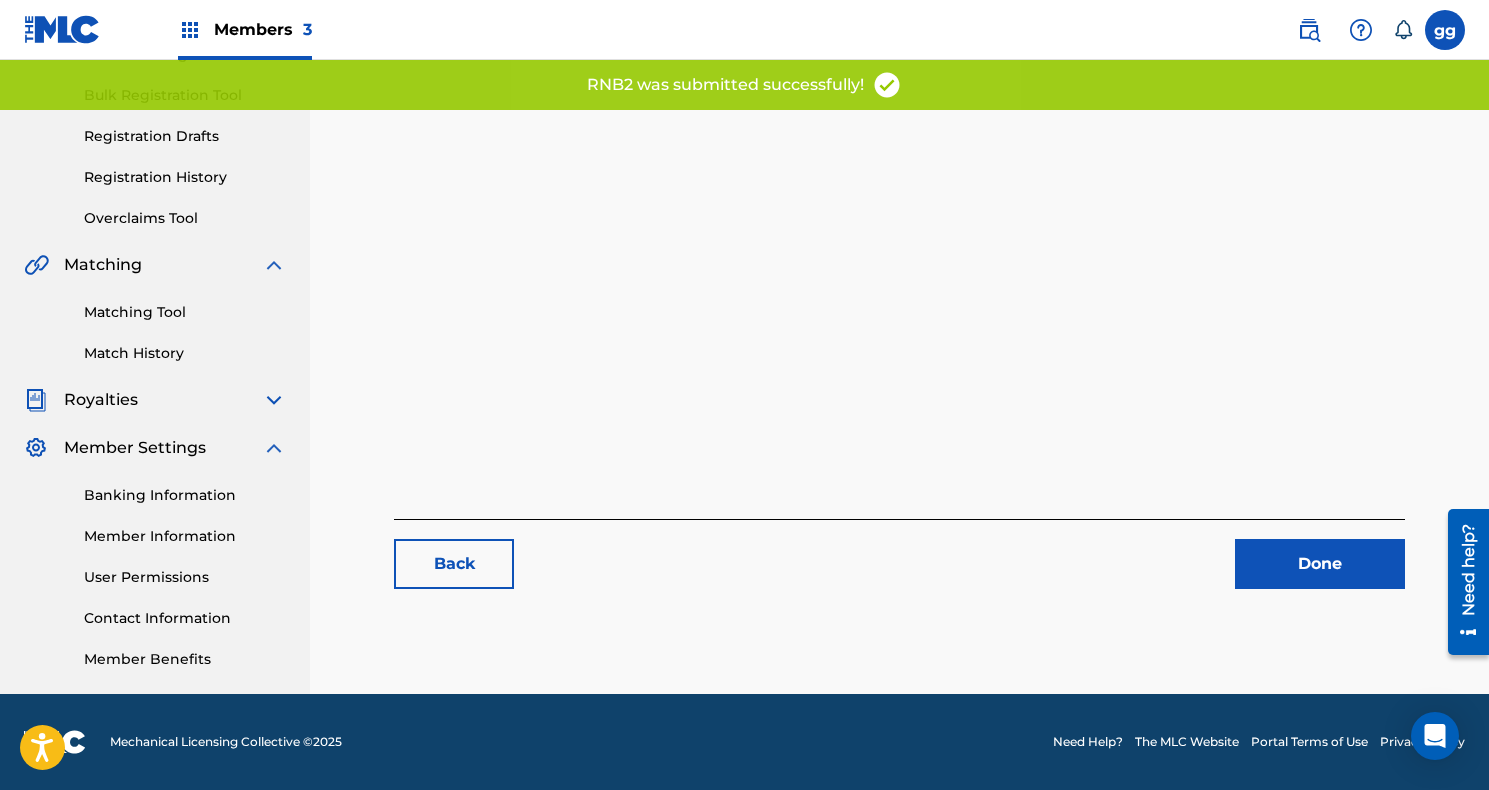 scroll, scrollTop: 0, scrollLeft: 0, axis: both 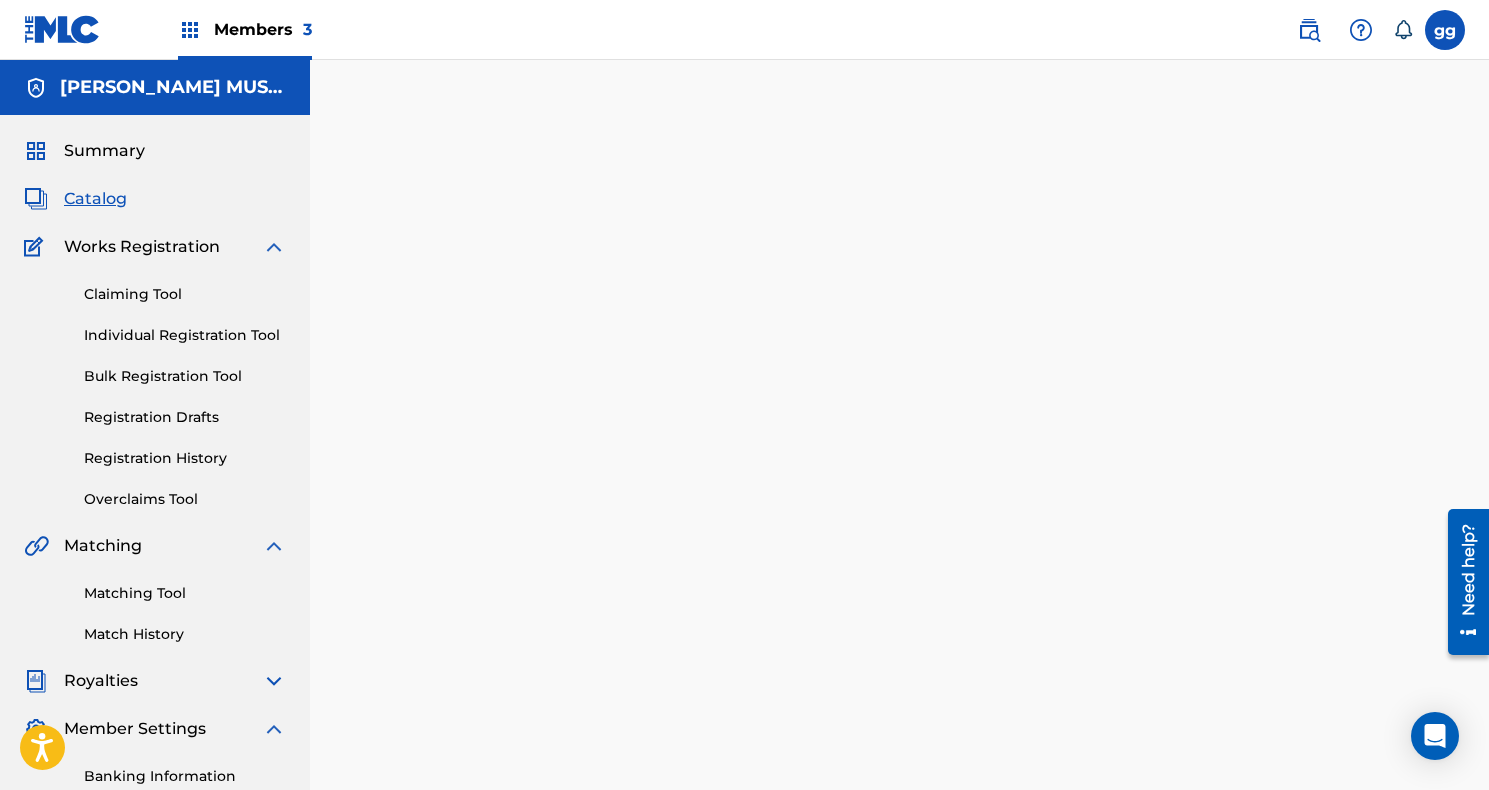 click on "Catalog" at bounding box center [95, 199] 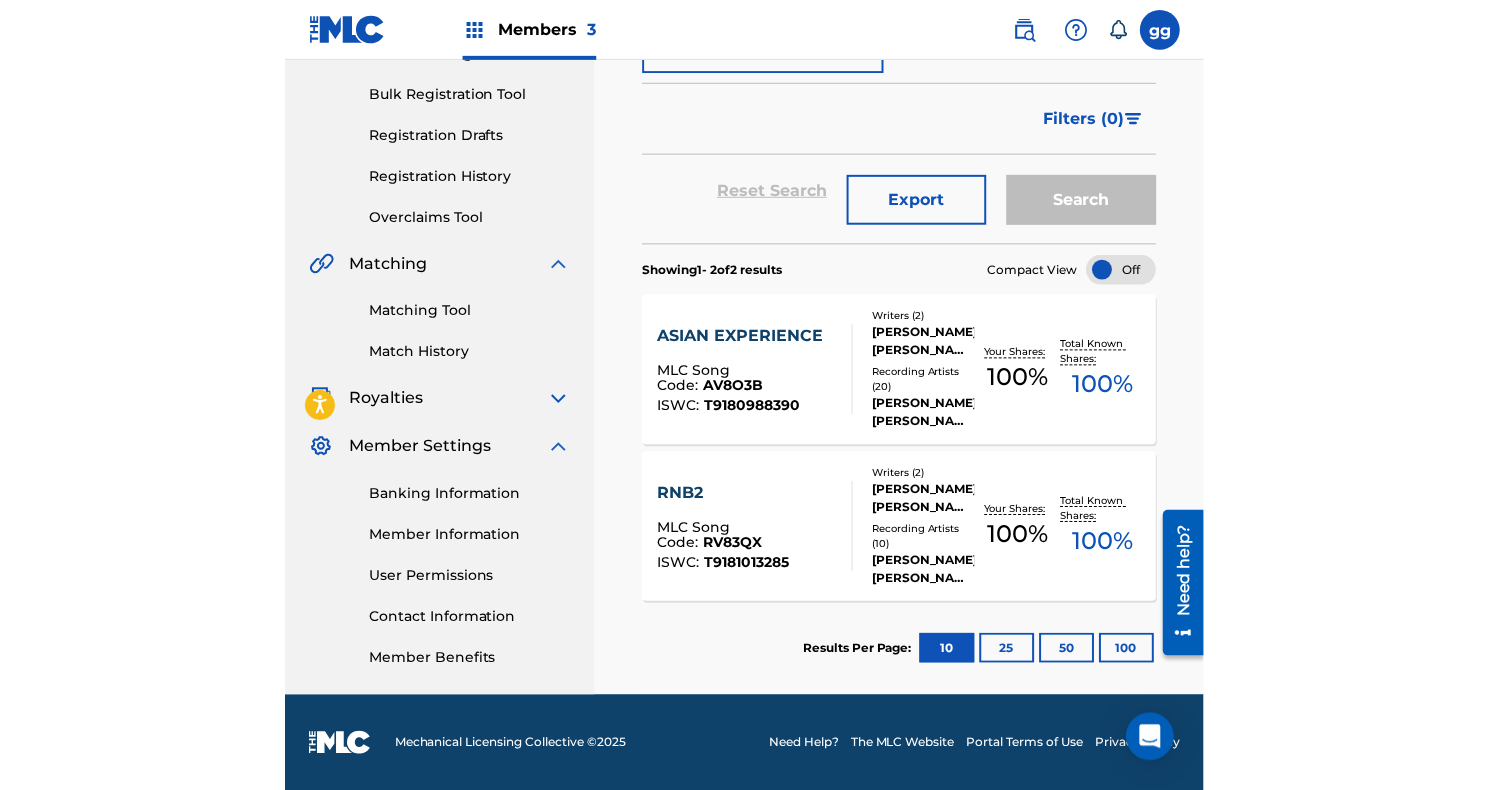 scroll, scrollTop: 280, scrollLeft: 0, axis: vertical 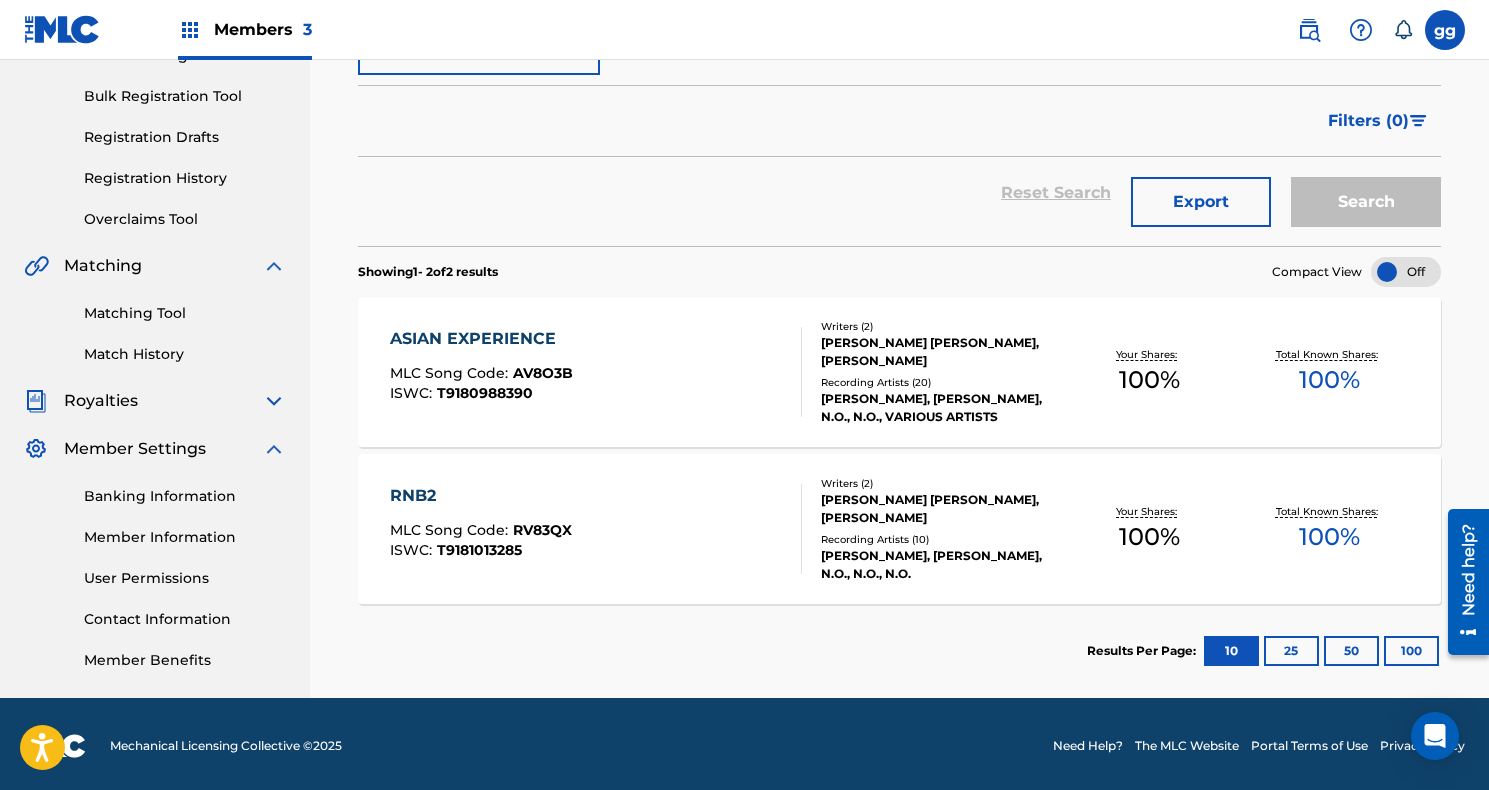 click at bounding box center [1309, 30] 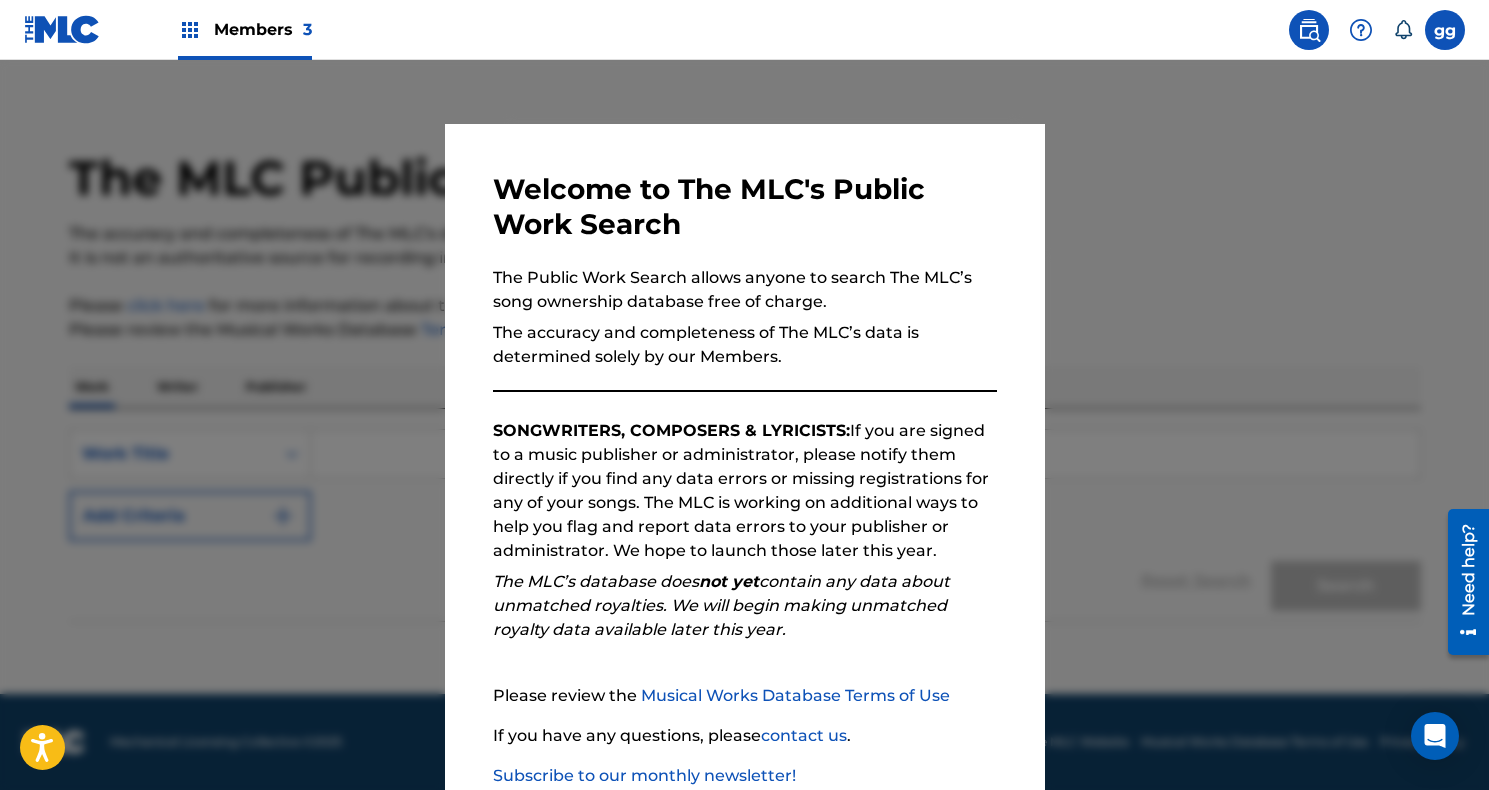 scroll, scrollTop: 16, scrollLeft: 0, axis: vertical 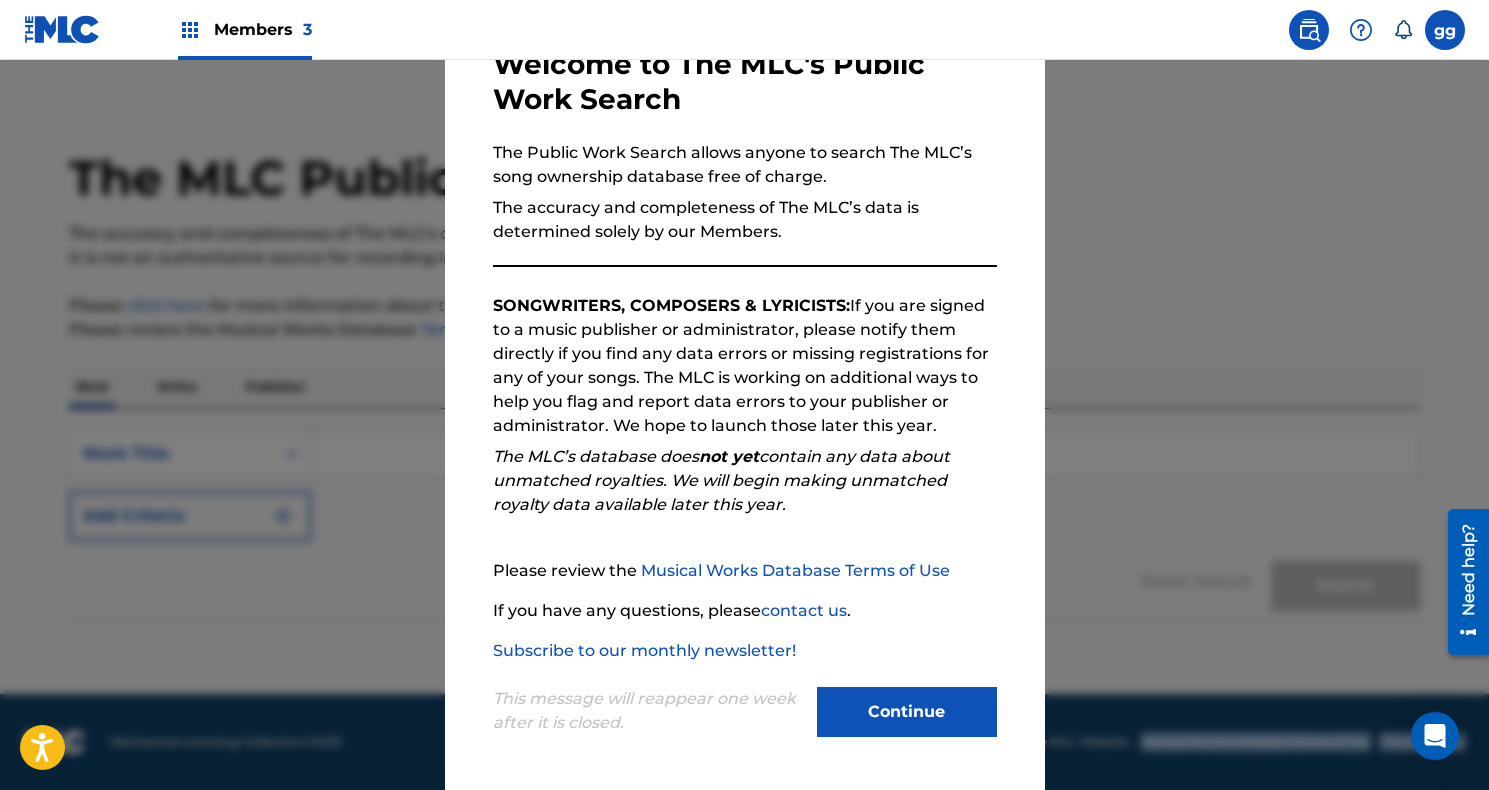drag, startPoint x: 1111, startPoint y: 620, endPoint x: 1107, endPoint y: 855, distance: 235.03404 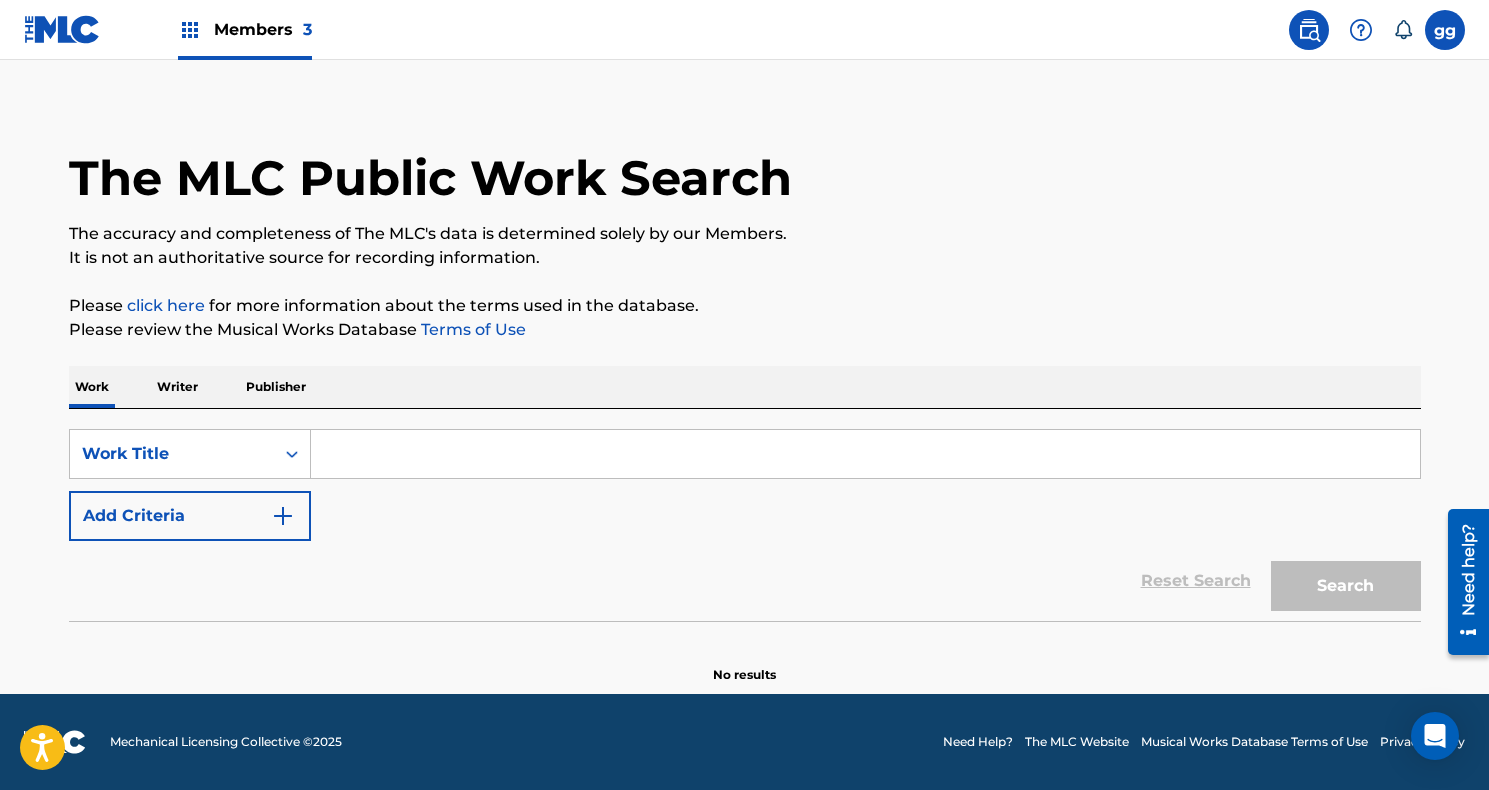 click at bounding box center (865, 454) 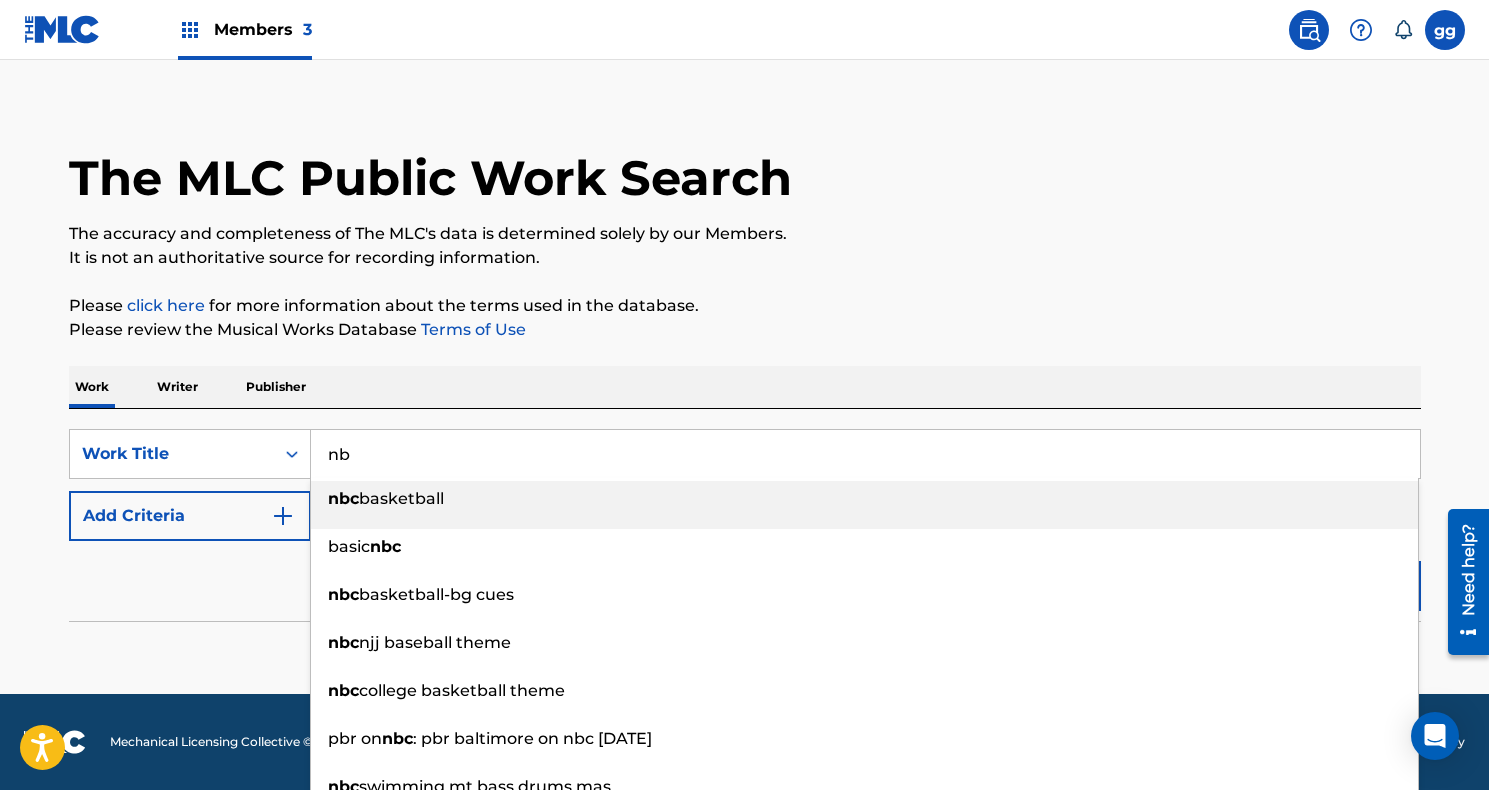 type on "n" 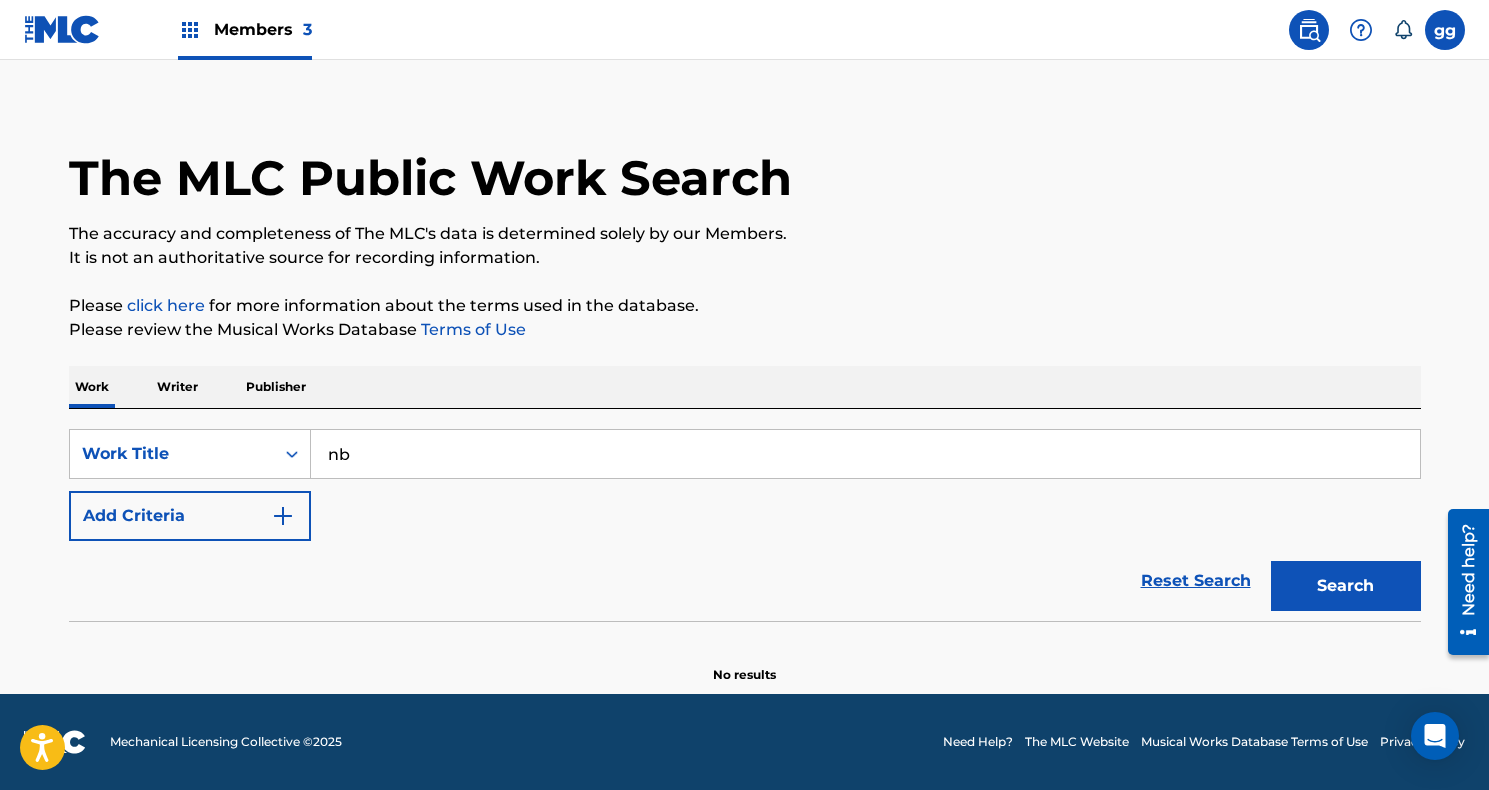 type on "n" 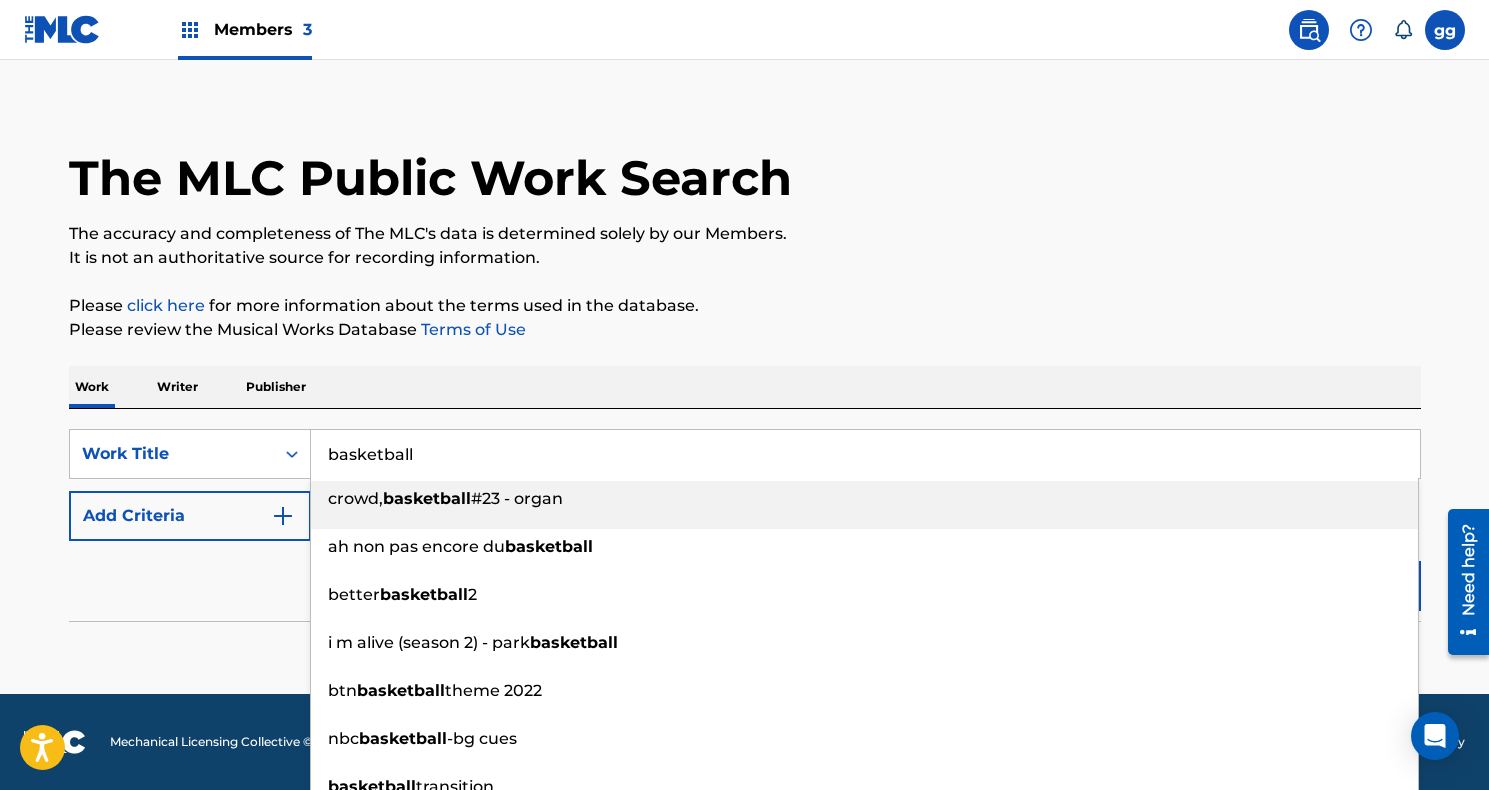 type on "basketball" 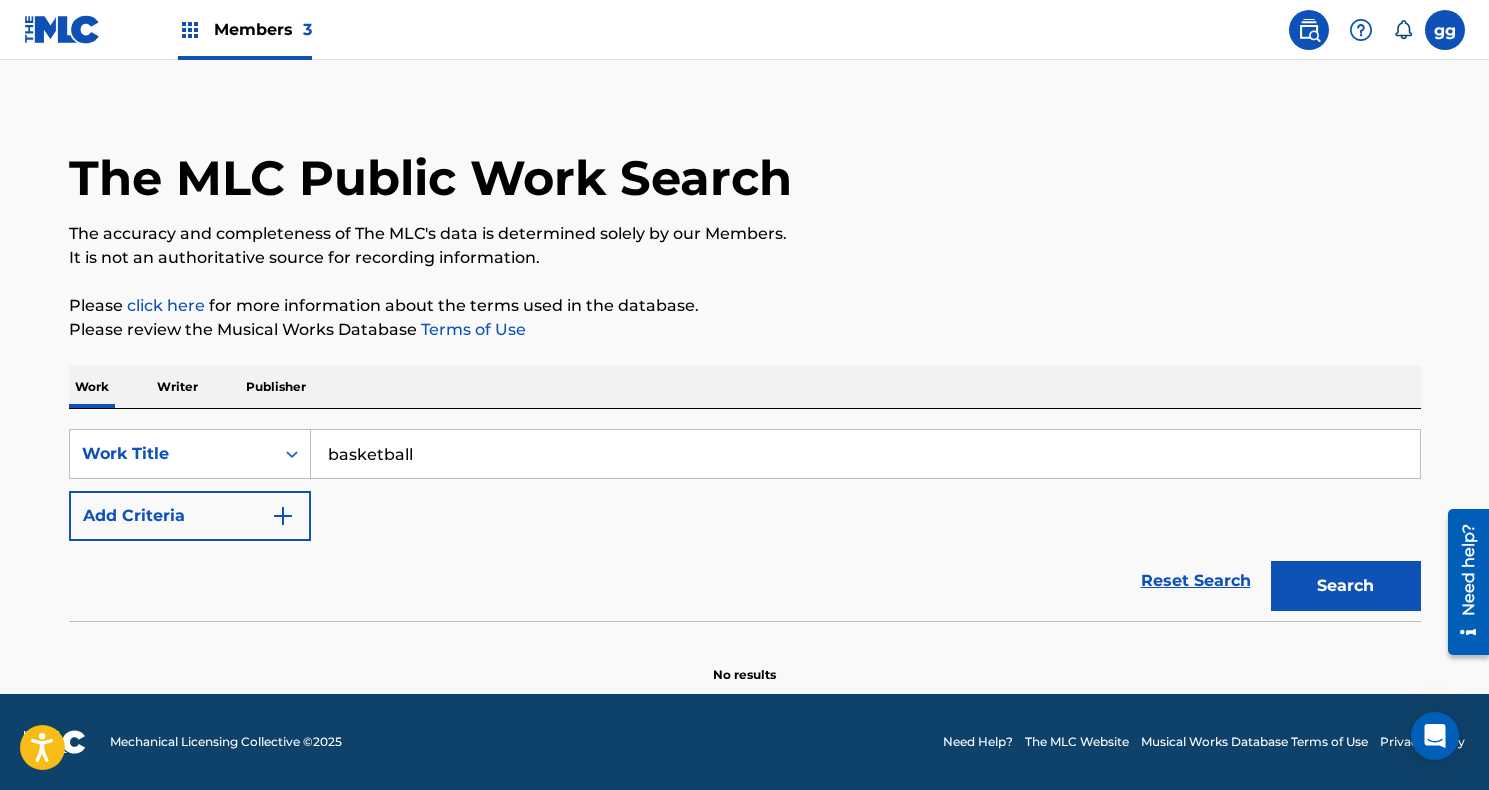 click on "The MLC Public Work Search" at bounding box center [745, 167] 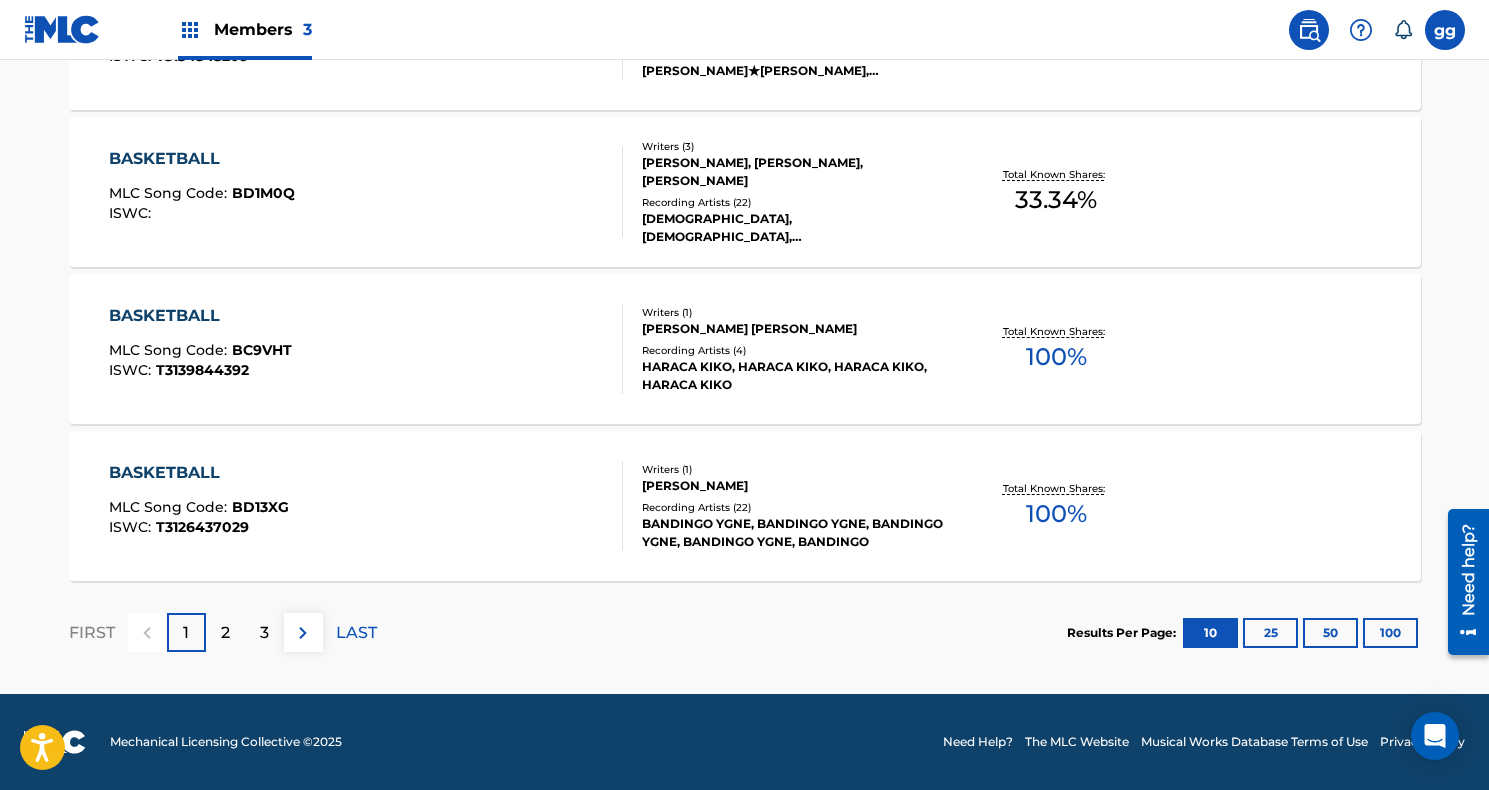 scroll, scrollTop: 1658, scrollLeft: 0, axis: vertical 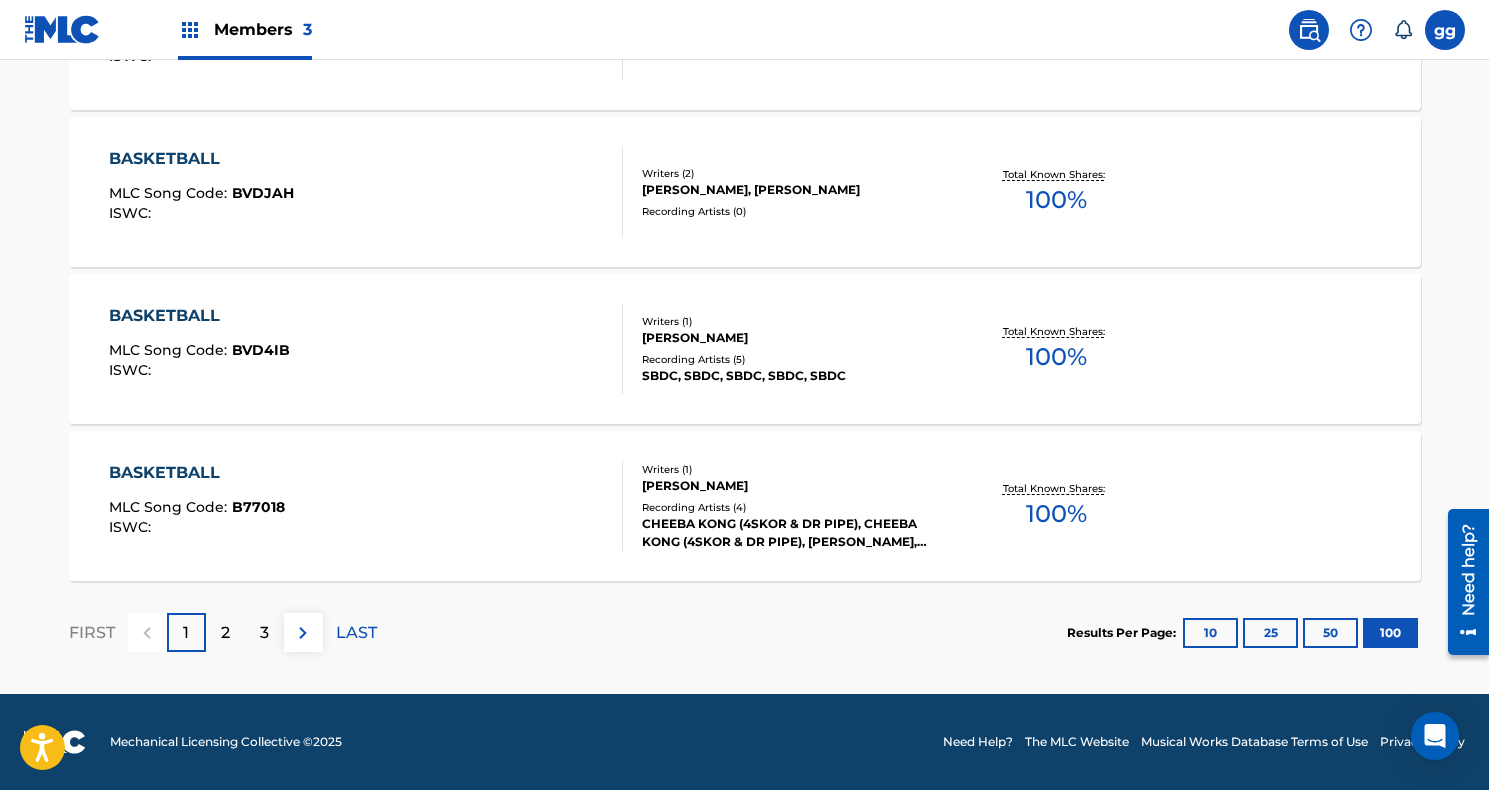click on "2" at bounding box center (225, 633) 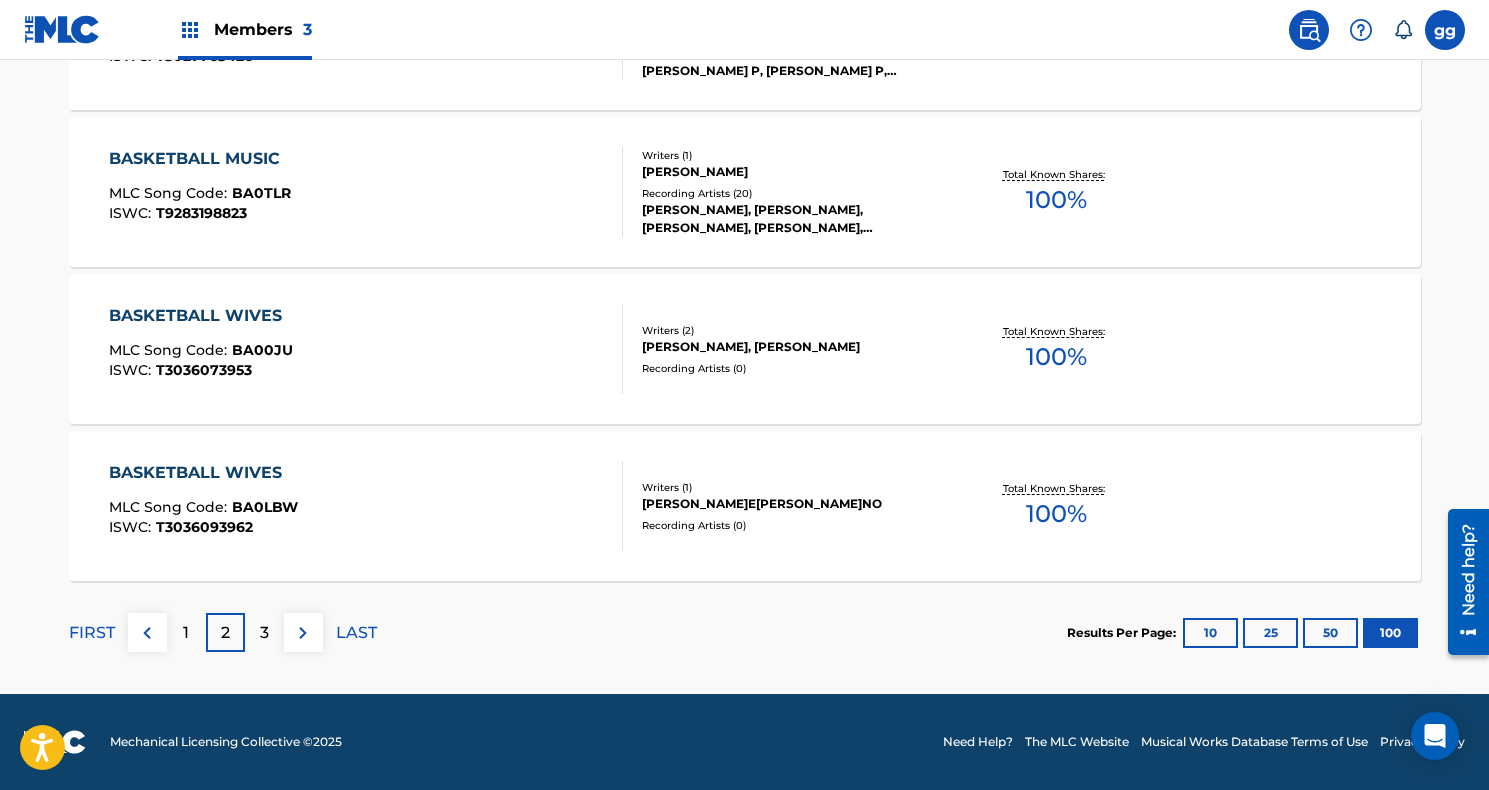 scroll, scrollTop: 15788, scrollLeft: 0, axis: vertical 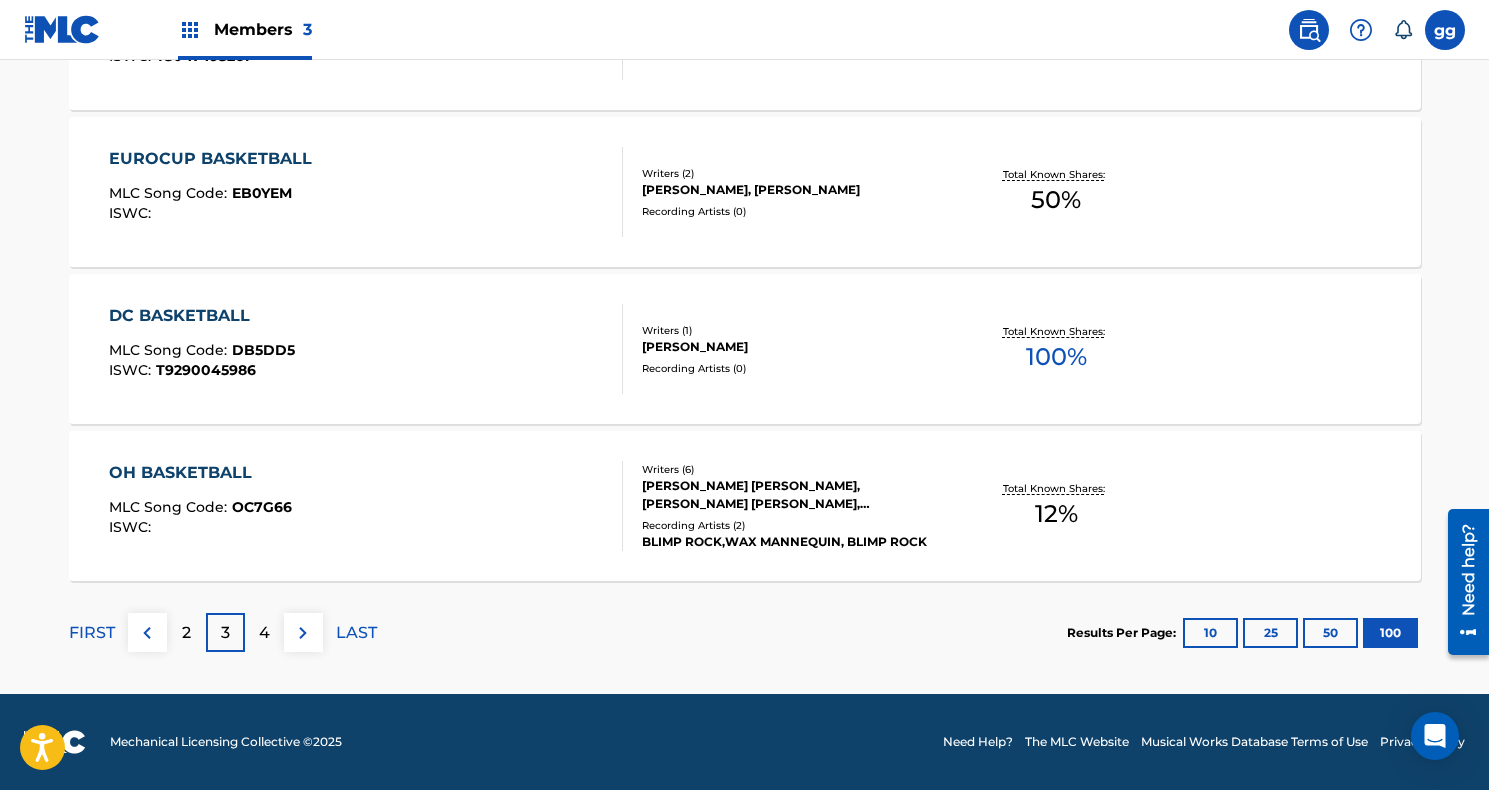 click on "4" at bounding box center (264, 633) 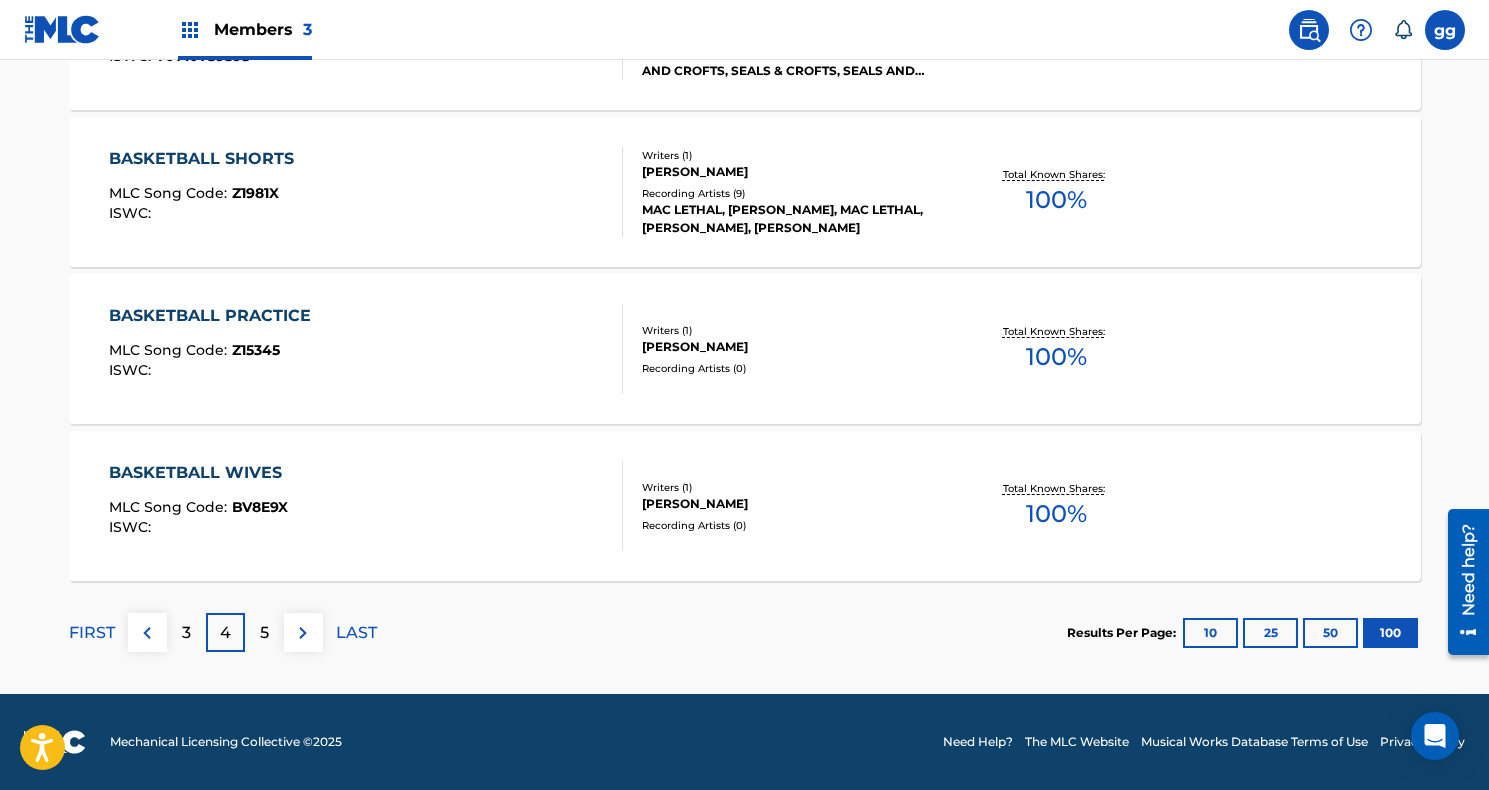 scroll, scrollTop: 15788, scrollLeft: 0, axis: vertical 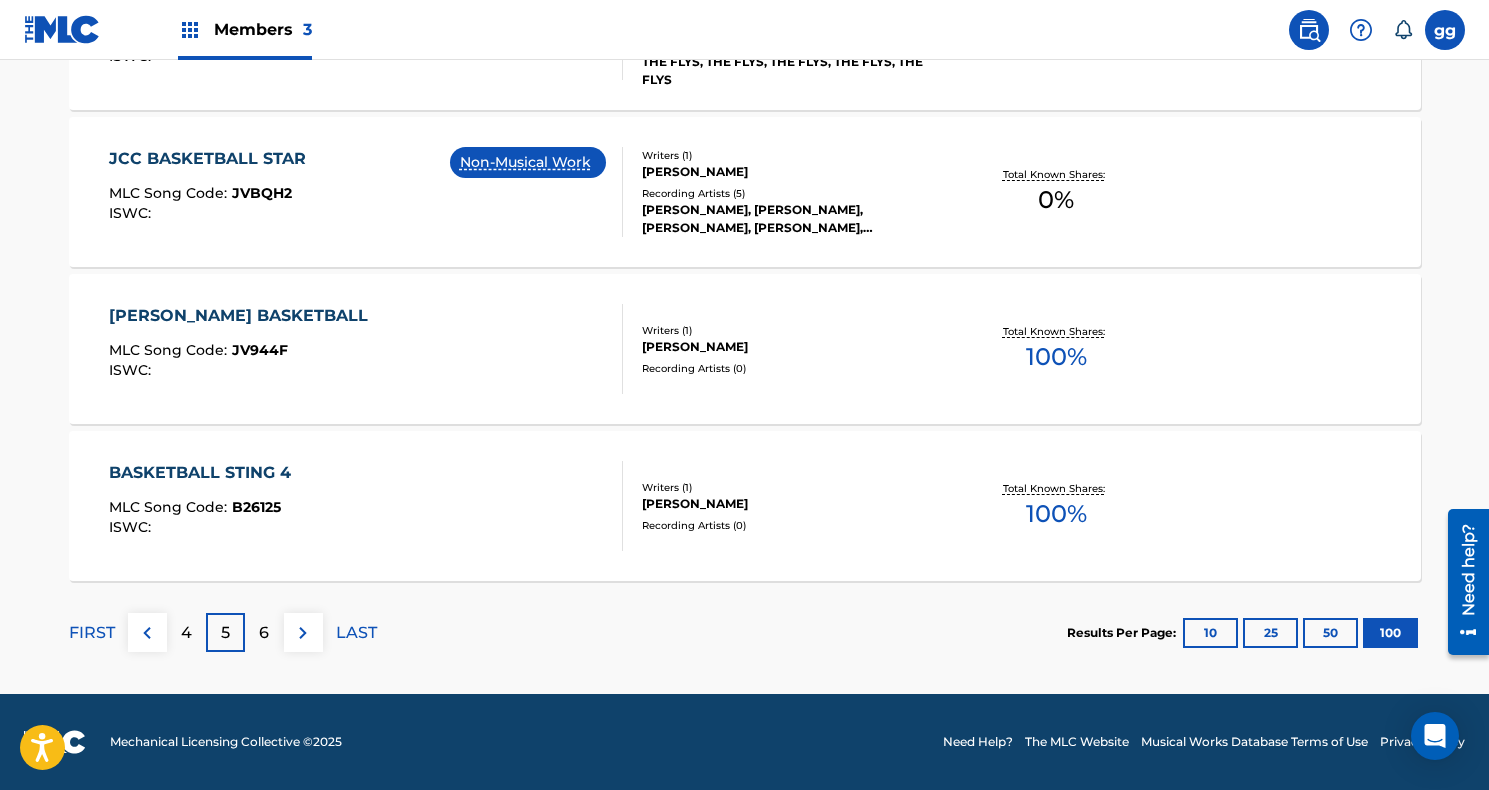 click on "6" at bounding box center (264, 633) 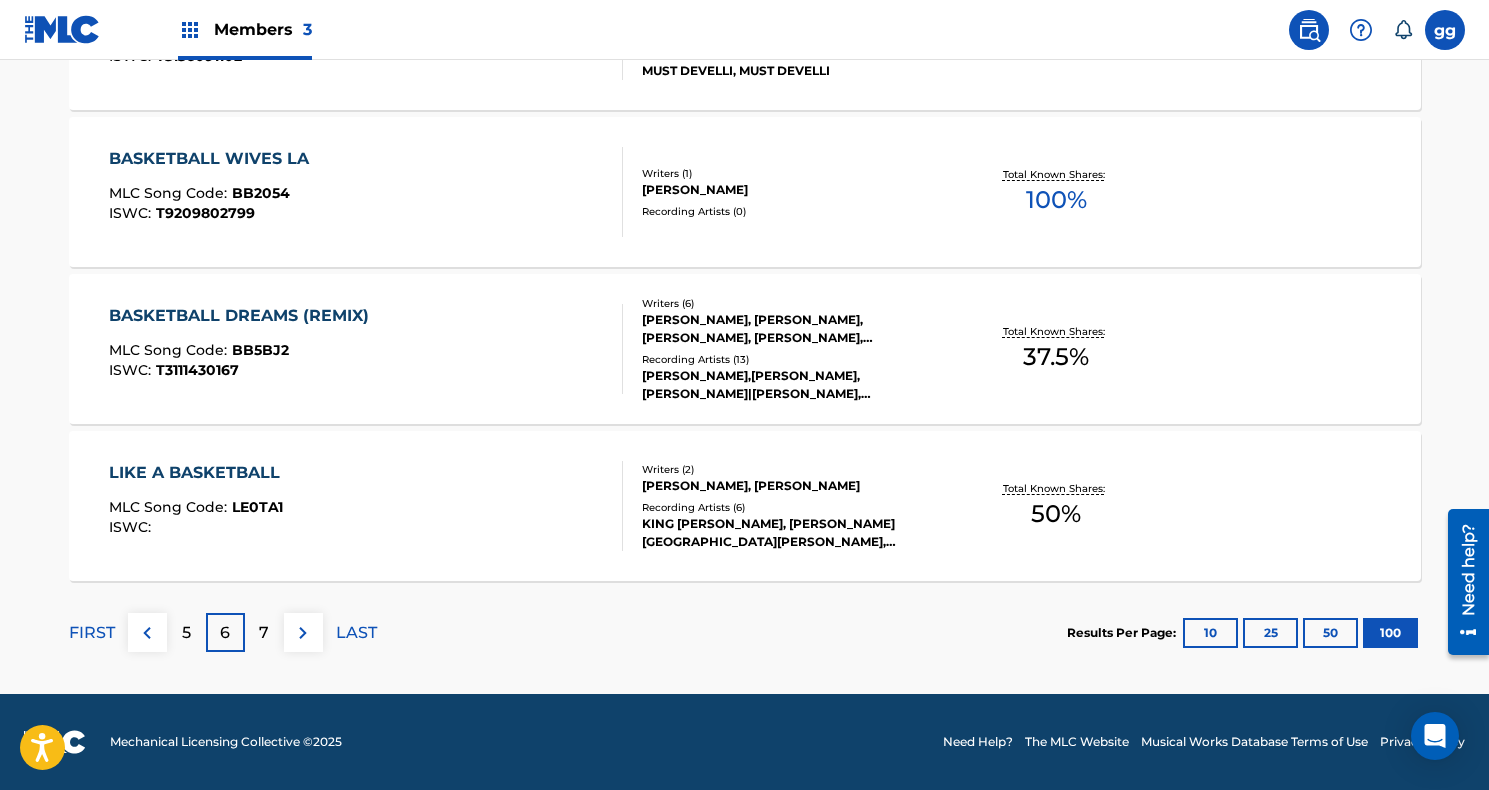 scroll, scrollTop: 15788, scrollLeft: 0, axis: vertical 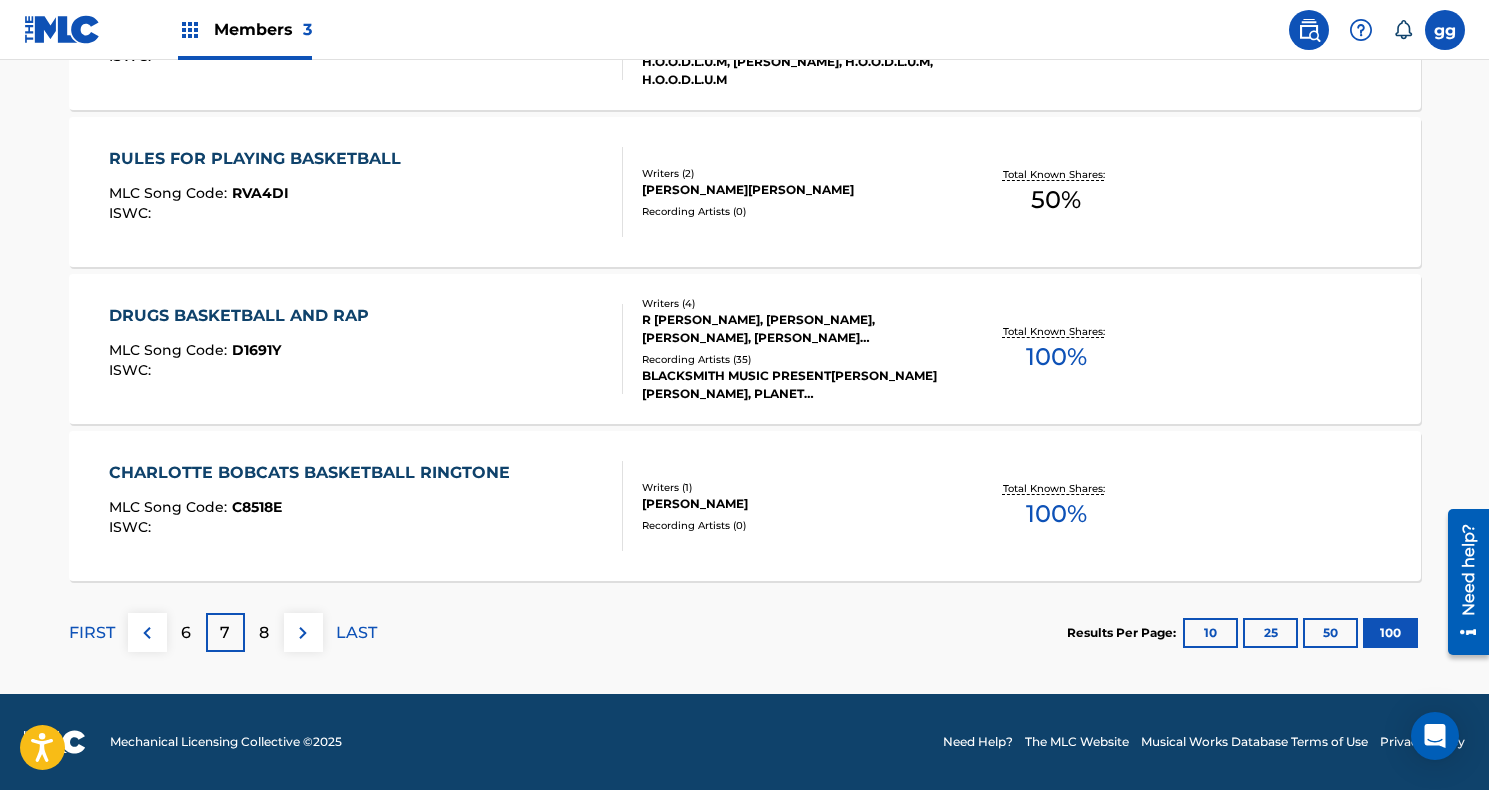 click on "8" at bounding box center (264, 633) 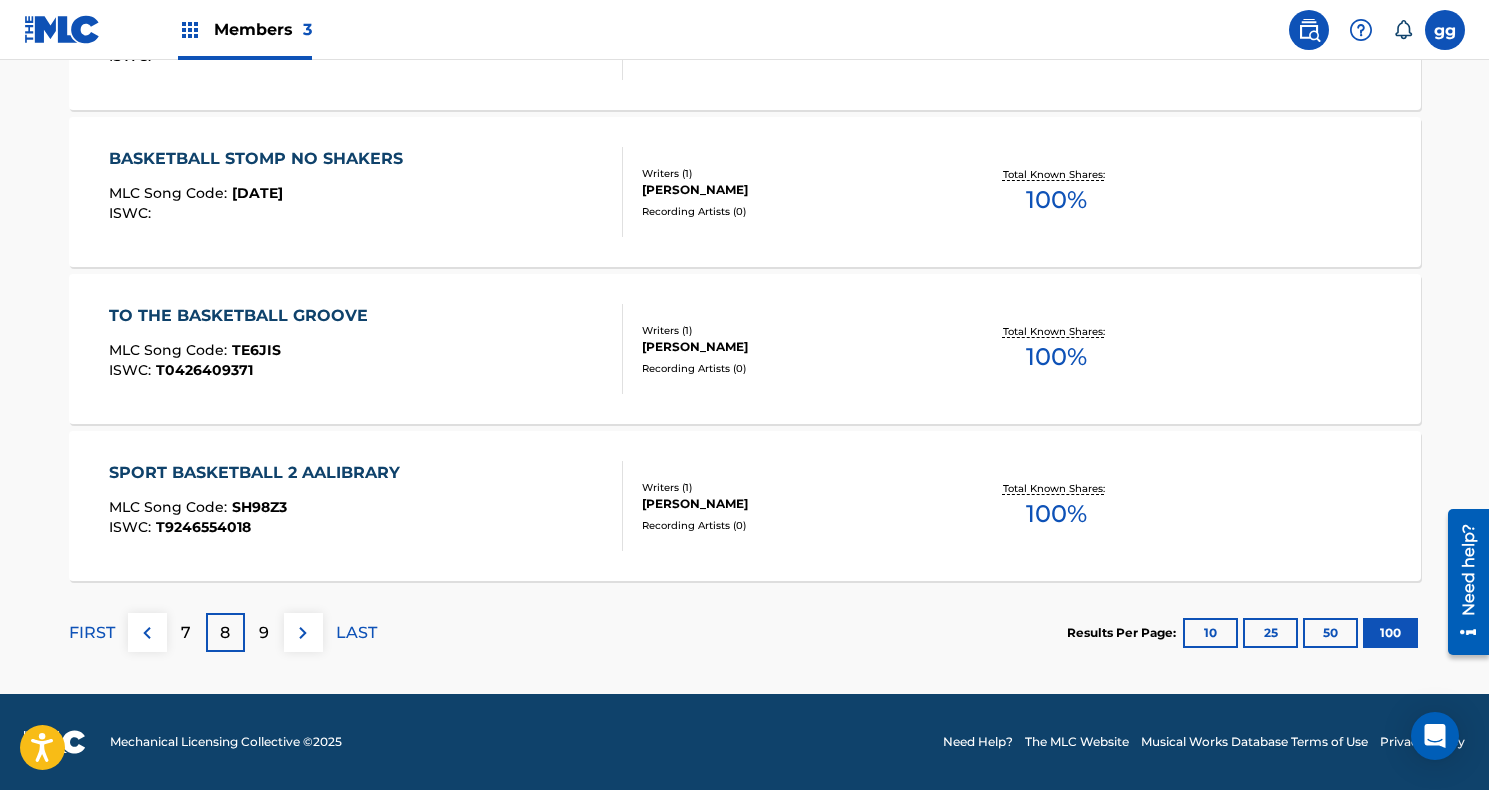 scroll, scrollTop: 15788, scrollLeft: 0, axis: vertical 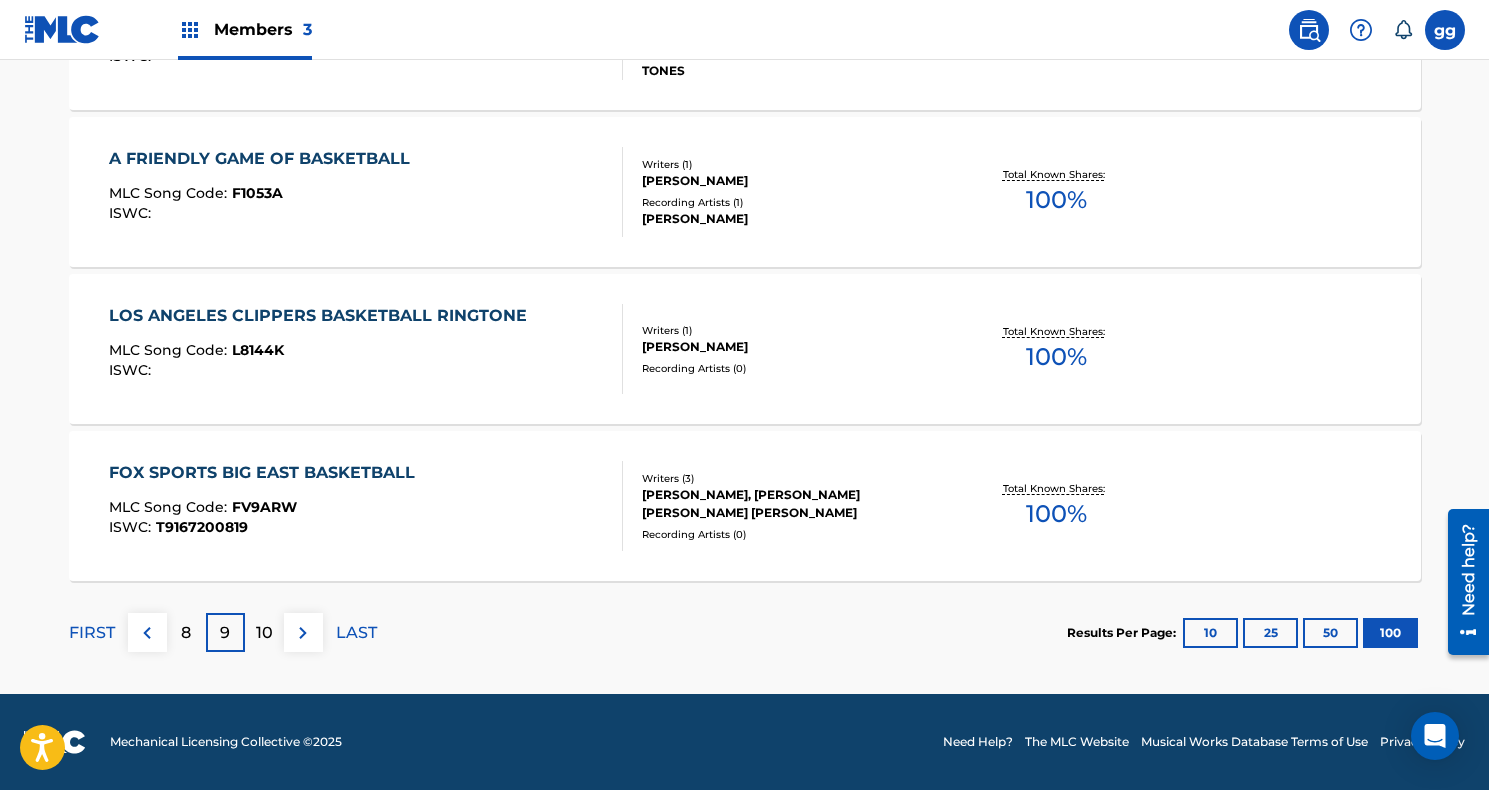 click on "10" at bounding box center [264, 633] 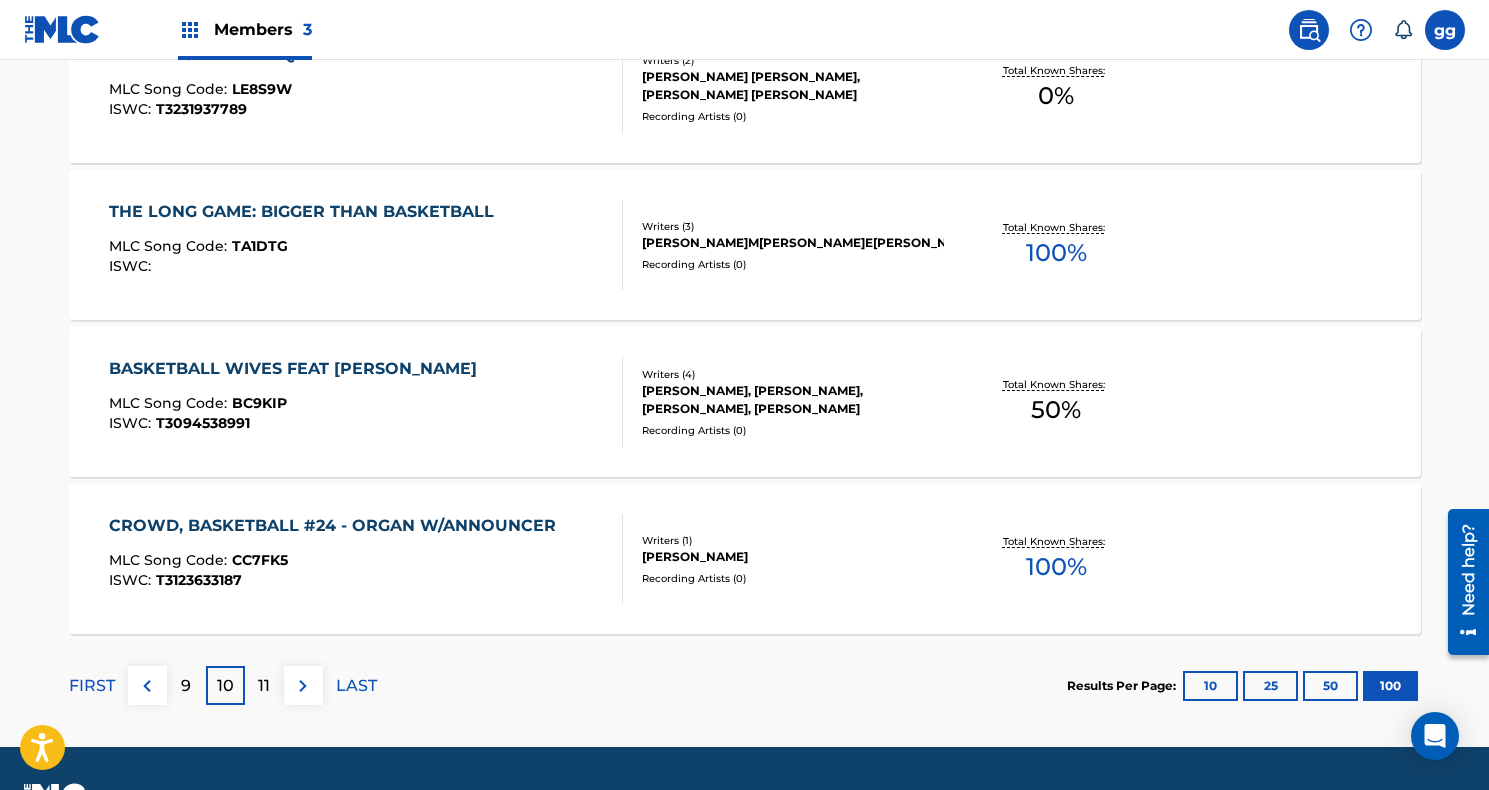 scroll, scrollTop: 15794, scrollLeft: 0, axis: vertical 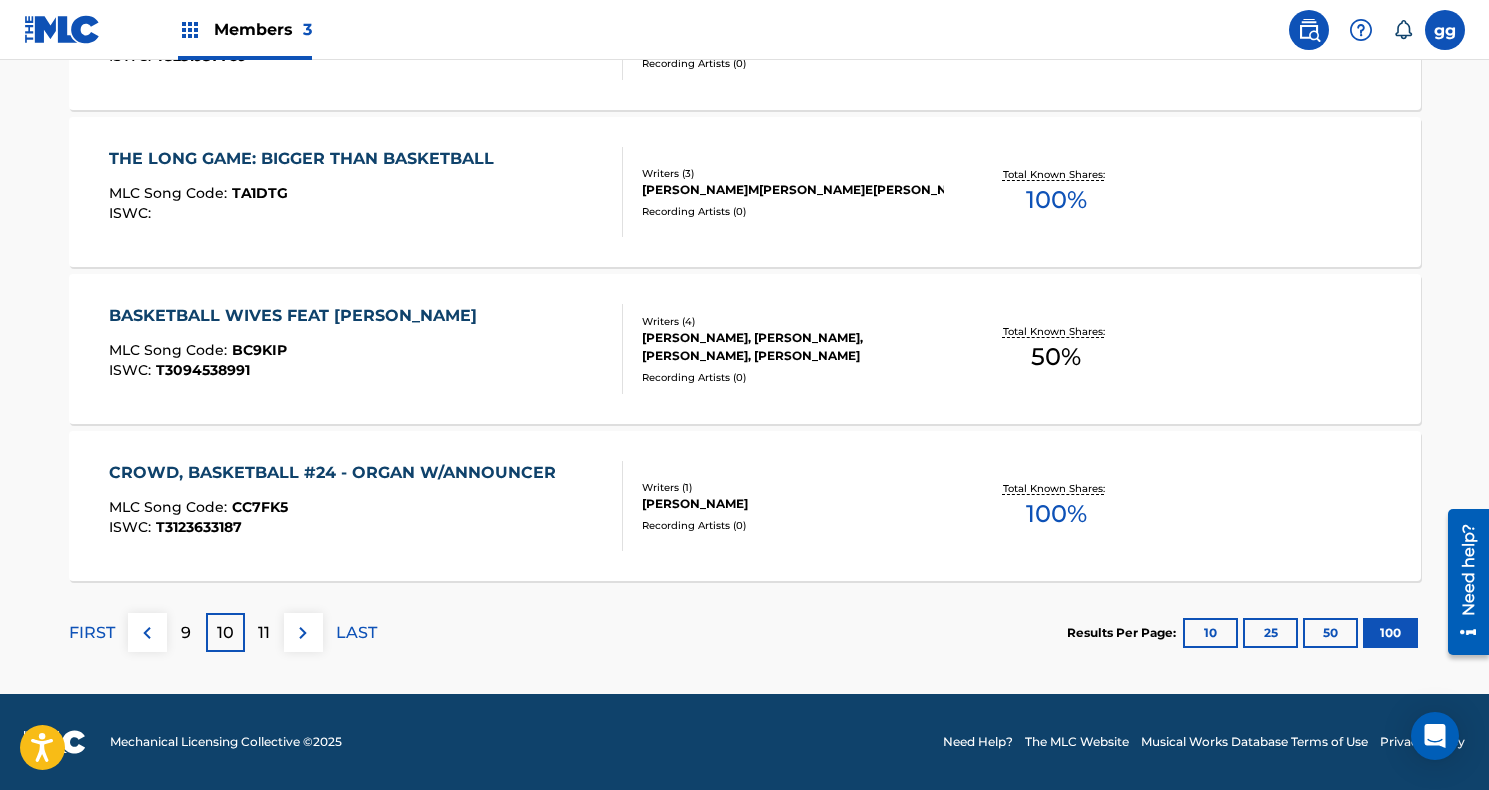 click on "11" at bounding box center (264, 633) 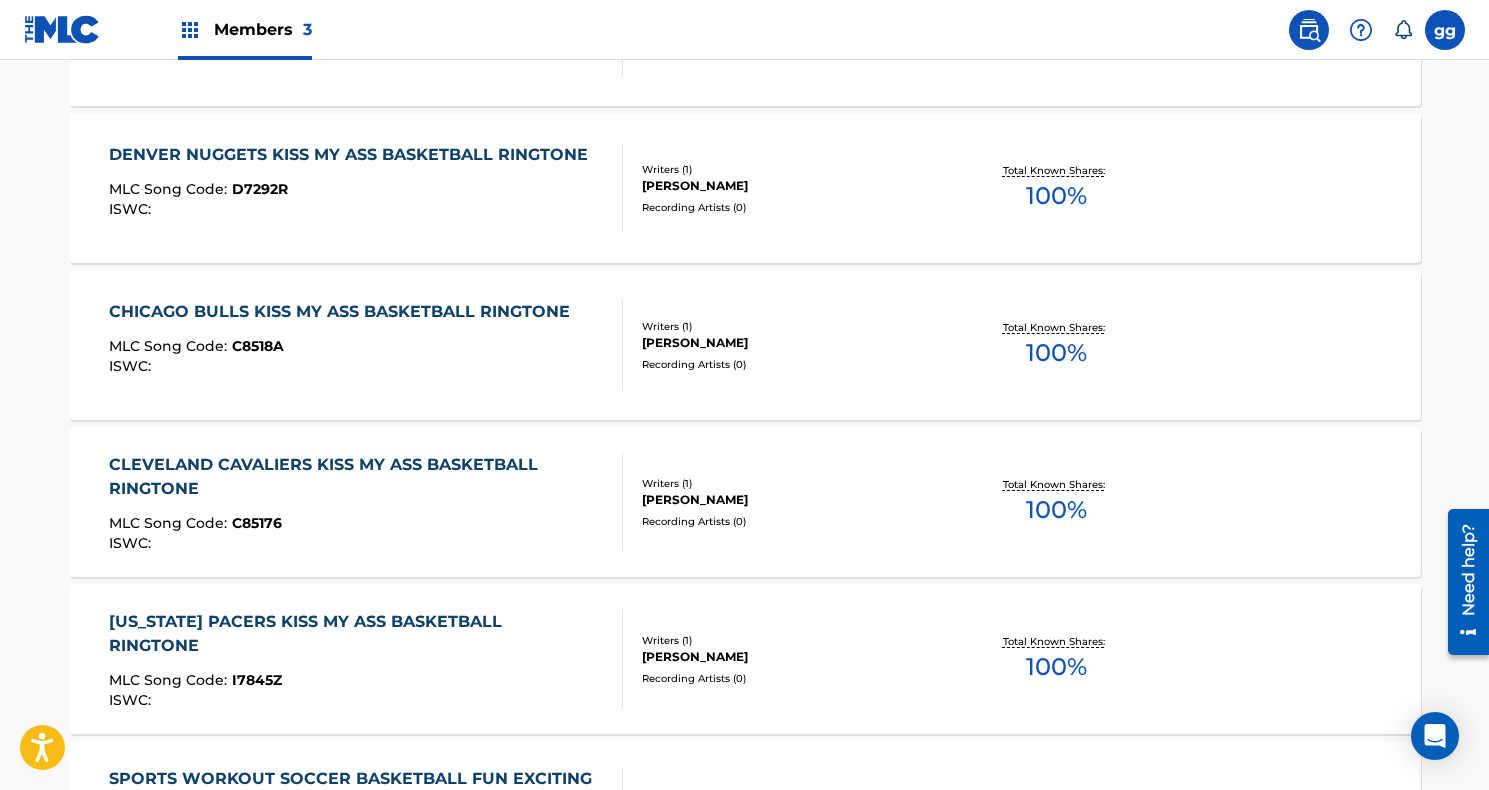 scroll, scrollTop: 9591, scrollLeft: 0, axis: vertical 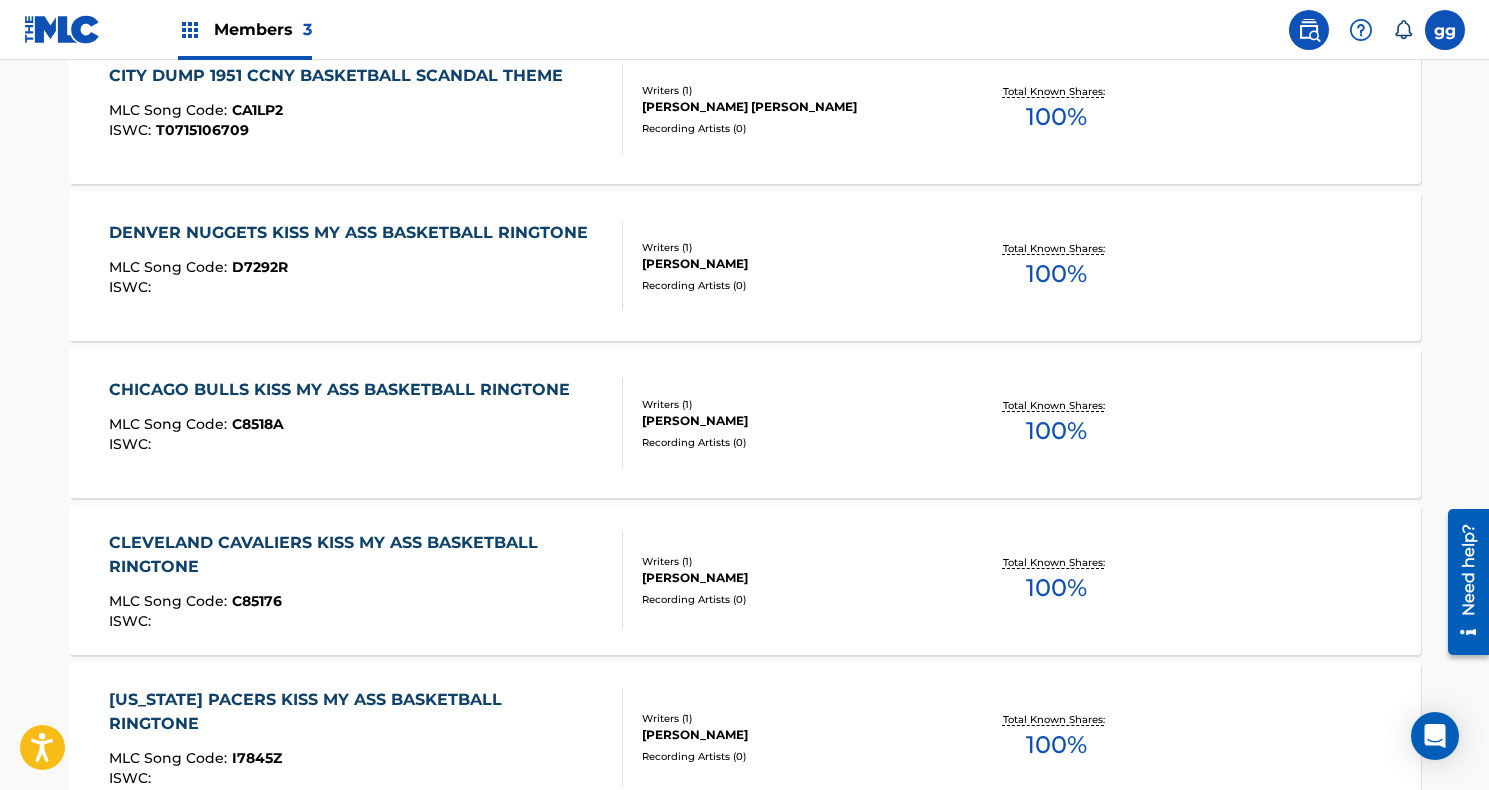 click at bounding box center [1309, 30] 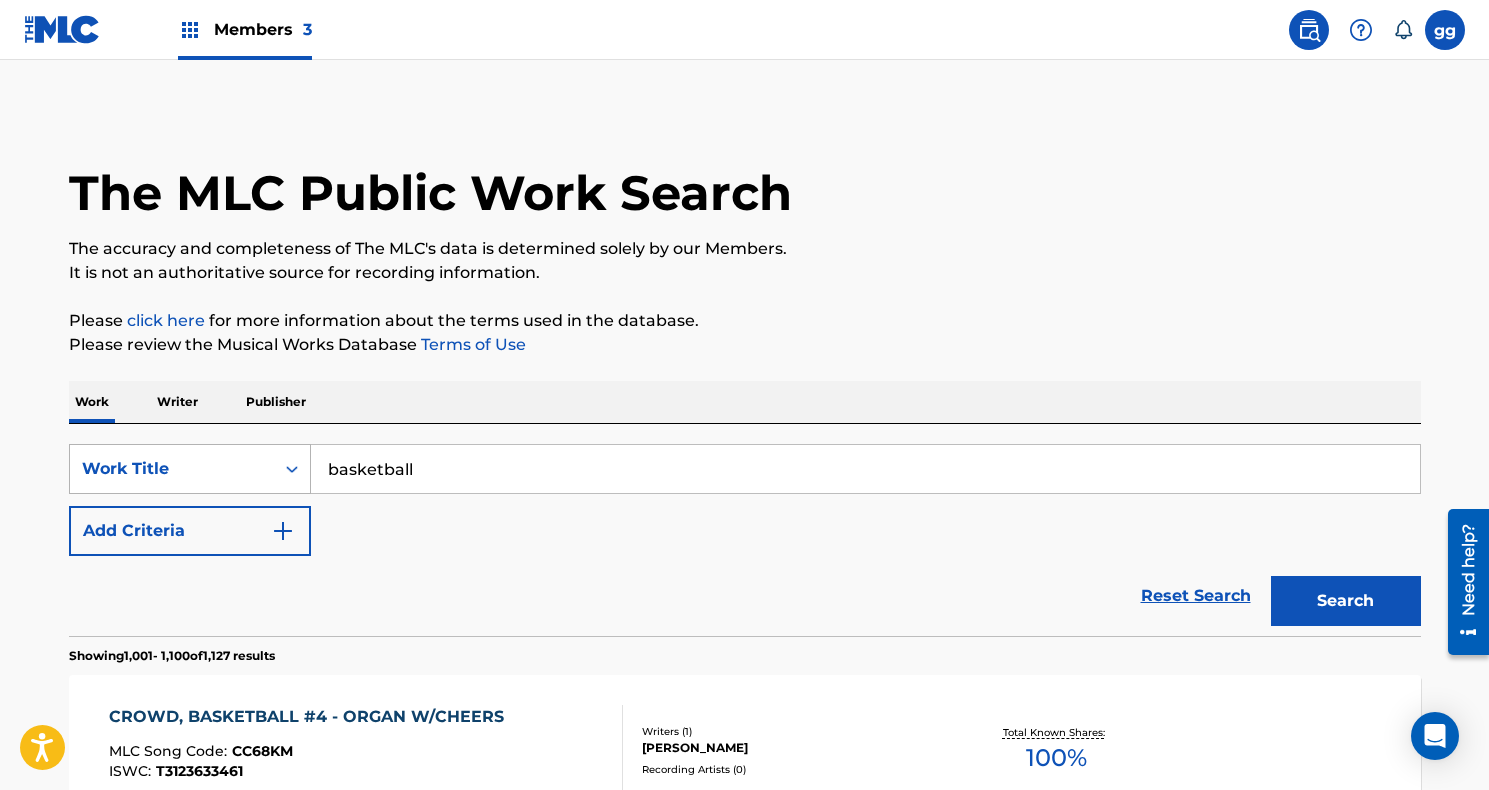 click 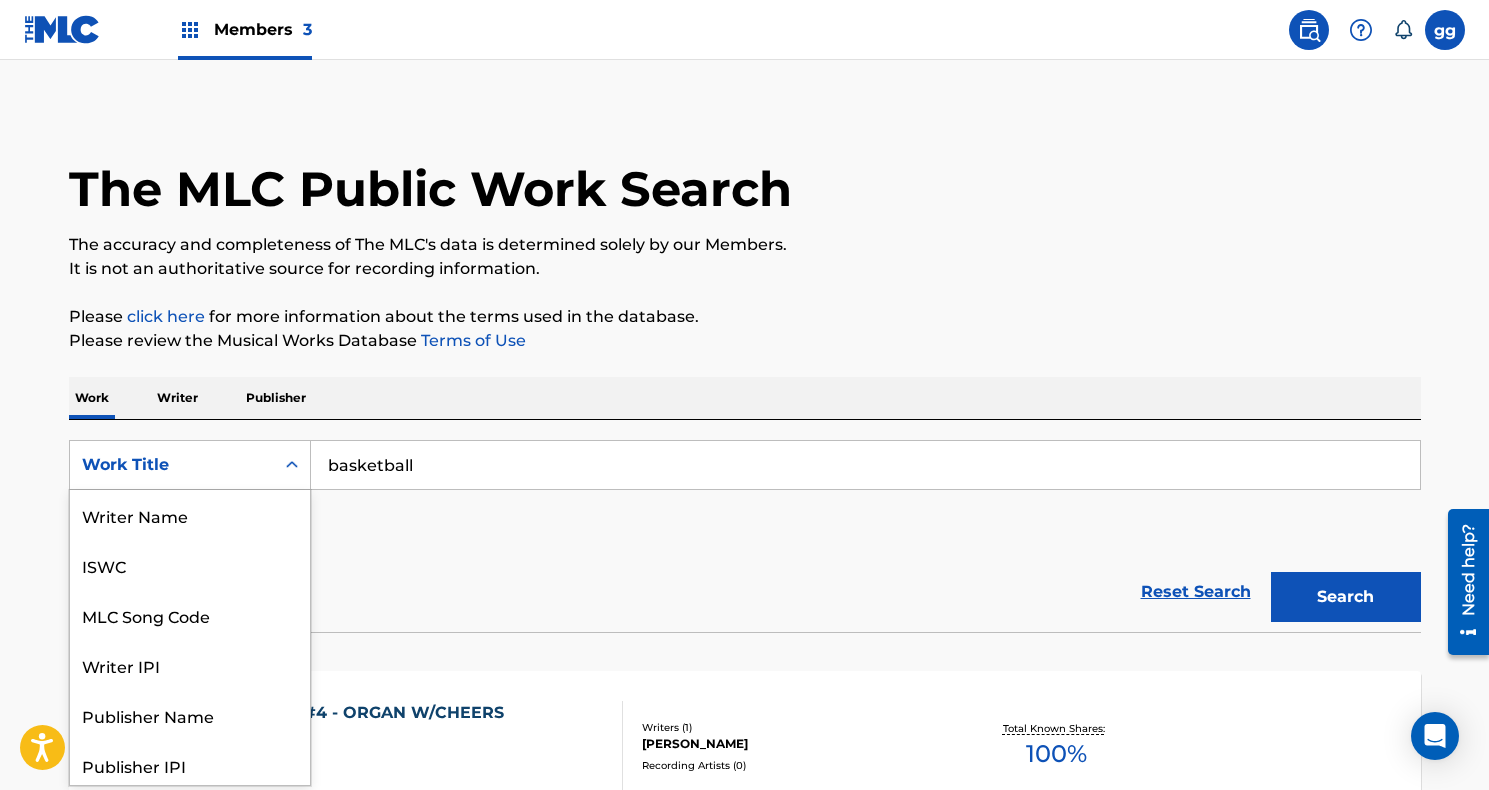 scroll, scrollTop: 100, scrollLeft: 0, axis: vertical 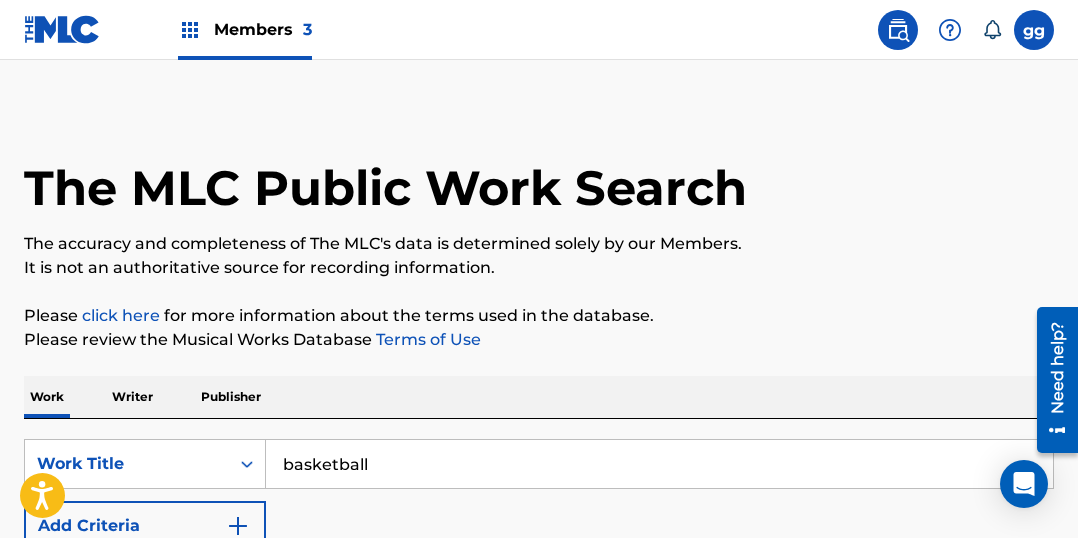 click 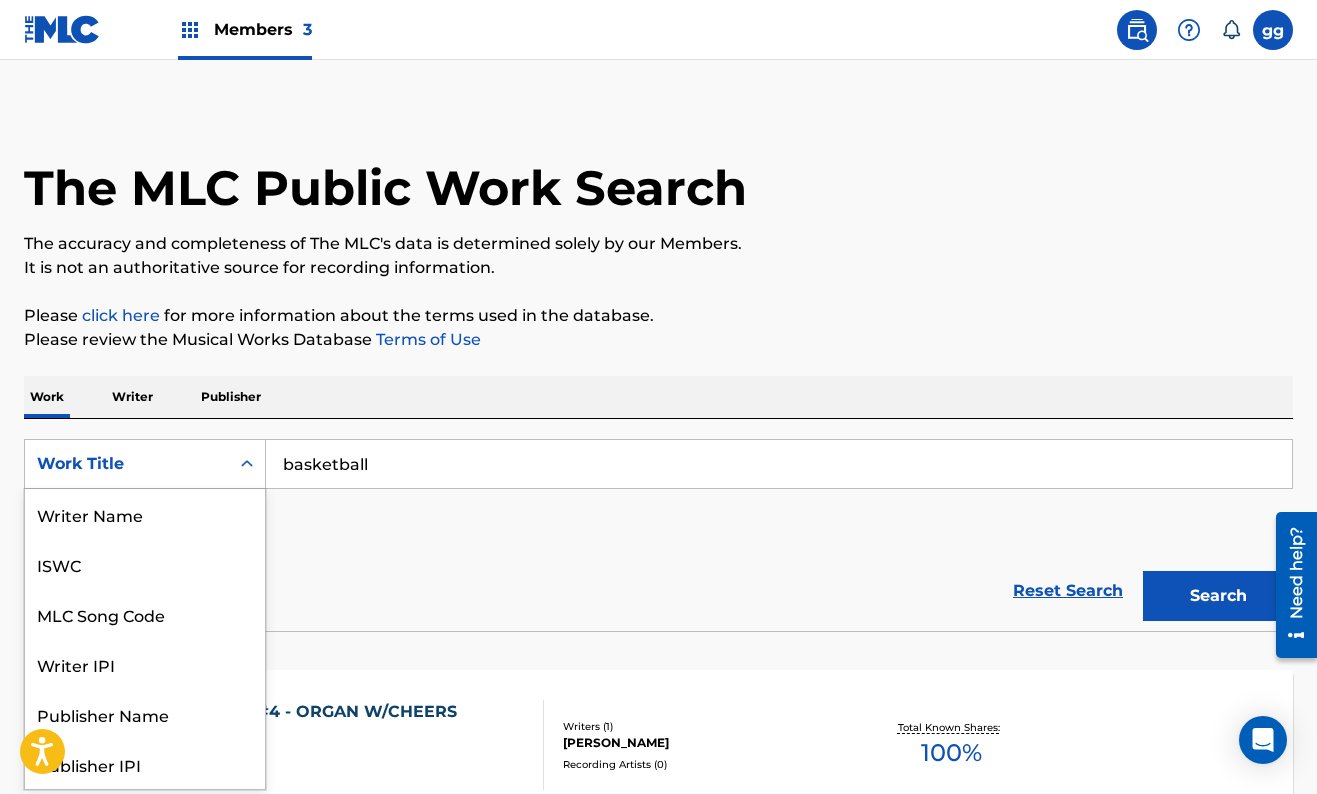 scroll, scrollTop: 100, scrollLeft: 0, axis: vertical 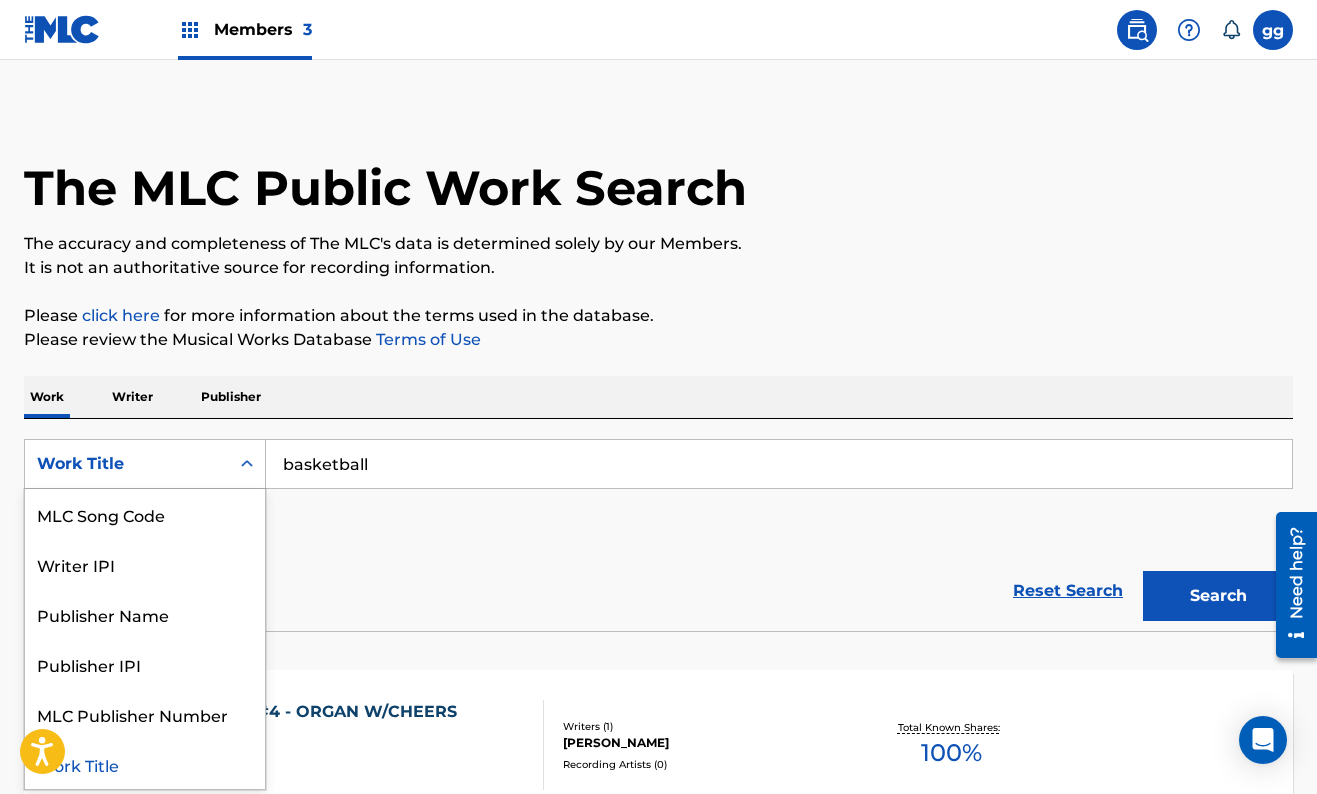 click 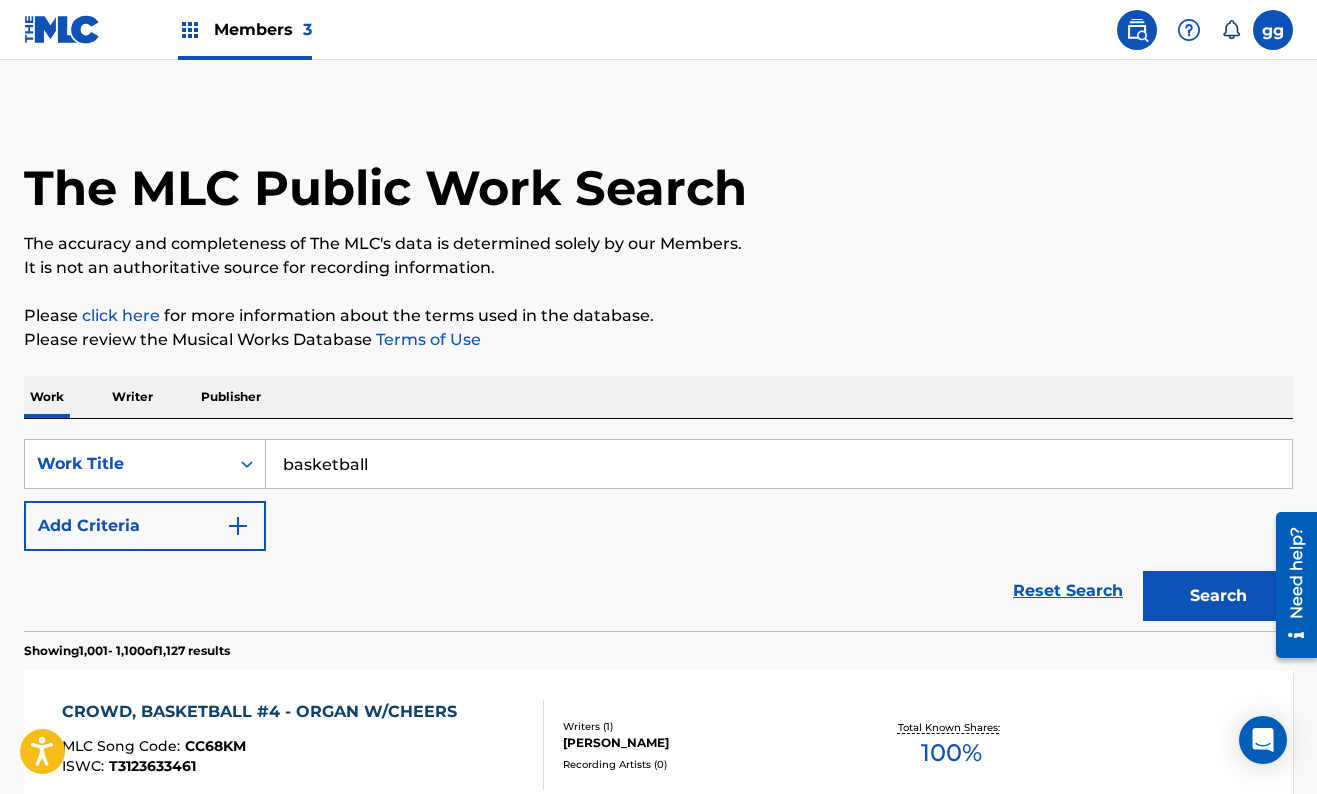 click on "Writer" at bounding box center [132, 397] 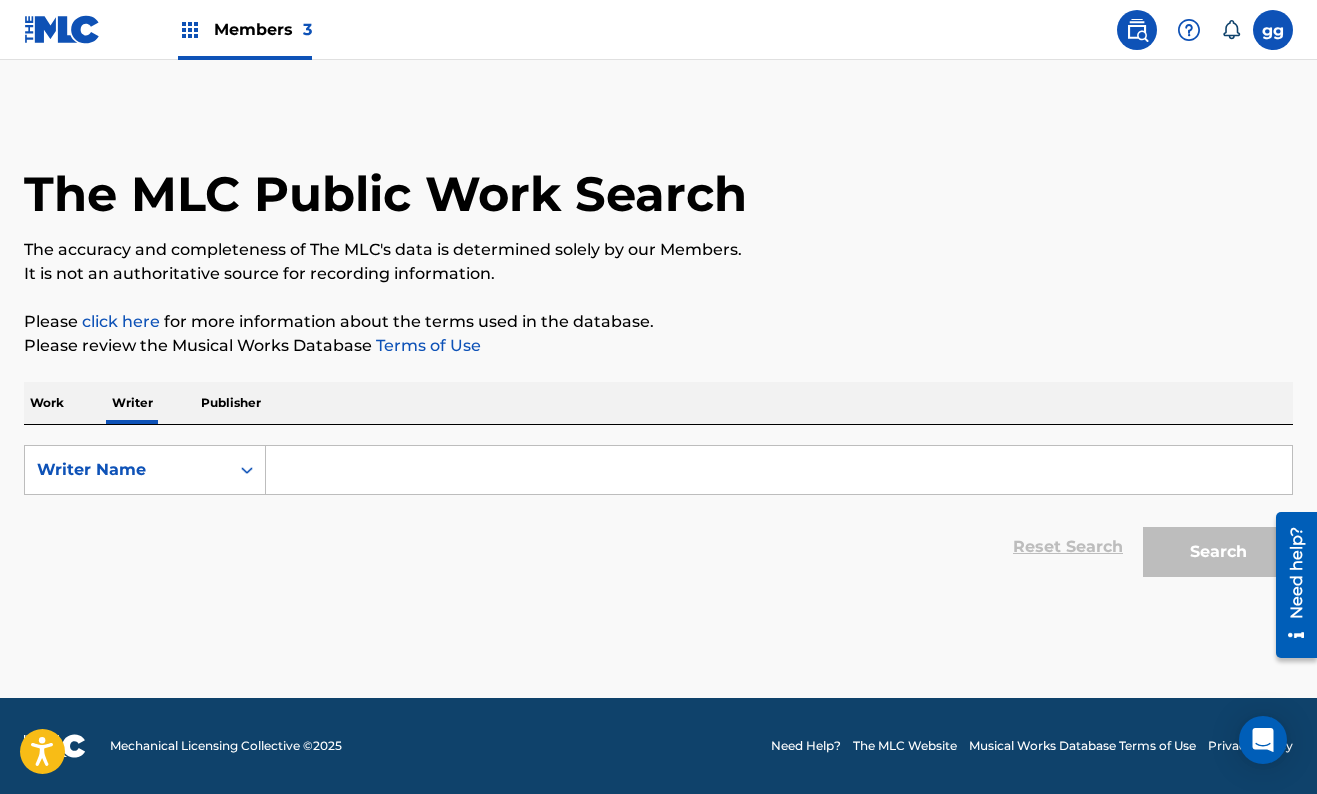 click at bounding box center (779, 470) 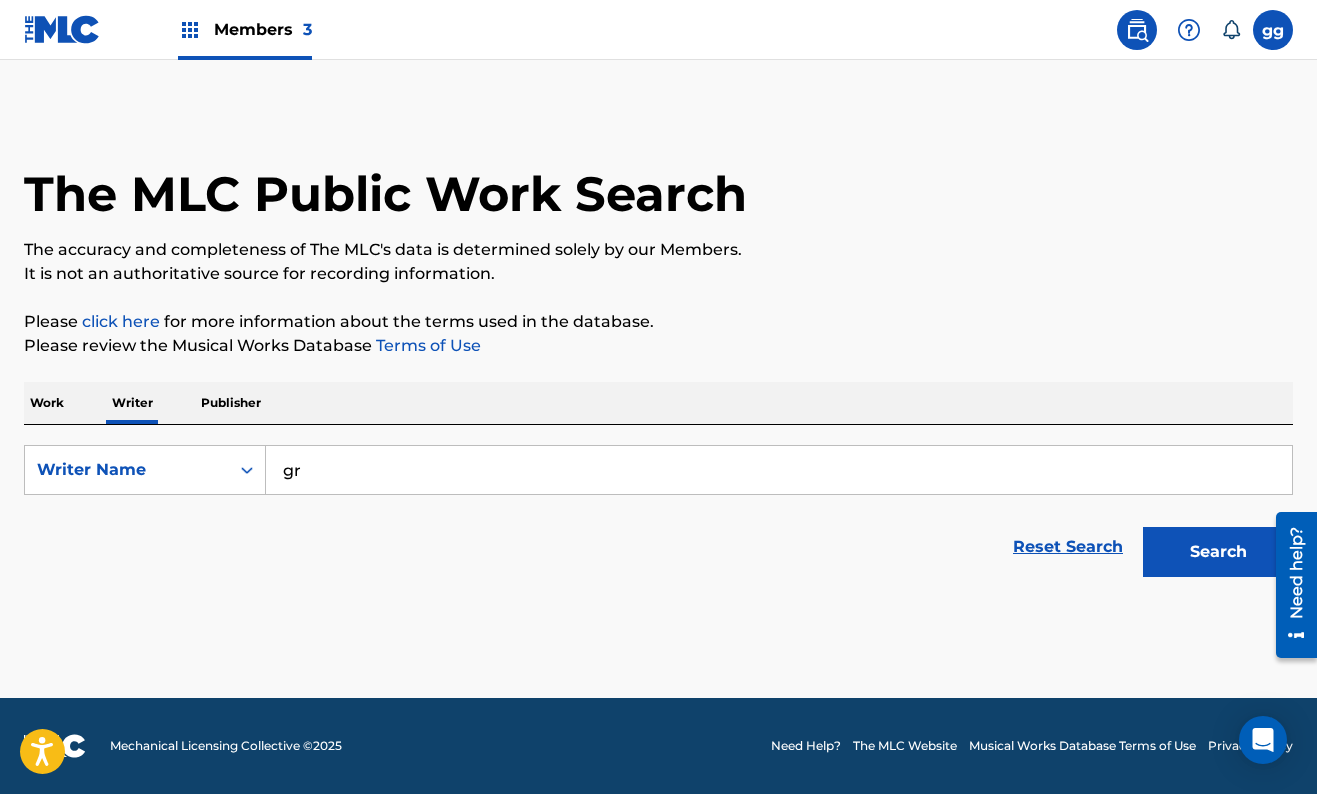 type on "g" 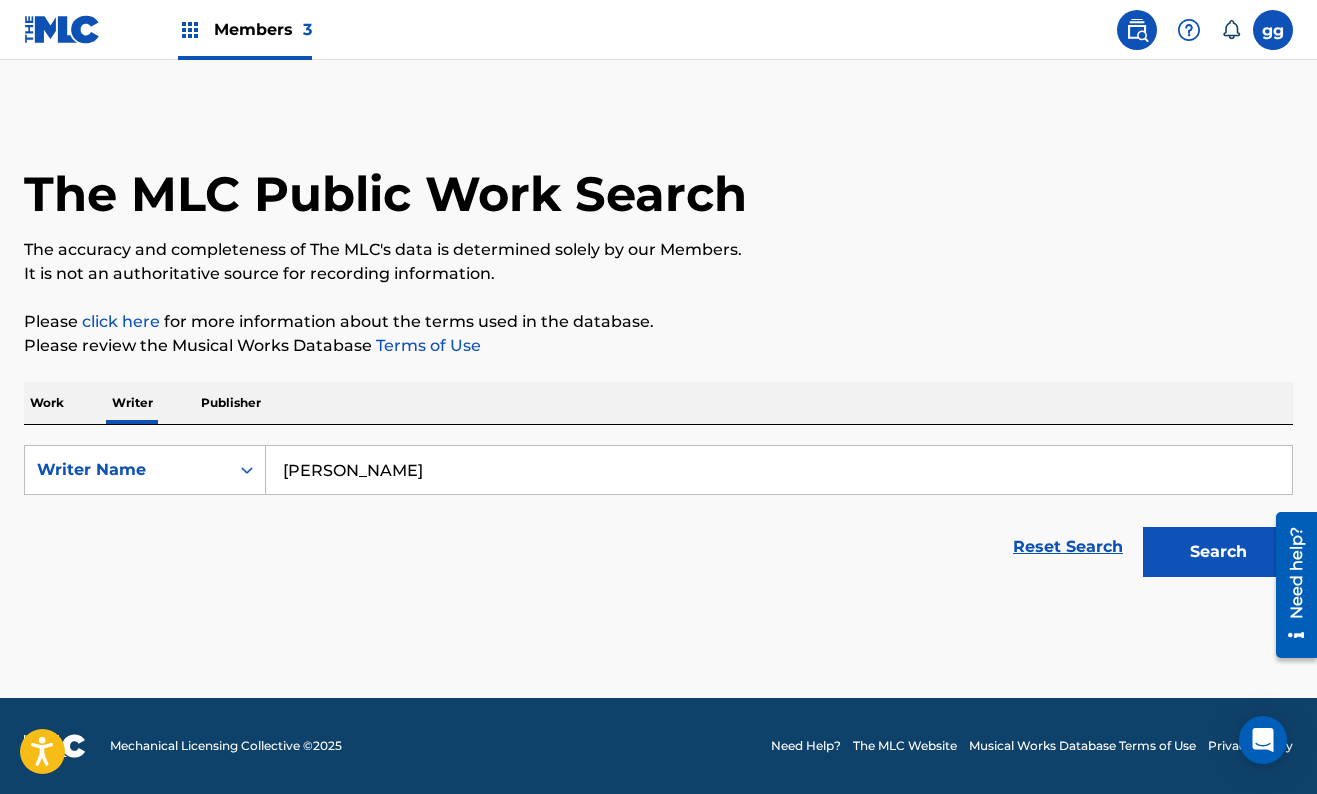 type on "[PERSON_NAME]" 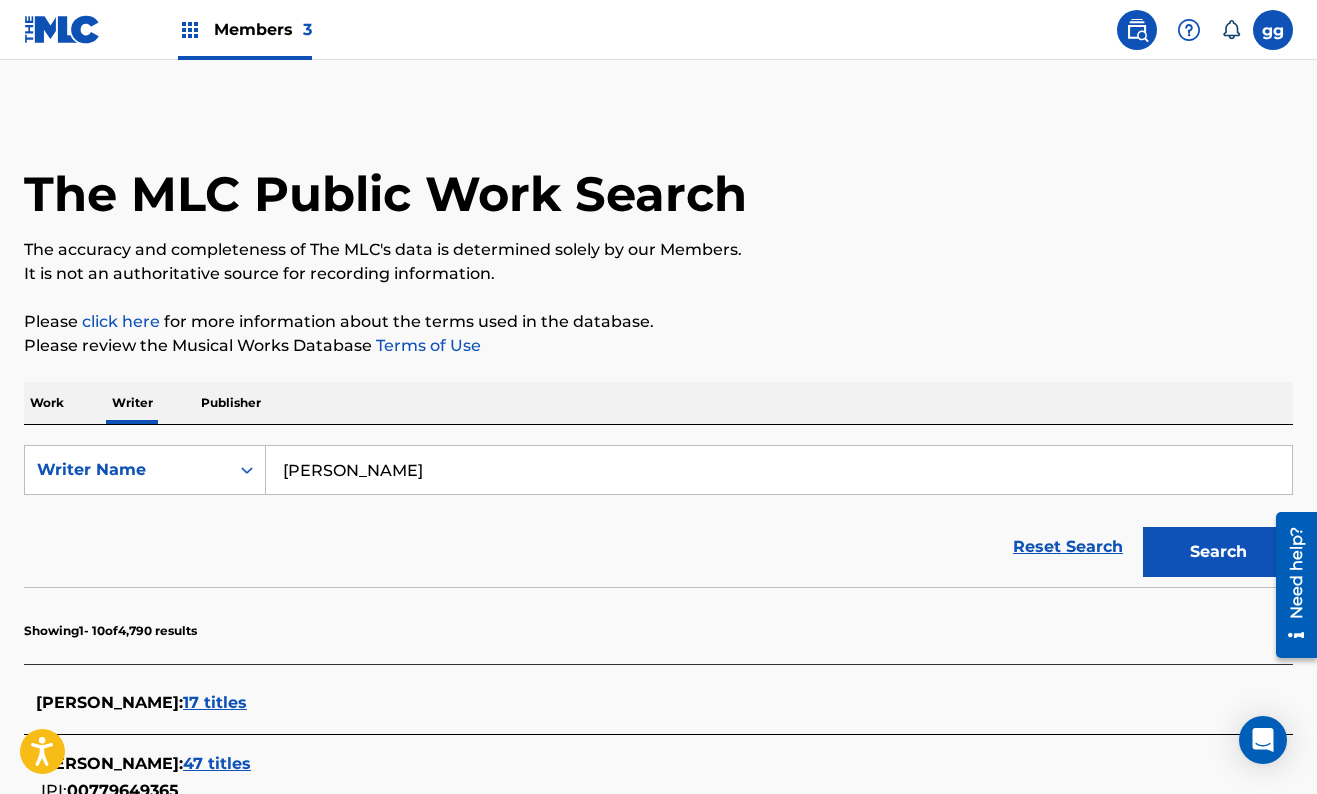click on "The MLC Public Work Search The accuracy and completeness of The MLC's data is determined solely by our Members. It is not an authoritative source for recording information. Please   click here   for more information about the terms used in the database. Please review the Musical Works Database   Terms of Use Work Writer Publisher SearchWithCriteriafd04dea5-6f71-4306-8926-3989c7418e8f Writer Name [PERSON_NAME] Reset Search Search Showing  1  -   10  of  4,790   results   [PERSON_NAME] :  17 titles [PERSON_NAME] :  47 titles IPI:  00779649365 [PERSON_NAME] :  5 titles [PERSON_NAME] :  24 titles IPI:  00059750646 [PERSON_NAME] :  12 titles IPI:  00673562326 [PERSON_NAME] :  0 titles [PERSON_NAME] :  2 titles [PERSON_NAME] :  1 title IPI:  00160221618 [PERSON_NAME] :  3 titles IPI:  01143018993 [PERSON_NAME] :  1 title FIRST 1 2 3 LAST Results Per Page: 10 25 50 100" at bounding box center (658, 820) 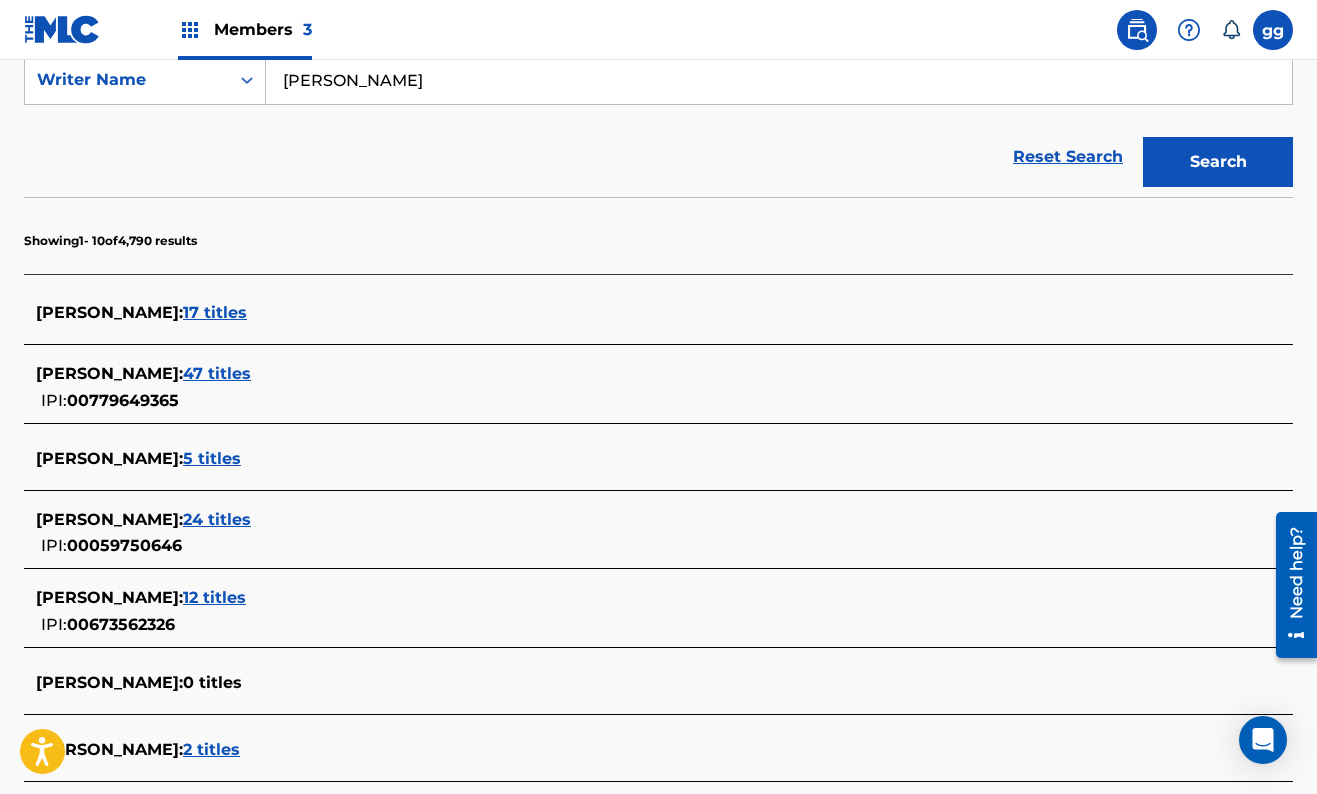 scroll, scrollTop: 403, scrollLeft: 0, axis: vertical 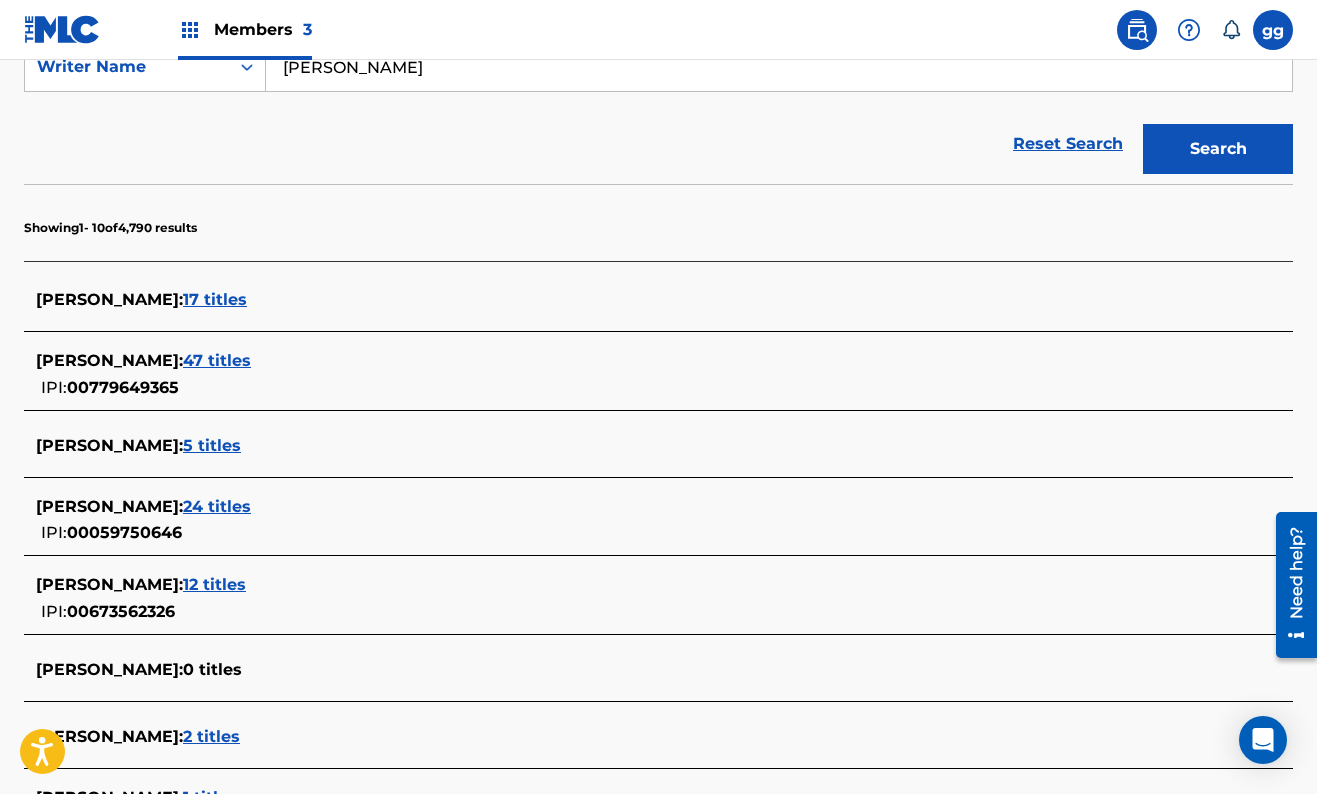 click on "17 titles" at bounding box center (215, 299) 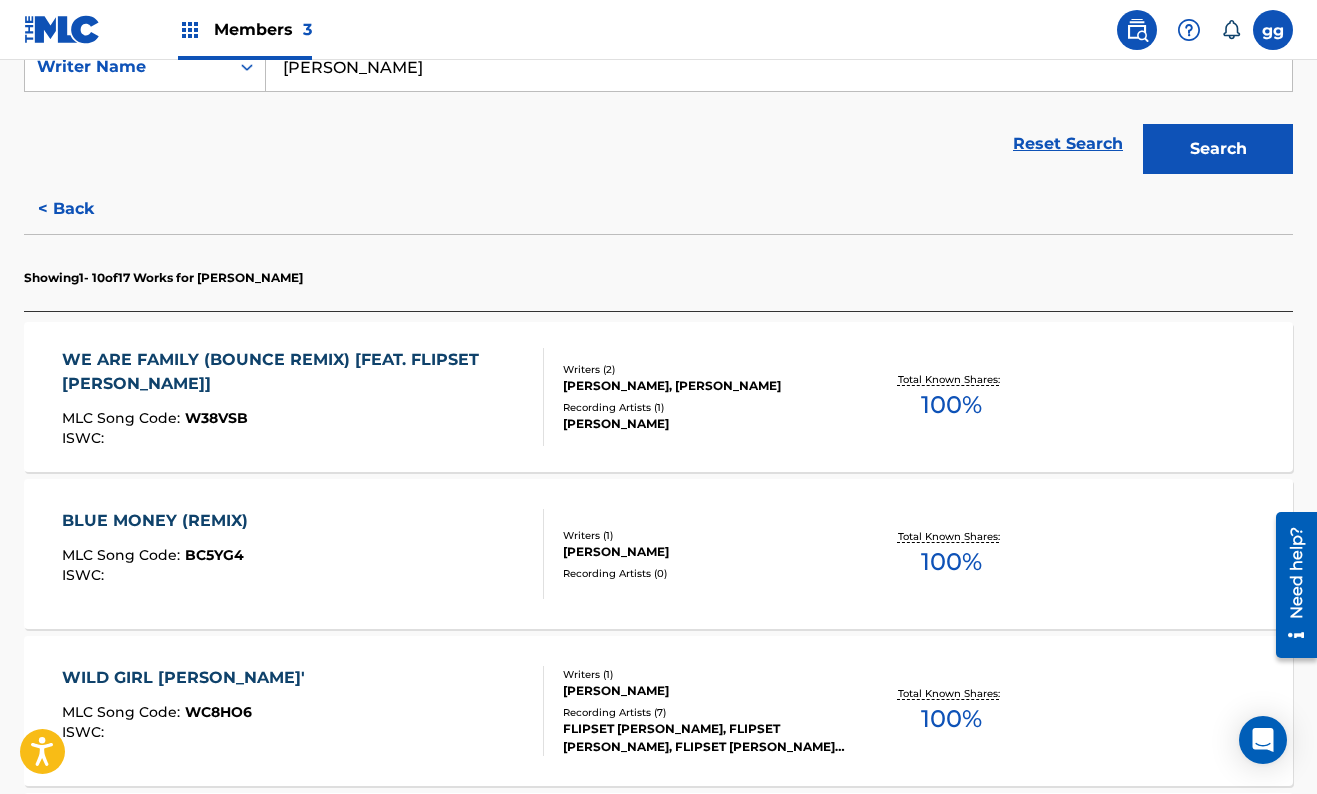 click on "WE ARE FAMILY (BOUNCE REMIX) [FEAT. FLIPSET [PERSON_NAME]]" at bounding box center (294, 372) 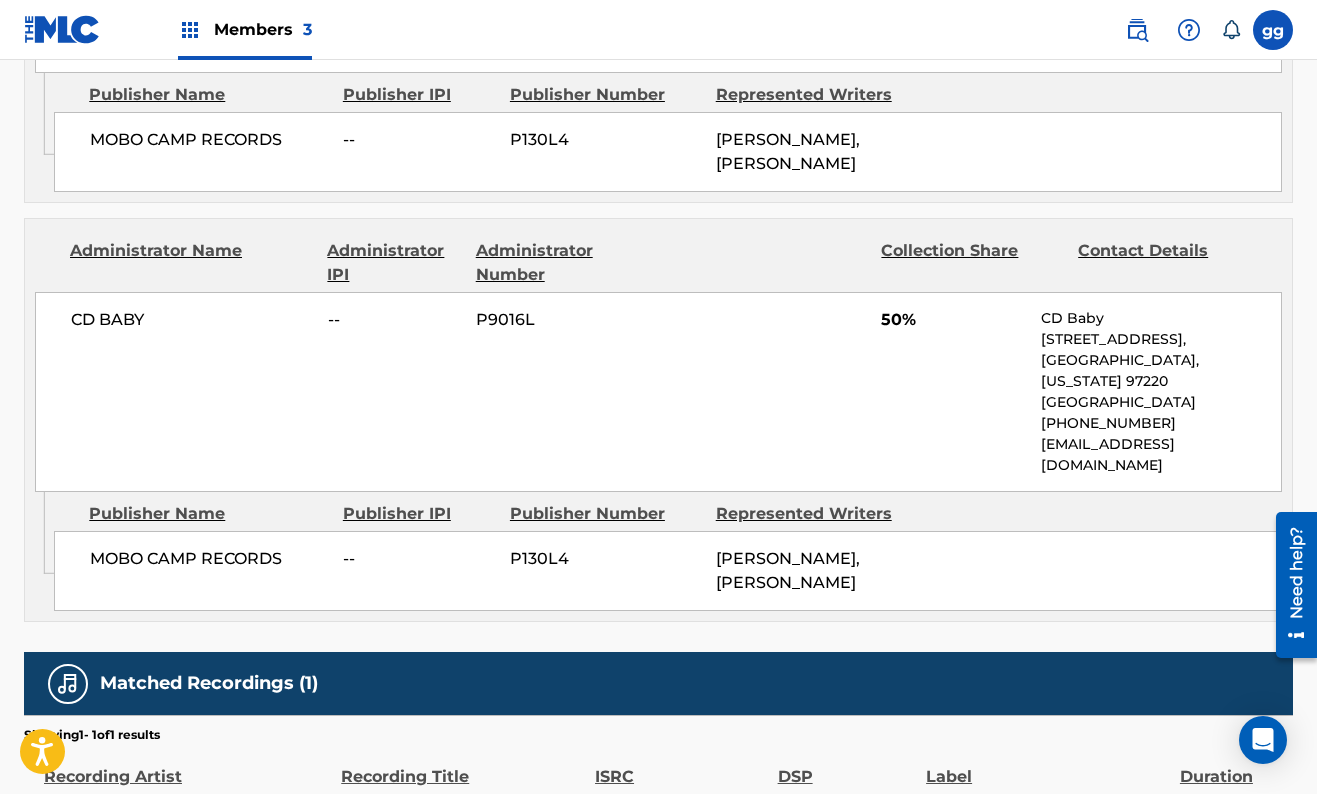 scroll, scrollTop: 1192, scrollLeft: 0, axis: vertical 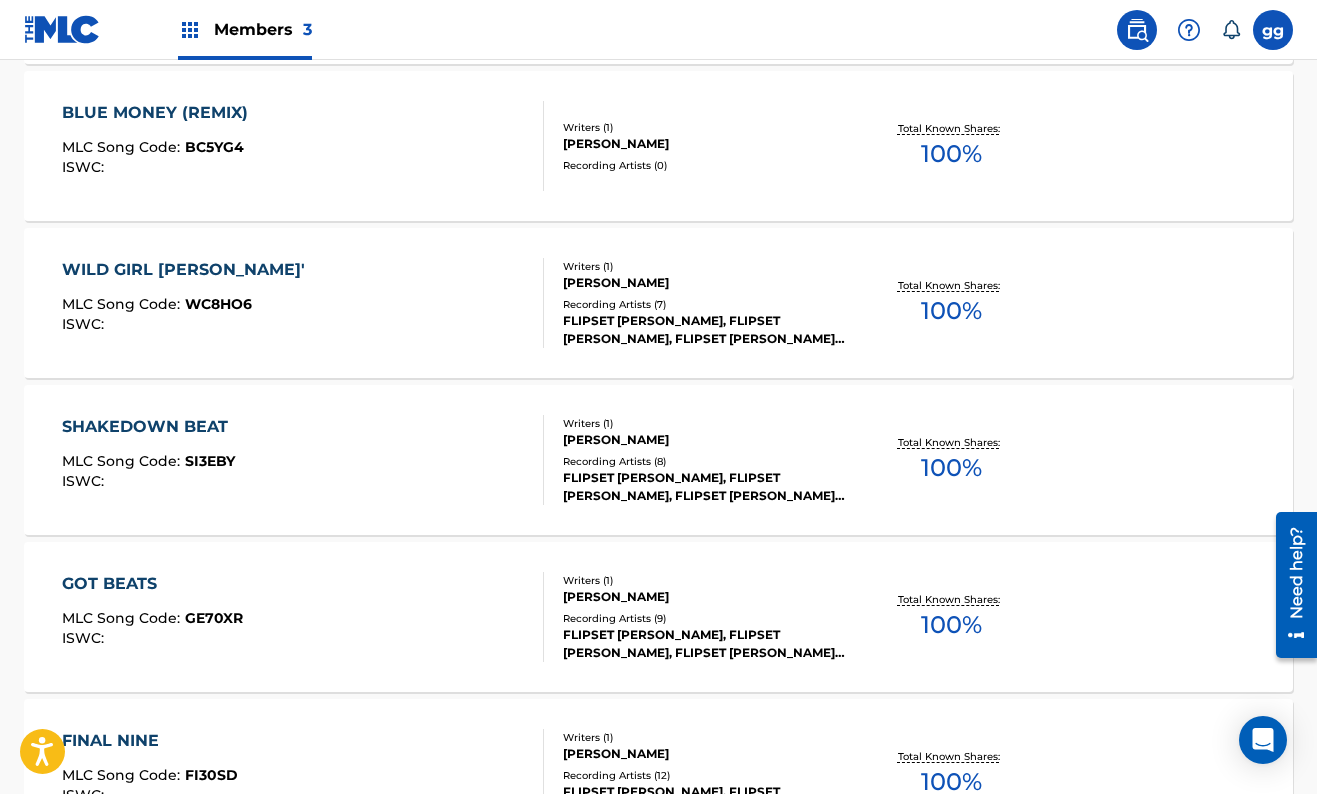 click on "BLUE MONEY (REMIX)" at bounding box center (160, 113) 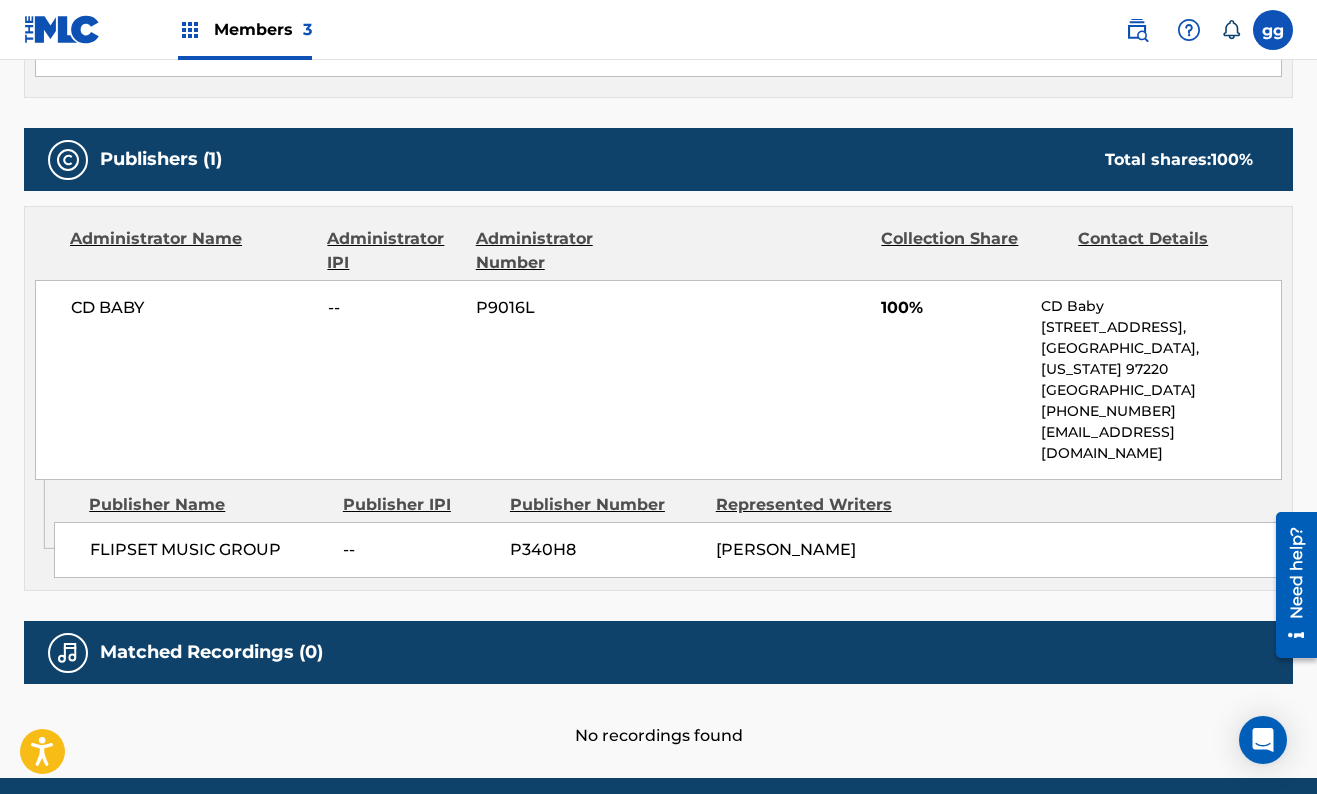 scroll, scrollTop: 804, scrollLeft: 0, axis: vertical 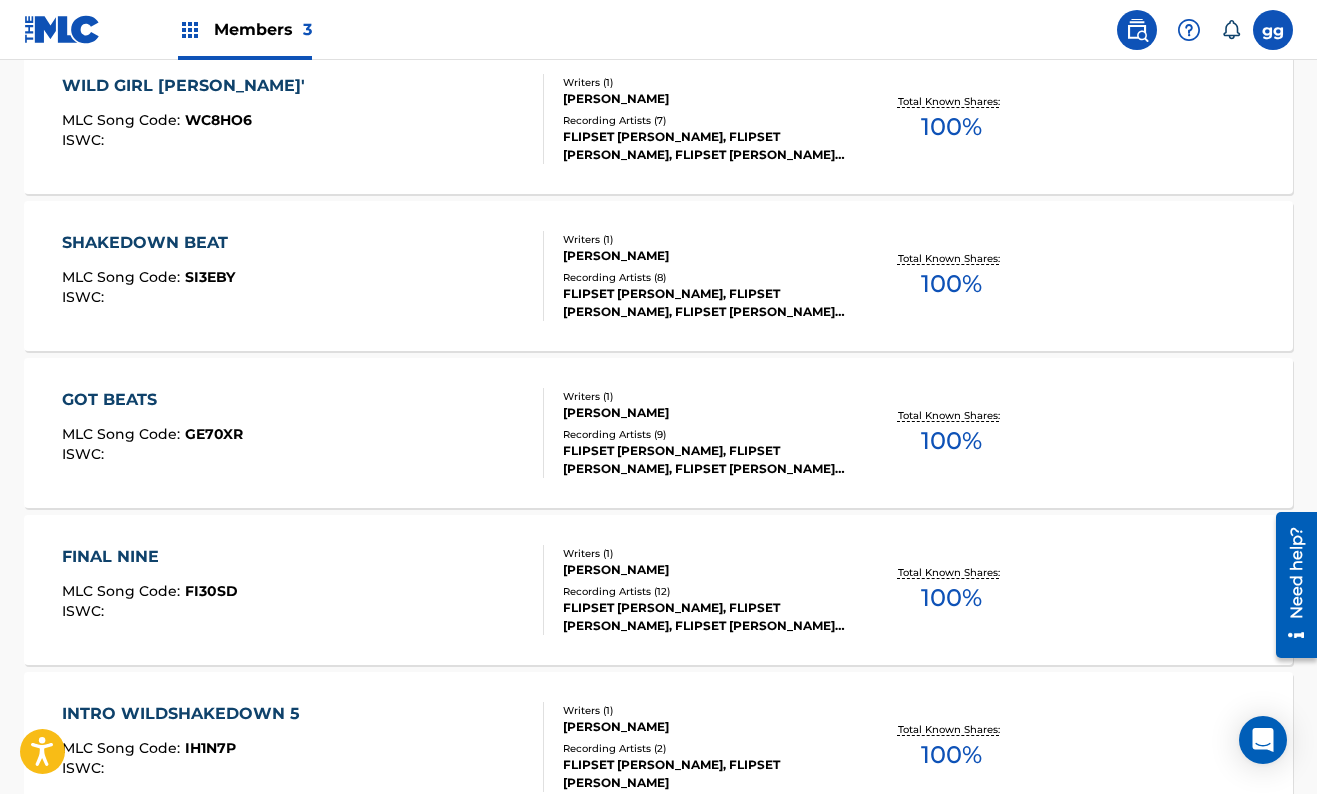 click on "WILD GIRL [PERSON_NAME]'" at bounding box center (188, 86) 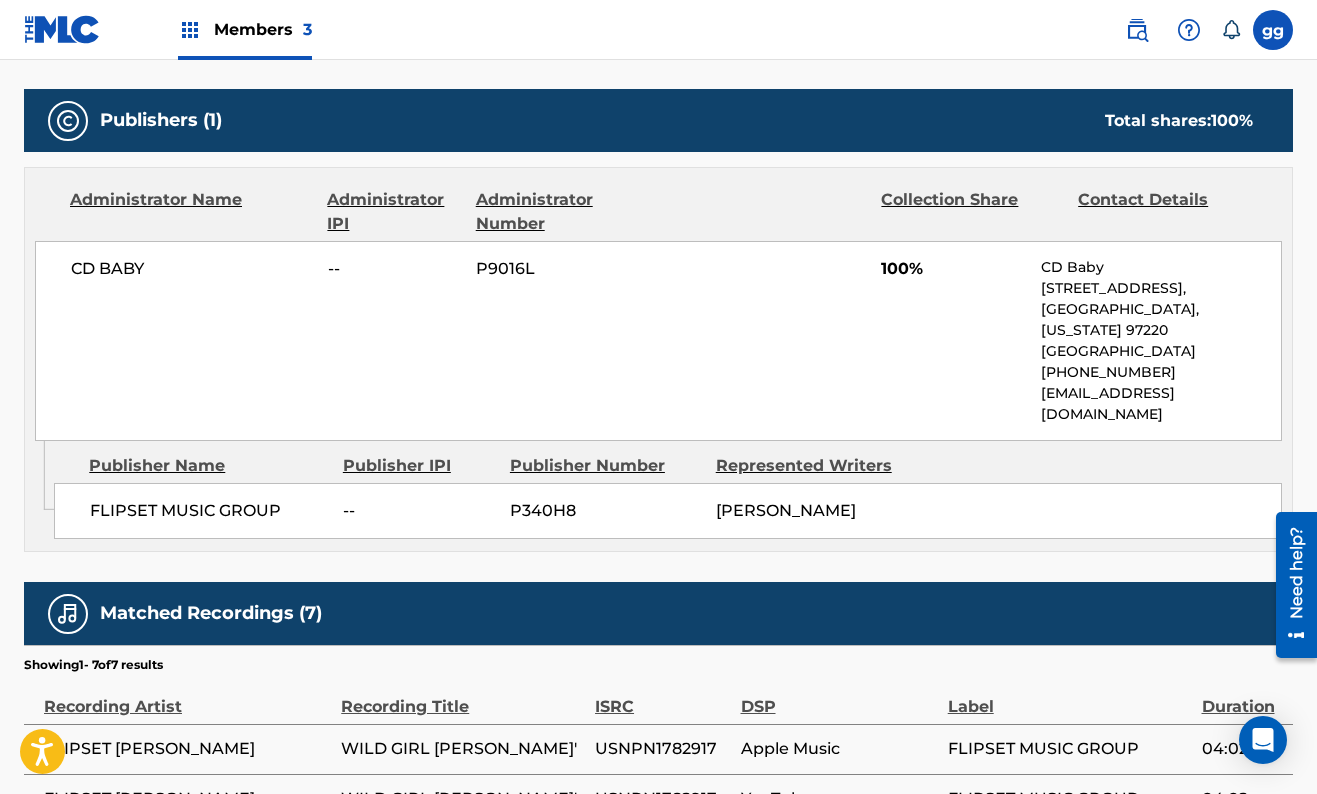 scroll, scrollTop: 955, scrollLeft: 0, axis: vertical 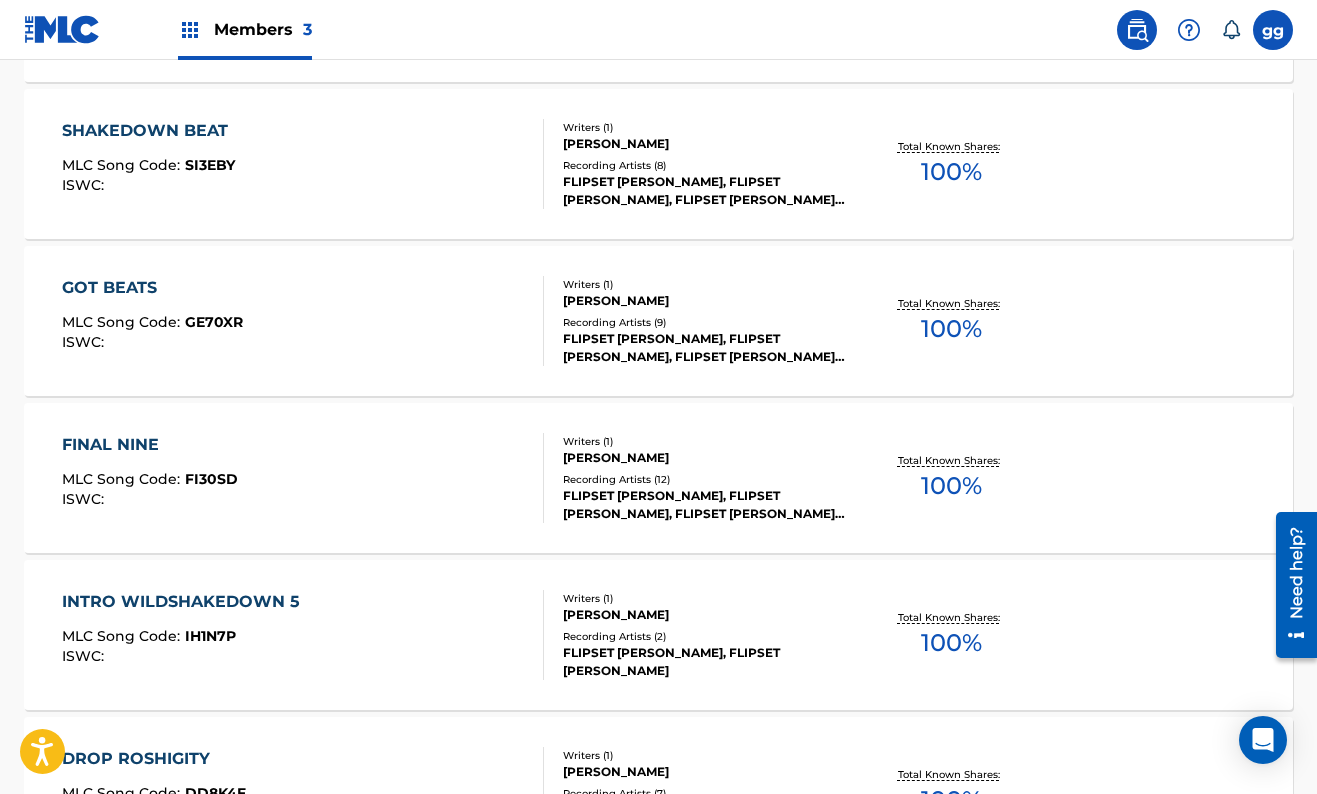 click on "SHAKEDOWN BEAT" at bounding box center [150, 131] 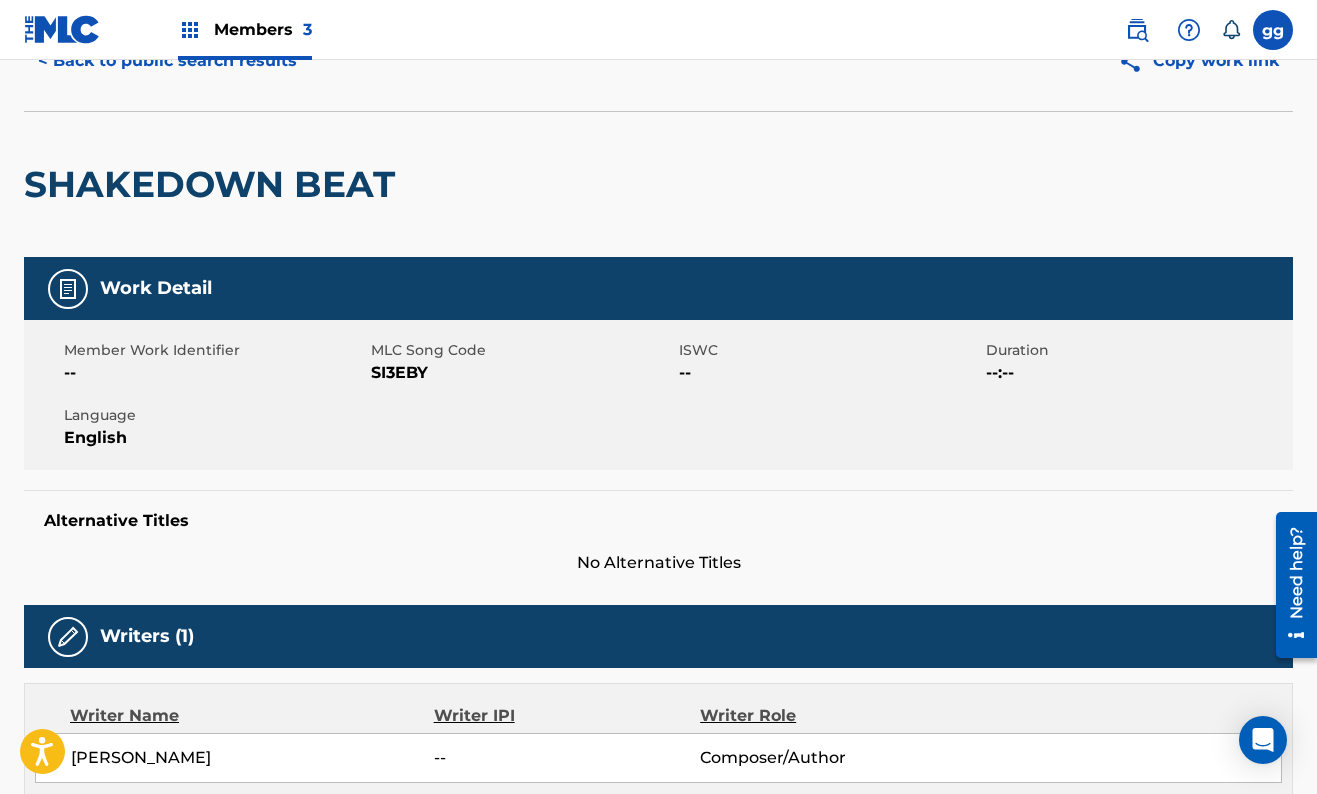 scroll, scrollTop: -1, scrollLeft: 0, axis: vertical 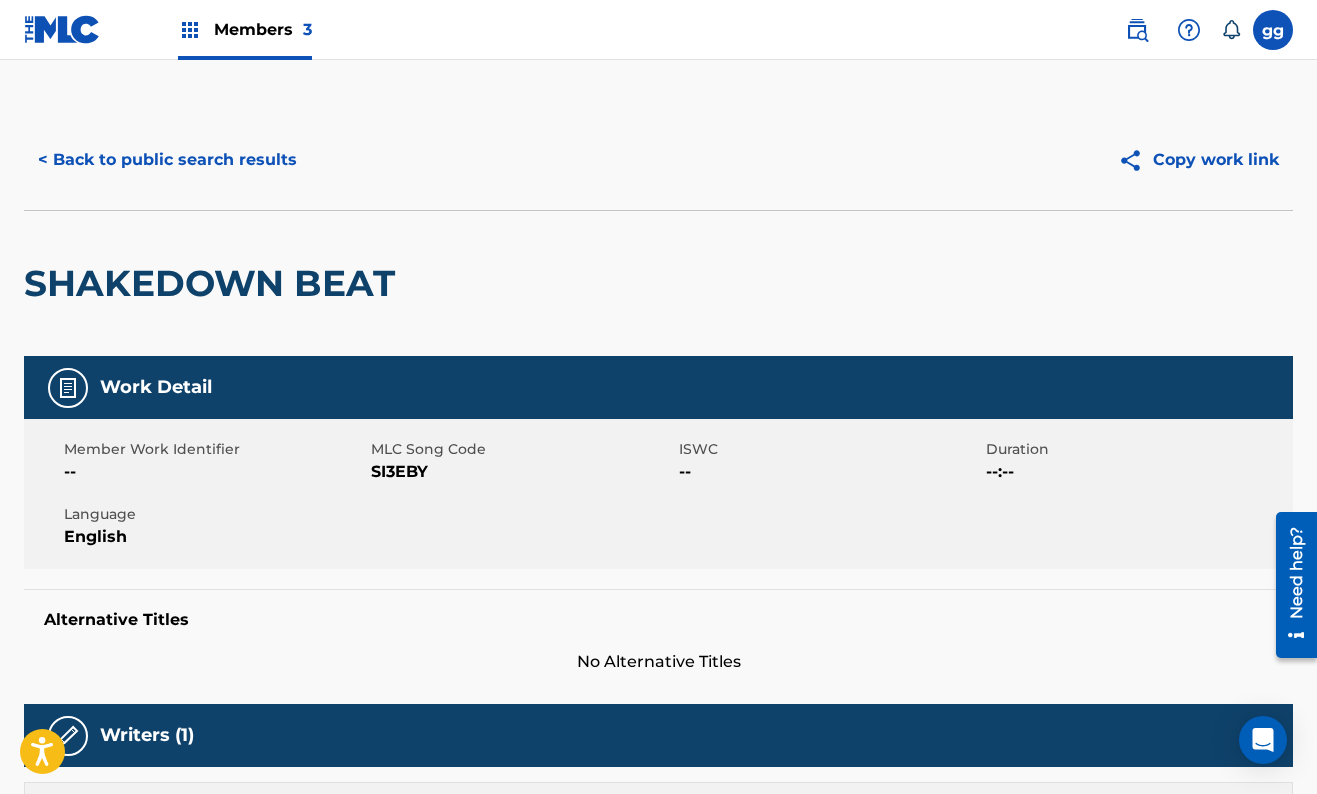 click on "Copy work link" at bounding box center (1198, 160) 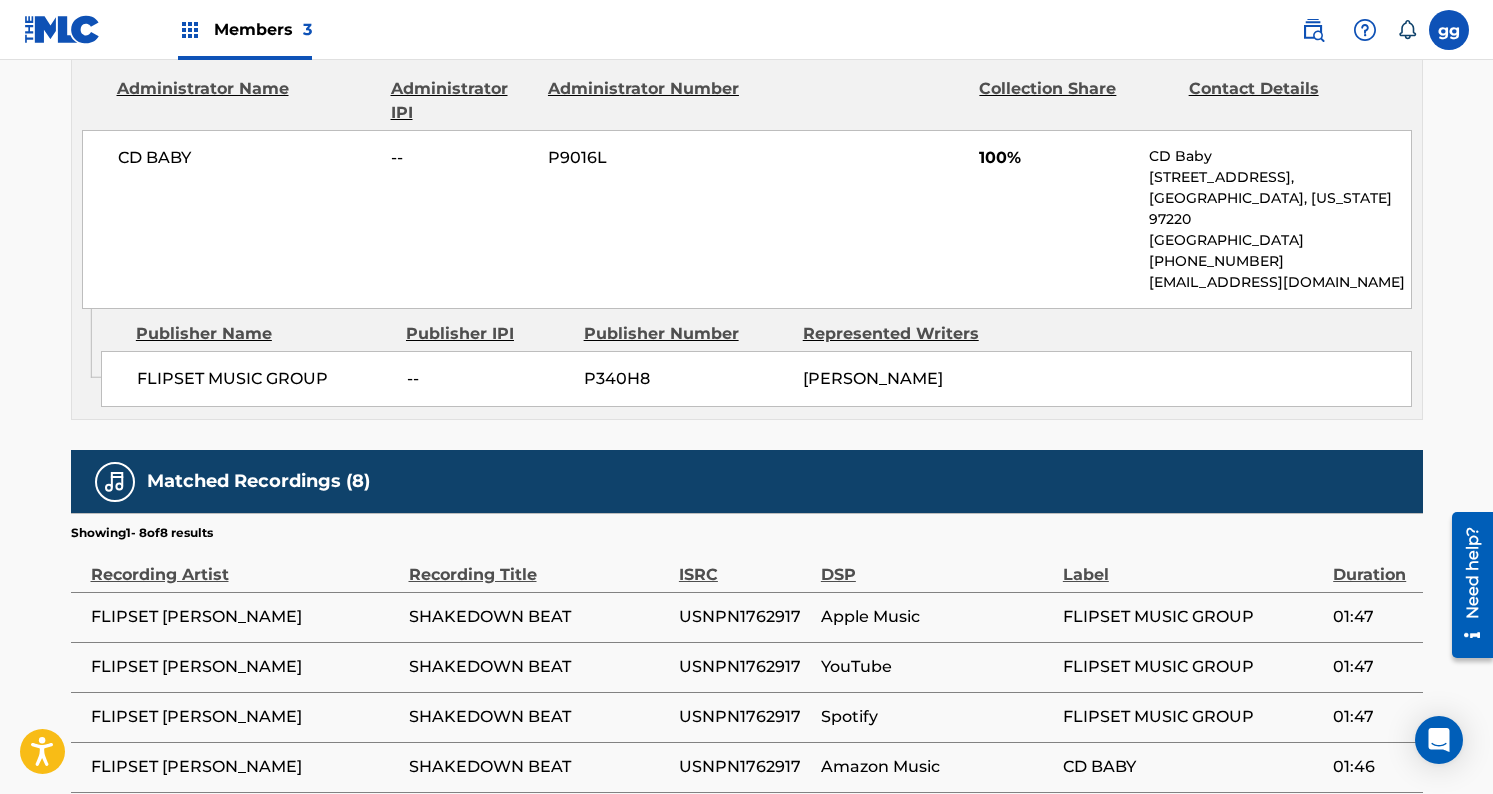 scroll, scrollTop: 1016, scrollLeft: 0, axis: vertical 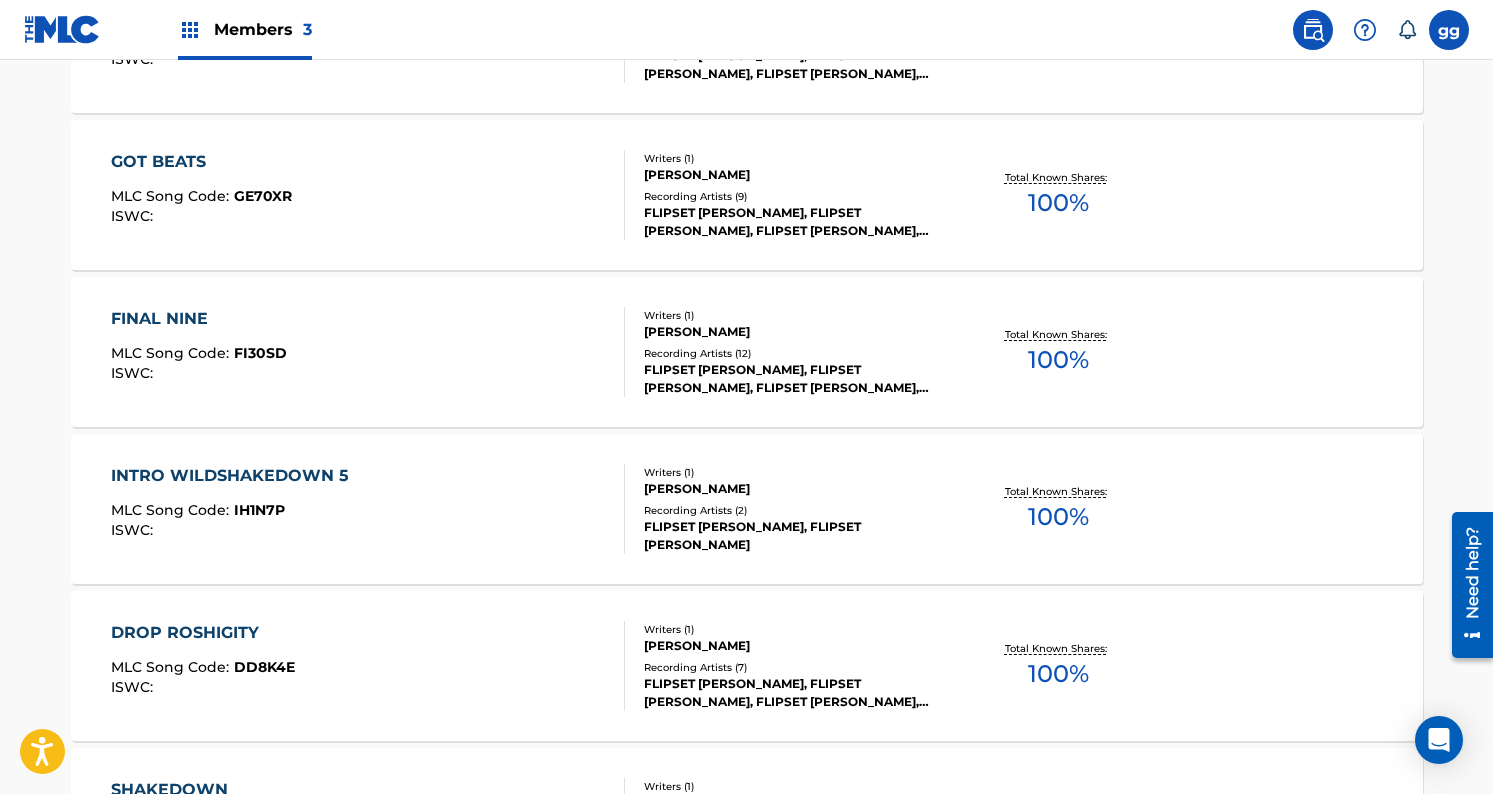 click on "GOT BEATS" at bounding box center (201, 162) 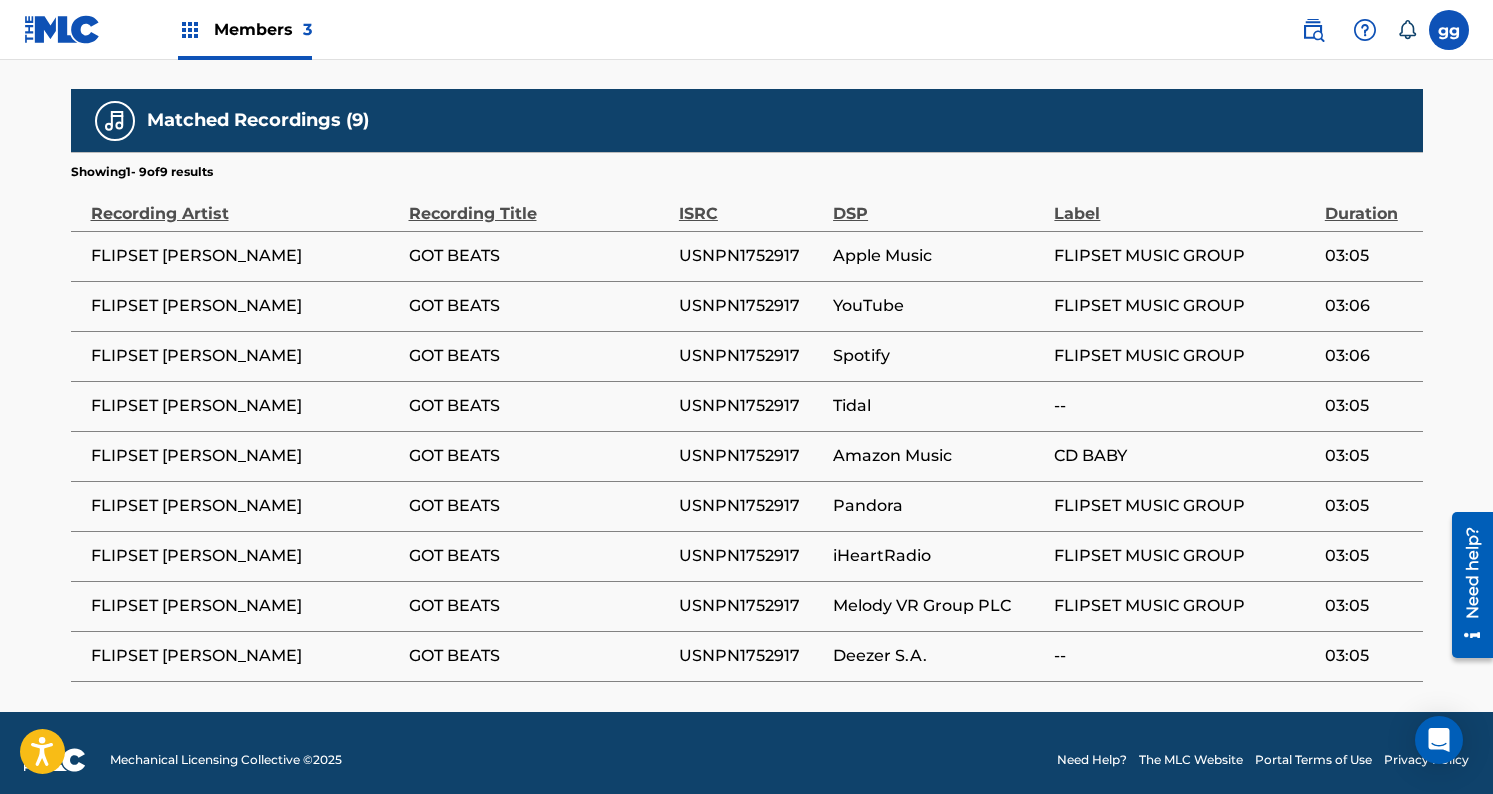scroll, scrollTop: 1321, scrollLeft: 0, axis: vertical 